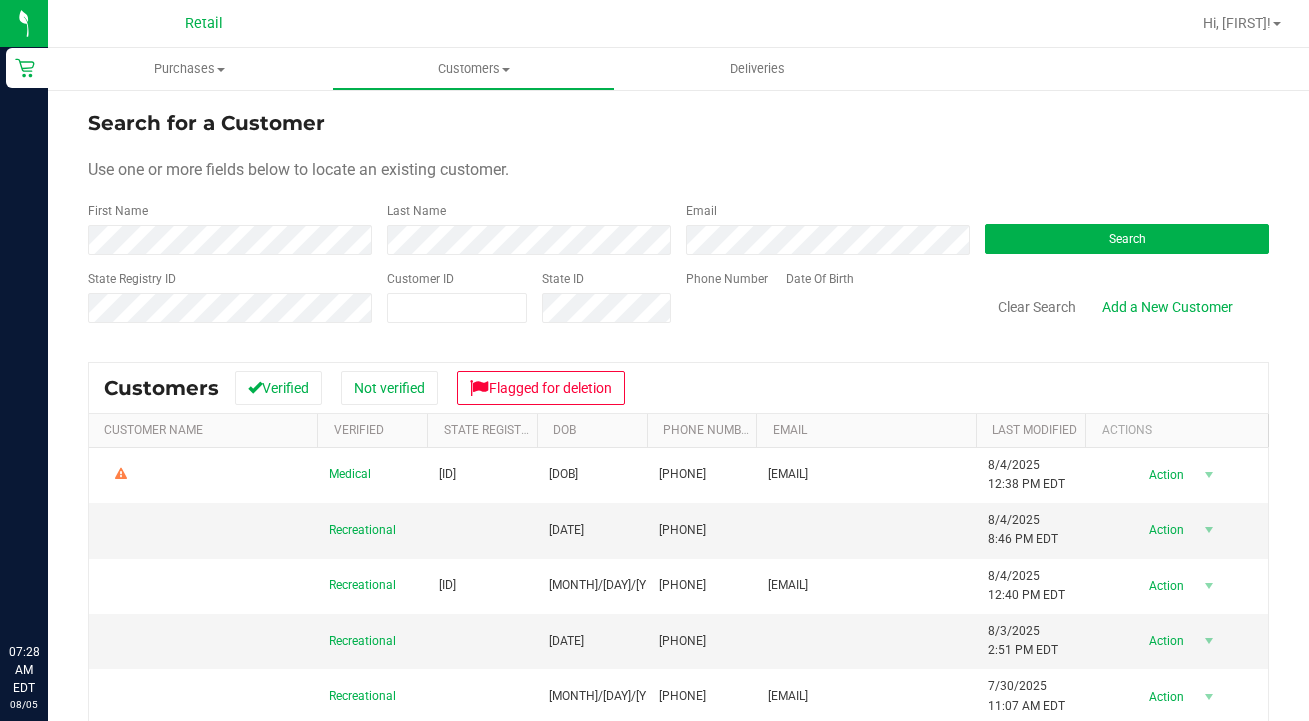 scroll, scrollTop: 0, scrollLeft: 0, axis: both 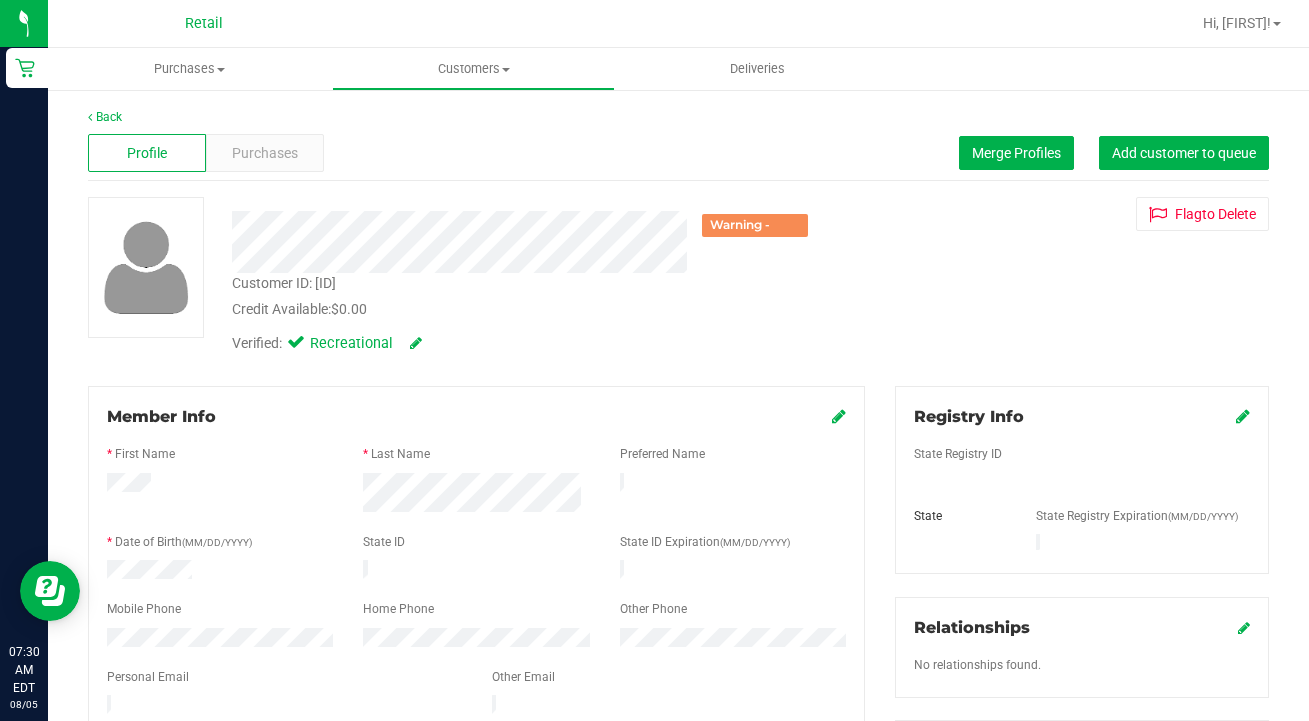 click on "Purchases" at bounding box center (265, 153) 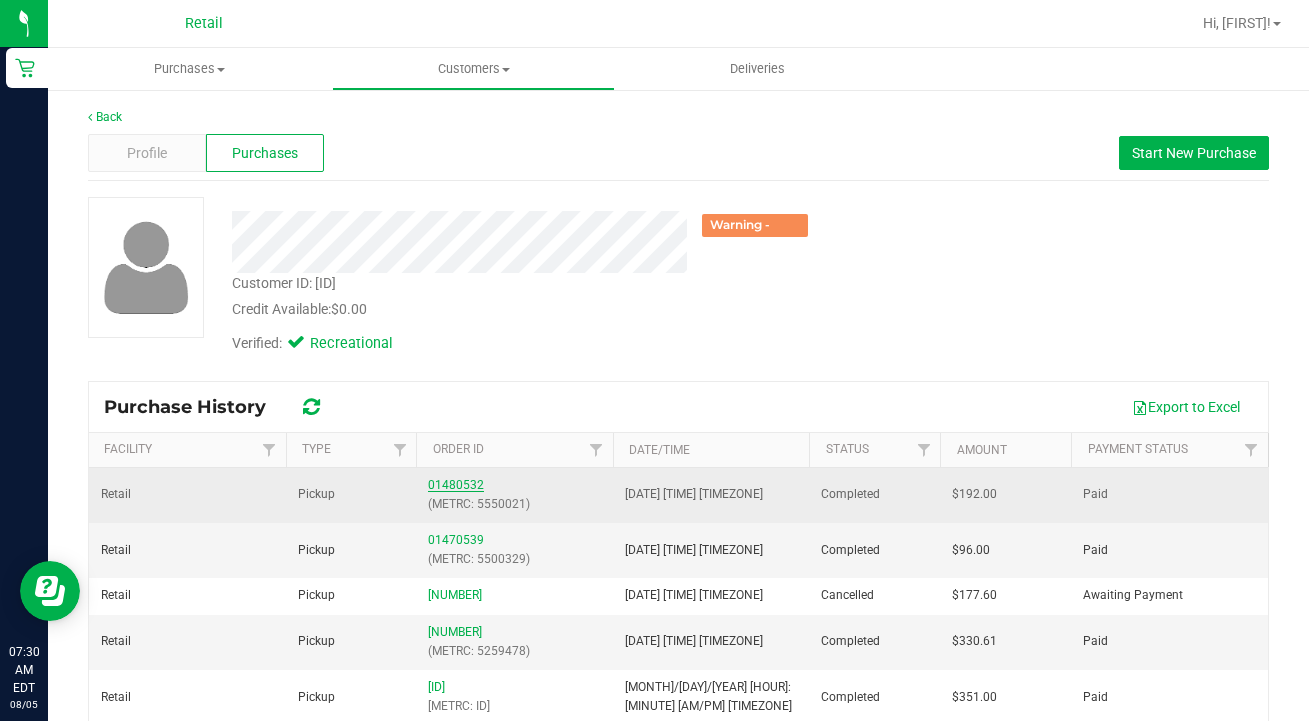 drag, startPoint x: 230, startPoint y: 524, endPoint x: 451, endPoint y: 485, distance: 224.4148 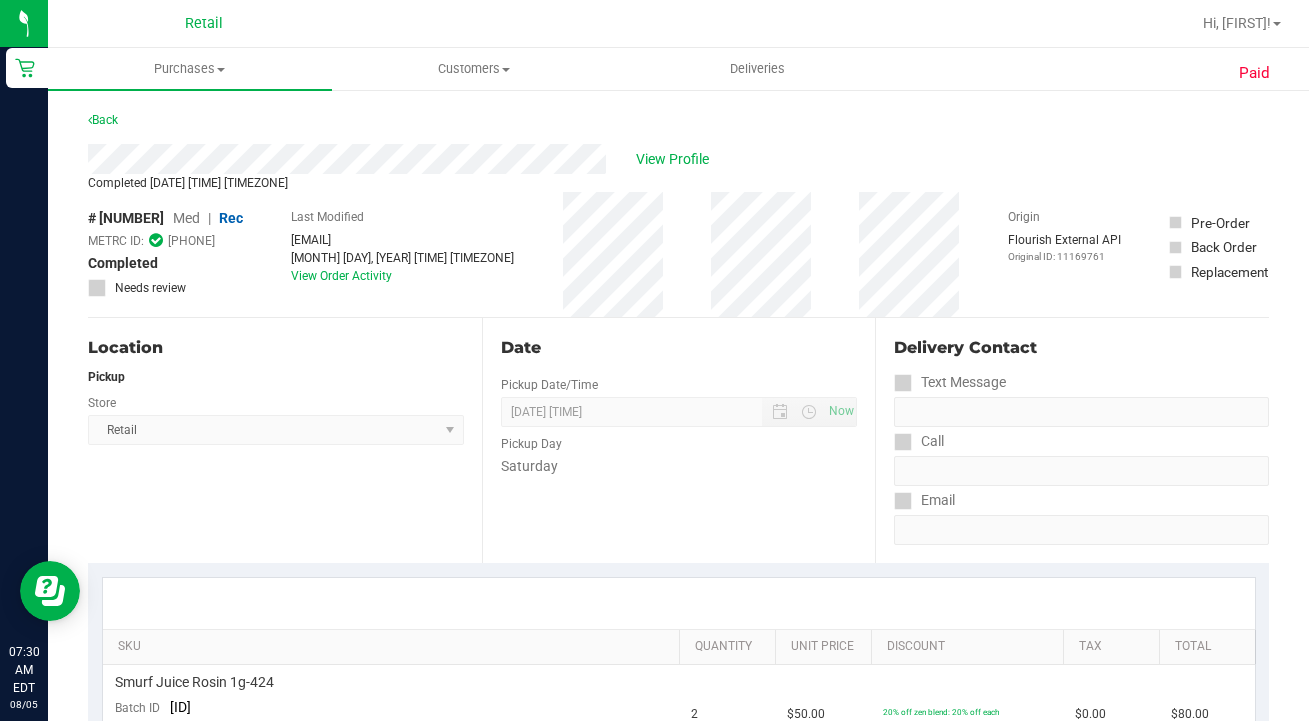 scroll, scrollTop: 0, scrollLeft: 0, axis: both 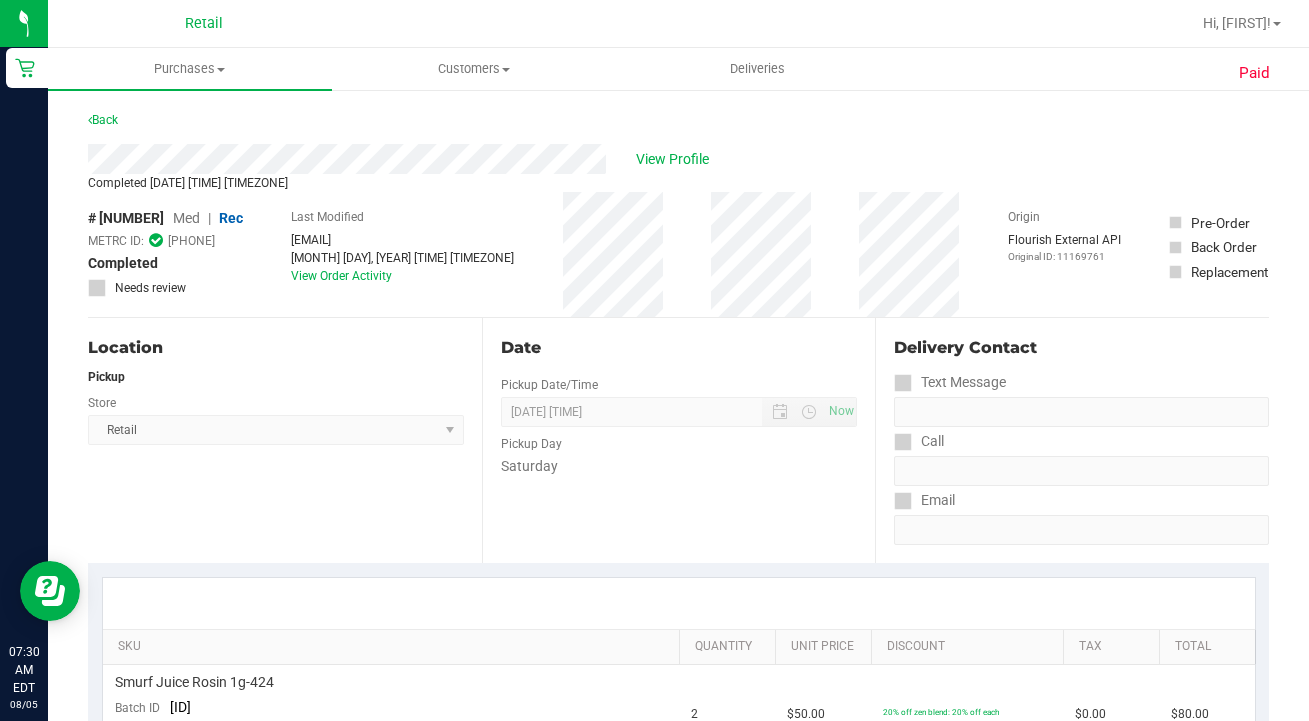 click on "Customers" at bounding box center [474, 69] 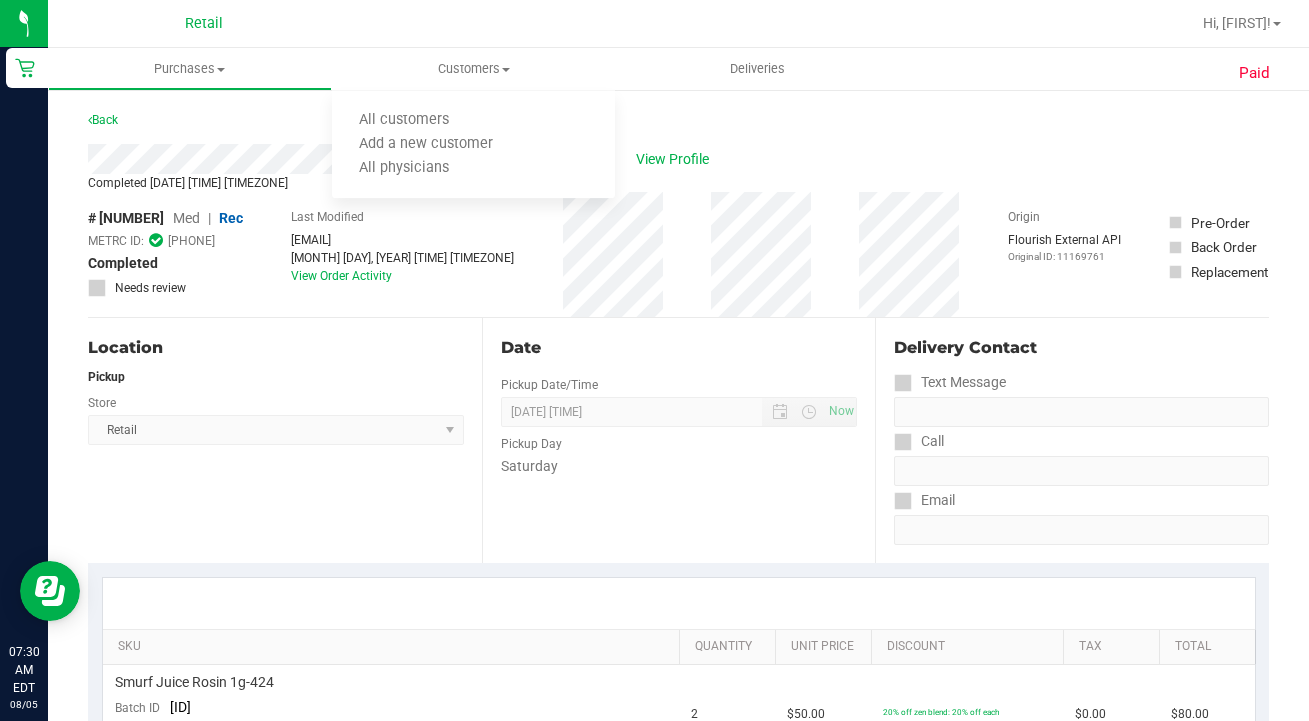 click on "All customers" at bounding box center [404, 120] 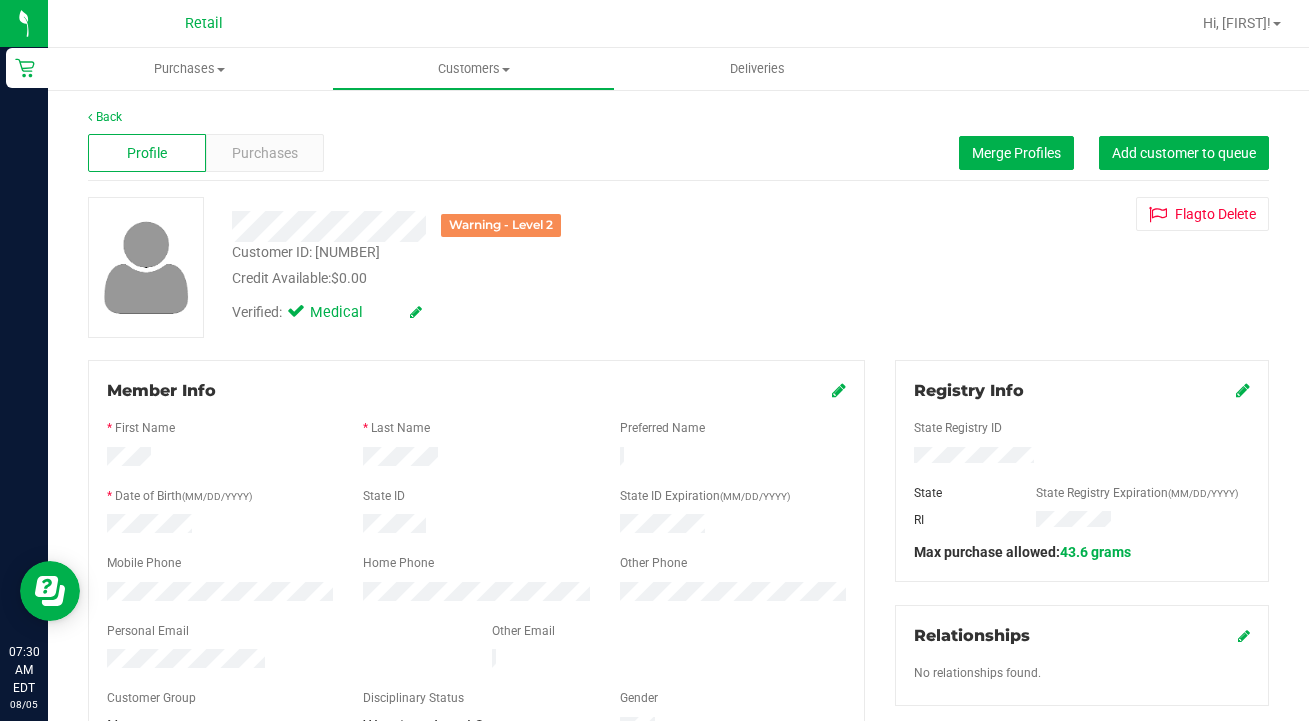 click on "Merge Profiles" at bounding box center (1016, 153) 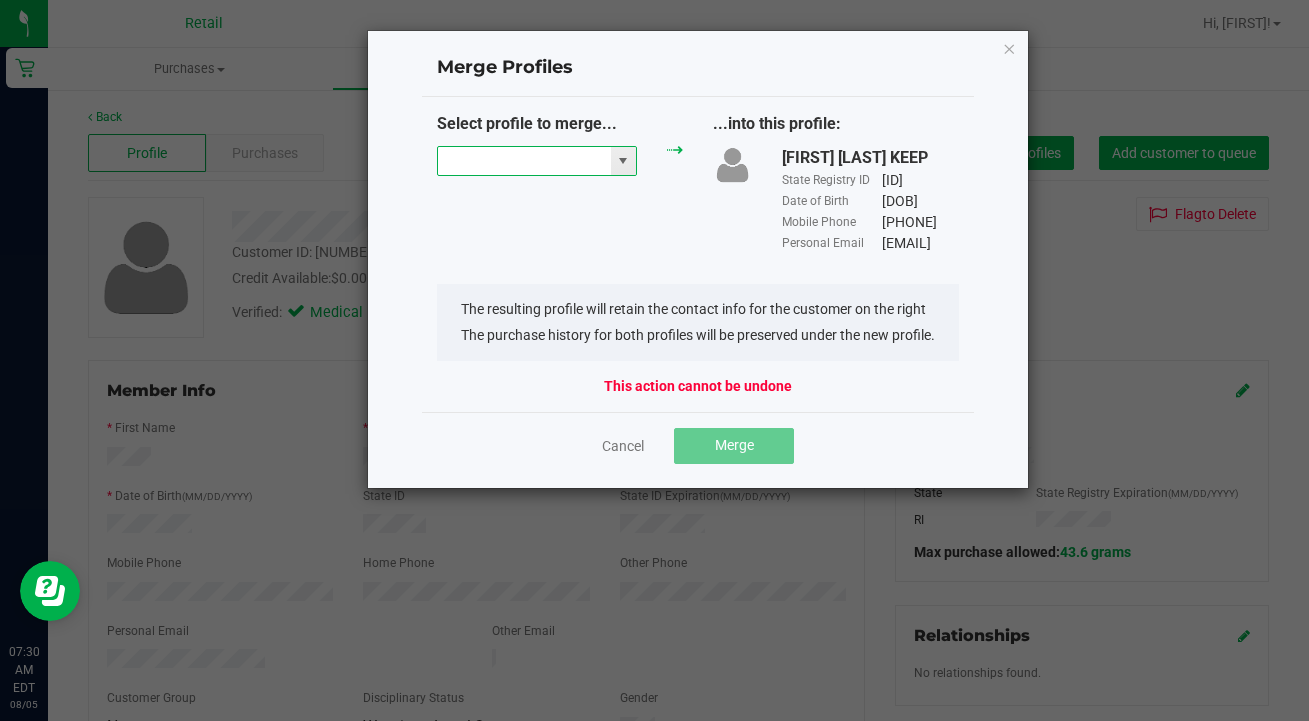 drag, startPoint x: 451, startPoint y: 485, endPoint x: 479, endPoint y: 172, distance: 314.2499 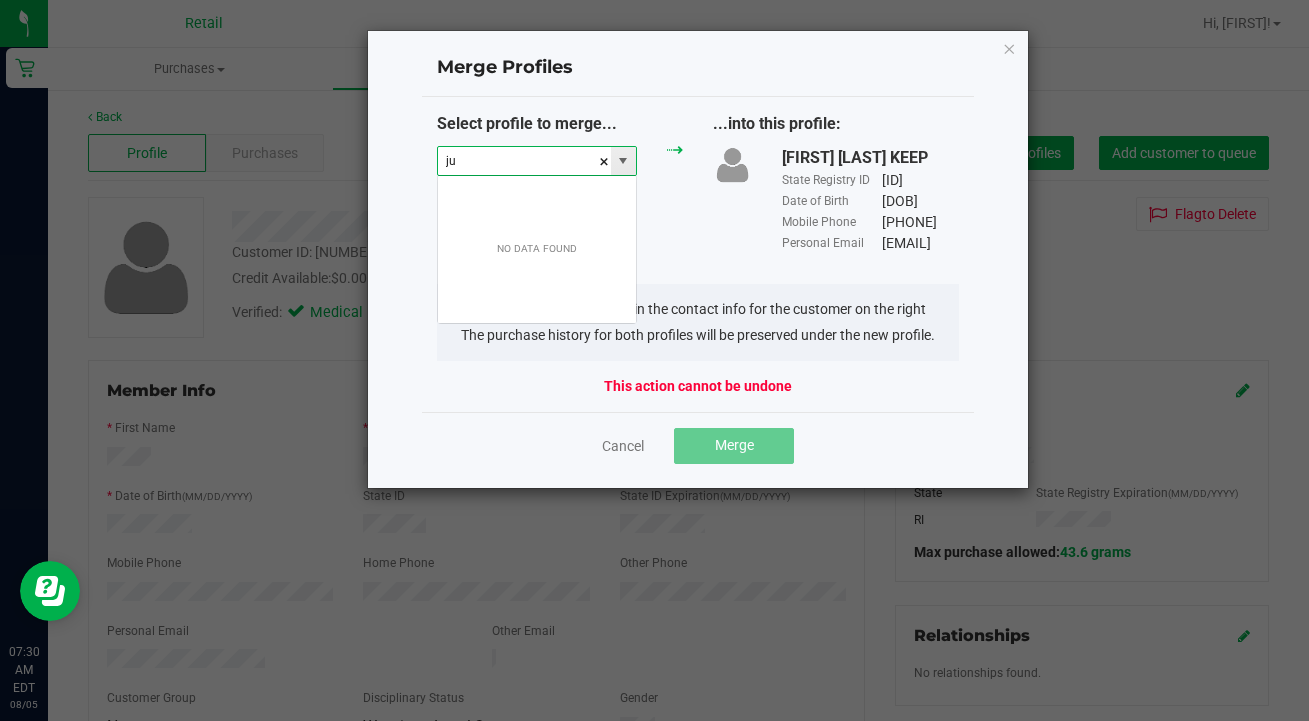 scroll, scrollTop: 99970, scrollLeft: 99800, axis: both 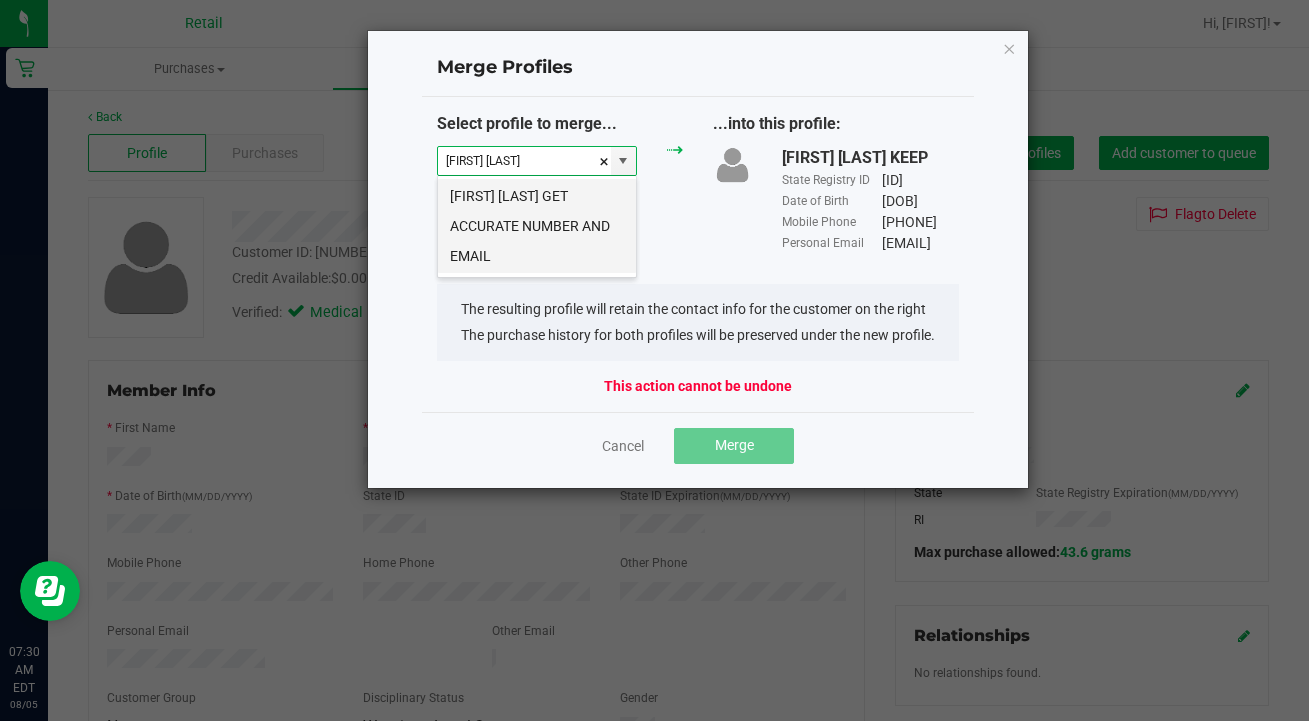 drag, startPoint x: 479, startPoint y: 172, endPoint x: 492, endPoint y: 202, distance: 32.695564 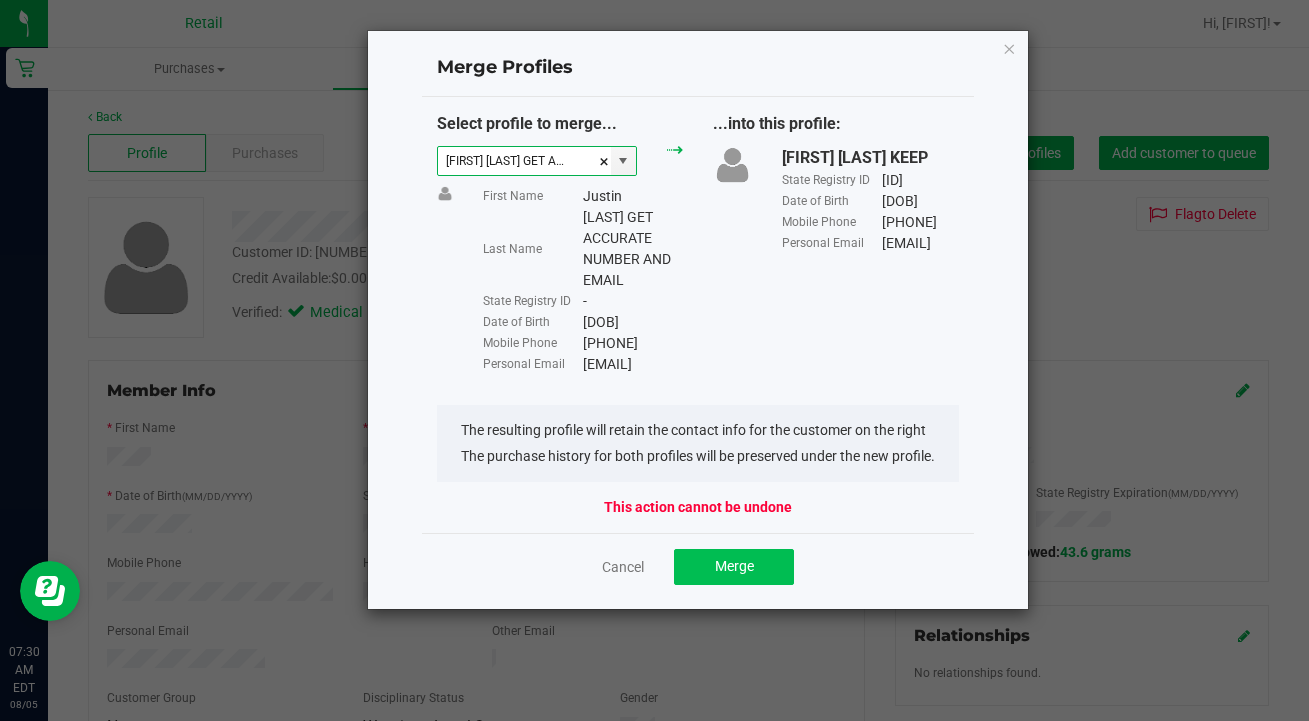 drag, startPoint x: 492, startPoint y: 202, endPoint x: 742, endPoint y: 571, distance: 445.71402 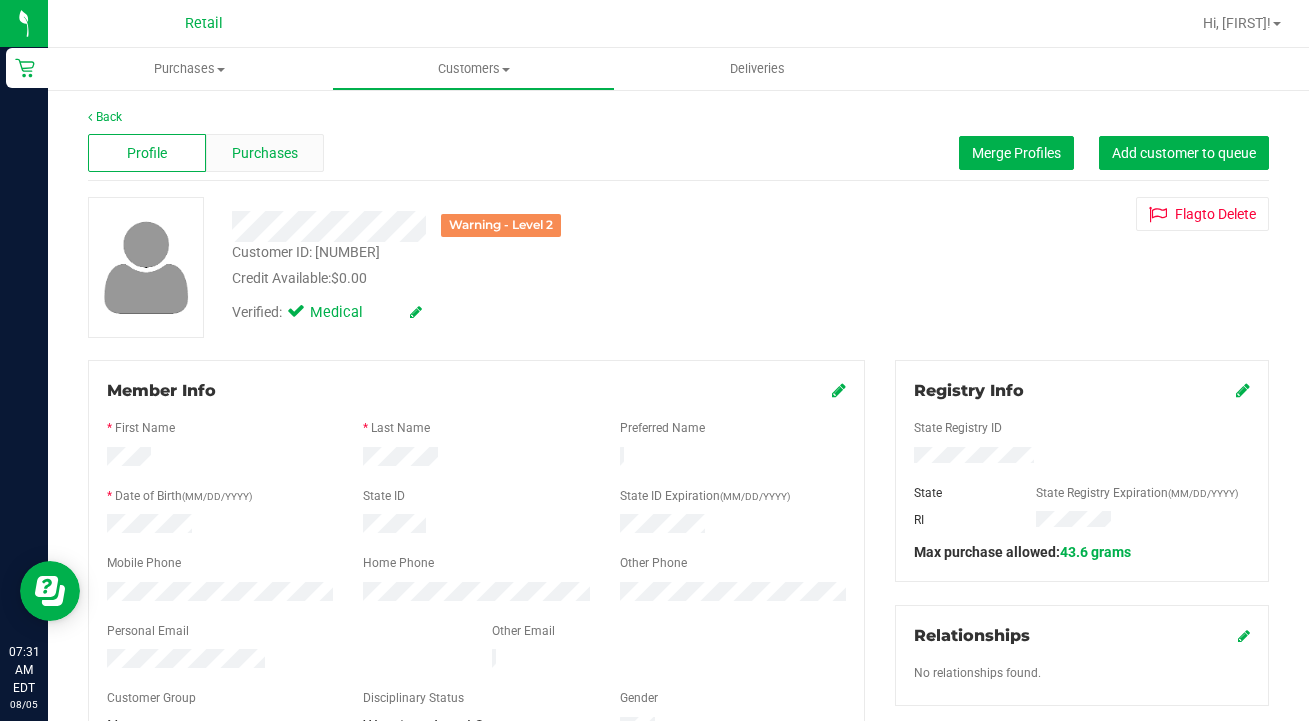 drag, startPoint x: 742, startPoint y: 571, endPoint x: 298, endPoint y: 159, distance: 605.7062 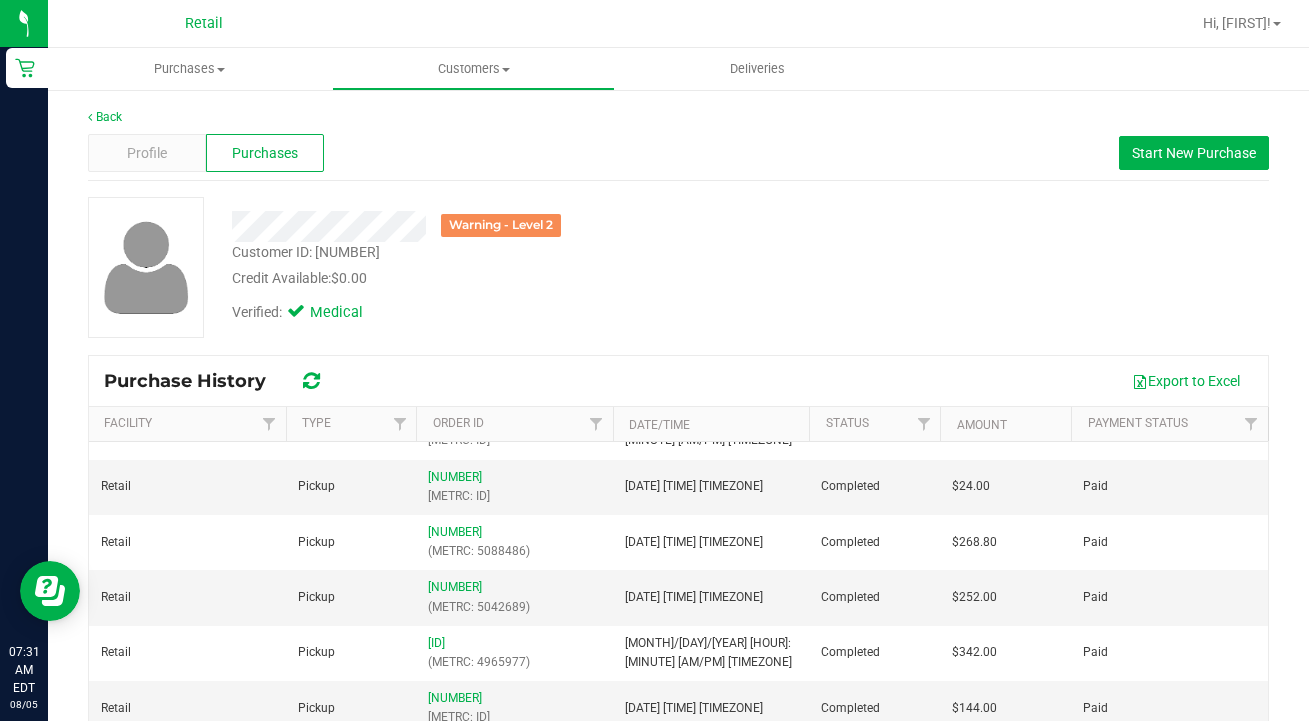 scroll, scrollTop: 350, scrollLeft: 0, axis: vertical 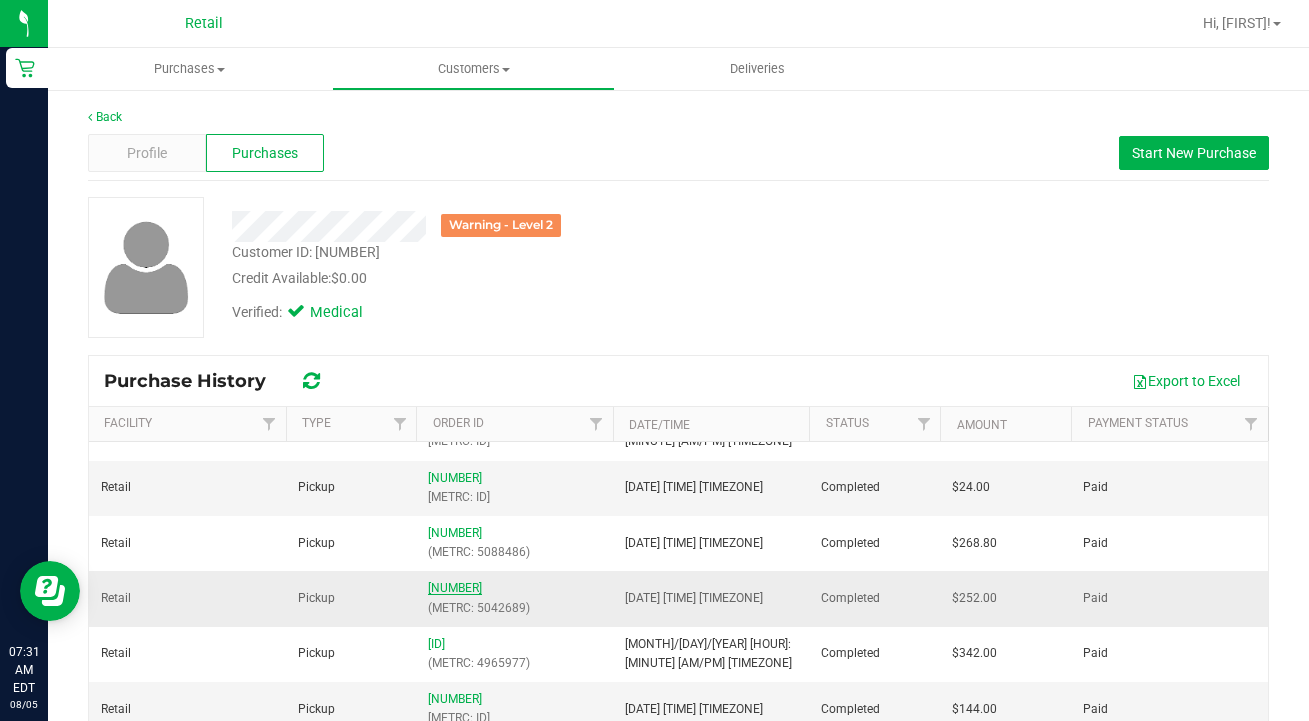 drag, startPoint x: 410, startPoint y: 460, endPoint x: 468, endPoint y: 584, distance: 136.89412 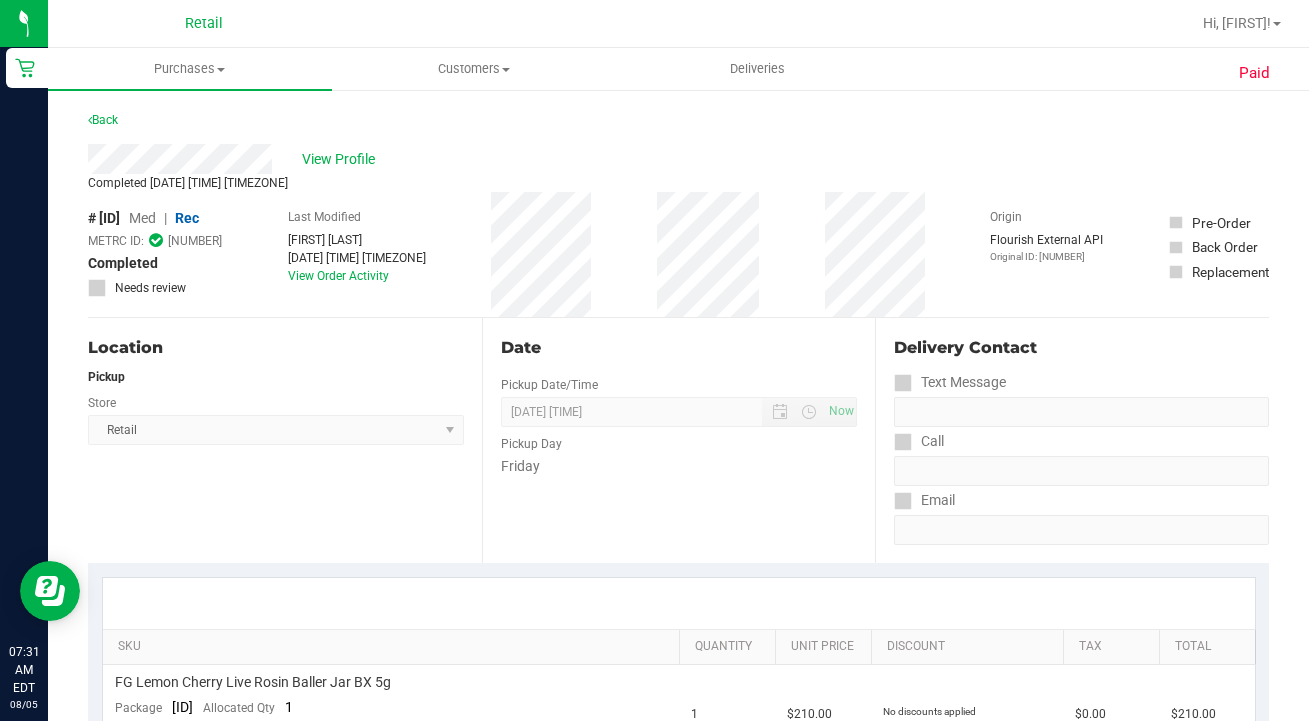 scroll, scrollTop: 0, scrollLeft: 0, axis: both 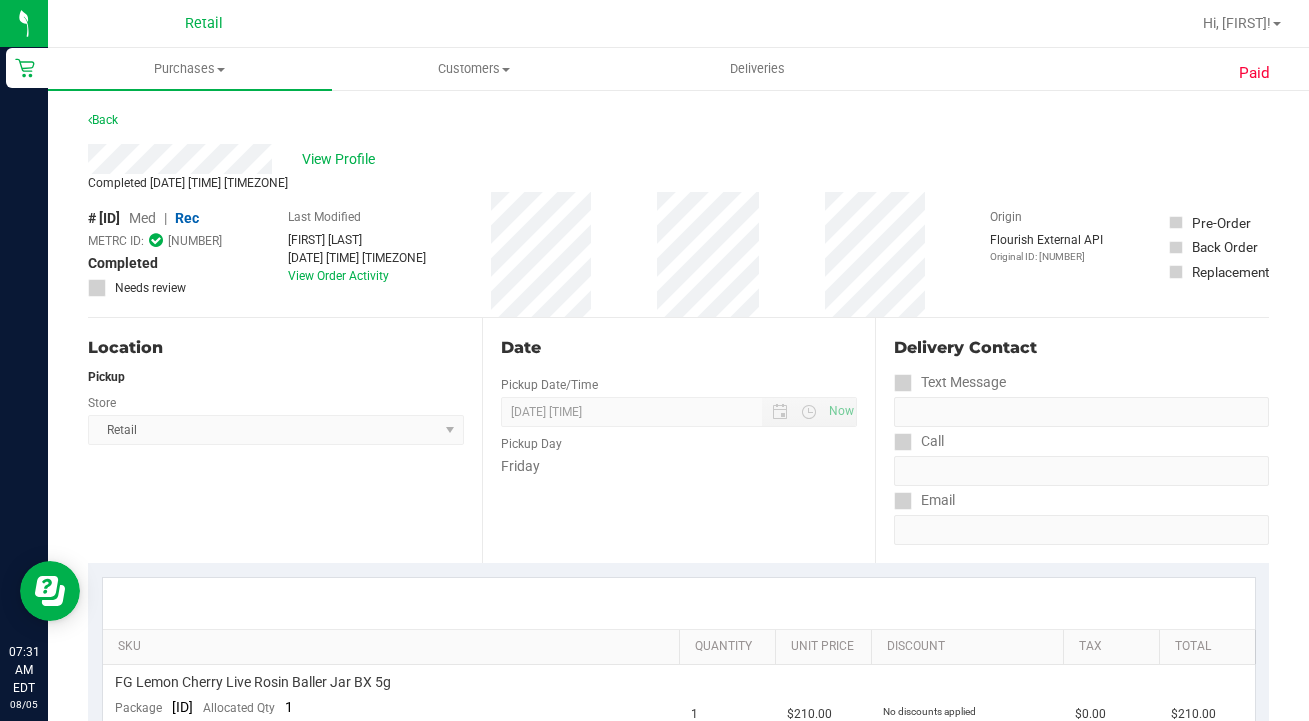 click on "View Profile" at bounding box center [342, 159] 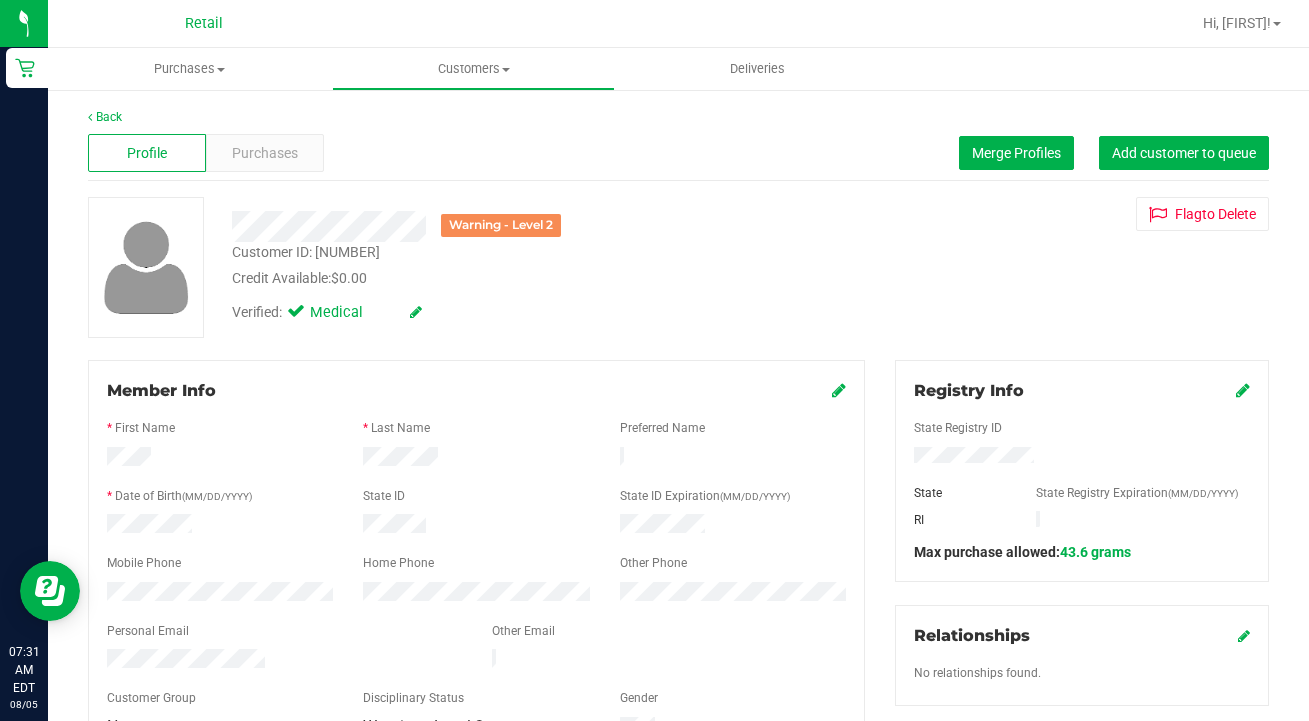 drag, startPoint x: 599, startPoint y: 266, endPoint x: 302, endPoint y: 173, distance: 311.22018 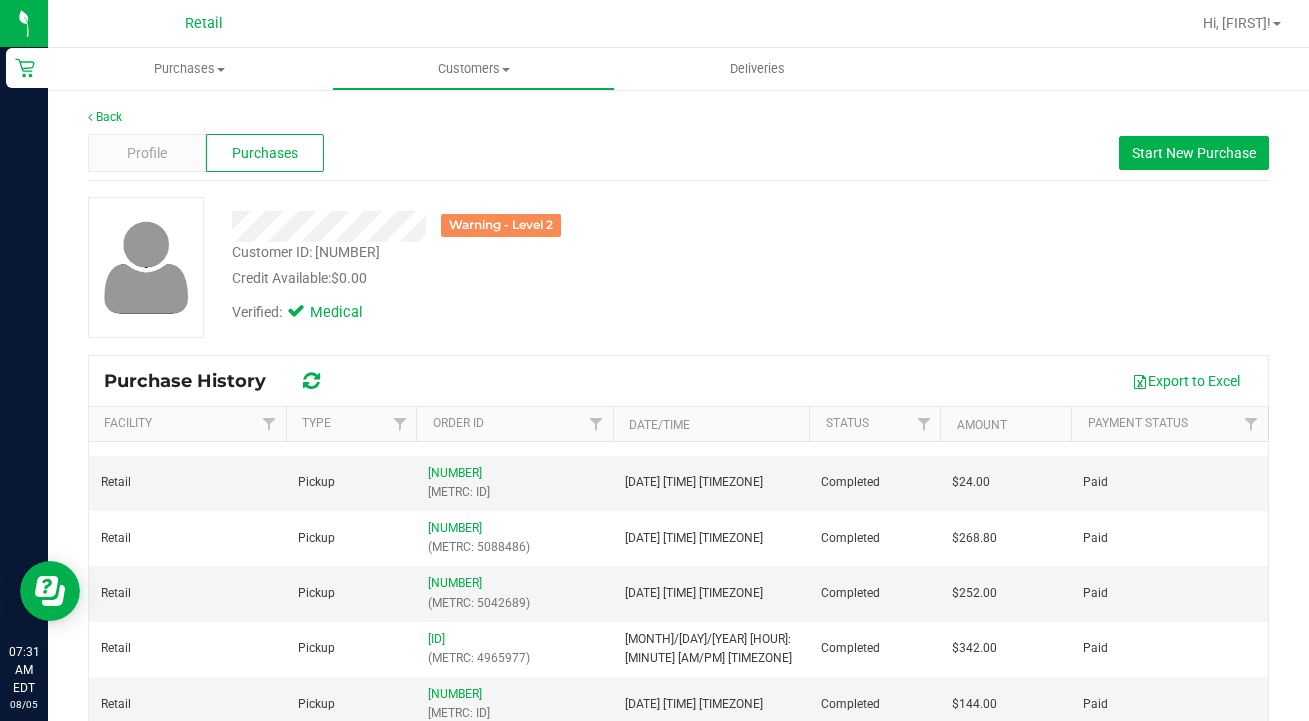 scroll, scrollTop: 350, scrollLeft: 0, axis: vertical 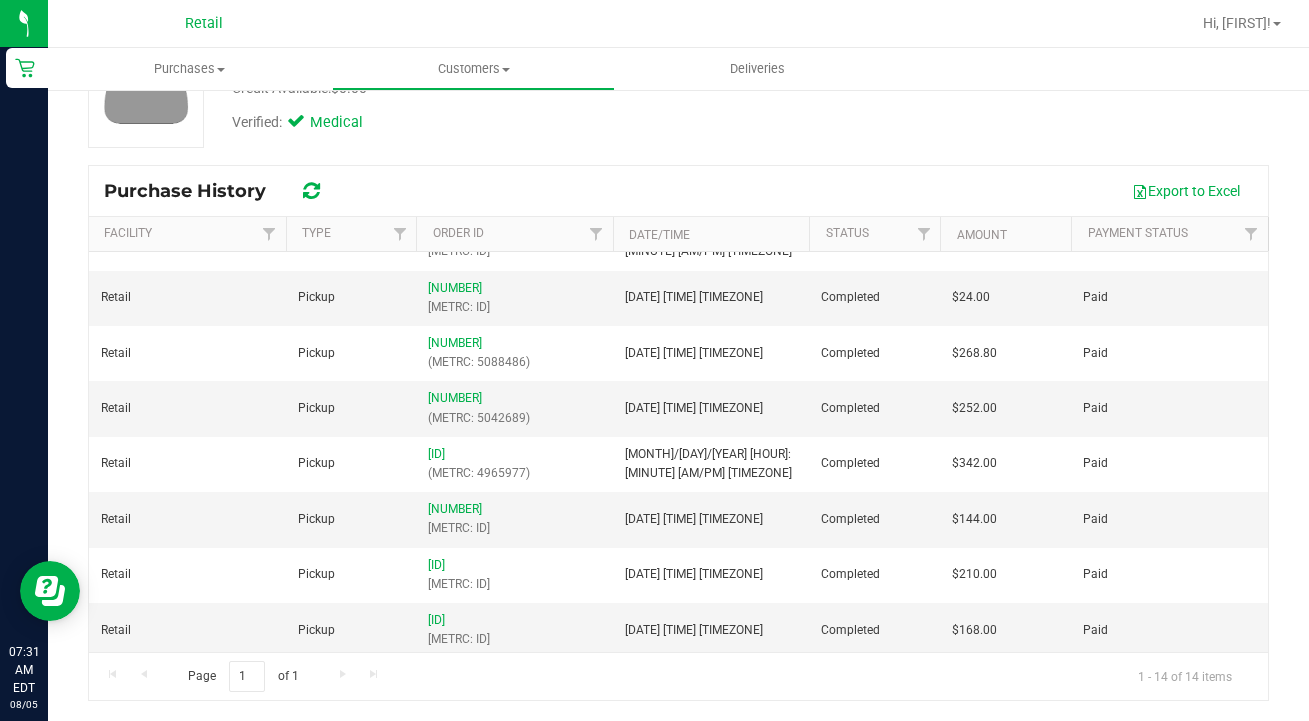 drag, startPoint x: 448, startPoint y: 557, endPoint x: 344, endPoint y: 680, distance: 161.07452 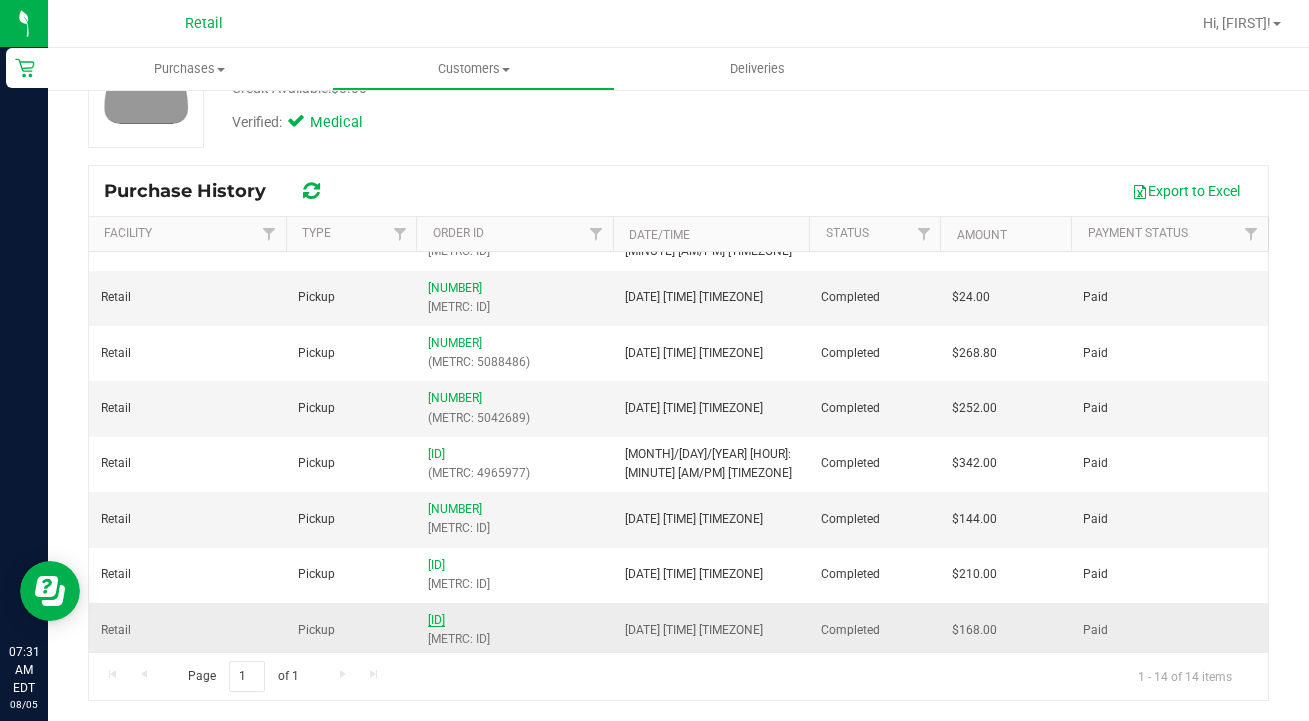 drag, startPoint x: 467, startPoint y: 505, endPoint x: 460, endPoint y: 612, distance: 107.22873 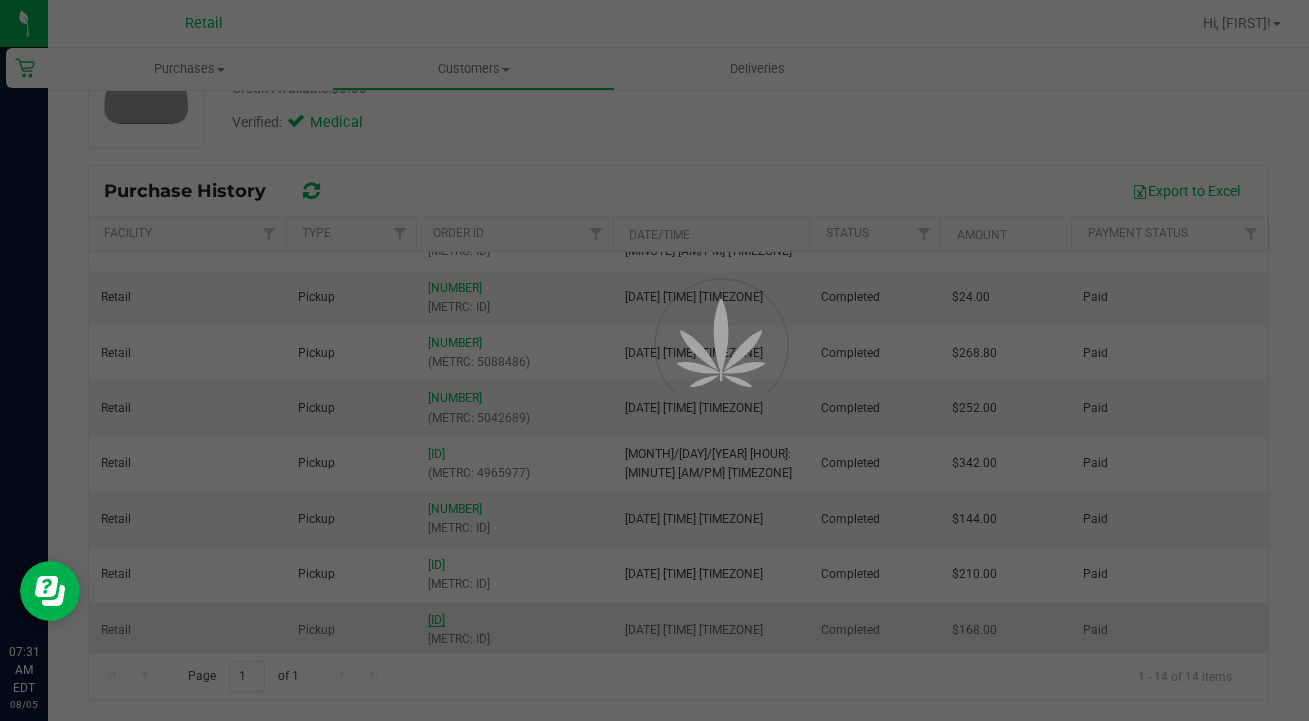 scroll, scrollTop: 1, scrollLeft: 0, axis: vertical 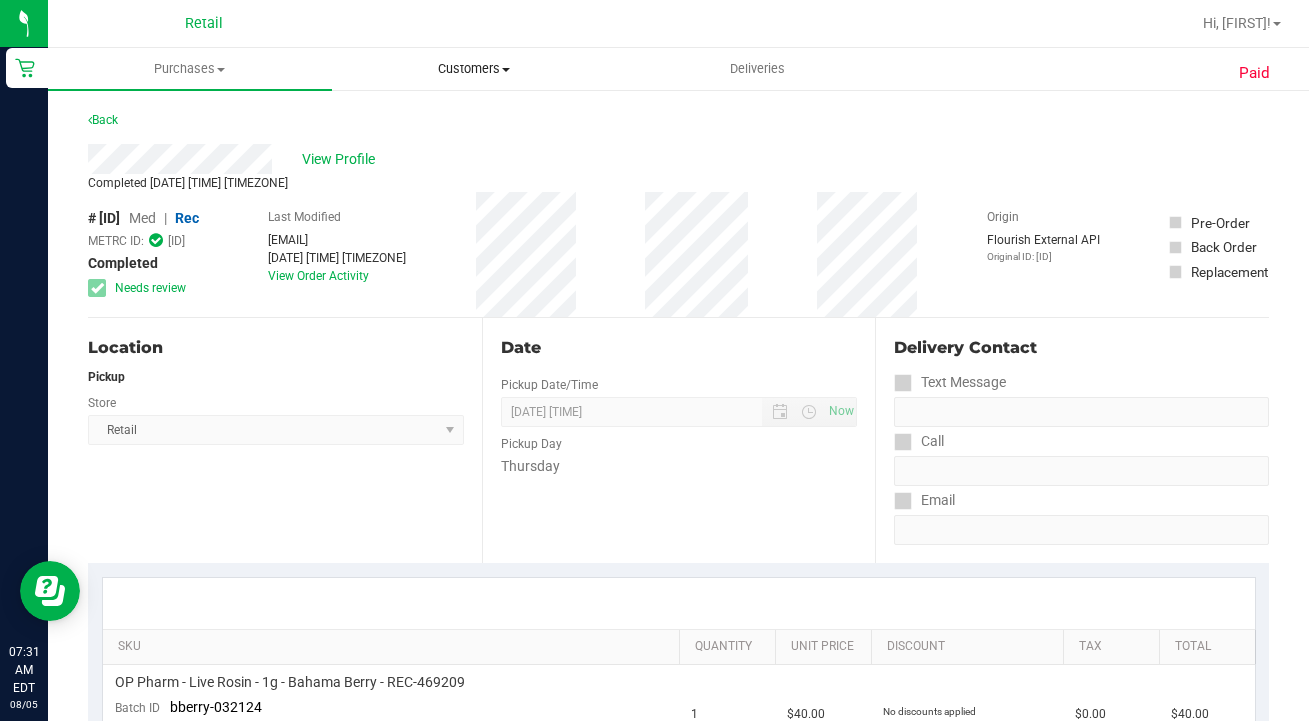 drag, startPoint x: 460, startPoint y: 612, endPoint x: 442, endPoint y: 67, distance: 545.2972 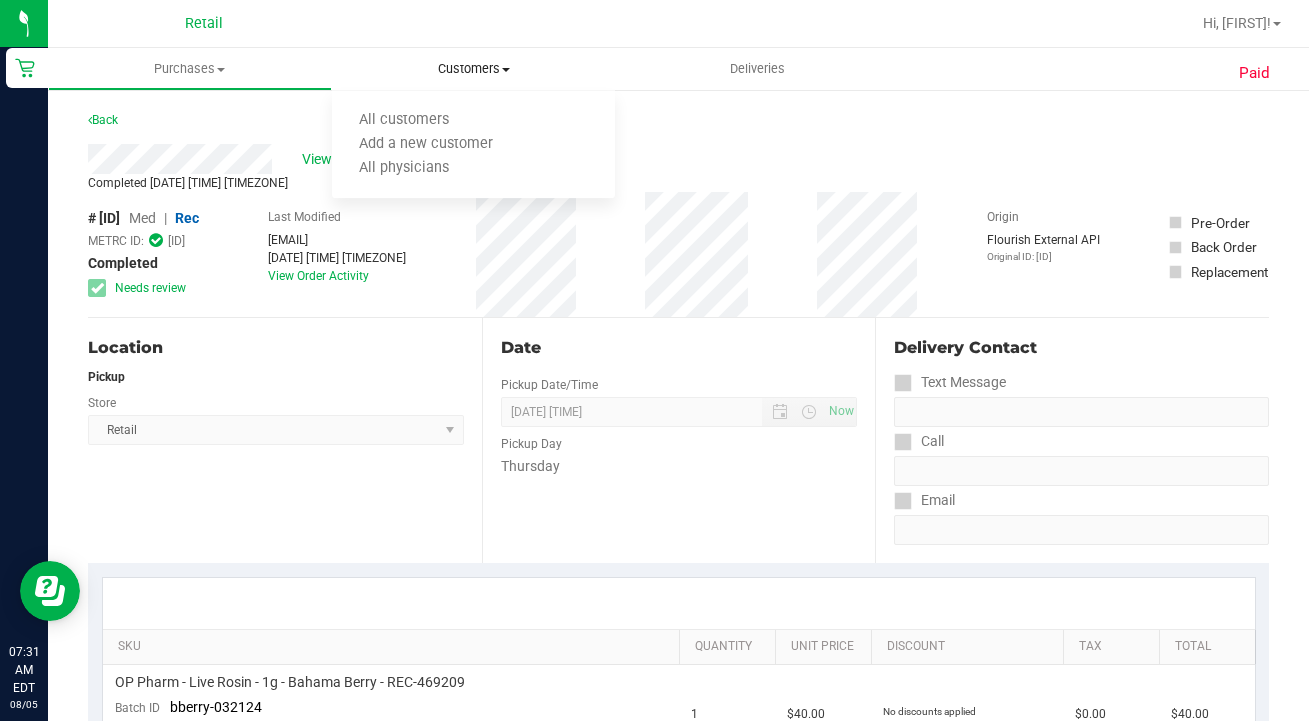 click on "All customers" at bounding box center (404, 120) 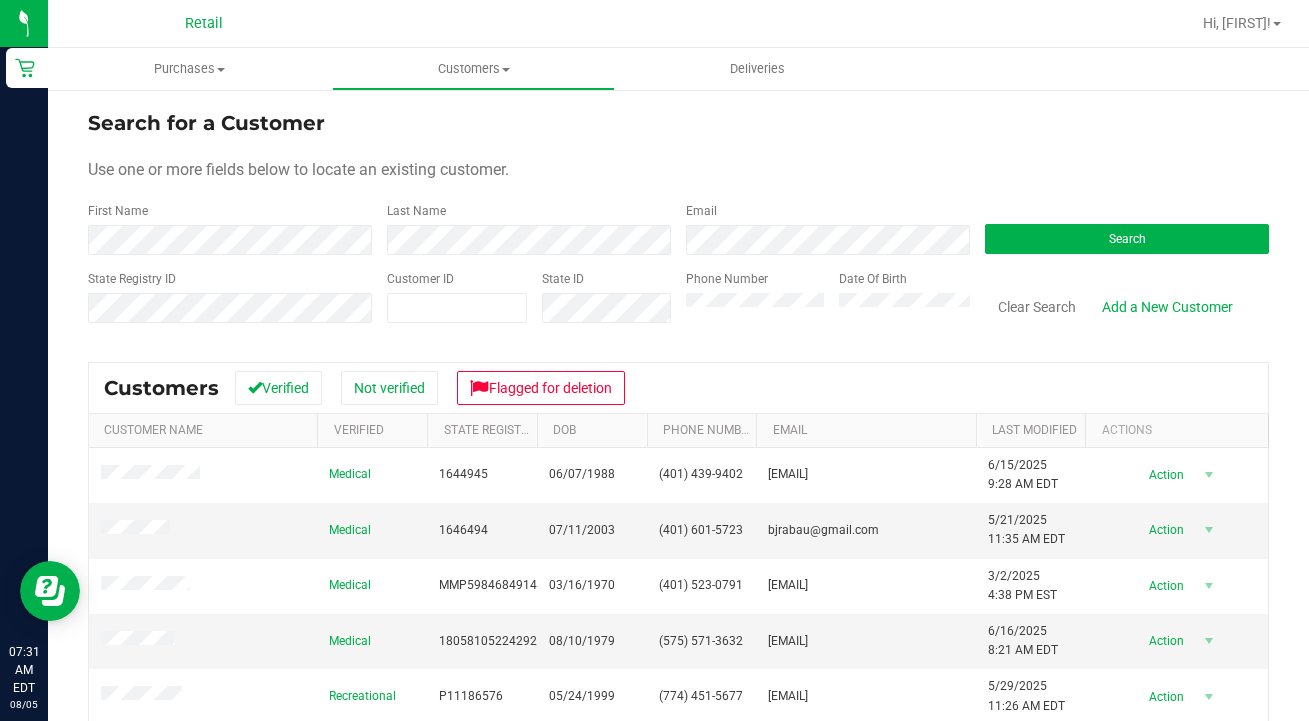 click on "Search for a Customer
Use one or more fields below to locate an existing customer.
First Name
Last Name
Email
Search
State Registry ID
Customer ID
State ID
Phone Number
Date Of Birth" at bounding box center (678, 224) 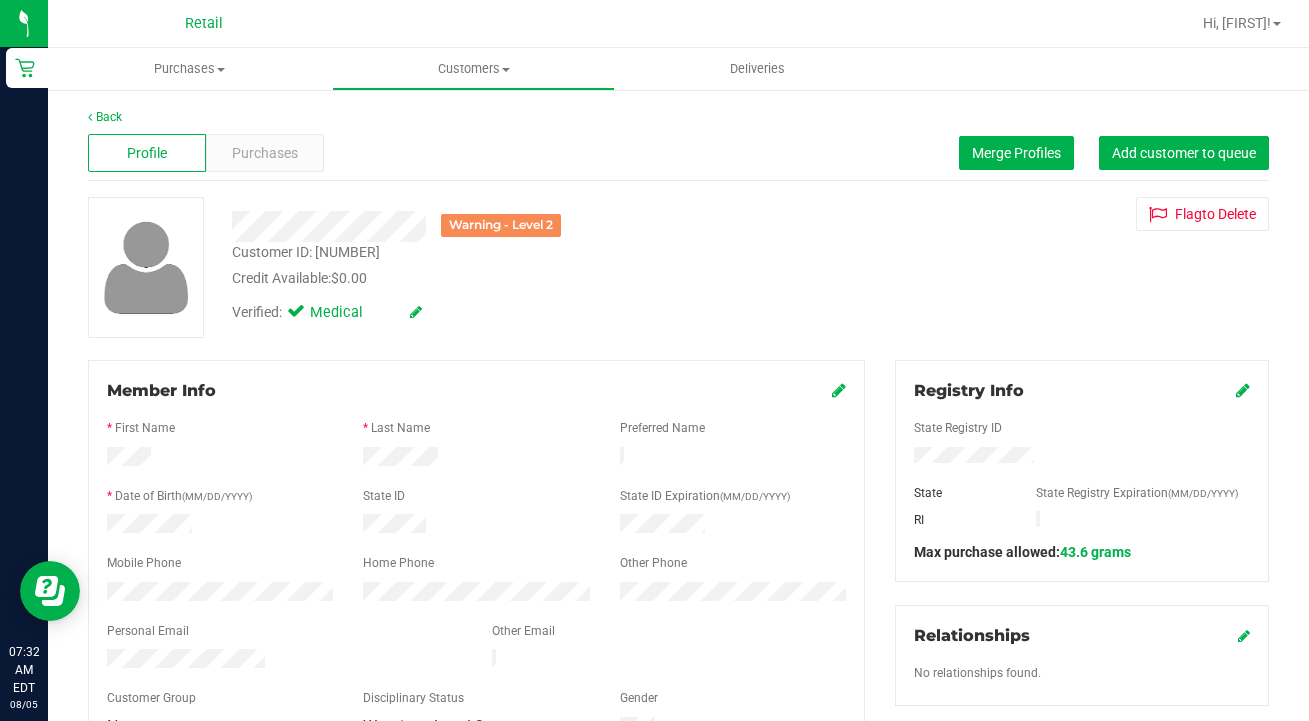 drag, startPoint x: 442, startPoint y: 67, endPoint x: 845, endPoint y: 393, distance: 518.3483 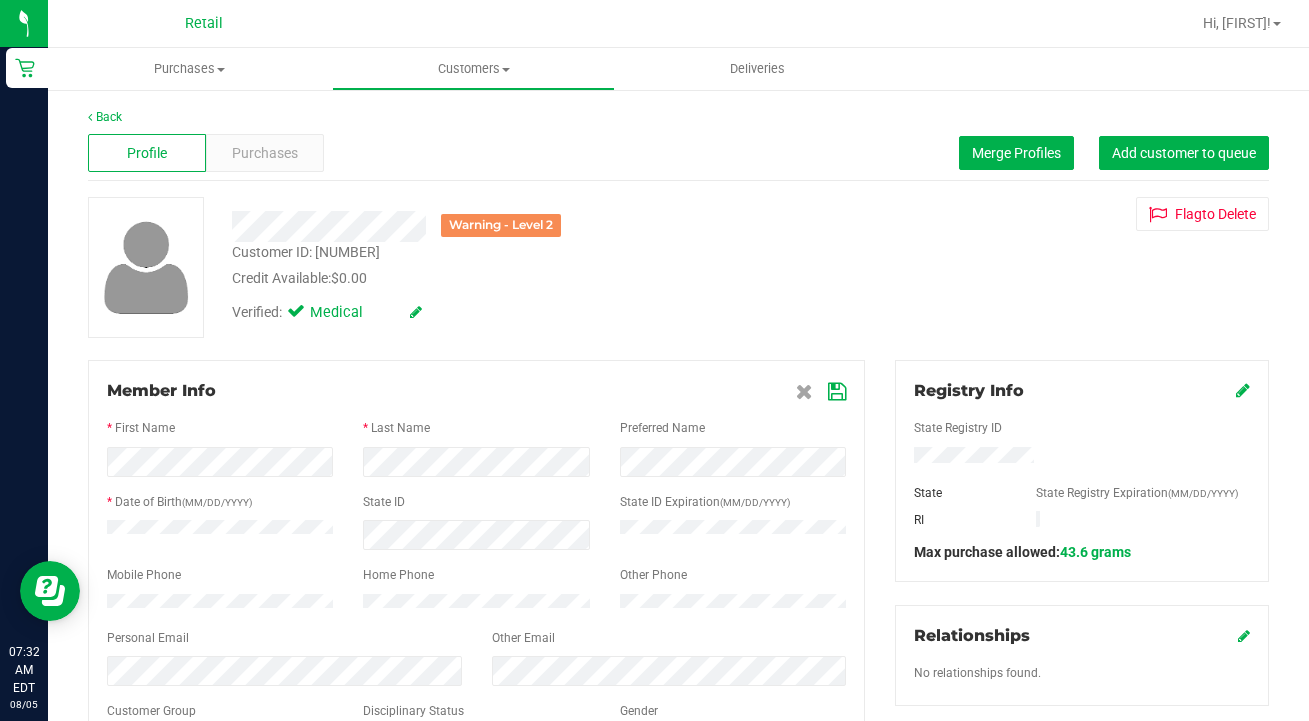 drag, startPoint x: 845, startPoint y: 393, endPoint x: 836, endPoint y: 385, distance: 12.0415945 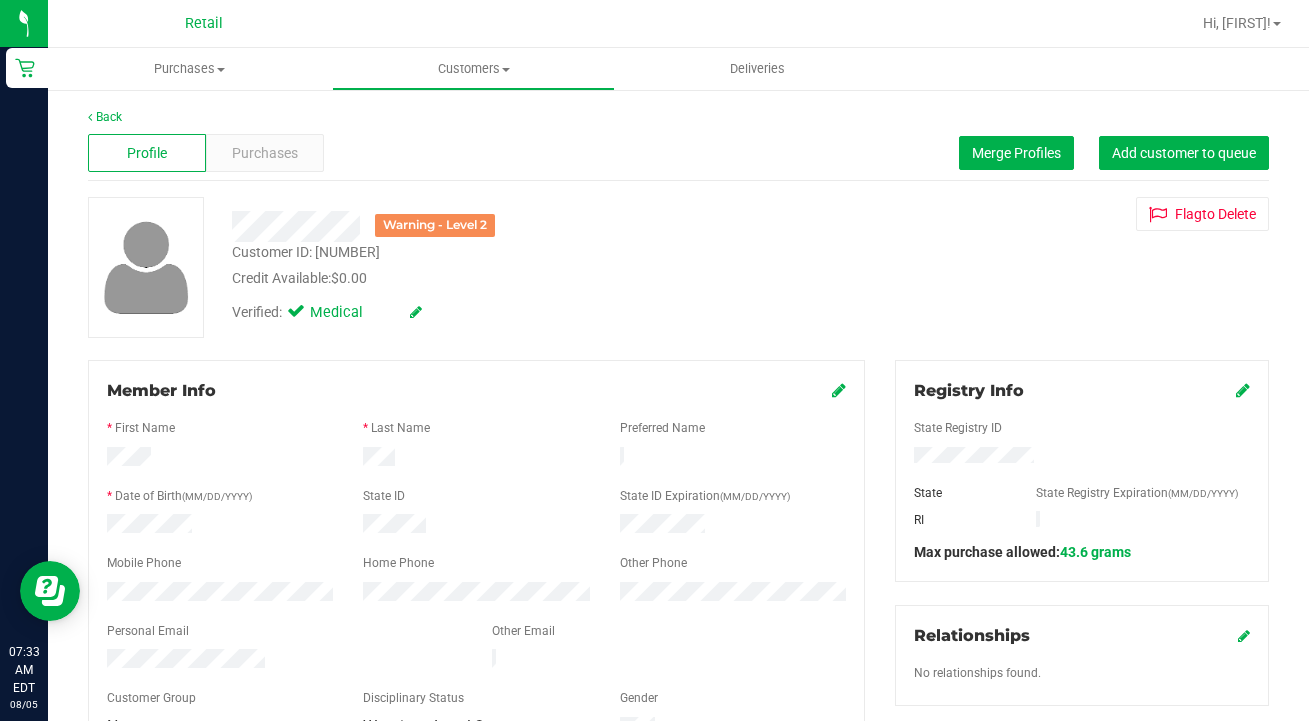 click on "Customers
All customers
Add a new customer
All physicians" at bounding box center (474, 69) 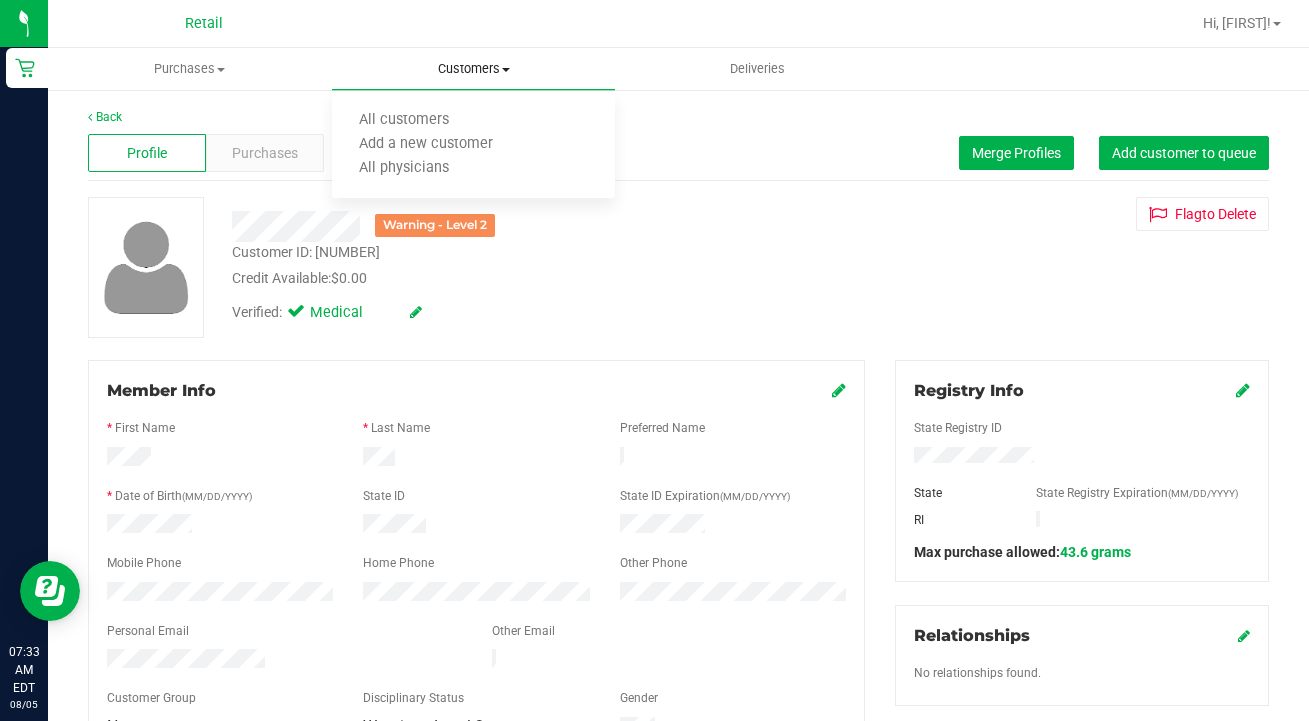 drag, startPoint x: 836, startPoint y: 385, endPoint x: 450, endPoint y: 102, distance: 478.62823 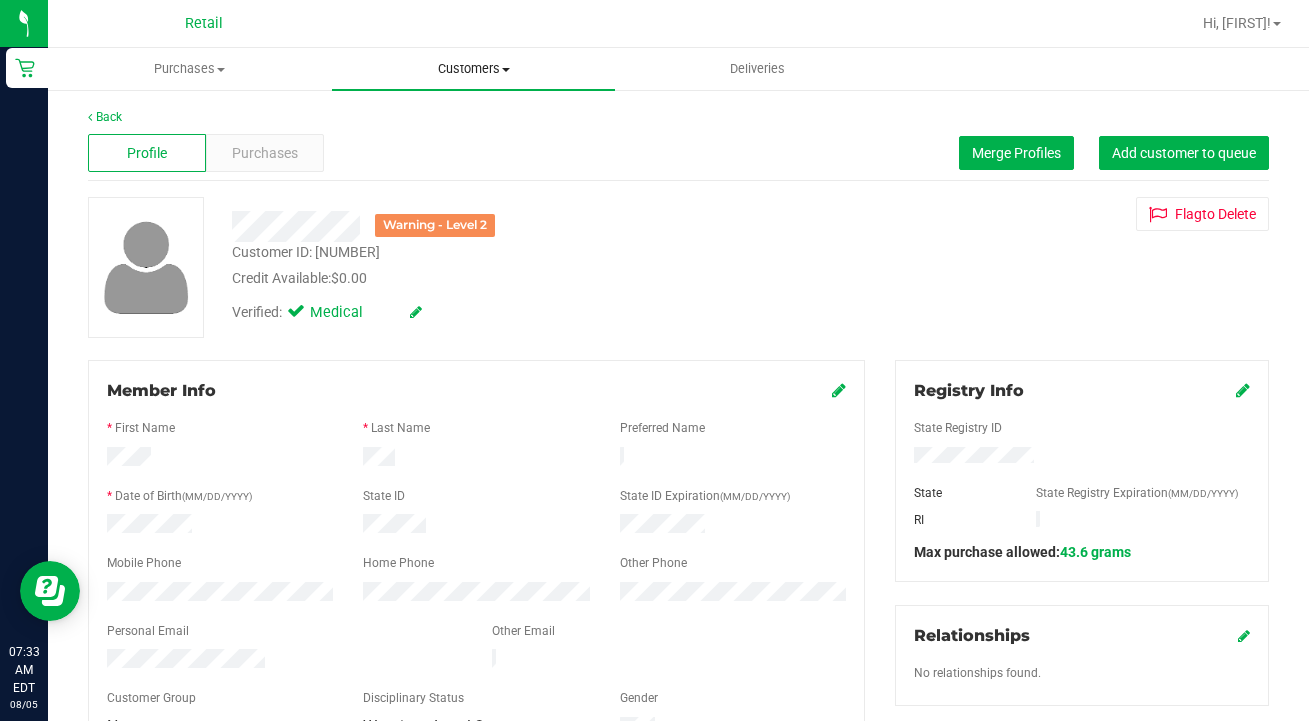 click on "Customers" at bounding box center [474, 69] 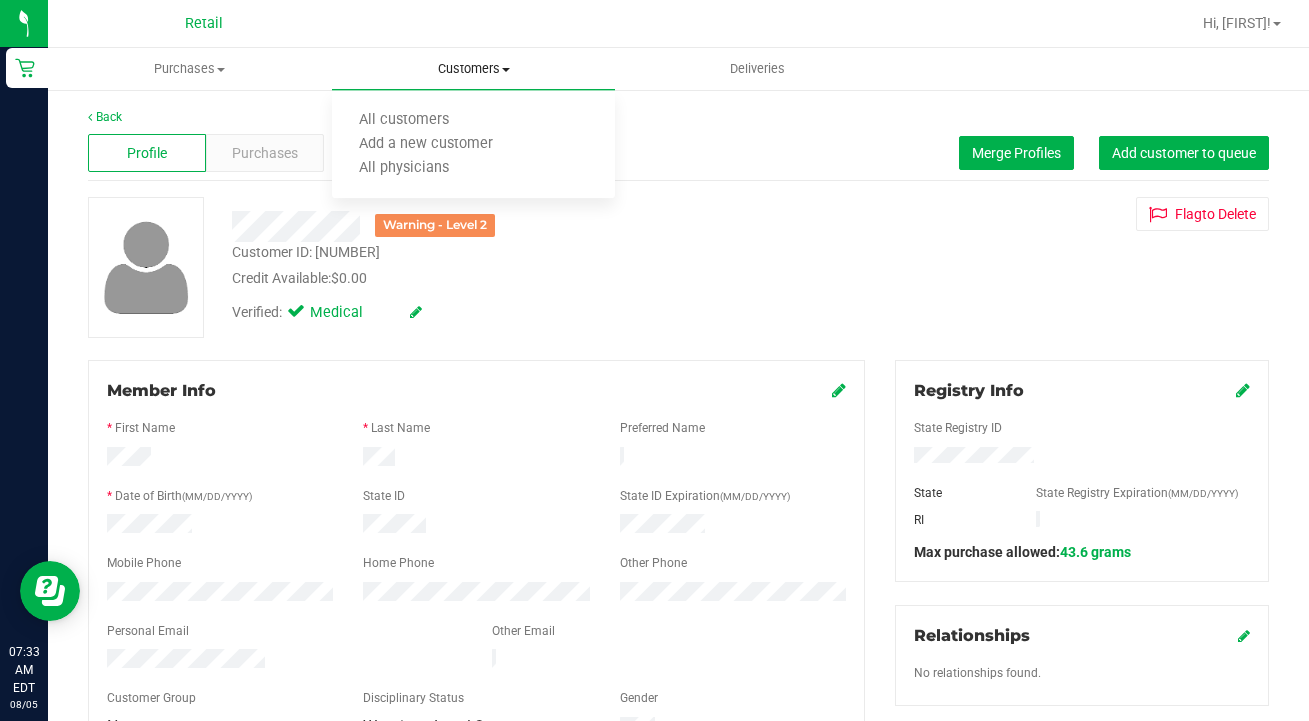 click on "All customers" at bounding box center (404, 120) 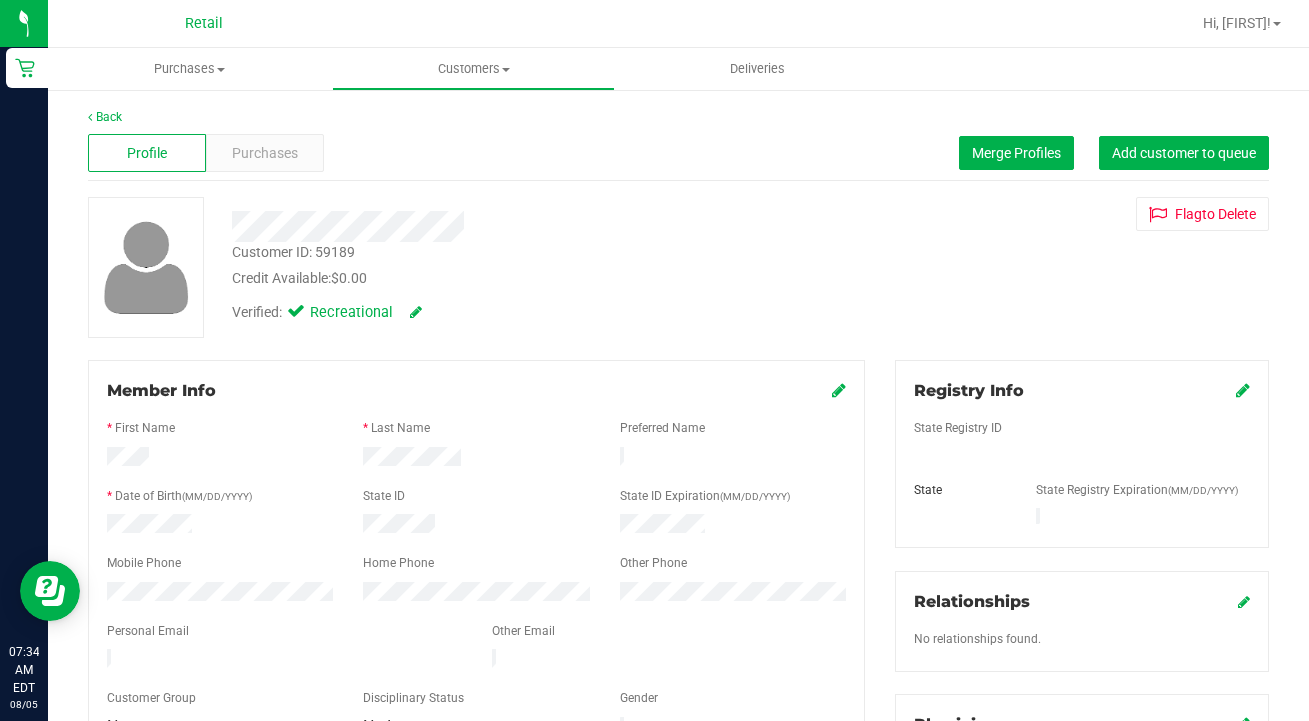 click on "Merge Profiles" at bounding box center (1016, 153) 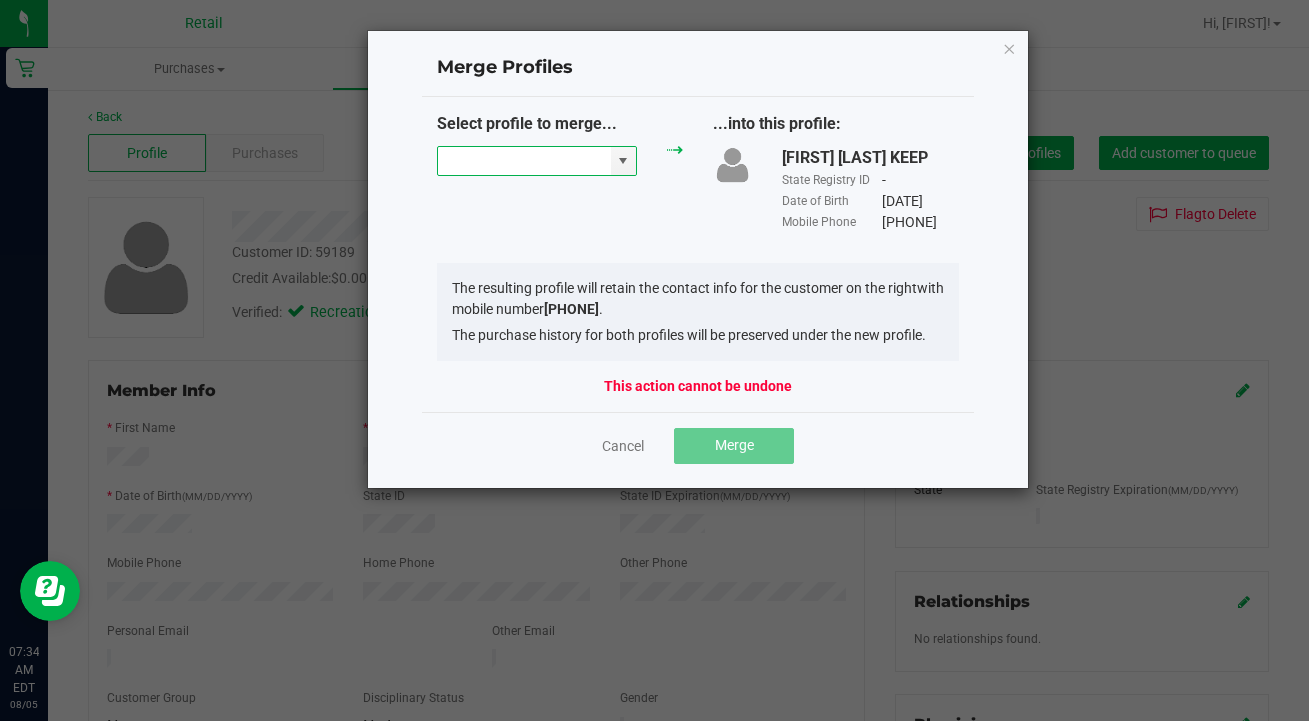 click at bounding box center [524, 161] 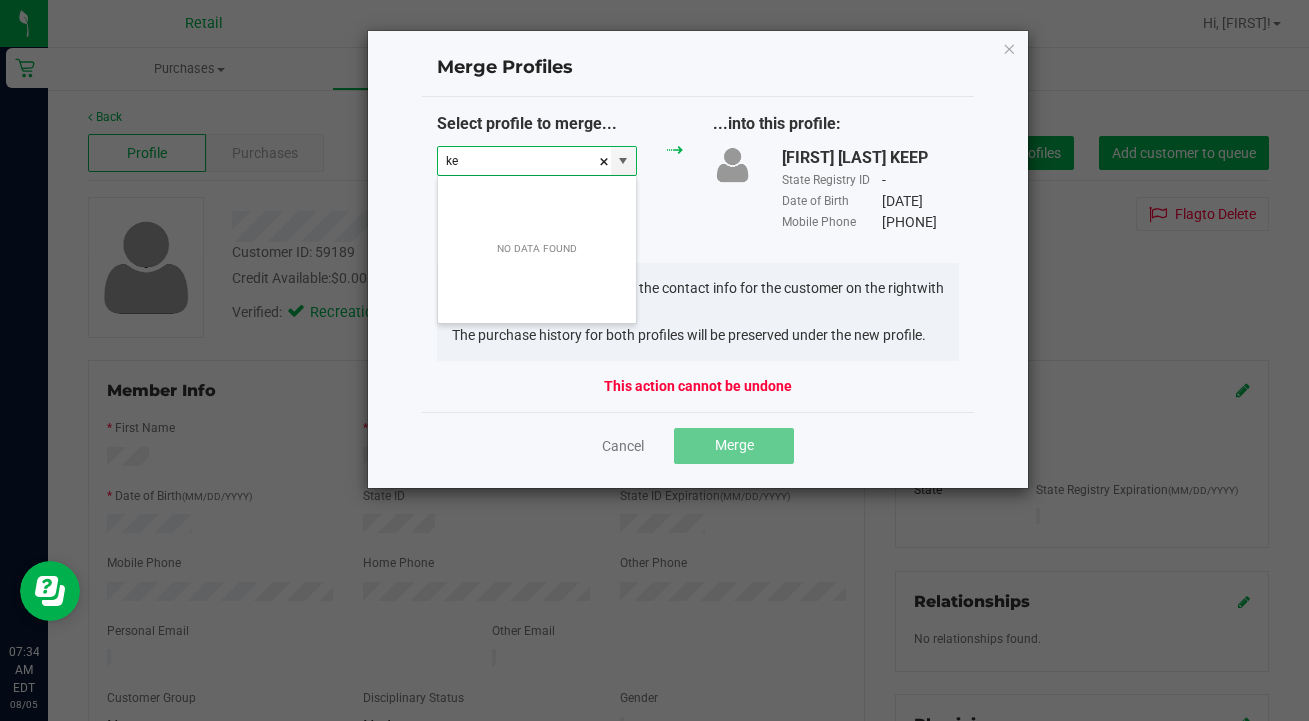 scroll, scrollTop: 99970, scrollLeft: 99800, axis: both 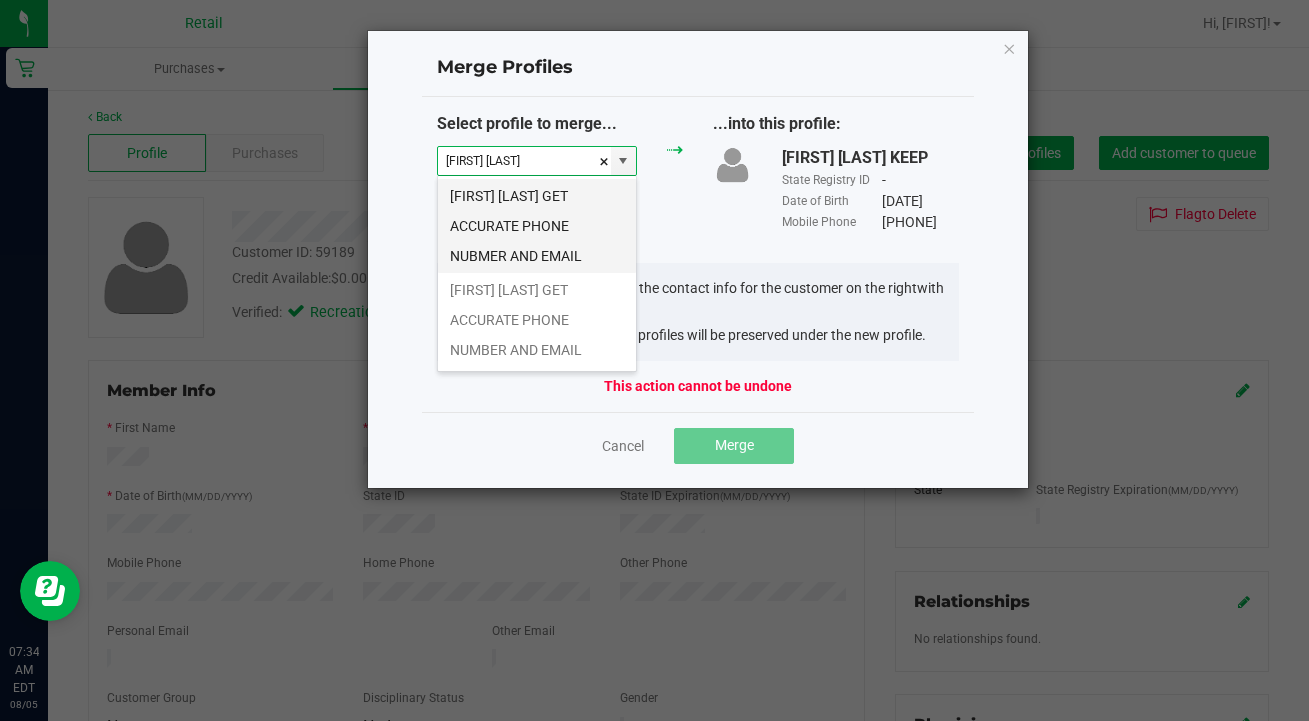 drag, startPoint x: 450, startPoint y: 102, endPoint x: 548, endPoint y: 195, distance: 135.10367 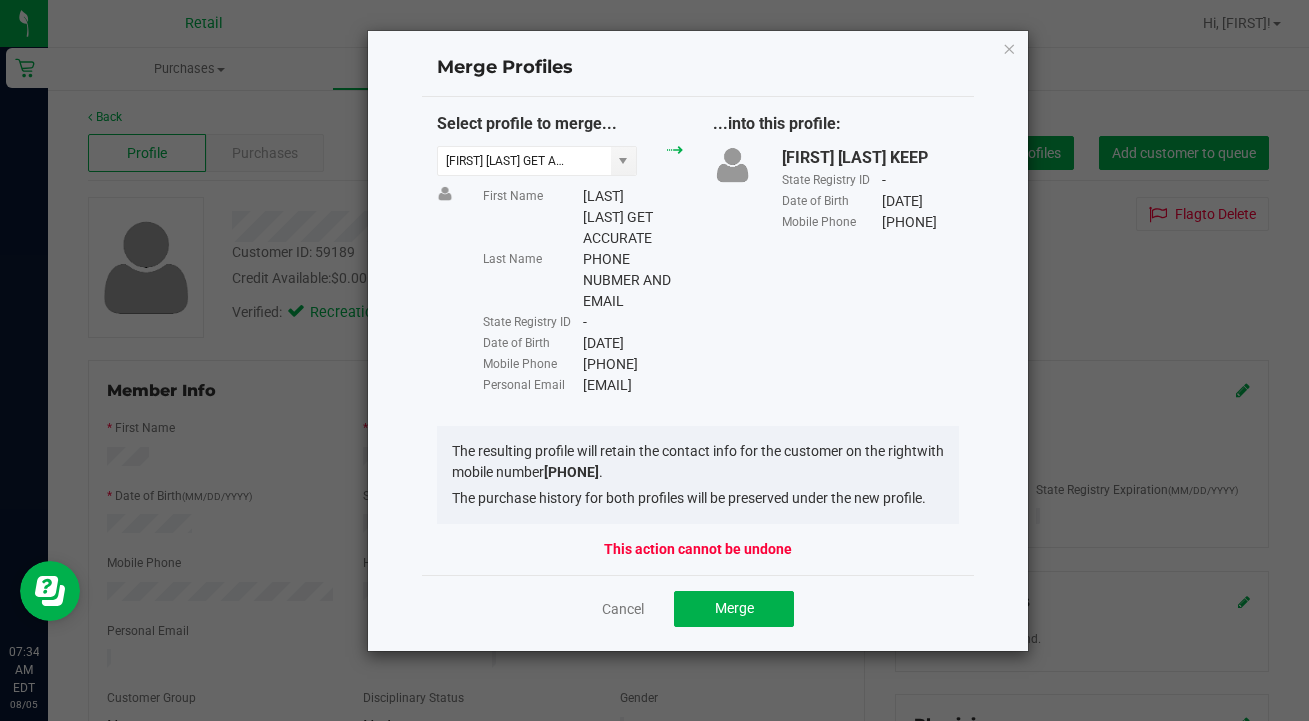 drag, startPoint x: 548, startPoint y: 195, endPoint x: 592, endPoint y: 427, distance: 236.13556 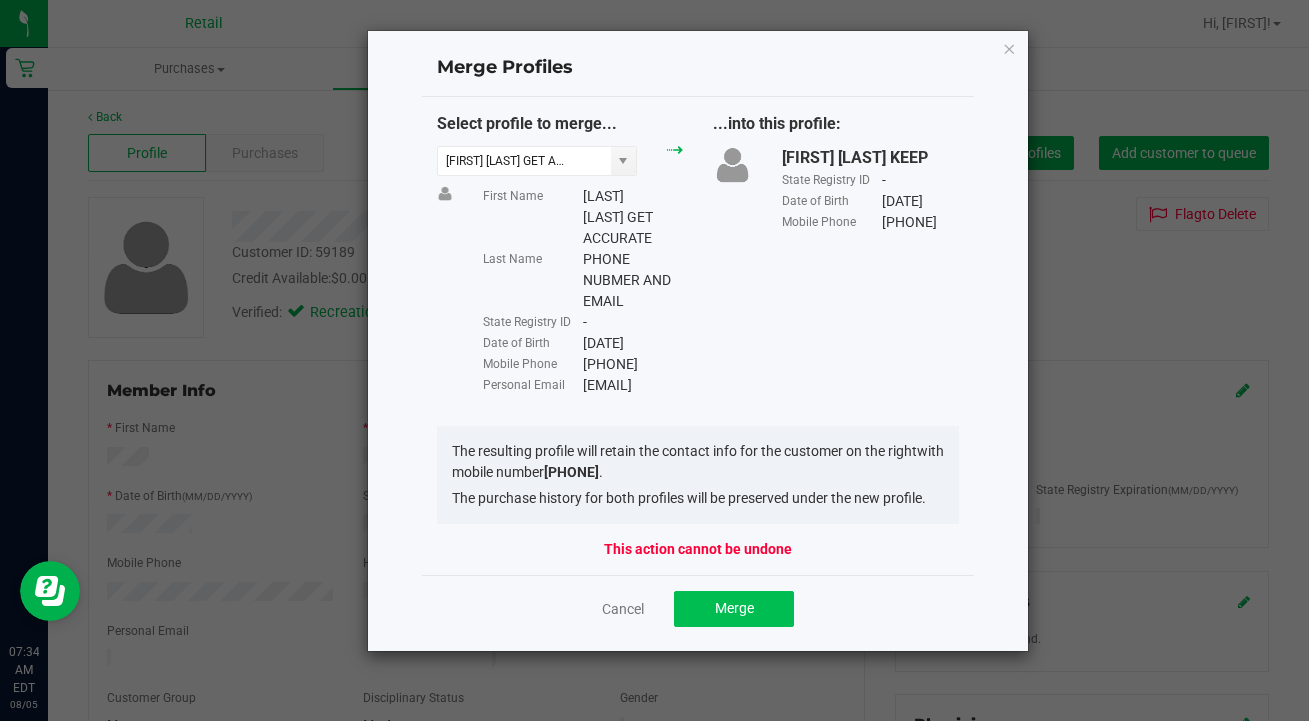 drag, startPoint x: 587, startPoint y: 384, endPoint x: 769, endPoint y: 608, distance: 288.6174 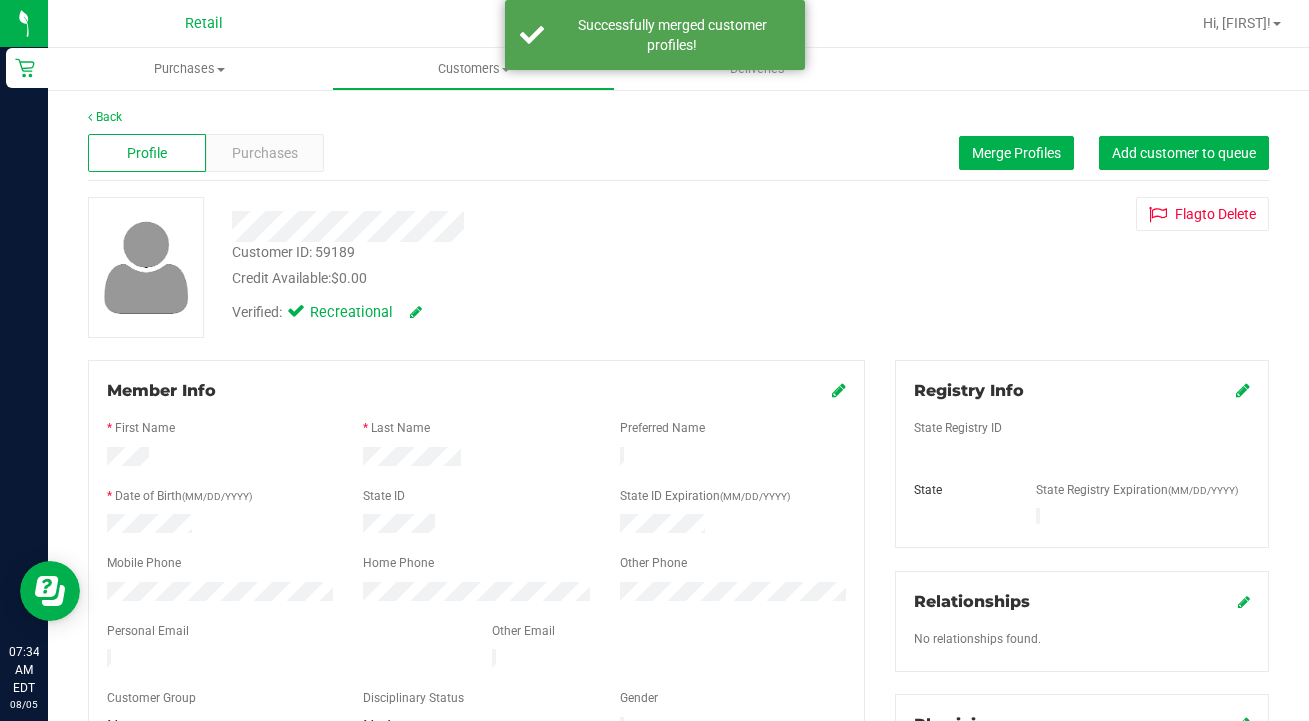 drag, startPoint x: 769, startPoint y: 608, endPoint x: 836, endPoint y: 377, distance: 240.52026 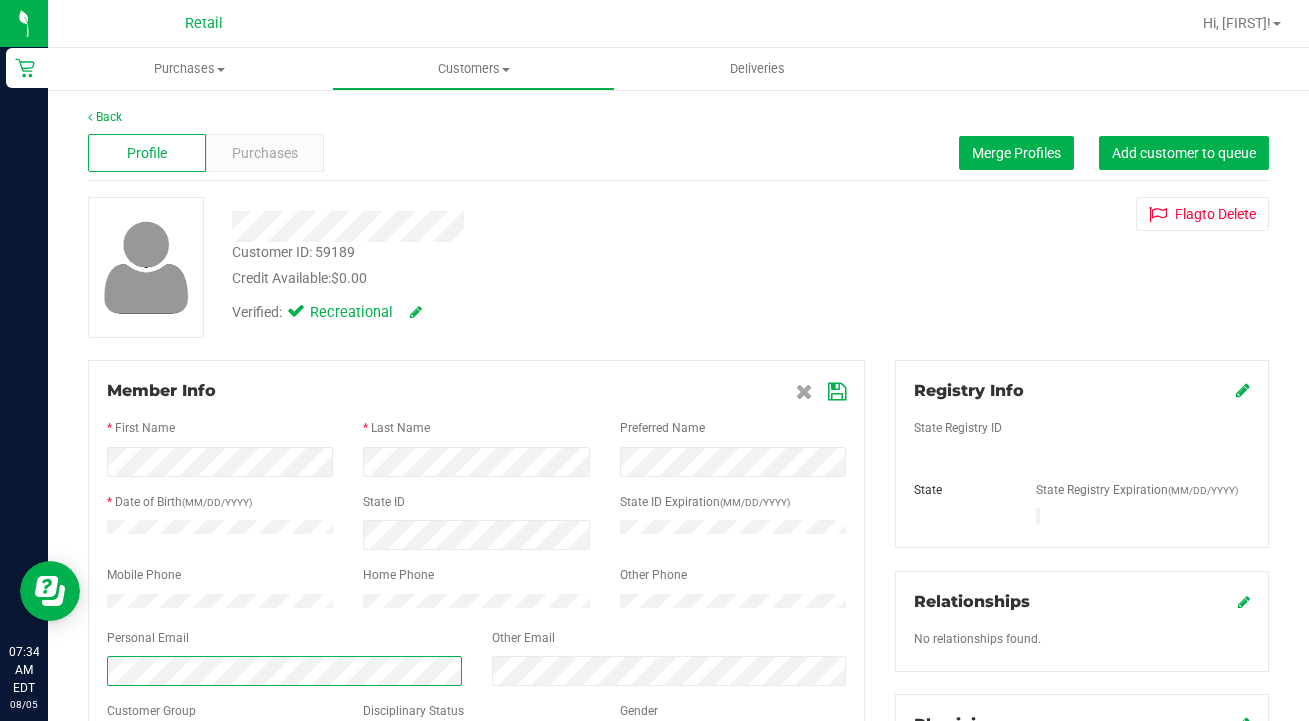 scroll, scrollTop: 80, scrollLeft: 0, axis: vertical 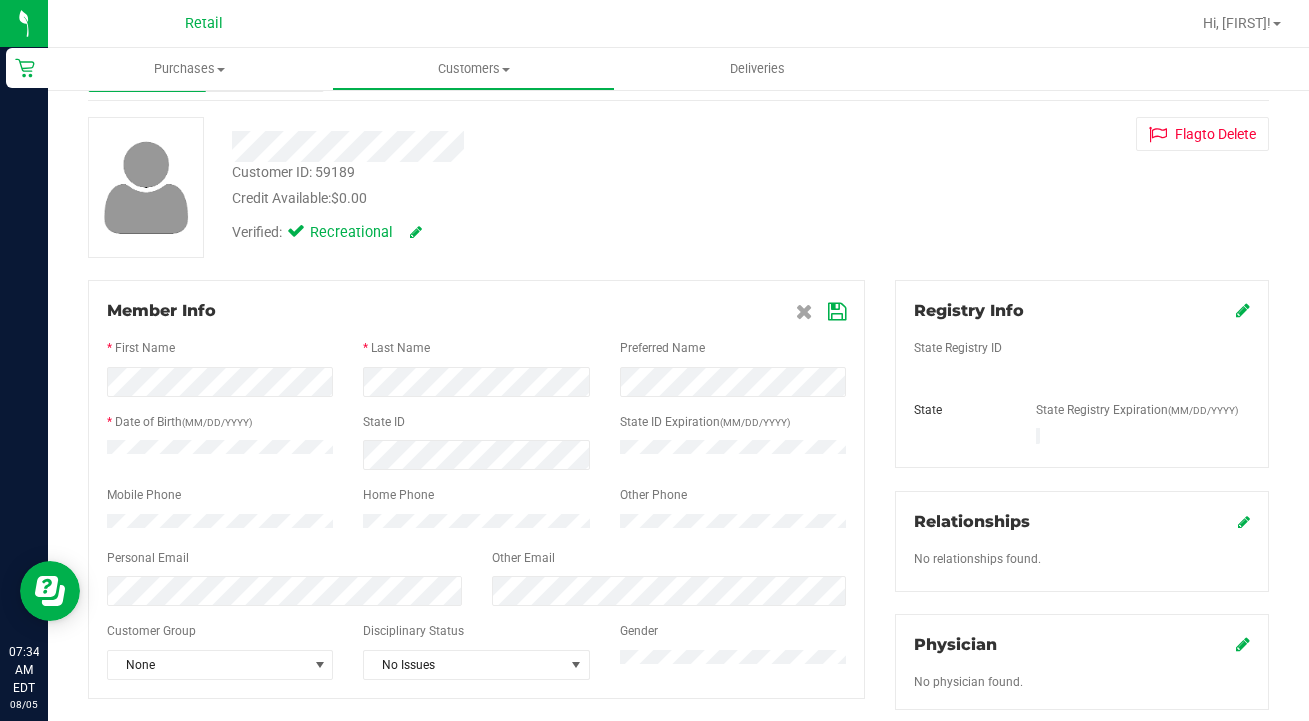 drag, startPoint x: 264, startPoint y: 681, endPoint x: 840, endPoint y: 315, distance: 682.4456 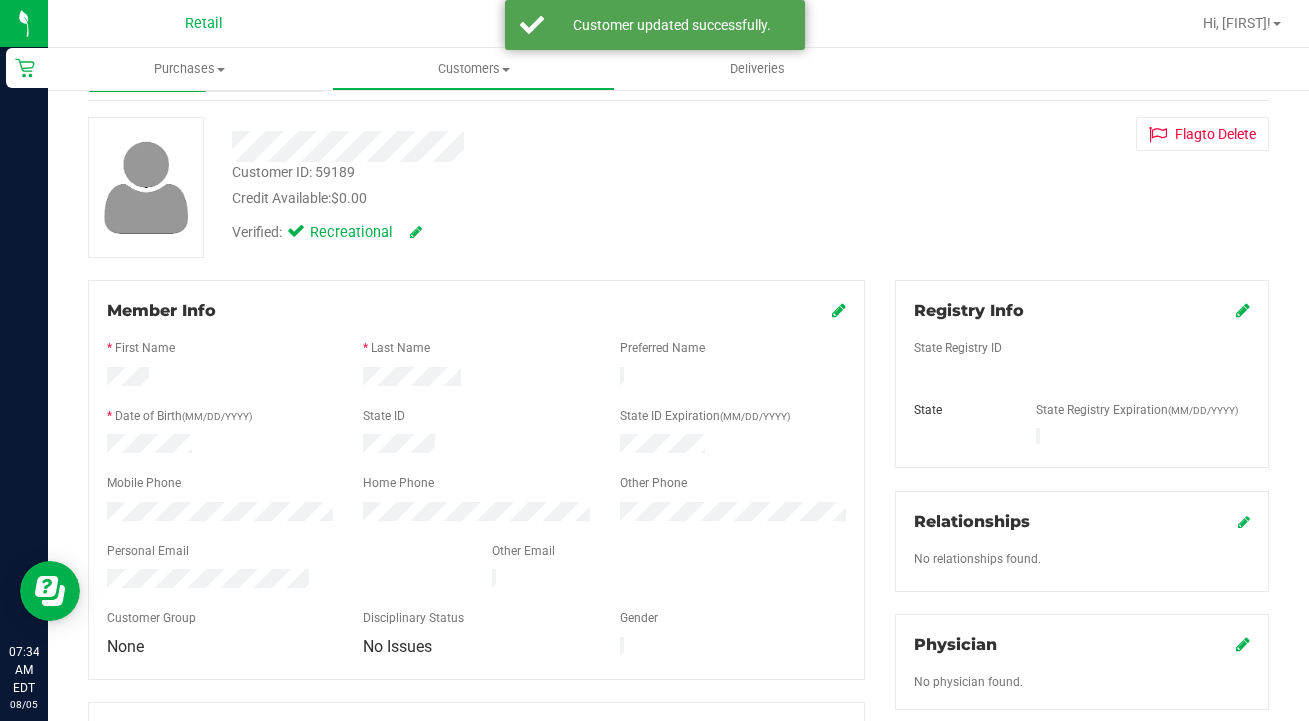 scroll, scrollTop: 0, scrollLeft: 0, axis: both 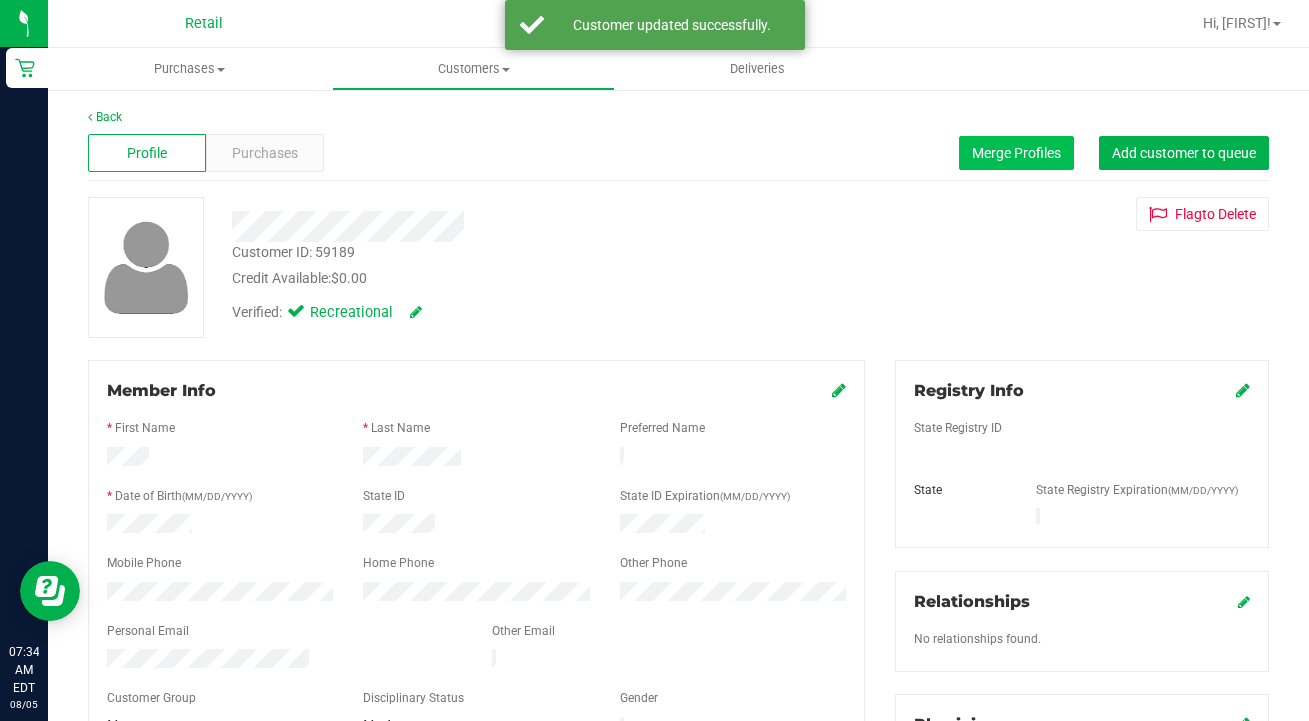 drag, startPoint x: 840, startPoint y: 315, endPoint x: 1034, endPoint y: 141, distance: 260.5993 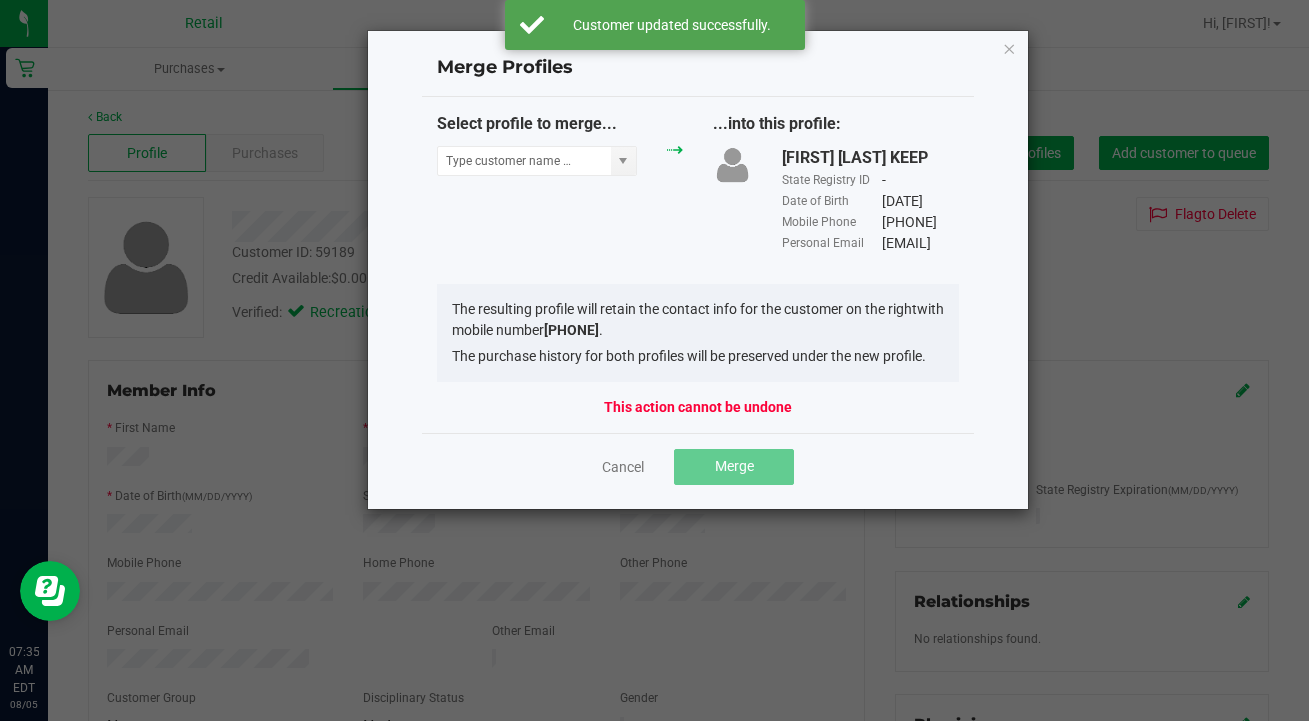 drag, startPoint x: 1034, startPoint y: 141, endPoint x: 534, endPoint y: 180, distance: 501.5187 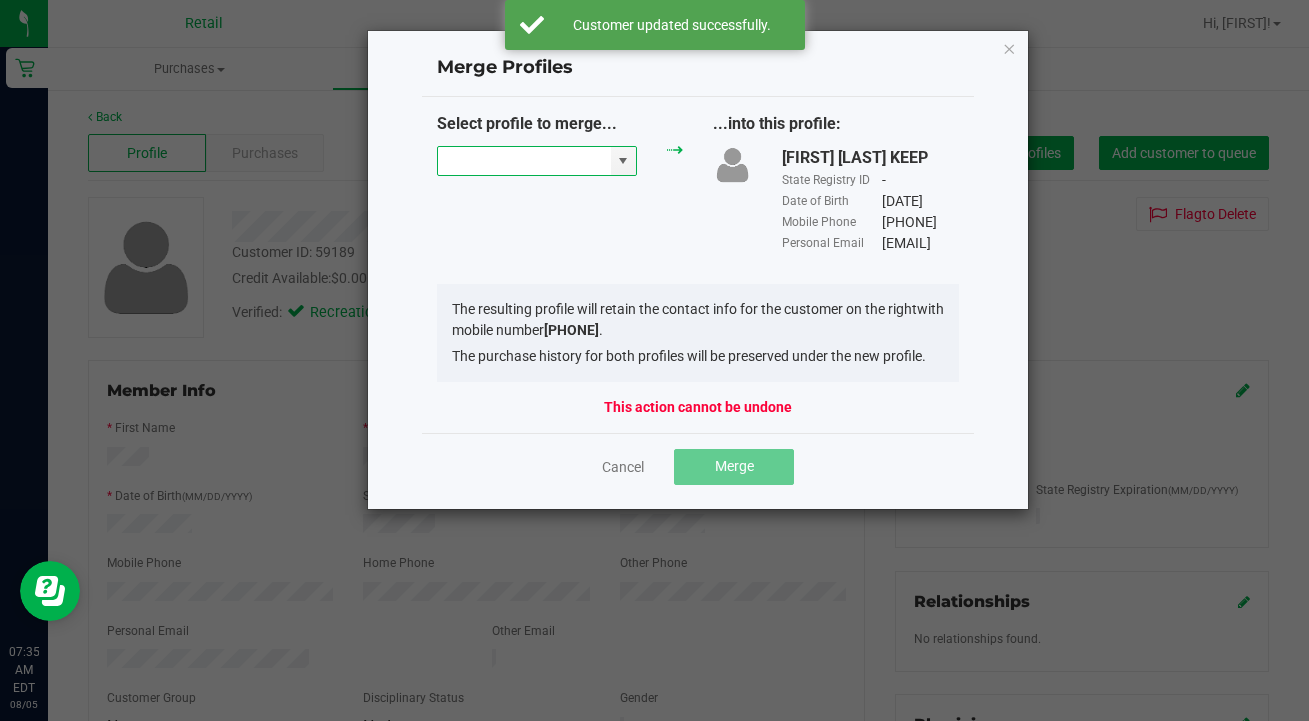click at bounding box center [524, 161] 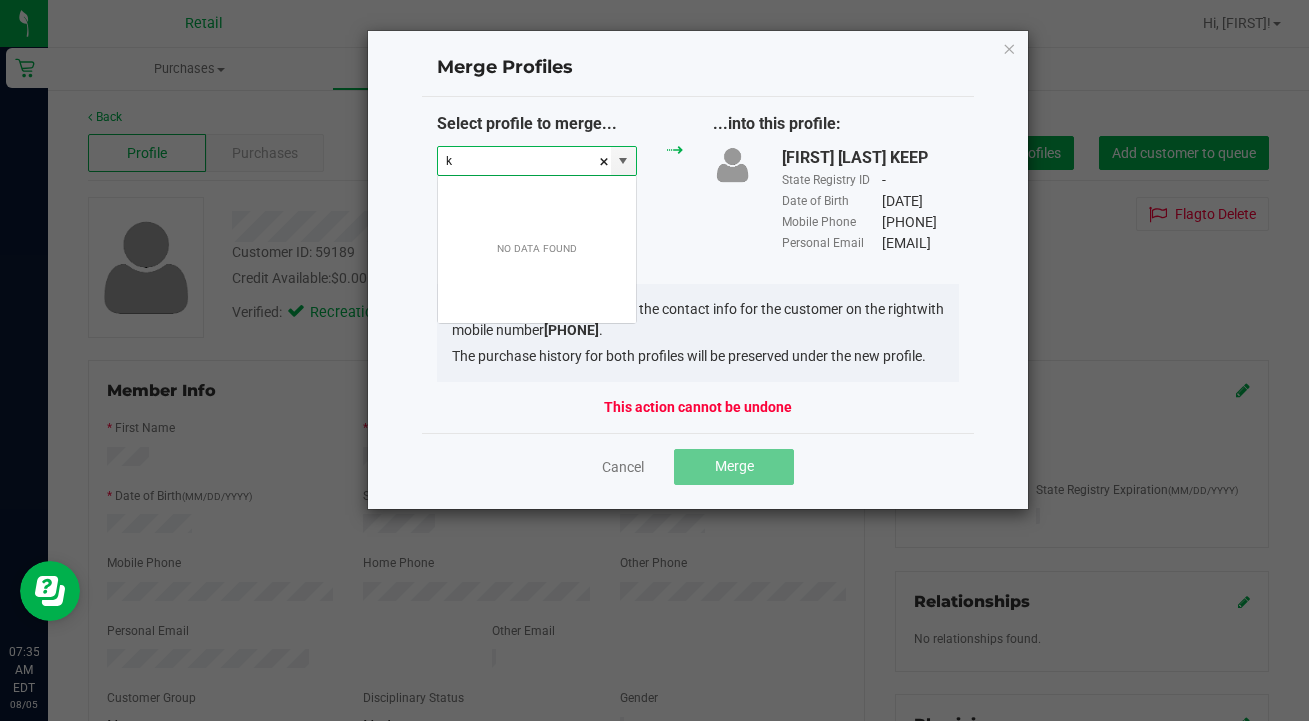 scroll, scrollTop: 99970, scrollLeft: 99800, axis: both 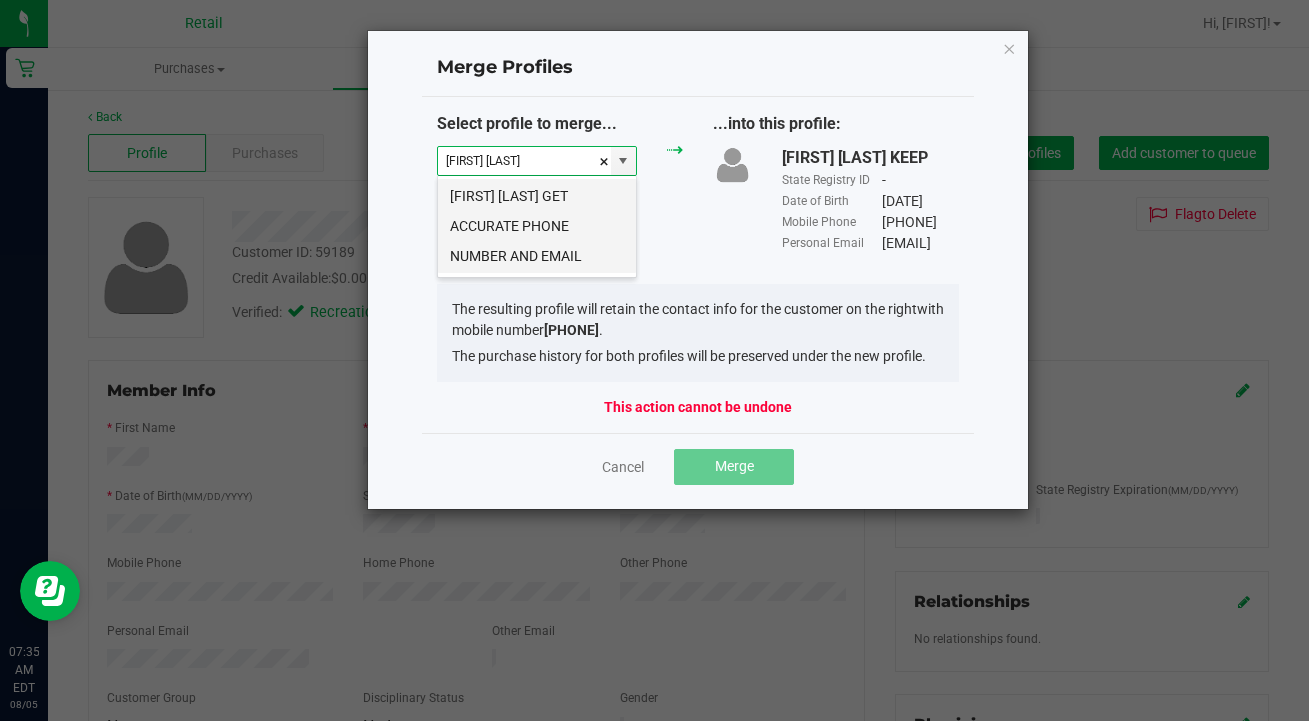 drag, startPoint x: 534, startPoint y: 180, endPoint x: 572, endPoint y: 202, distance: 43.908997 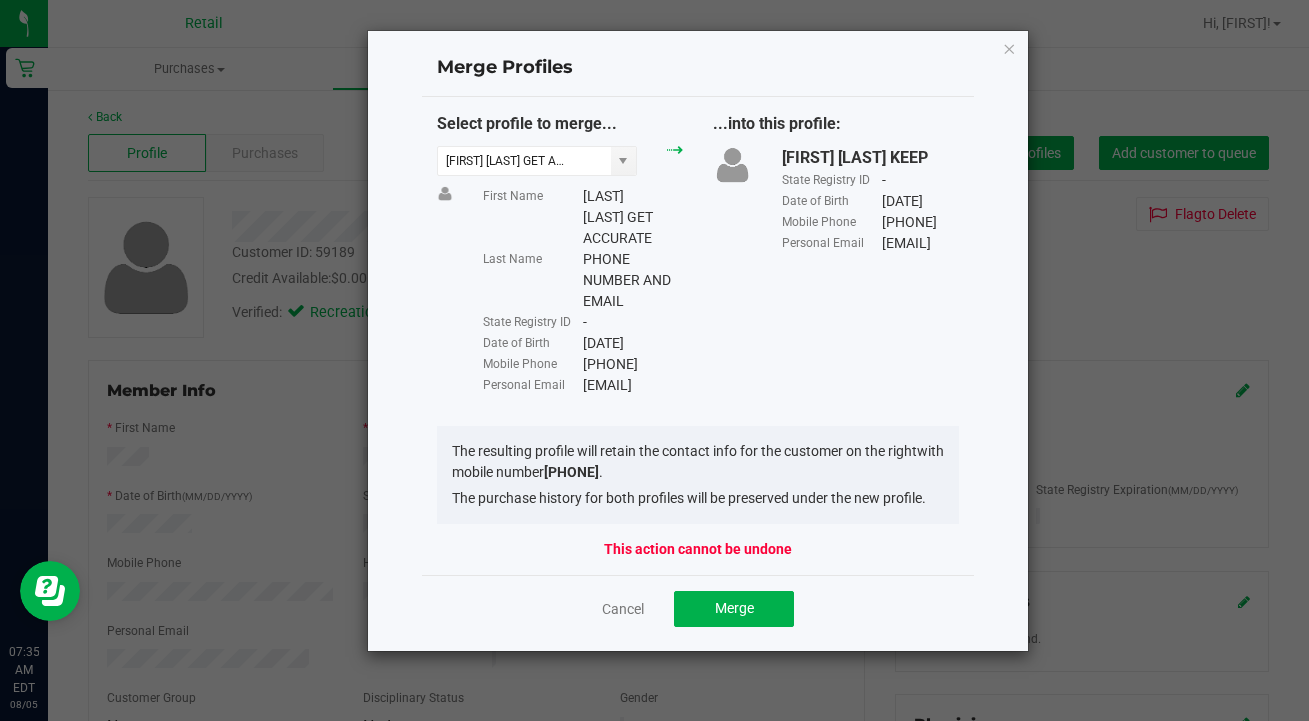 drag, startPoint x: 572, startPoint y: 202, endPoint x: 584, endPoint y: 377, distance: 175.41095 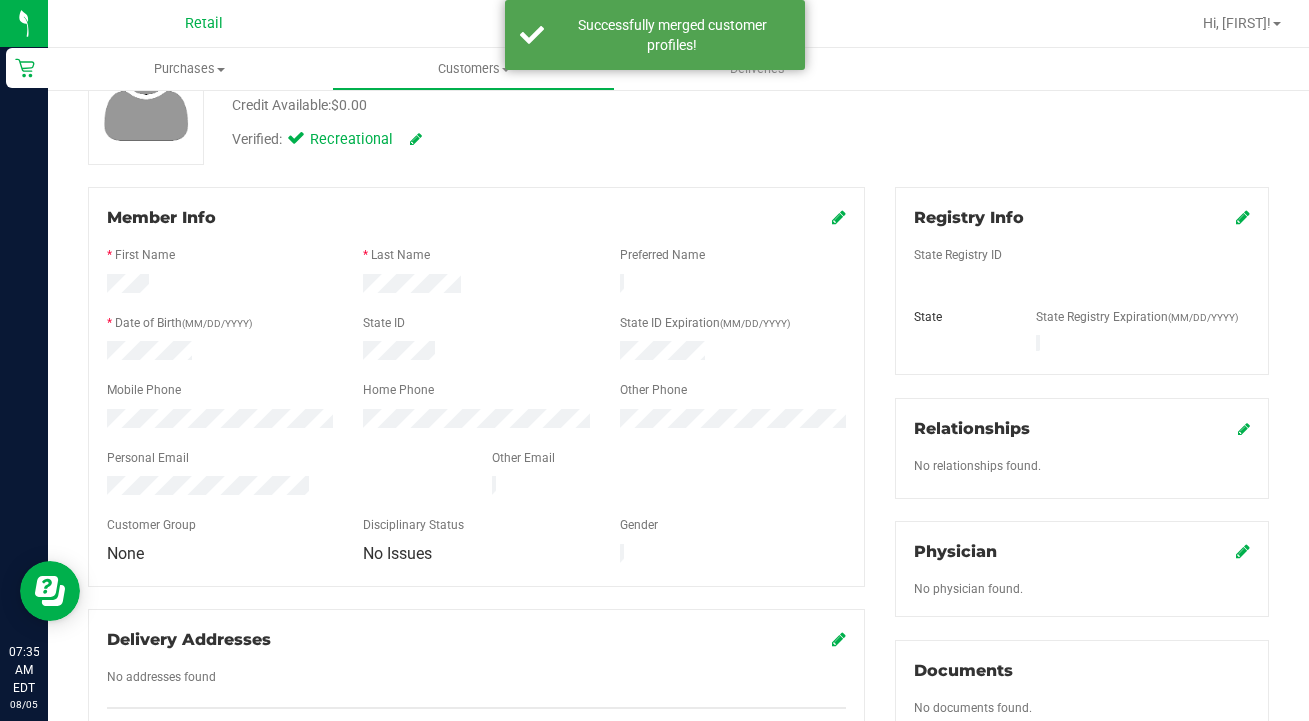 scroll, scrollTop: 174, scrollLeft: 0, axis: vertical 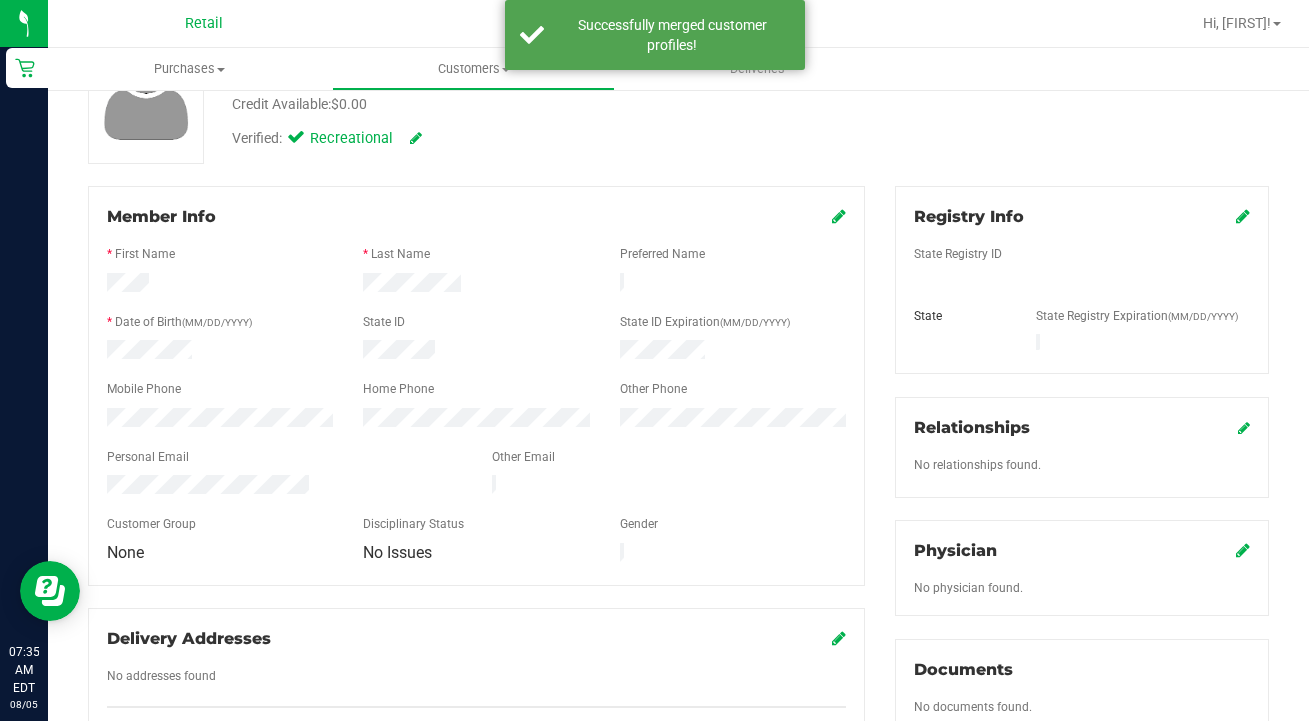 drag, startPoint x: 759, startPoint y: 610, endPoint x: 842, endPoint y: 223, distance: 395.80045 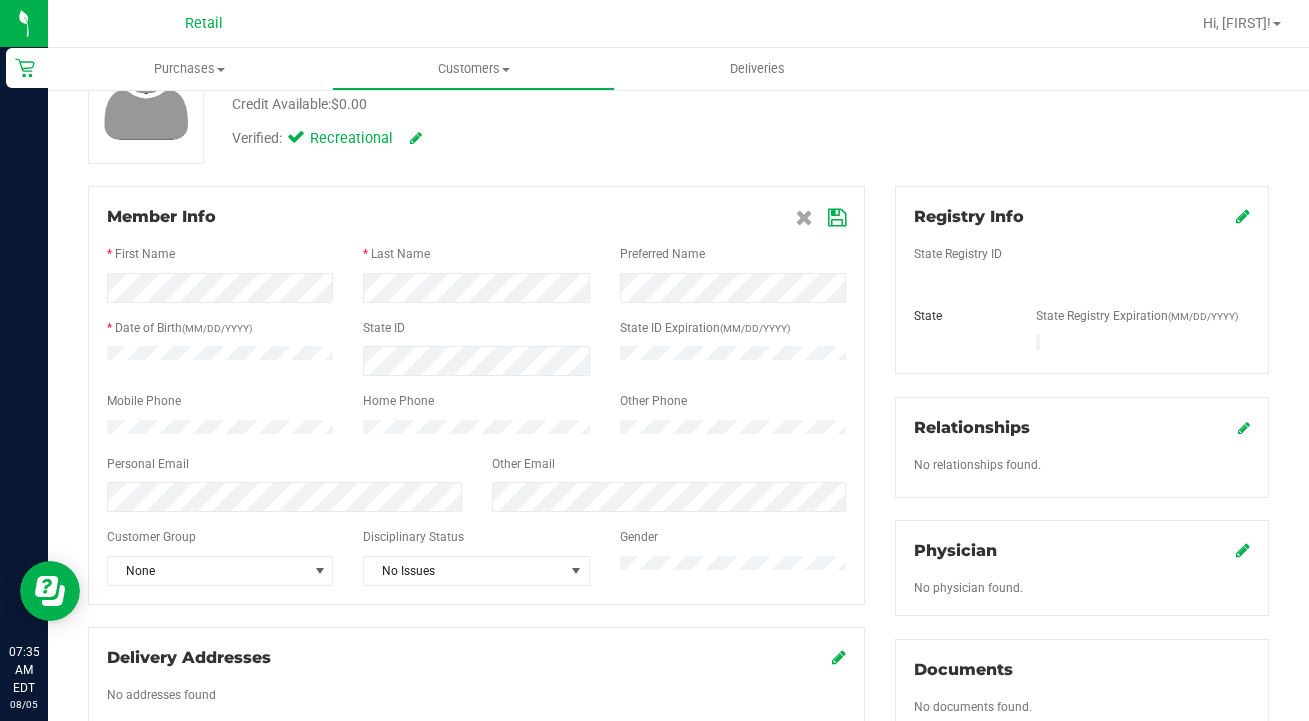 drag, startPoint x: 842, startPoint y: 223, endPoint x: 831, endPoint y: 221, distance: 11.18034 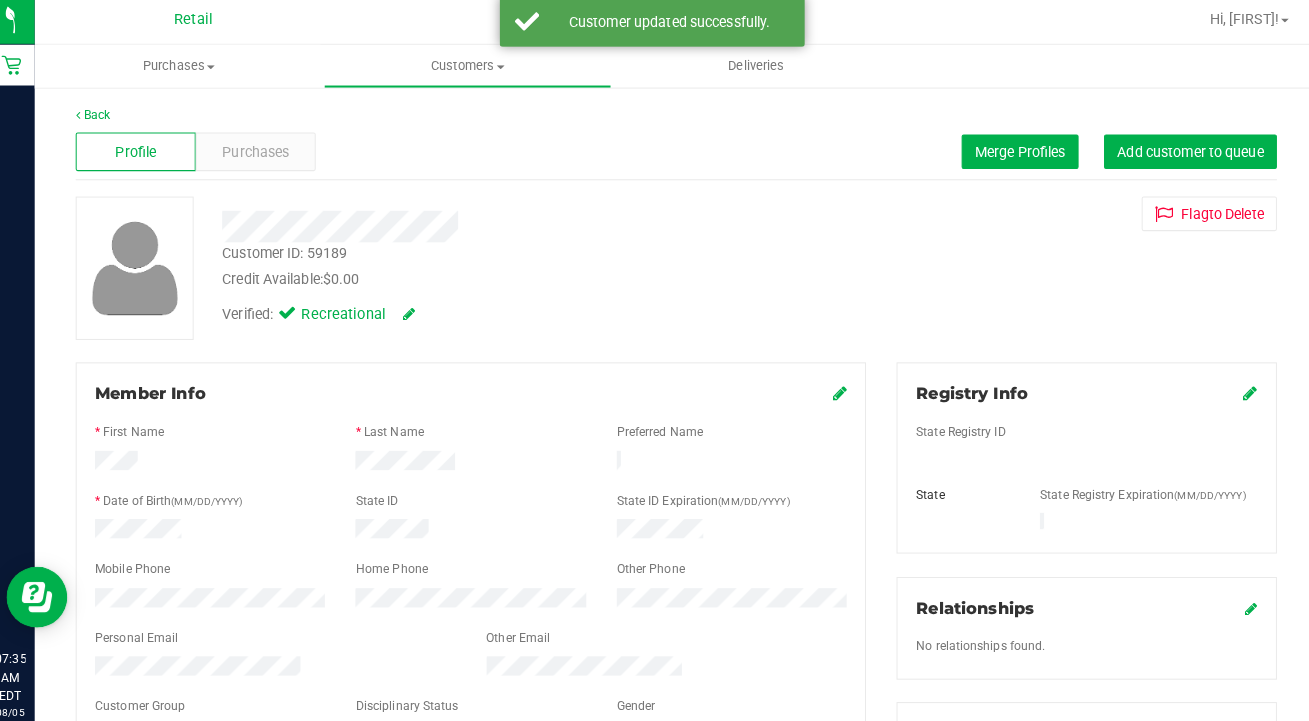 scroll, scrollTop: 0, scrollLeft: 0, axis: both 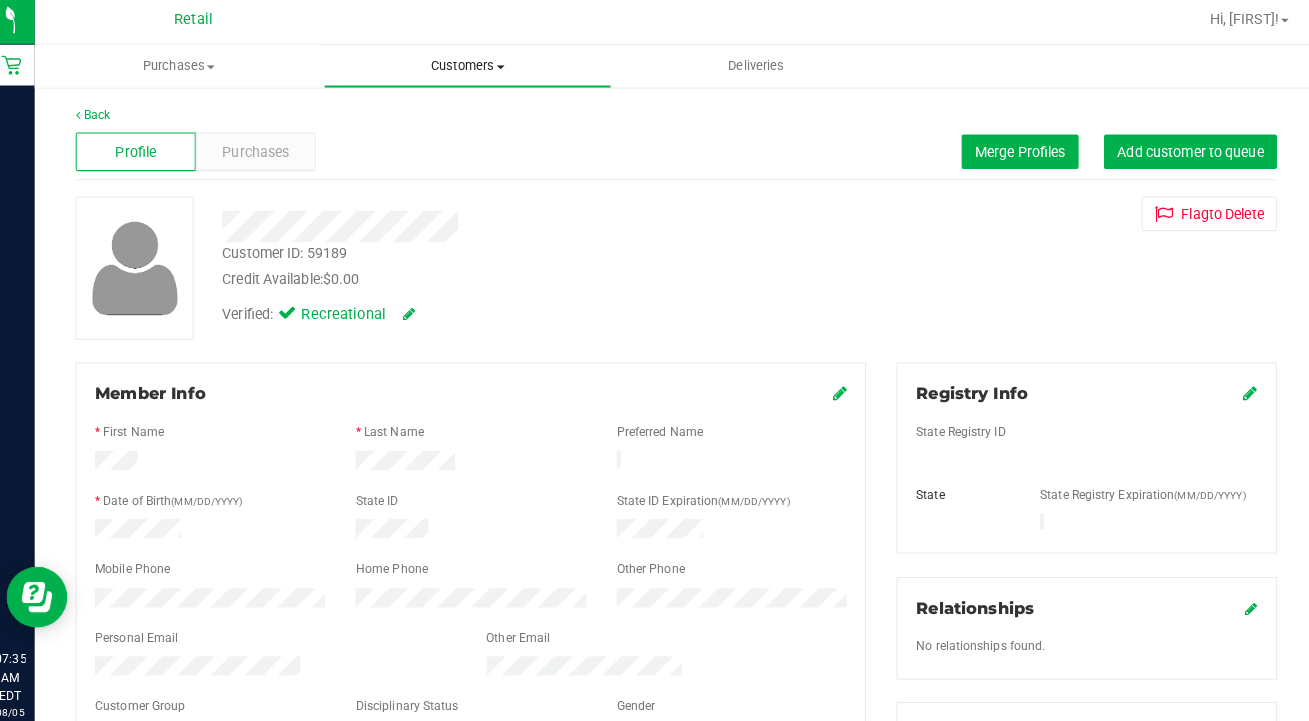 drag, startPoint x: 816, startPoint y: 217, endPoint x: 460, endPoint y: 58, distance: 389.8936 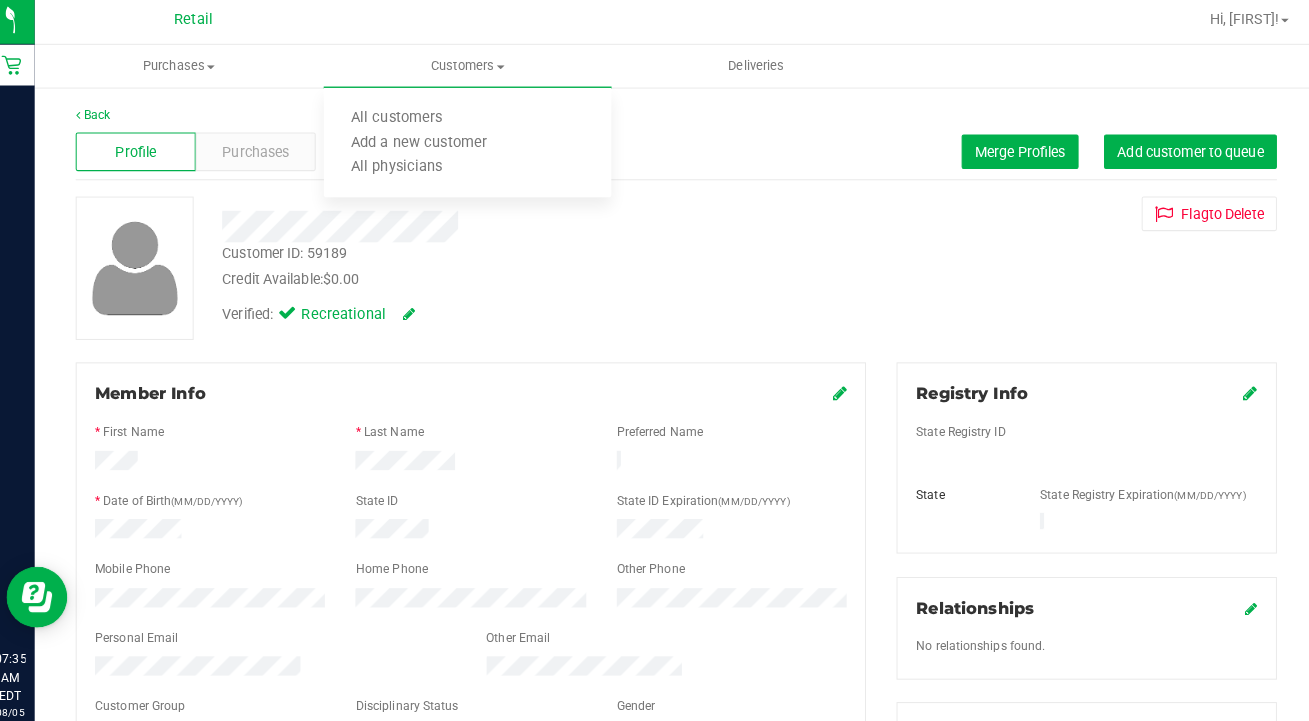 drag, startPoint x: 460, startPoint y: 58, endPoint x: 831, endPoint y: 389, distance: 497.19412 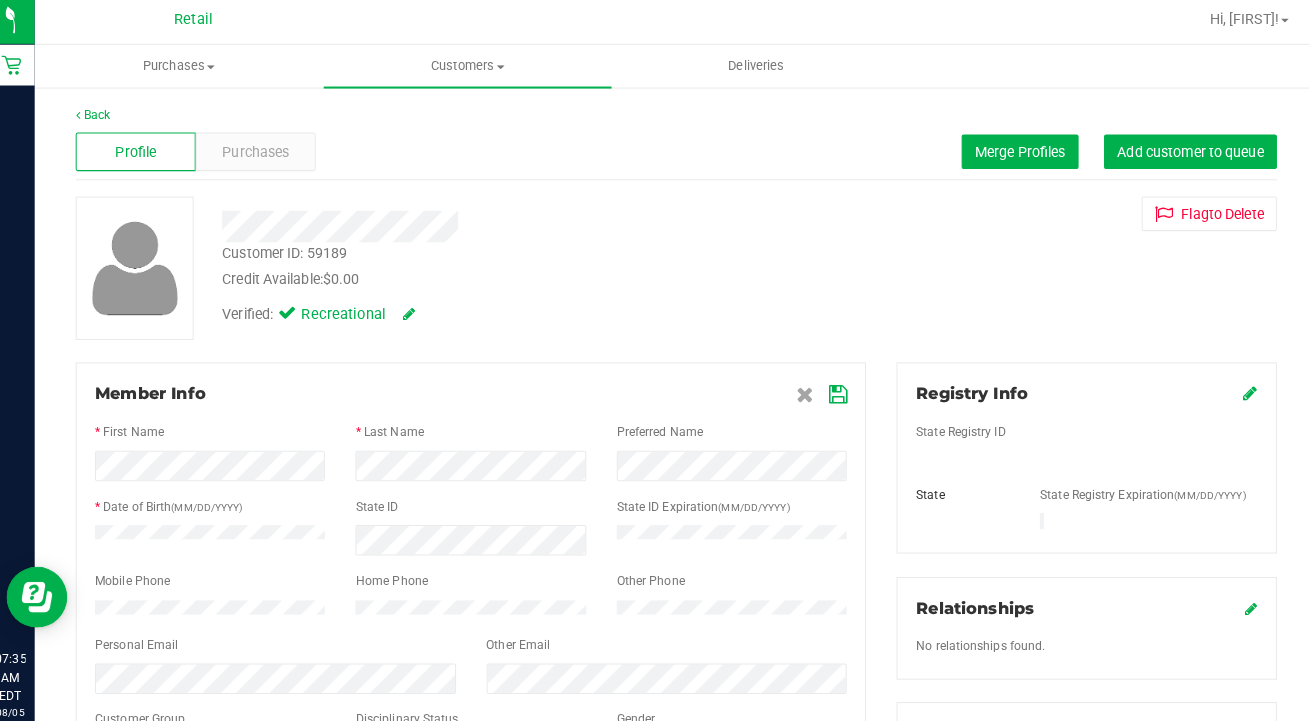drag, startPoint x: 831, startPoint y: 389, endPoint x: 822, endPoint y: 382, distance: 11.401754 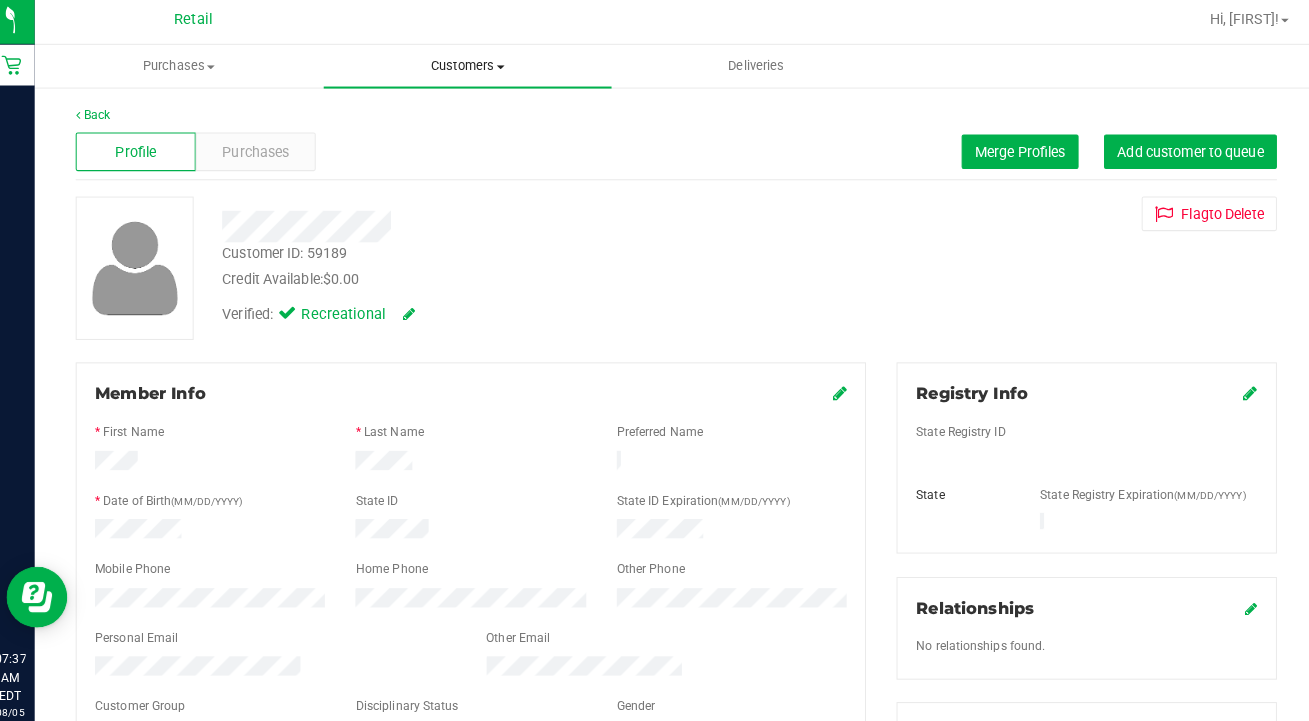 drag, startPoint x: 822, startPoint y: 382, endPoint x: 429, endPoint y: 67, distance: 503.6606 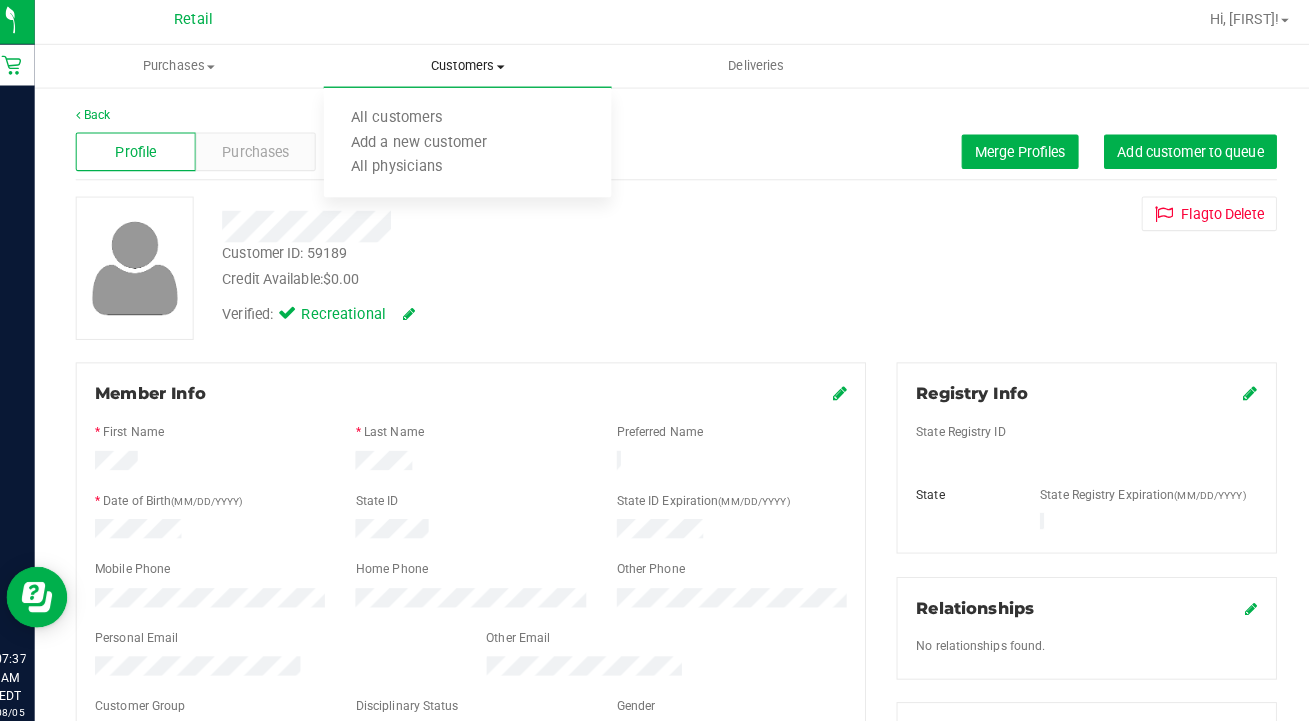 click on "All customers" at bounding box center (474, 121) 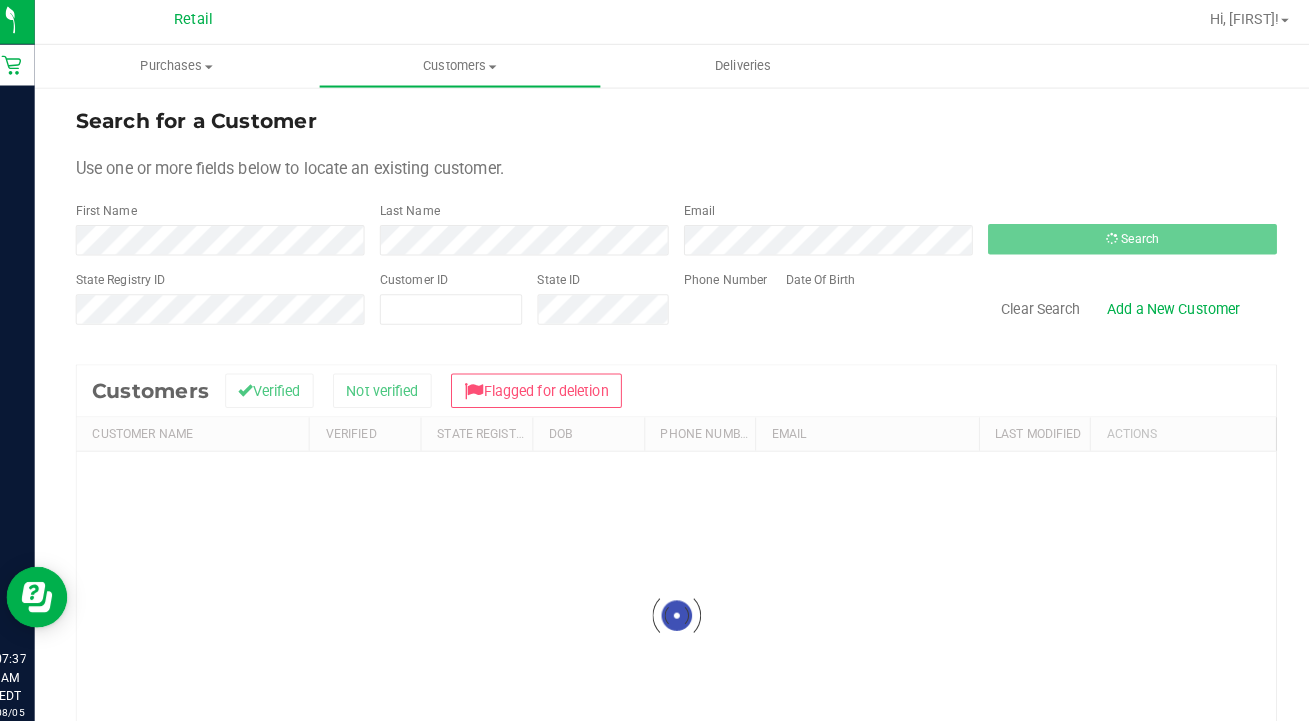 scroll, scrollTop: 156, scrollLeft: 0, axis: vertical 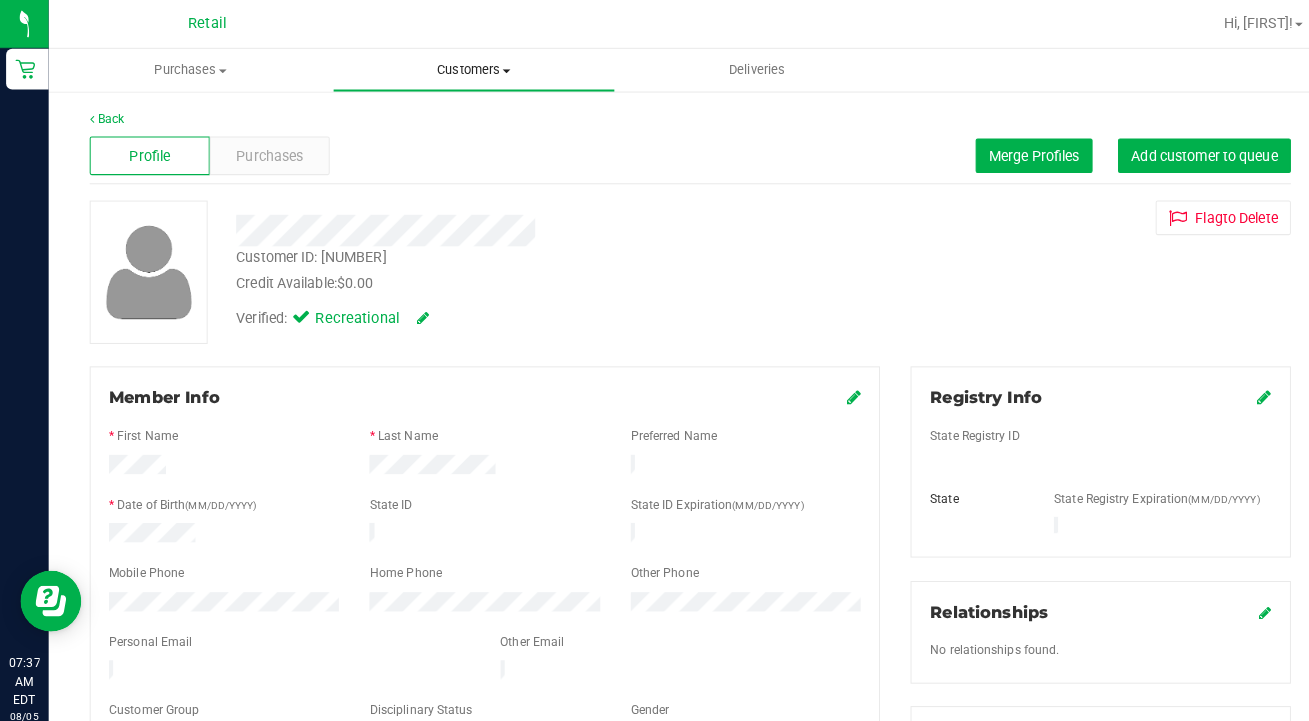 drag, startPoint x: 208, startPoint y: 561, endPoint x: 437, endPoint y: 61, distance: 549.94635 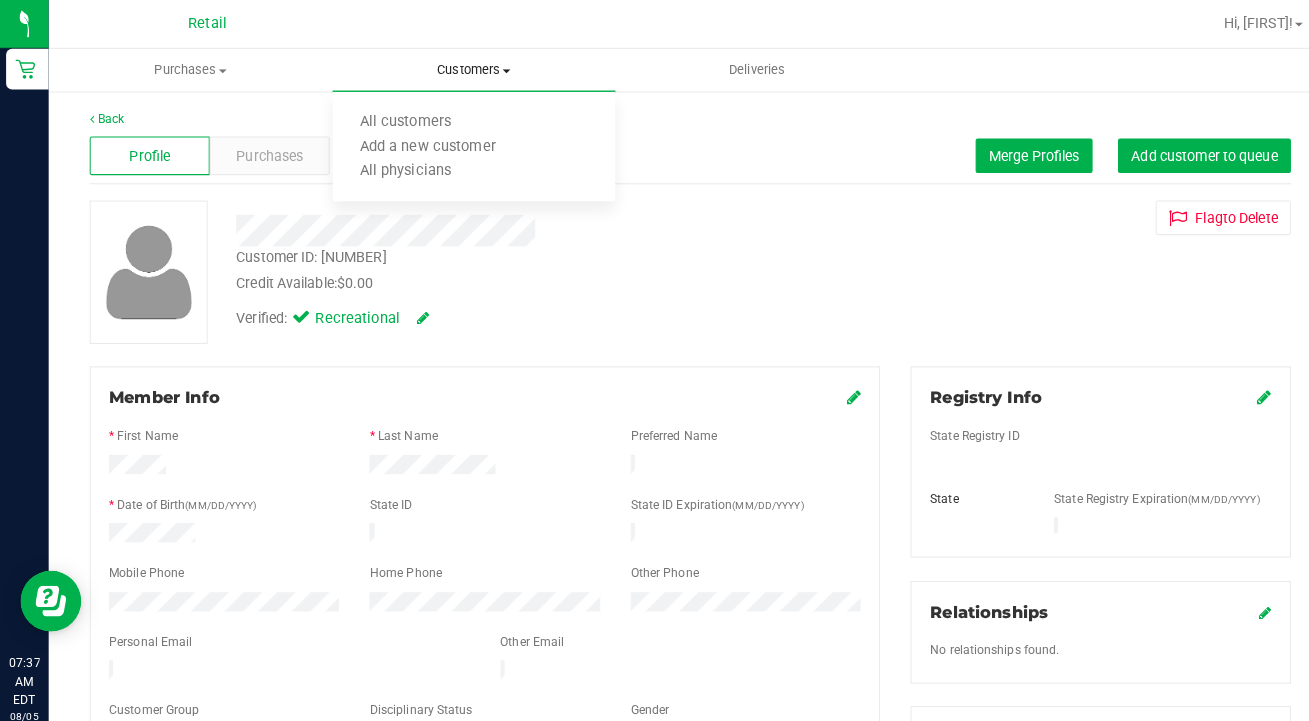 drag, startPoint x: 437, startPoint y: 61, endPoint x: 436, endPoint y: 104, distance: 43.011627 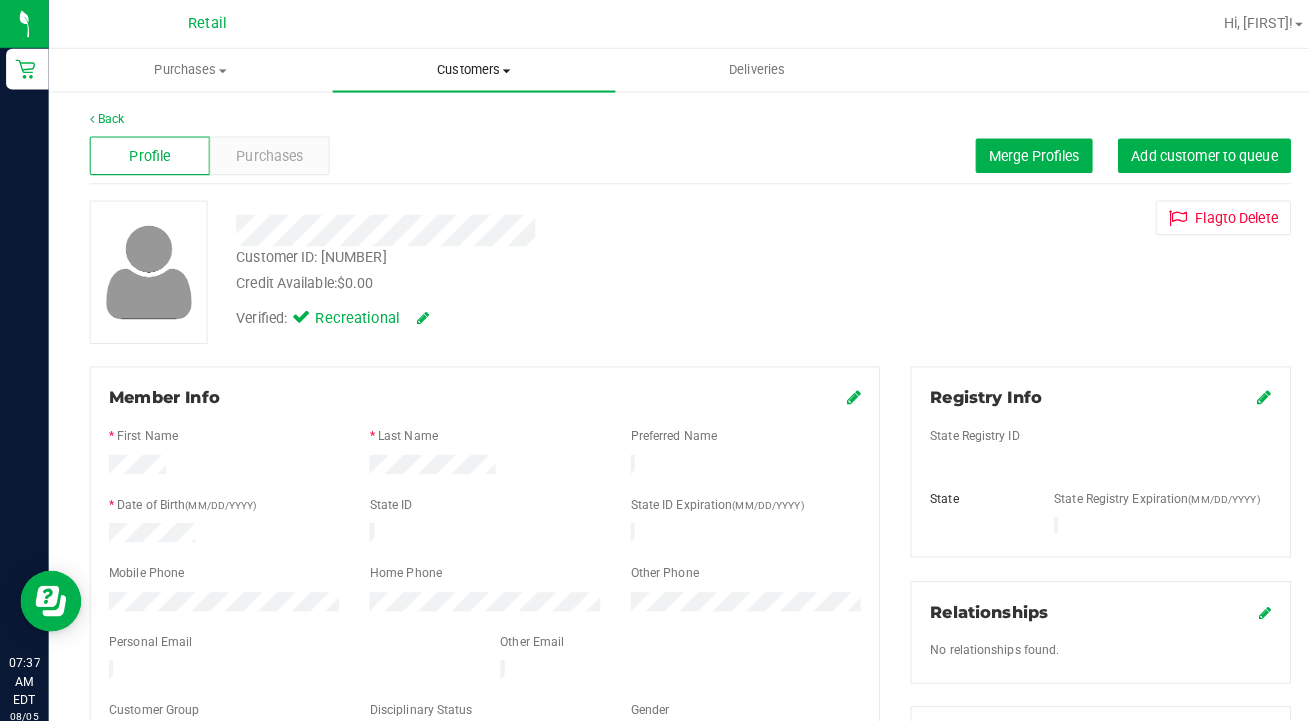 drag, startPoint x: 436, startPoint y: 104, endPoint x: 451, endPoint y: 68, distance: 39 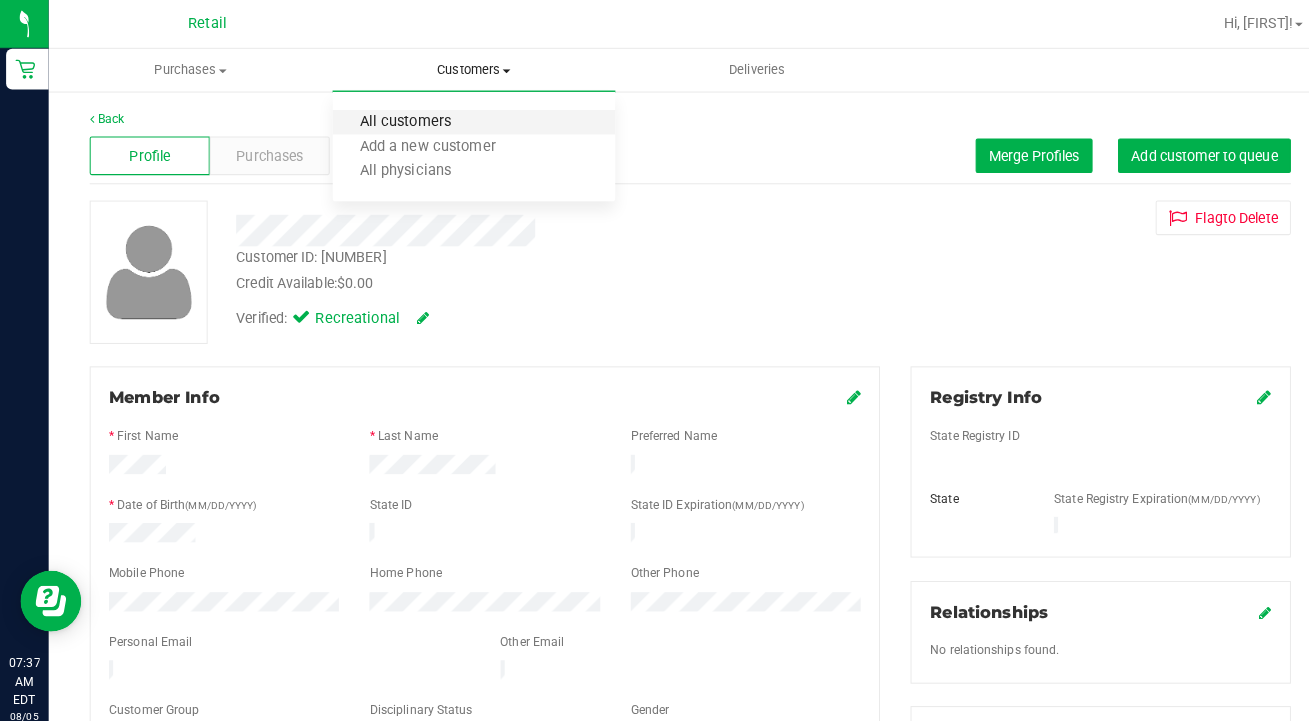 drag, startPoint x: 451, startPoint y: 68, endPoint x: 443, endPoint y: 123, distance: 55.578773 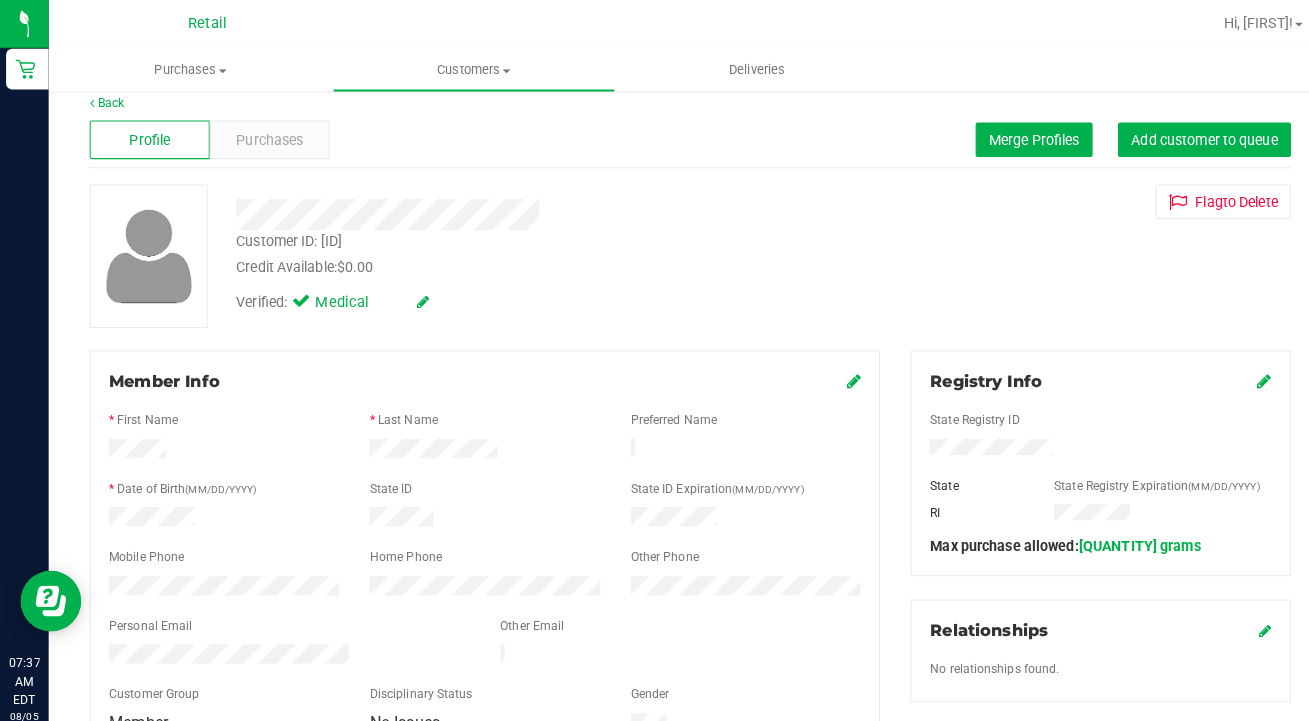 scroll, scrollTop: 14, scrollLeft: 0, axis: vertical 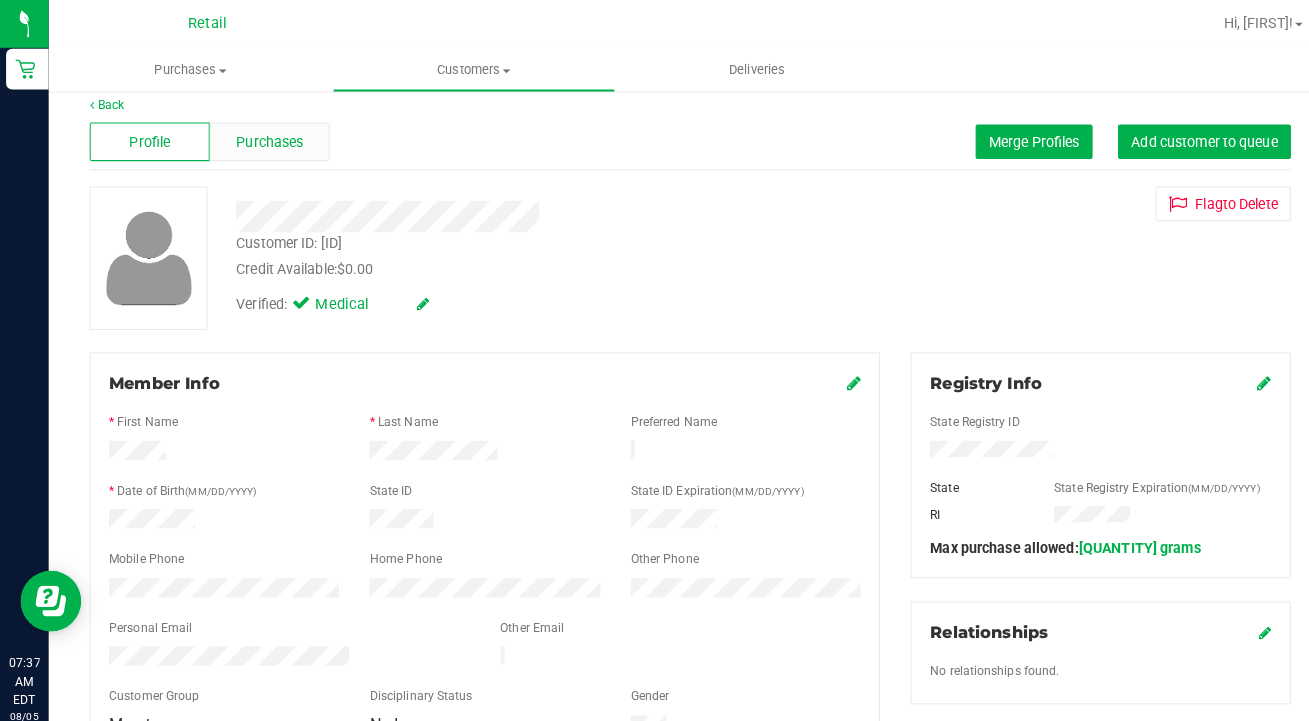 drag, startPoint x: 581, startPoint y: 500, endPoint x: 256, endPoint y: 130, distance: 492.46826 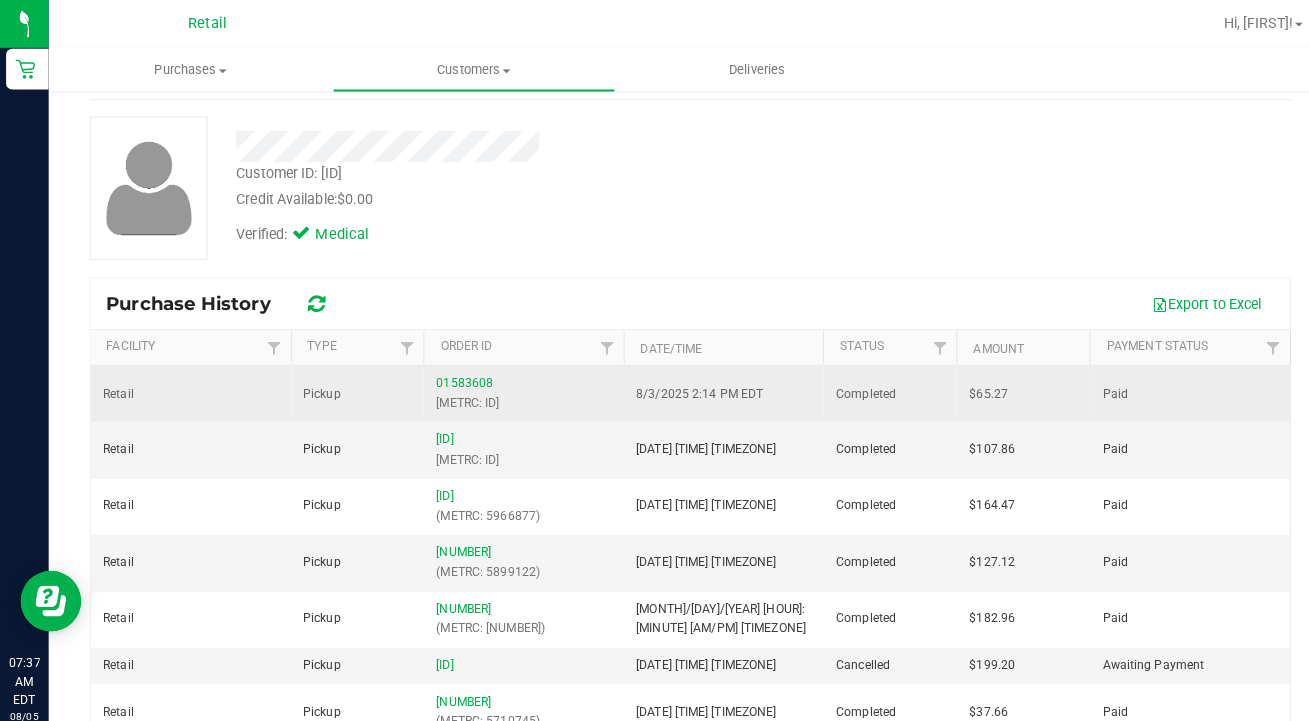 scroll, scrollTop: 75, scrollLeft: 0, axis: vertical 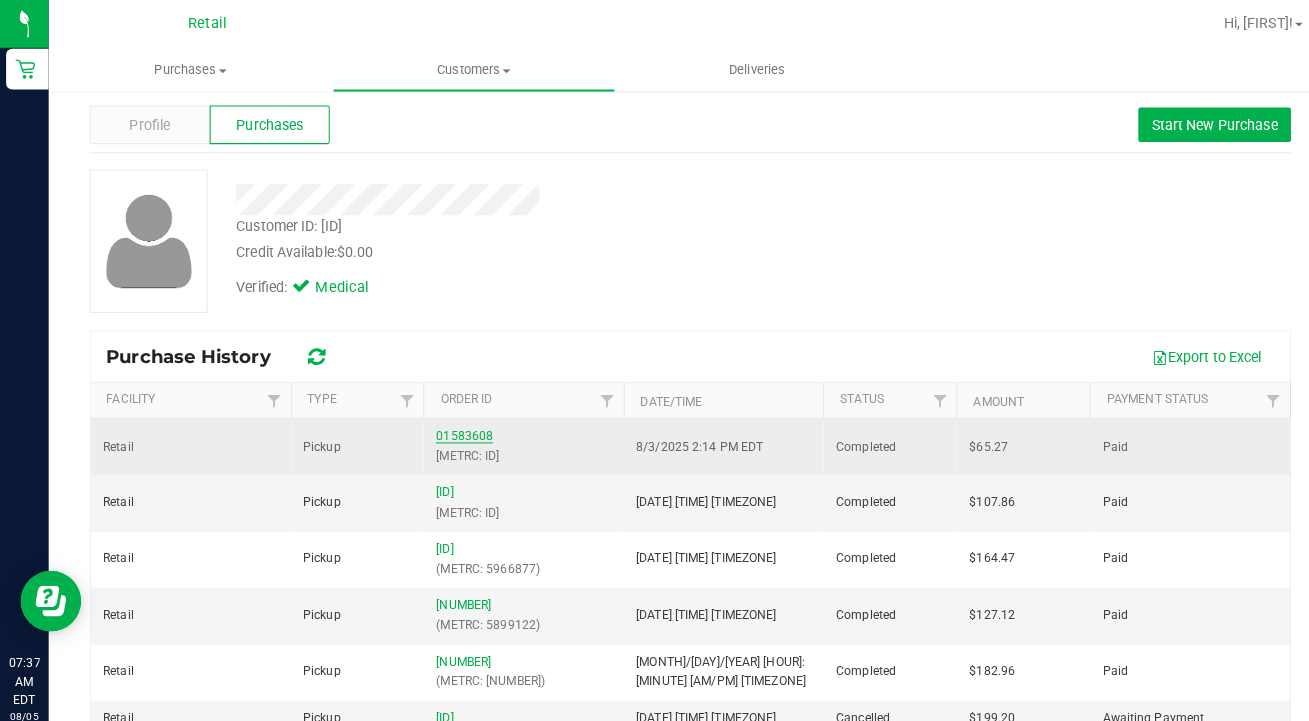 drag, startPoint x: 329, startPoint y: 397, endPoint x: 453, endPoint y: 427, distance: 127.57743 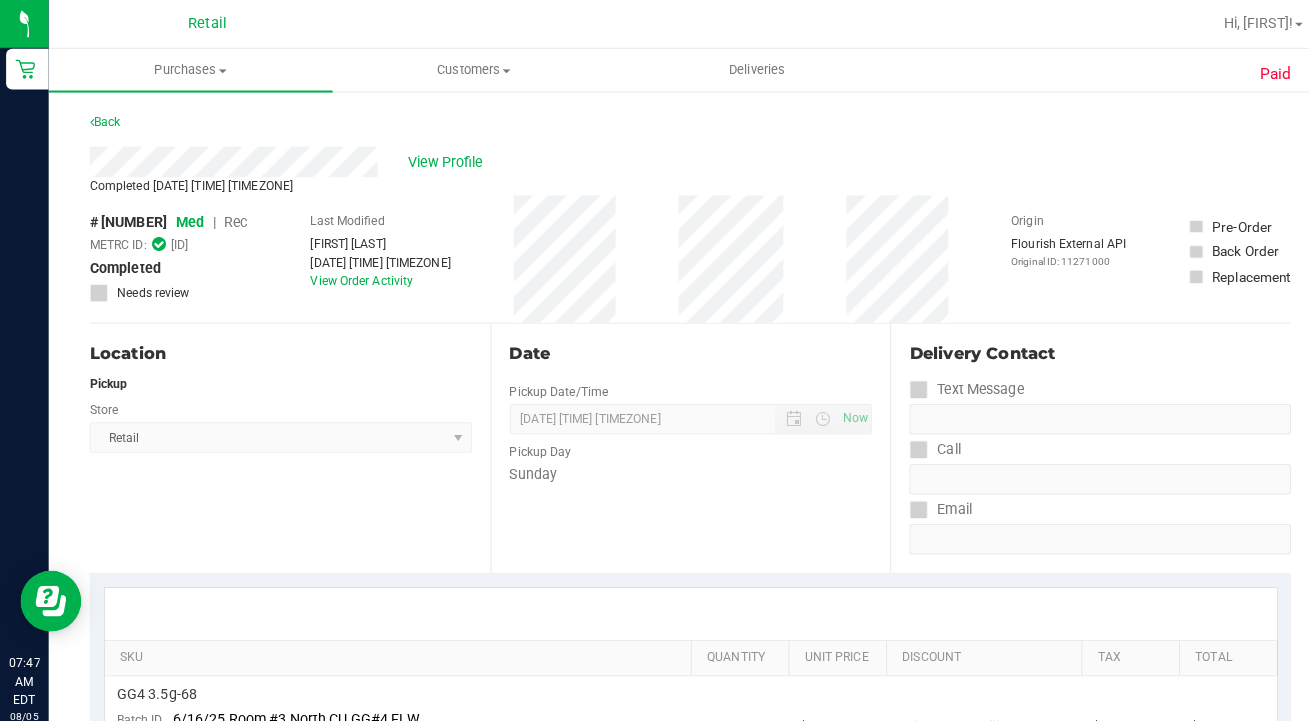 scroll, scrollTop: 0, scrollLeft: 0, axis: both 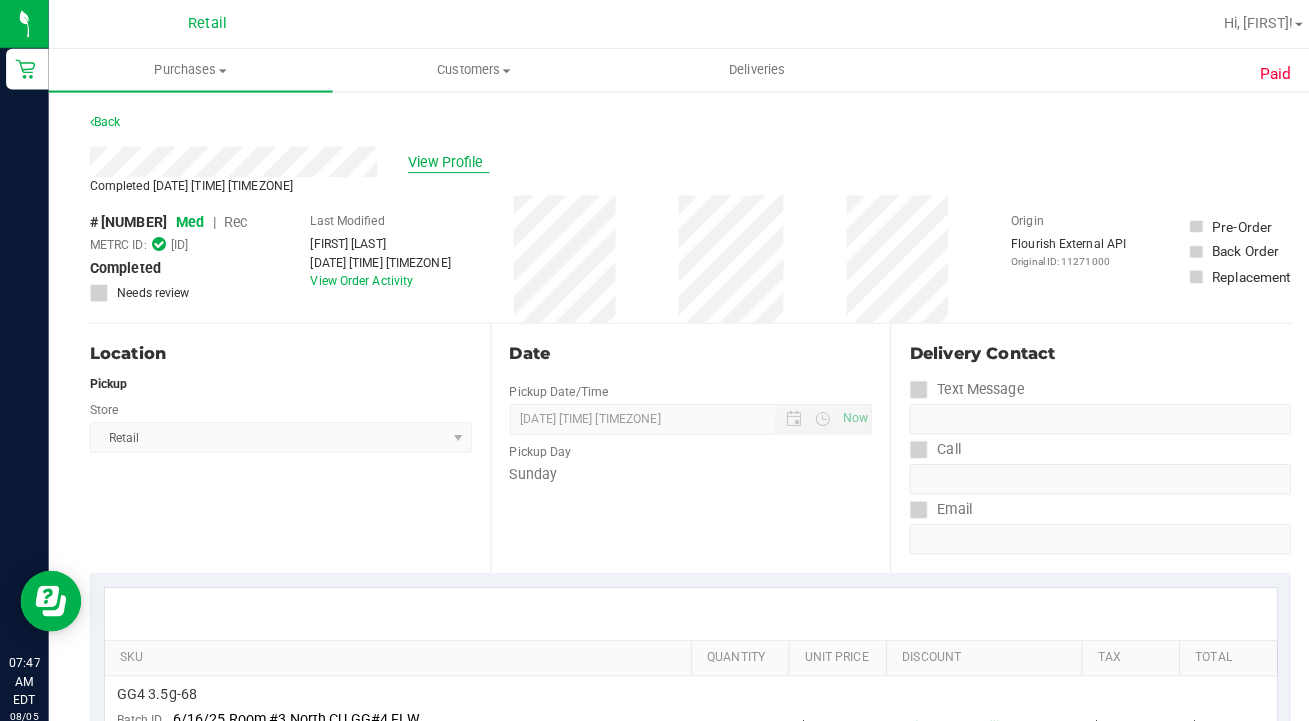 drag, startPoint x: 431, startPoint y: 222, endPoint x: 449, endPoint y: 153, distance: 71.30919 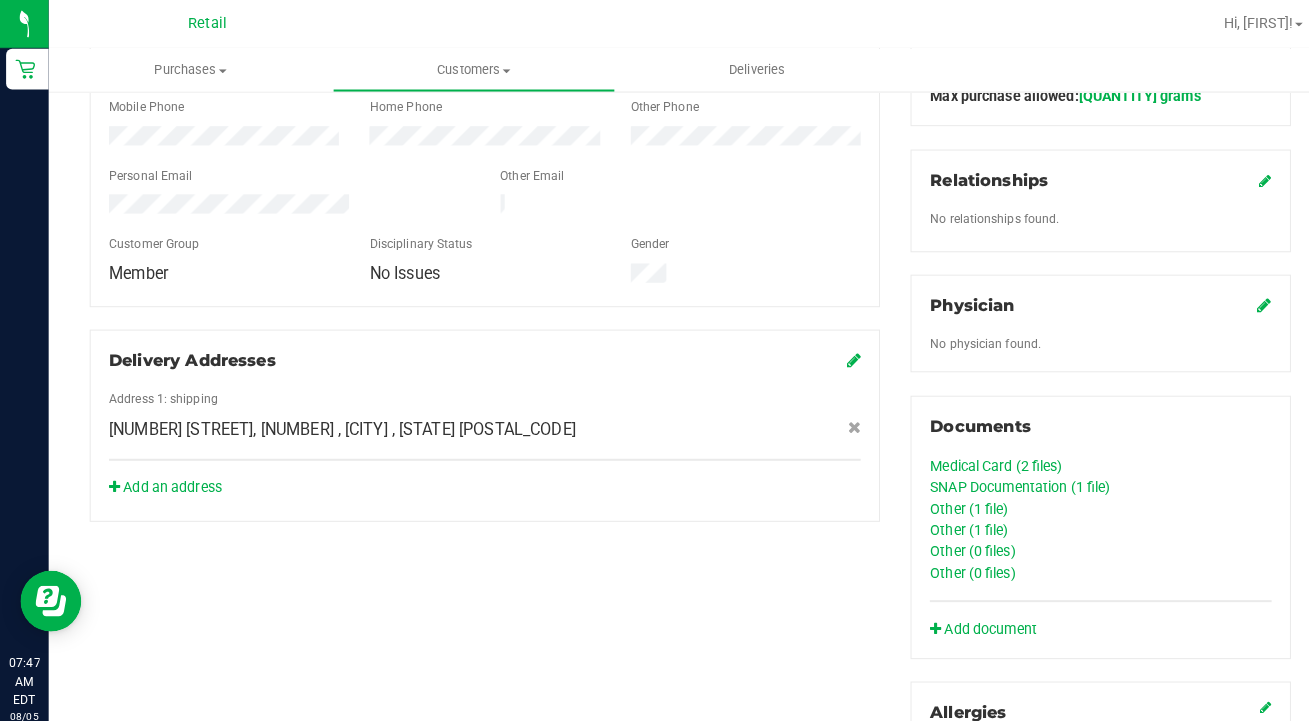 scroll, scrollTop: 466, scrollLeft: 0, axis: vertical 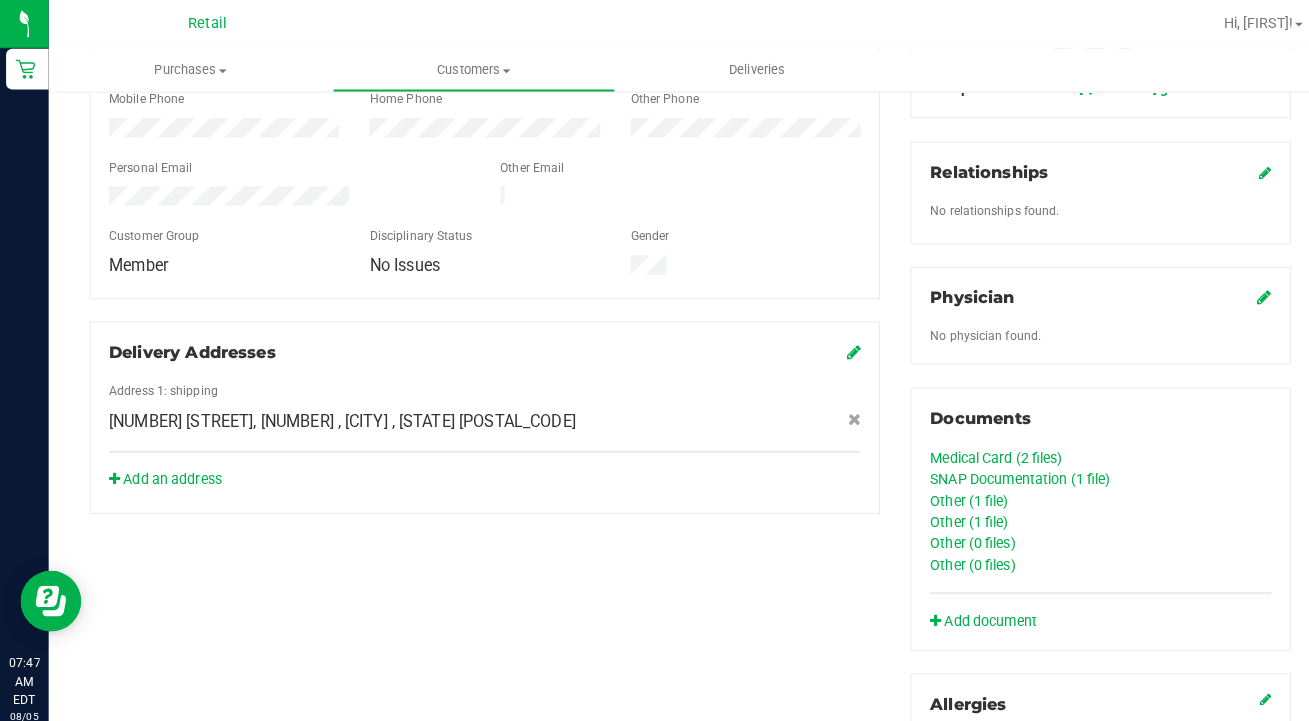 drag, startPoint x: 924, startPoint y: 423, endPoint x: 944, endPoint y: 454, distance: 36.891735 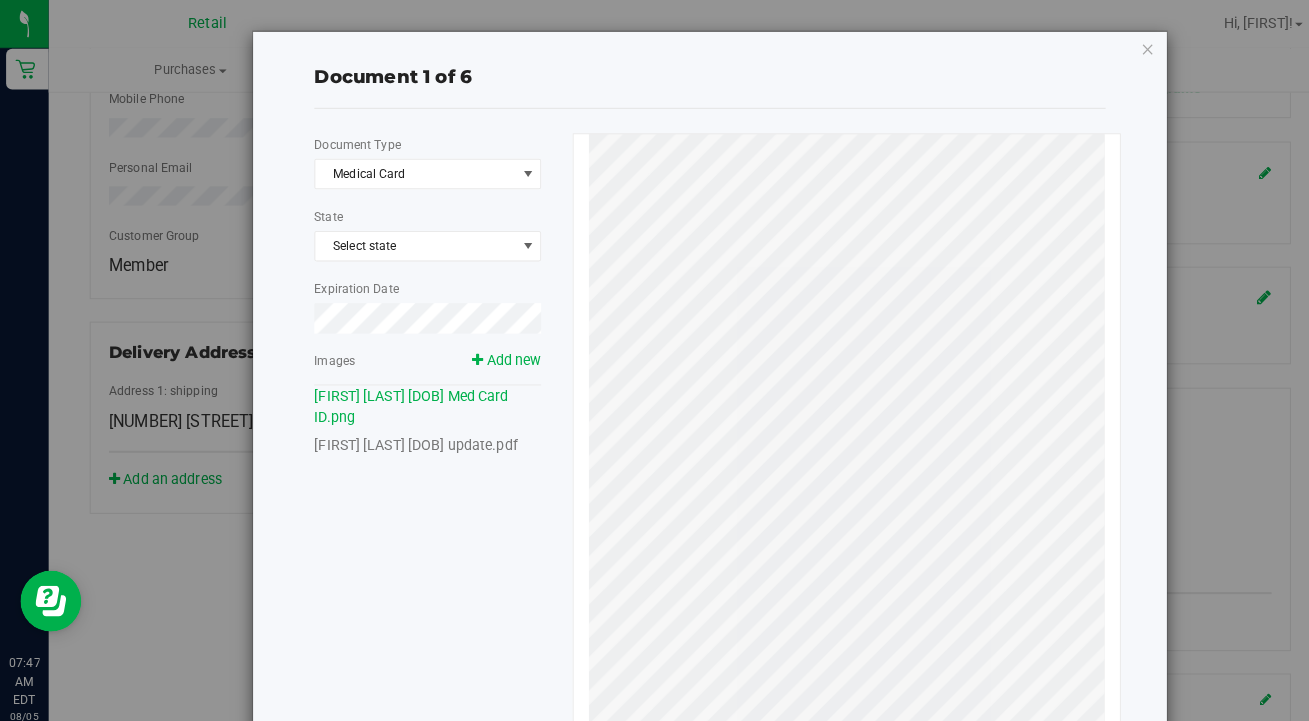 drag, startPoint x: 944, startPoint y: 454, endPoint x: 470, endPoint y: 431, distance: 474.55768 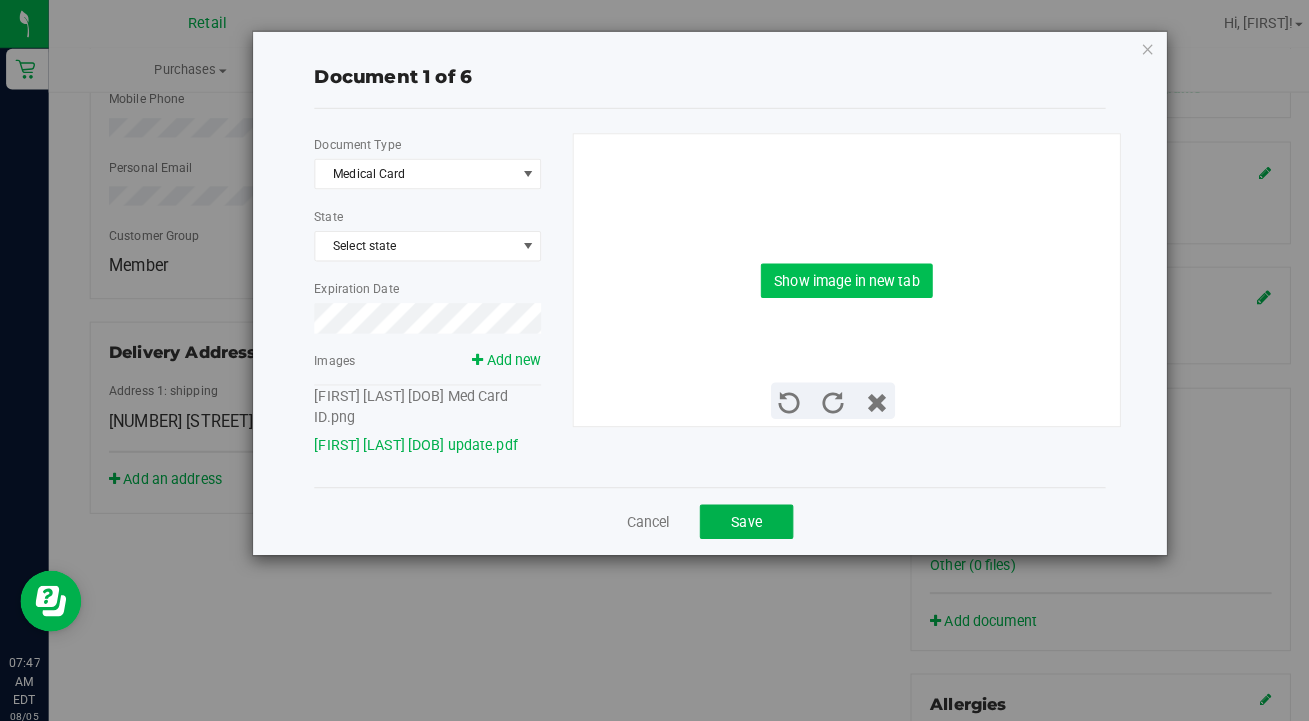 drag, startPoint x: 470, startPoint y: 431, endPoint x: 877, endPoint y: 268, distance: 438.42673 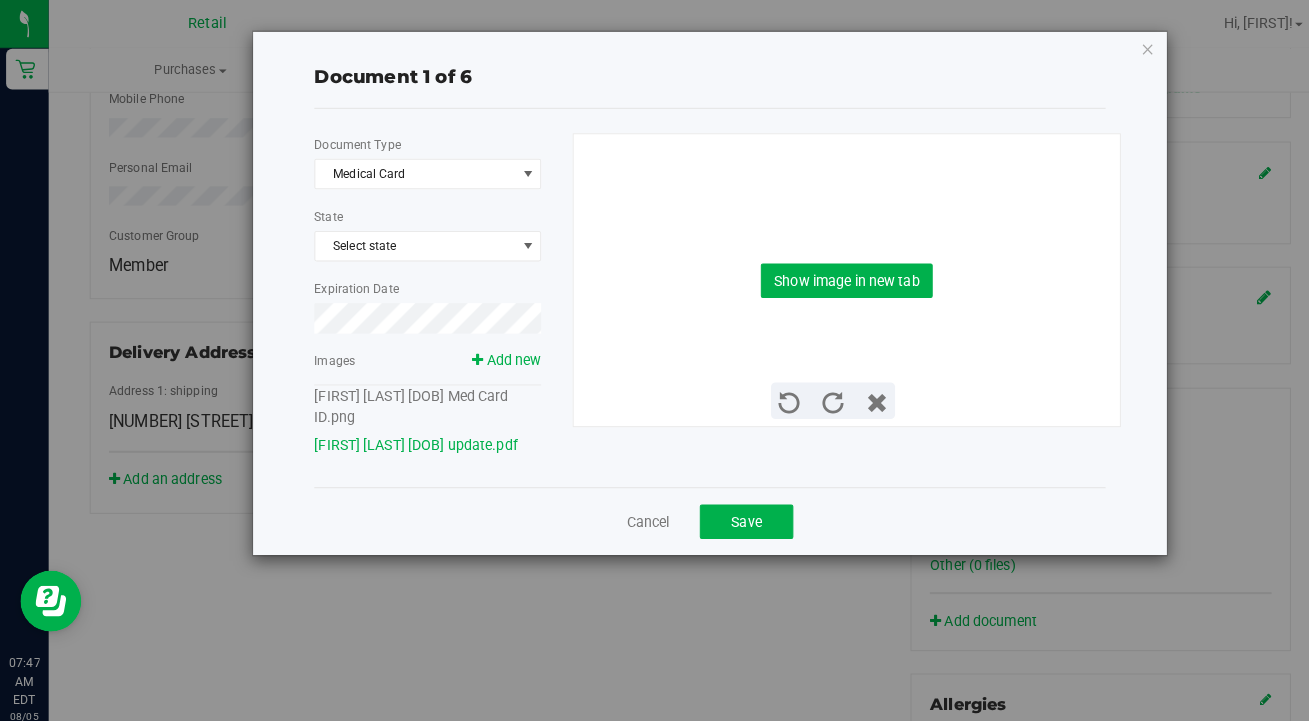 drag, startPoint x: 877, startPoint y: 268, endPoint x: 790, endPoint y: 525, distance: 271.3264 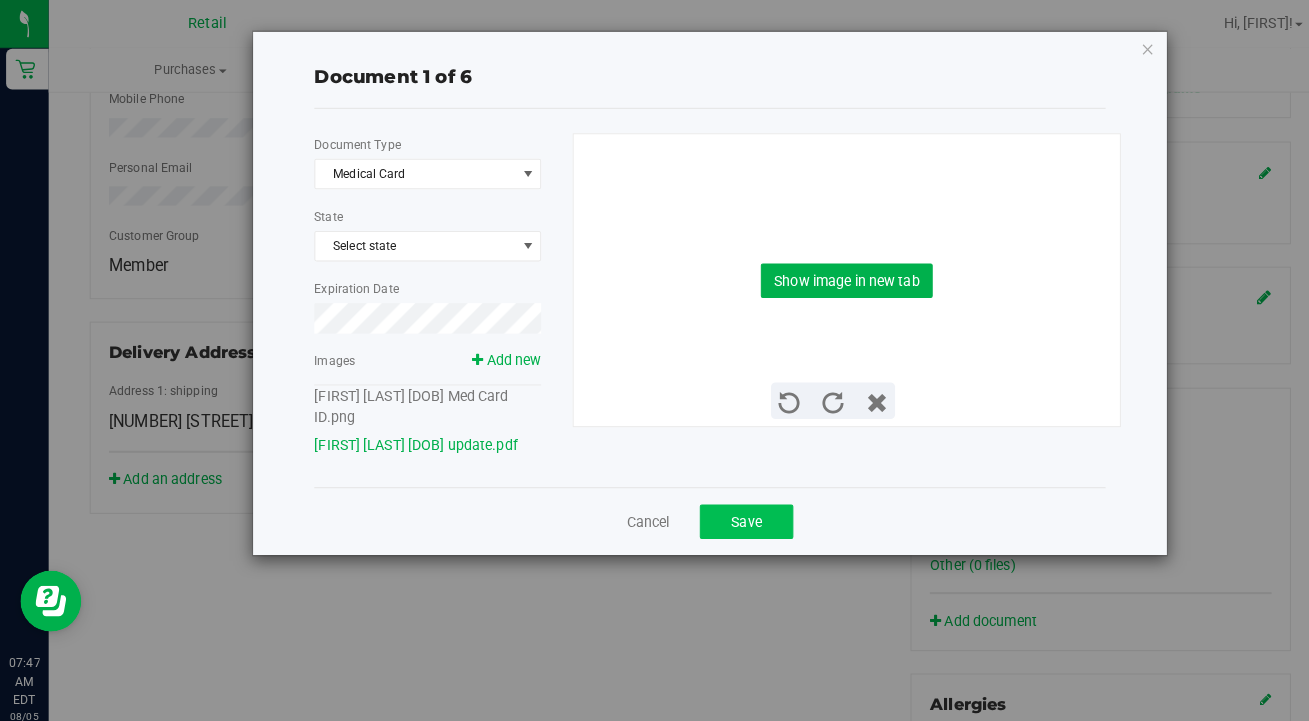 drag, startPoint x: 790, startPoint y: 525, endPoint x: 748, endPoint y: 526, distance: 42.0119 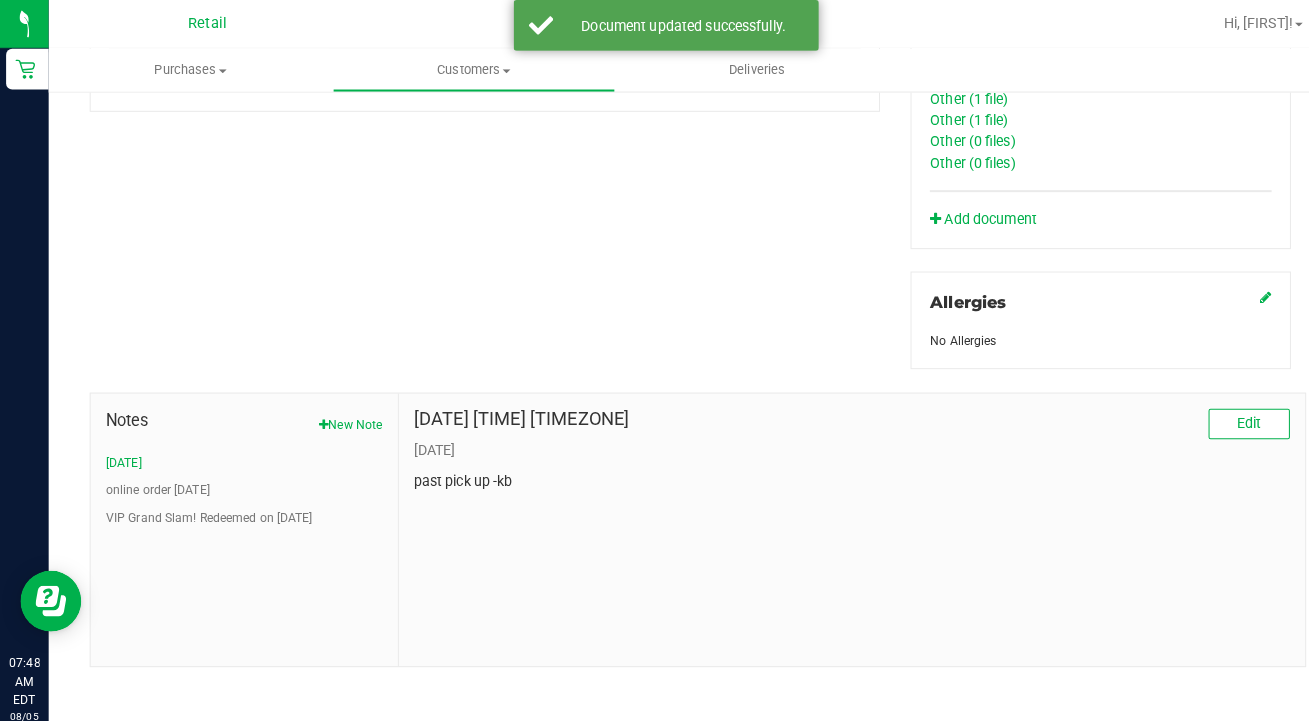 scroll, scrollTop: 861, scrollLeft: 0, axis: vertical 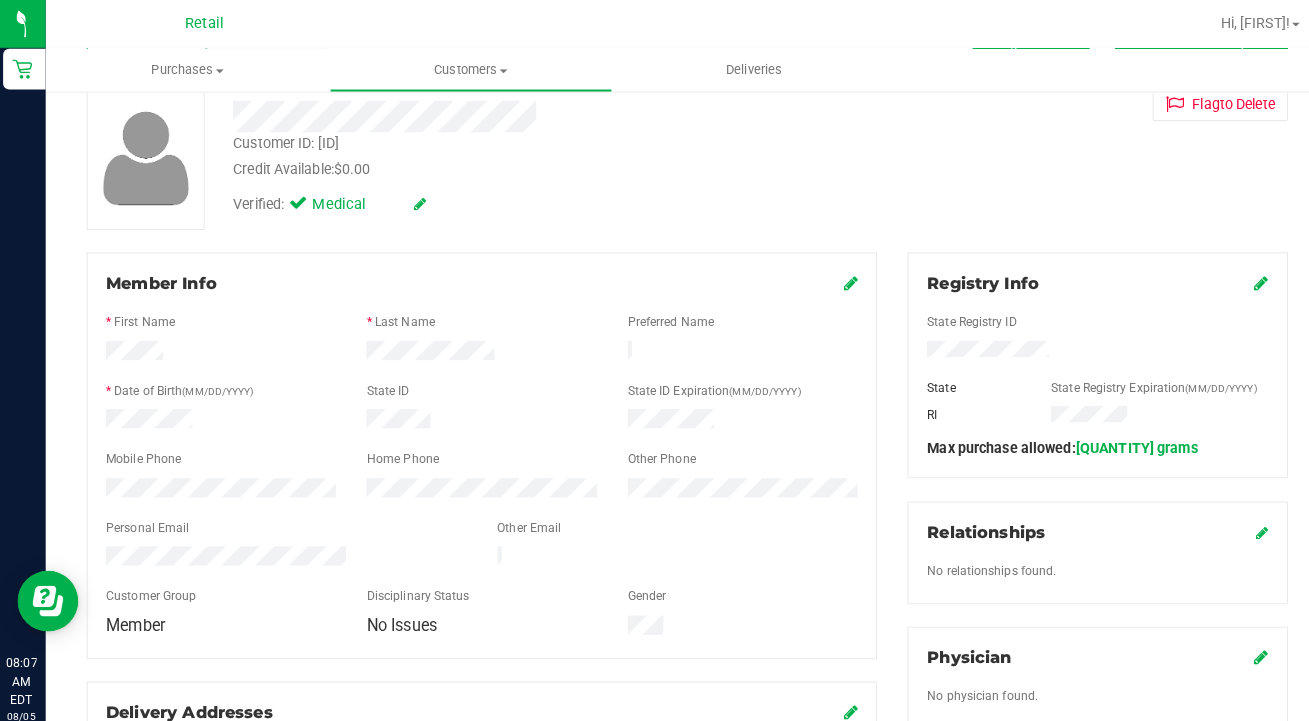 drag, startPoint x: 1045, startPoint y: 201, endPoint x: 1240, endPoint y: 274, distance: 208.21623 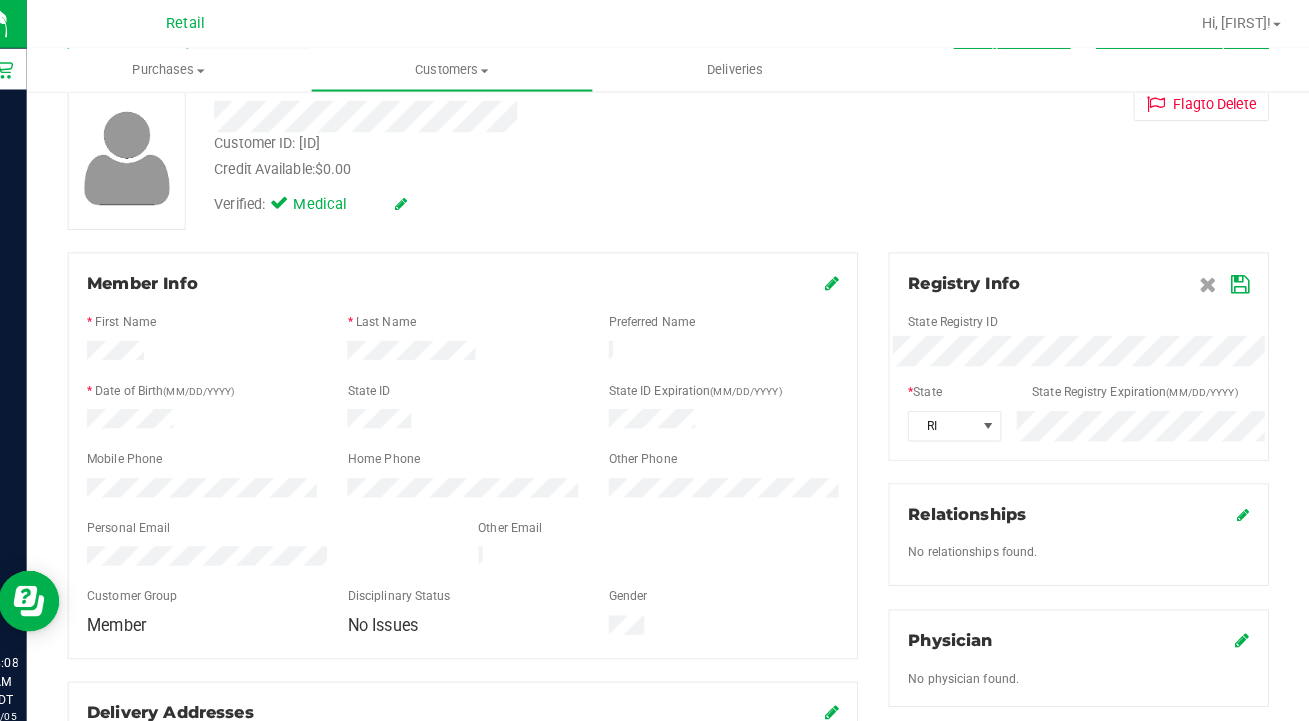 click at bounding box center [1241, 280] 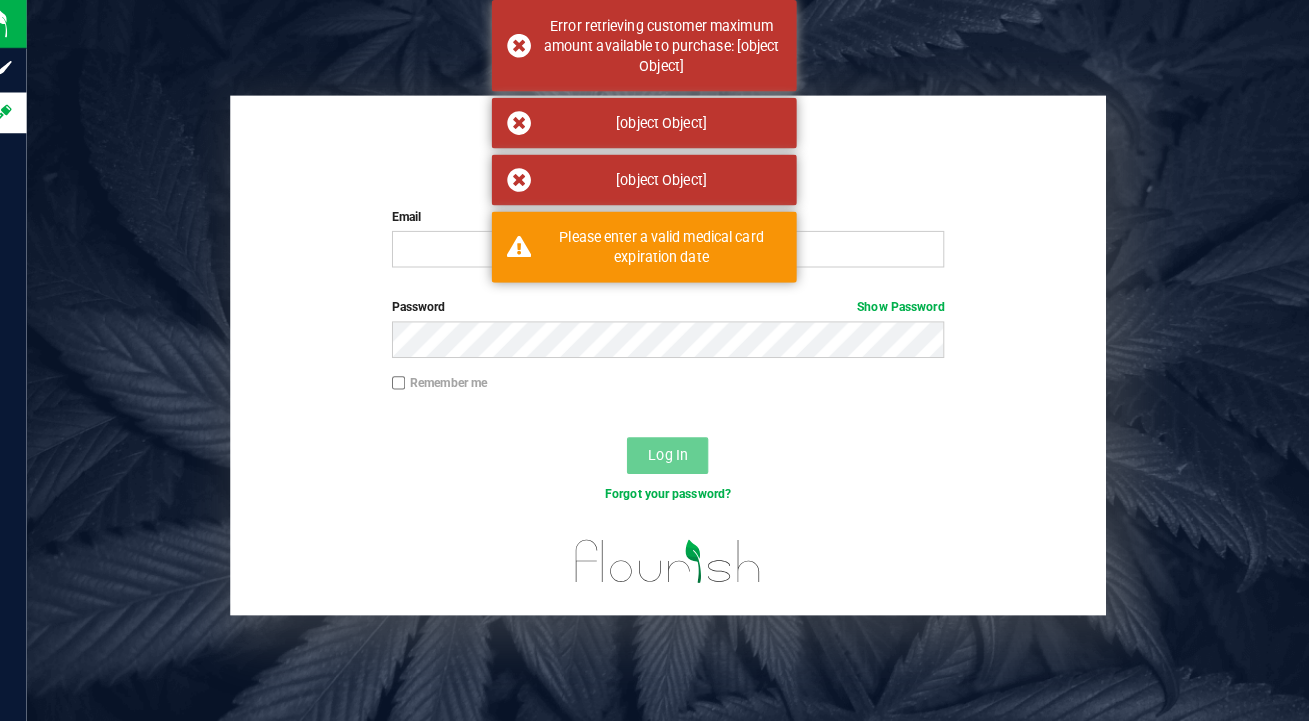 scroll, scrollTop: 0, scrollLeft: 0, axis: both 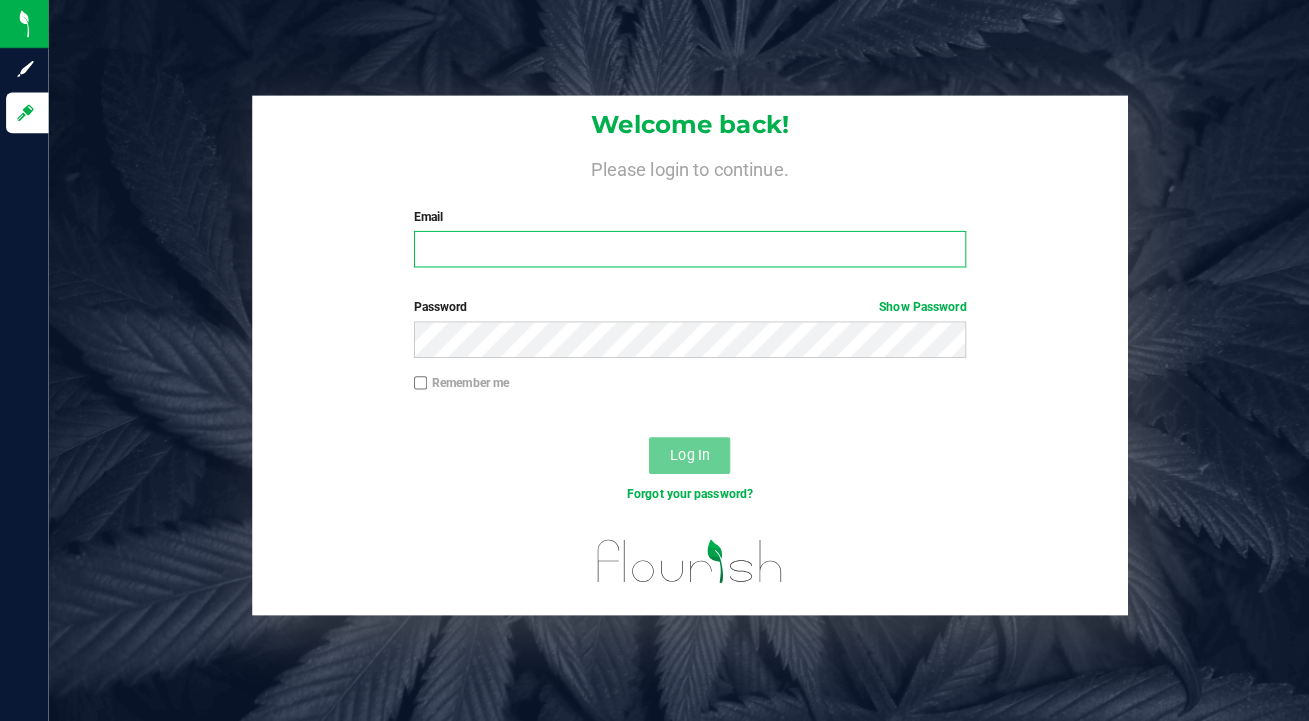 type on "[EMAIL]" 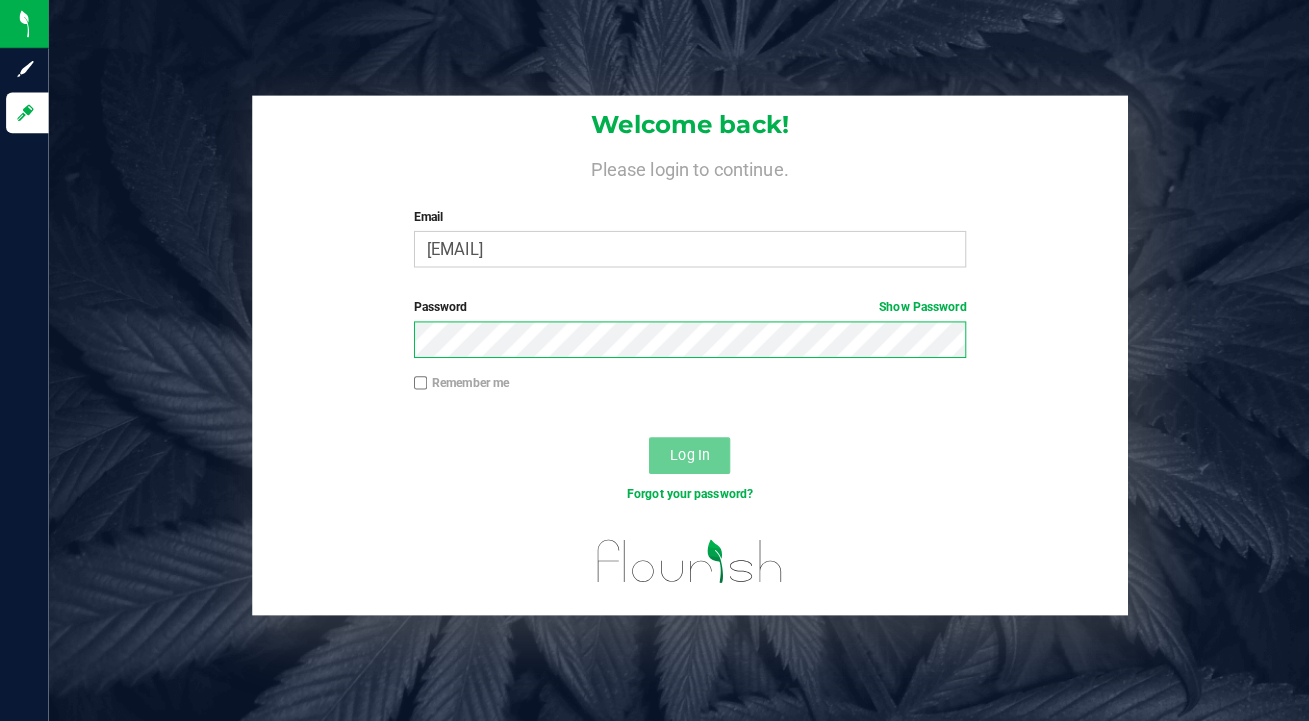 click on "Log In" at bounding box center (678, 448) 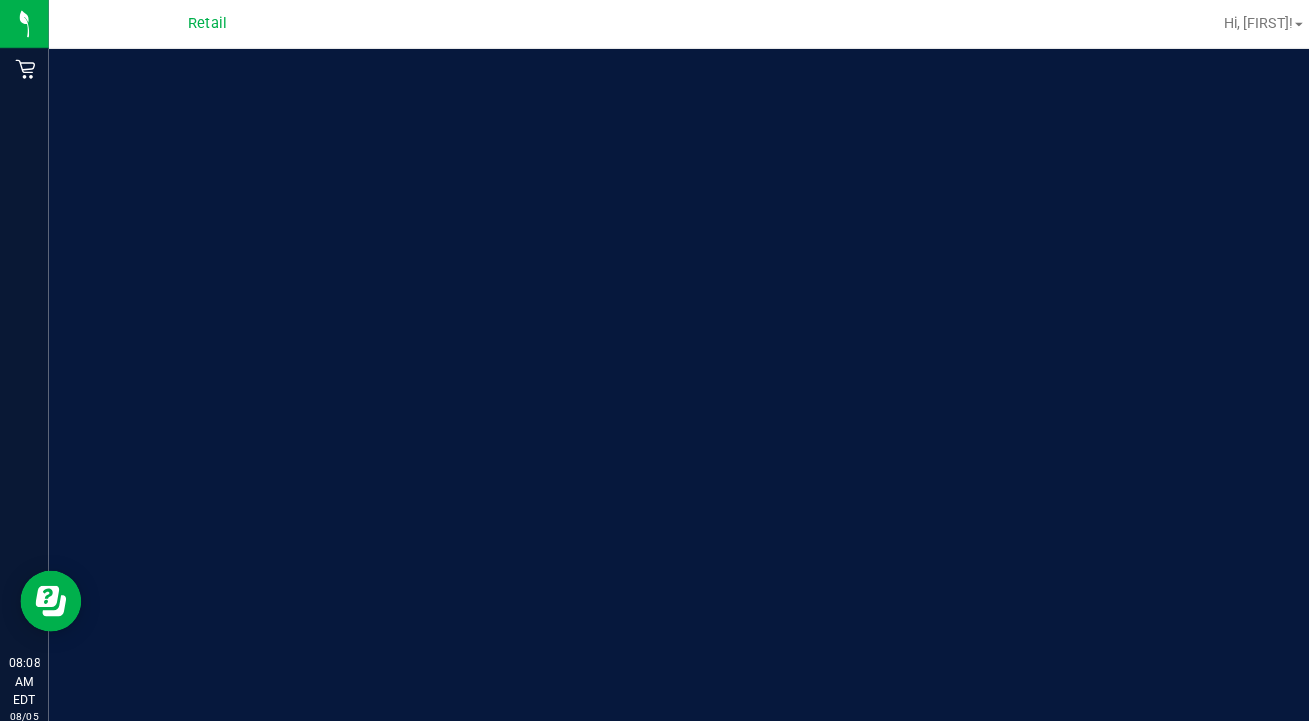 scroll, scrollTop: 0, scrollLeft: 0, axis: both 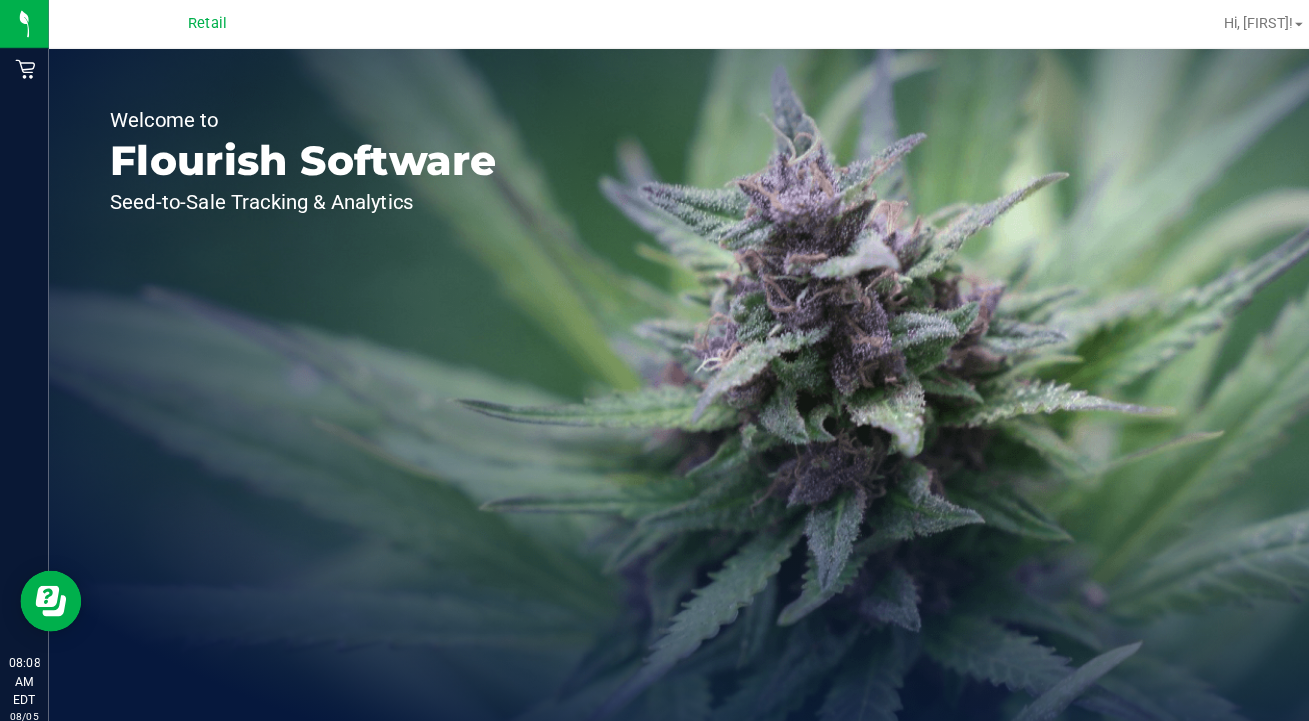 click on "Retail" at bounding box center (0, 0) 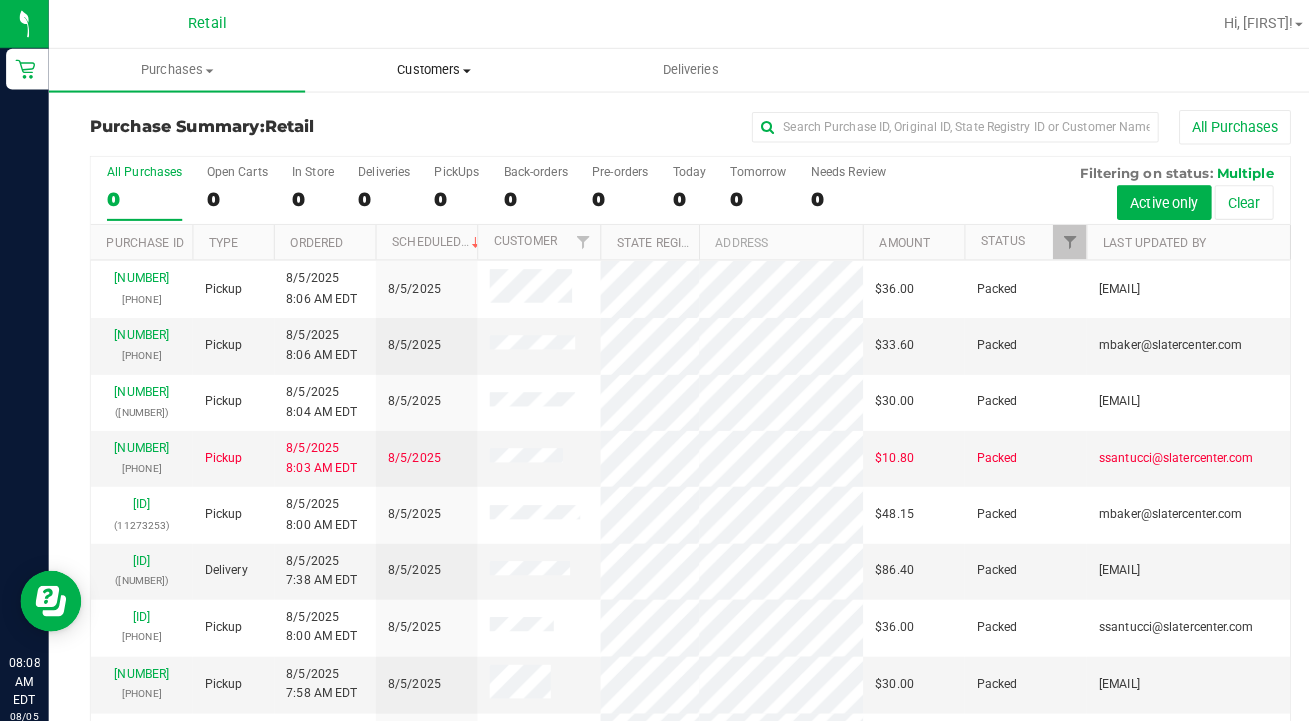 drag, startPoint x: 1215, startPoint y: 281, endPoint x: 413, endPoint y: 69, distance: 829.5469 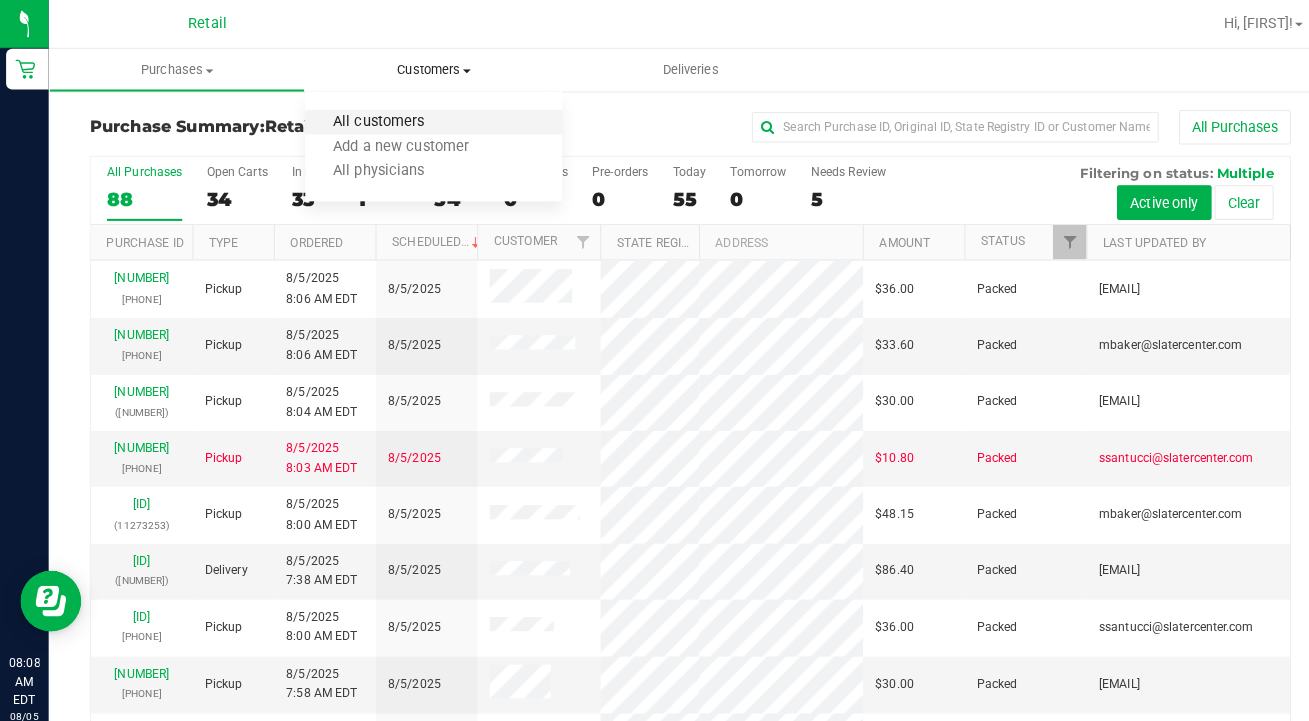drag, startPoint x: 413, startPoint y: 69, endPoint x: 406, endPoint y: 112, distance: 43.56604 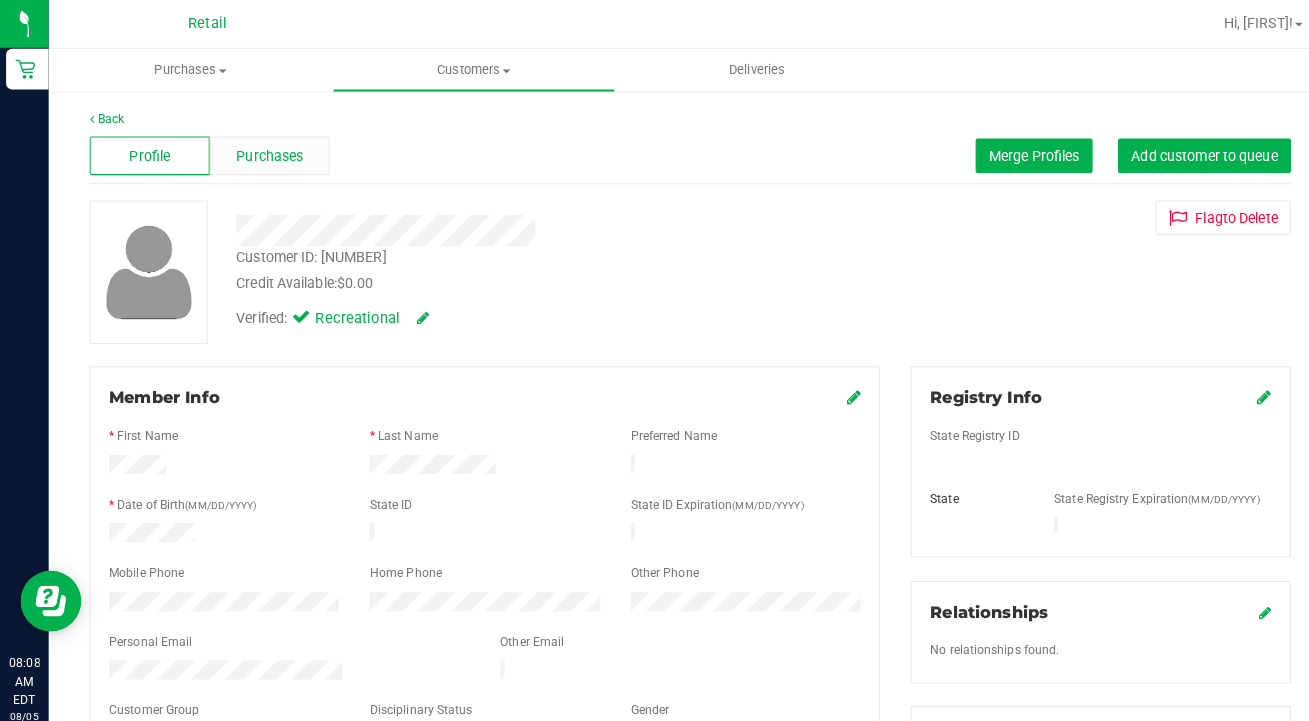 drag, startPoint x: 406, startPoint y: 112, endPoint x: 242, endPoint y: 153, distance: 169.04733 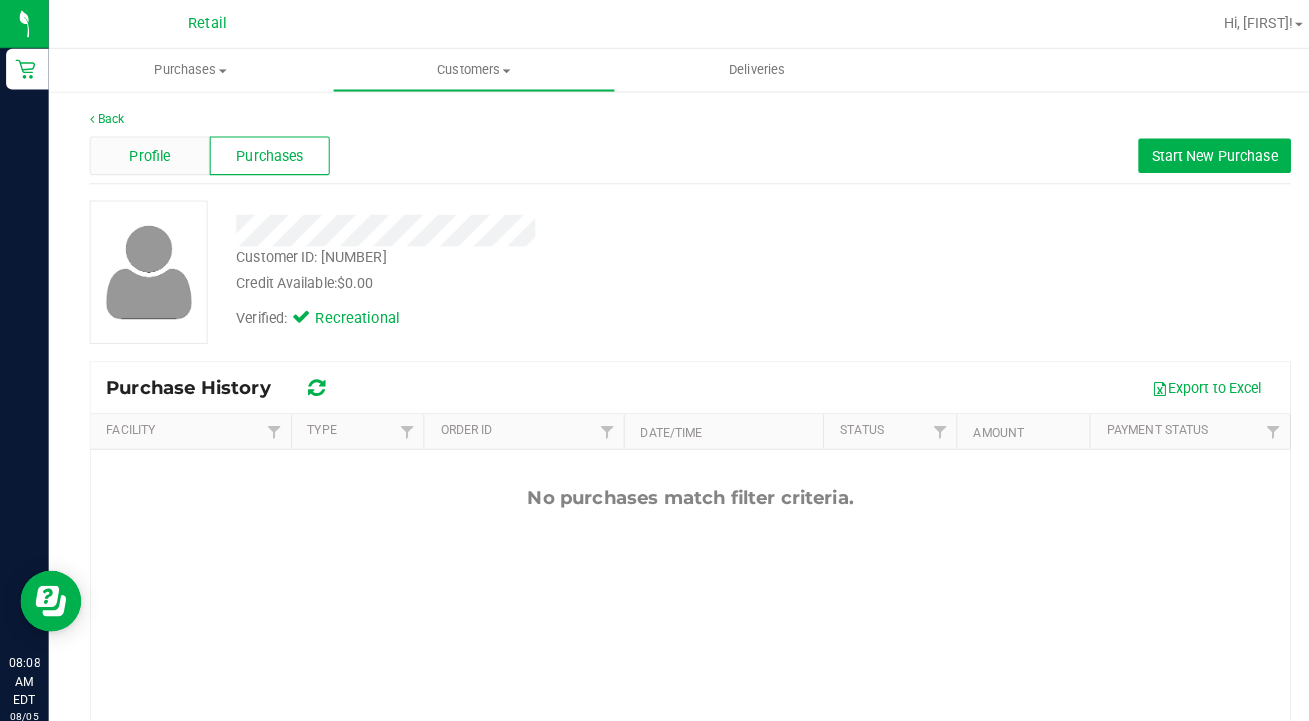 drag, startPoint x: 242, startPoint y: 153, endPoint x: 193, endPoint y: 152, distance: 49.010204 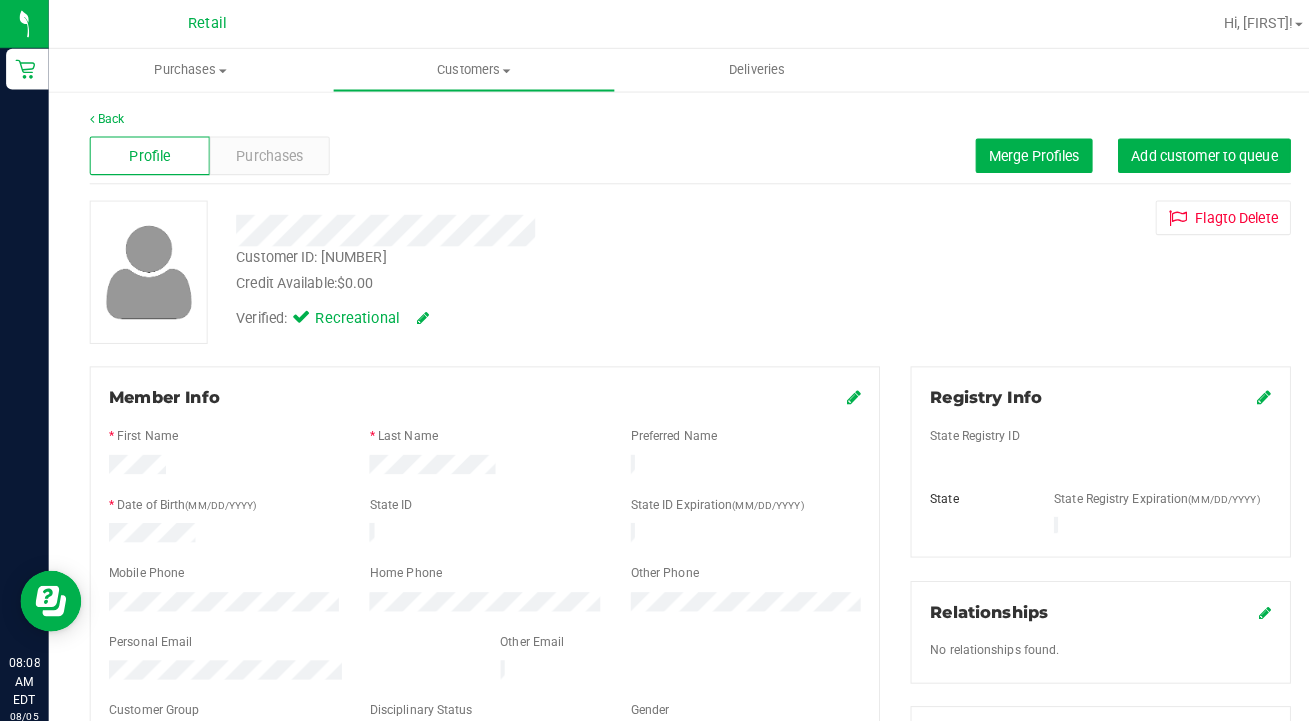 click on "Customers
All customers
Add a new customer
All physicians" at bounding box center [466, 69] 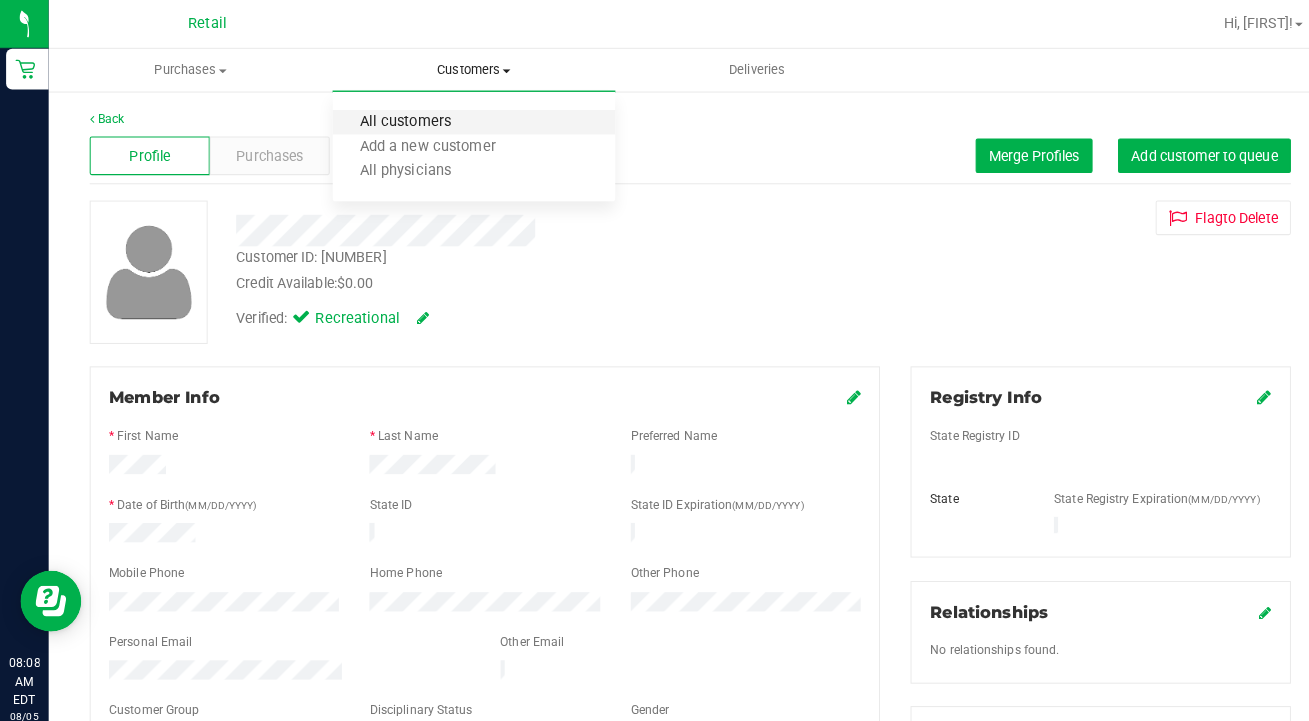 drag, startPoint x: 193, startPoint y: 152, endPoint x: 431, endPoint y: 114, distance: 241.01453 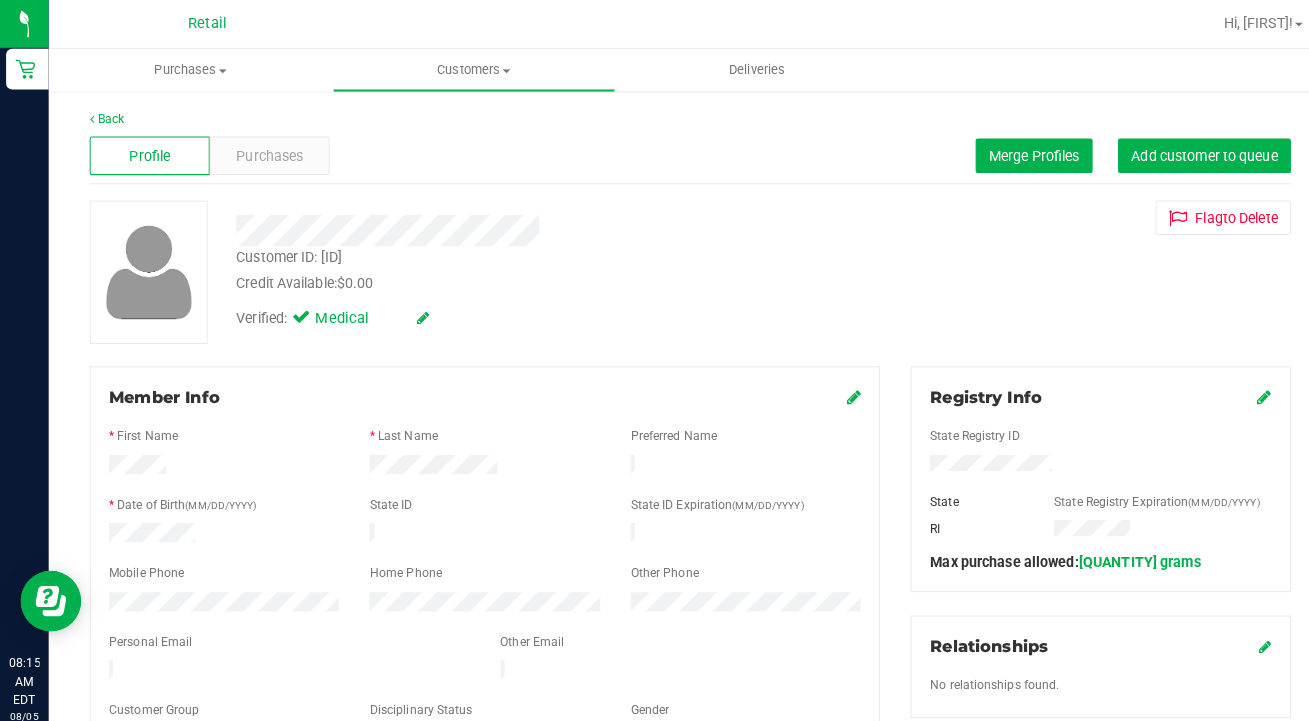 click on "Customers" at bounding box center (466, 69) 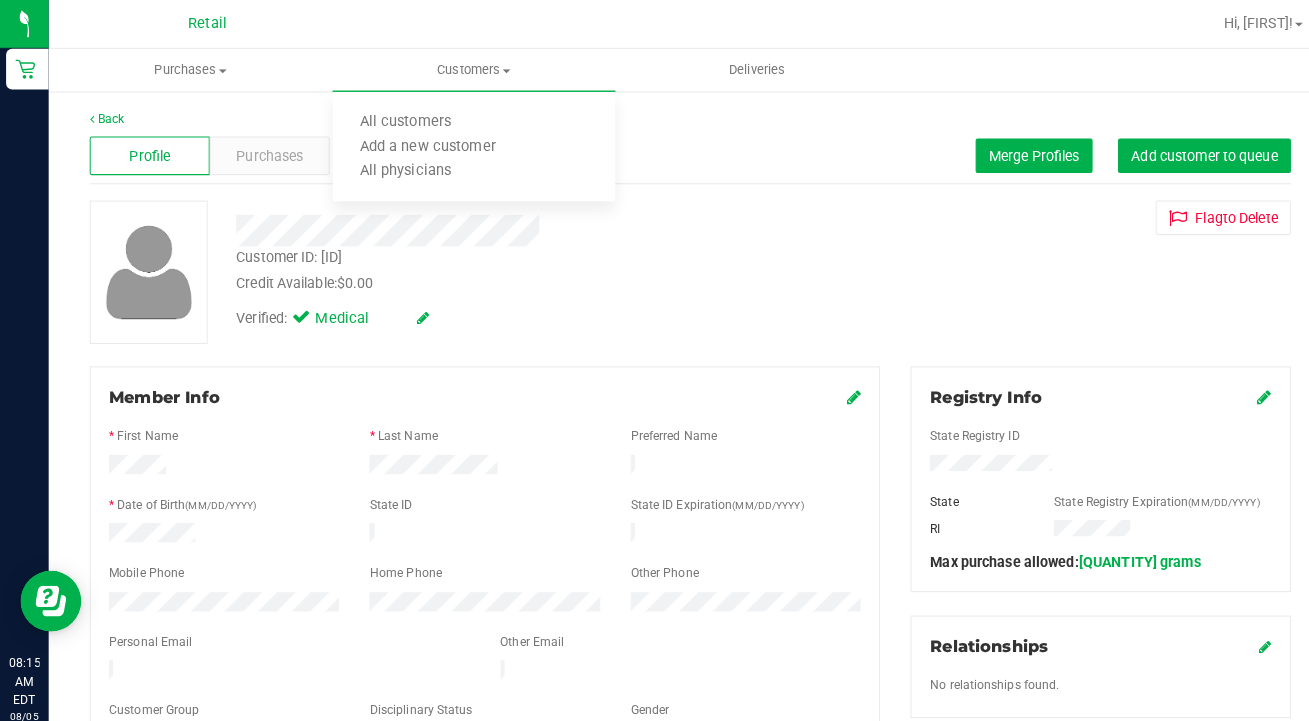 click on "All customers" at bounding box center (466, 121) 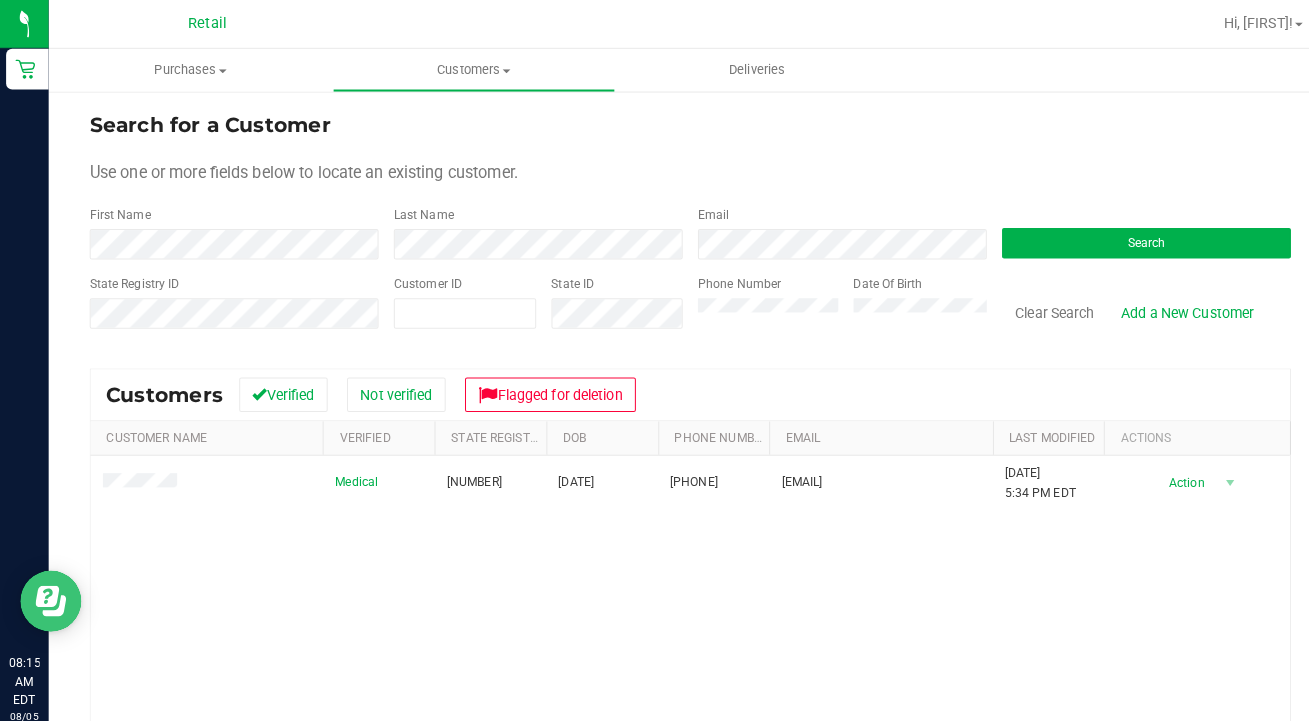drag, startPoint x: 451, startPoint y: 684, endPoint x: 59, endPoint y: 575, distance: 406.87222 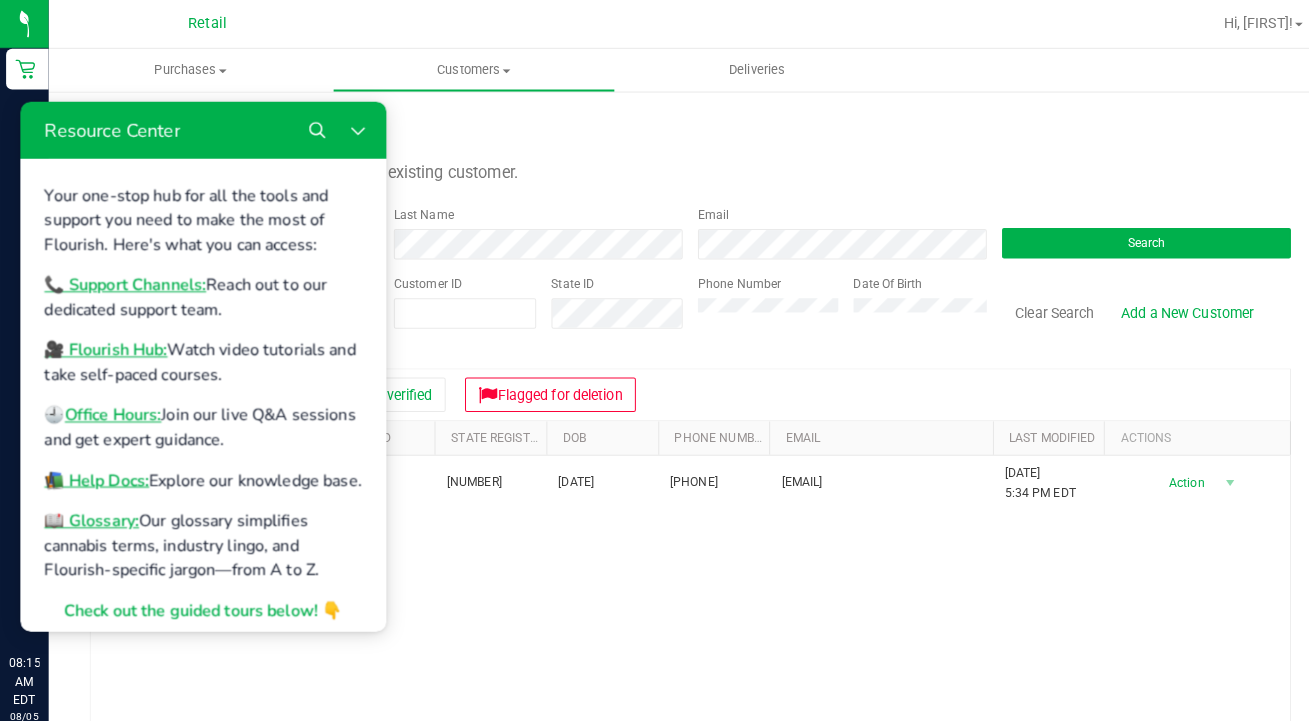 drag, startPoint x: 39, startPoint y: 5, endPoint x: 473, endPoint y: 616, distance: 749.4511 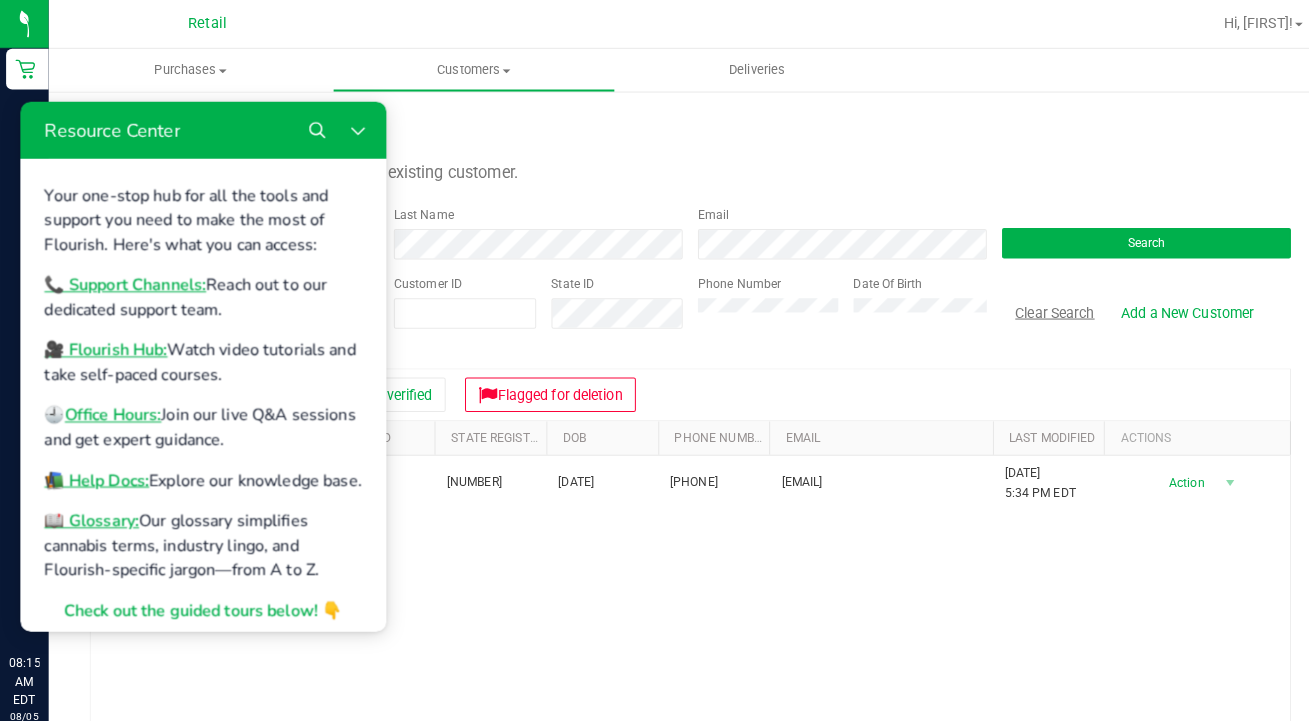 drag, startPoint x: 473, startPoint y: 616, endPoint x: 1051, endPoint y: 308, distance: 654.9412 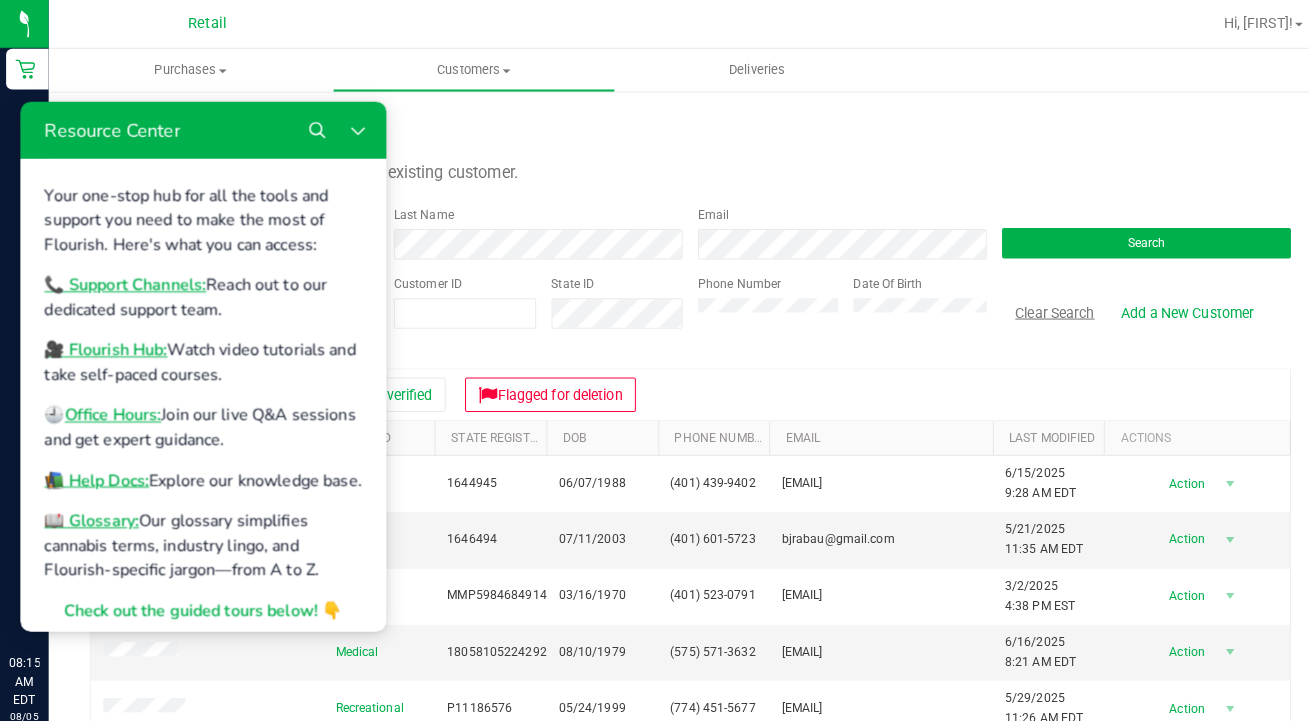 click 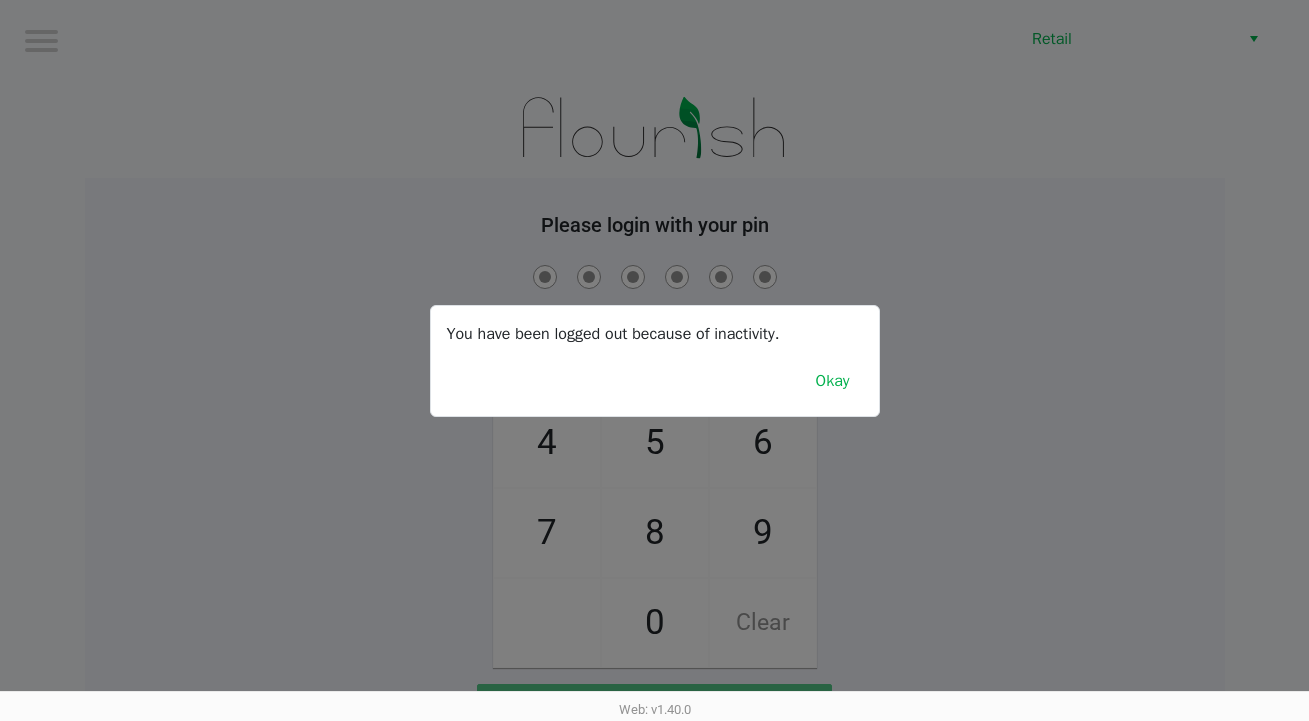 scroll, scrollTop: 0, scrollLeft: 0, axis: both 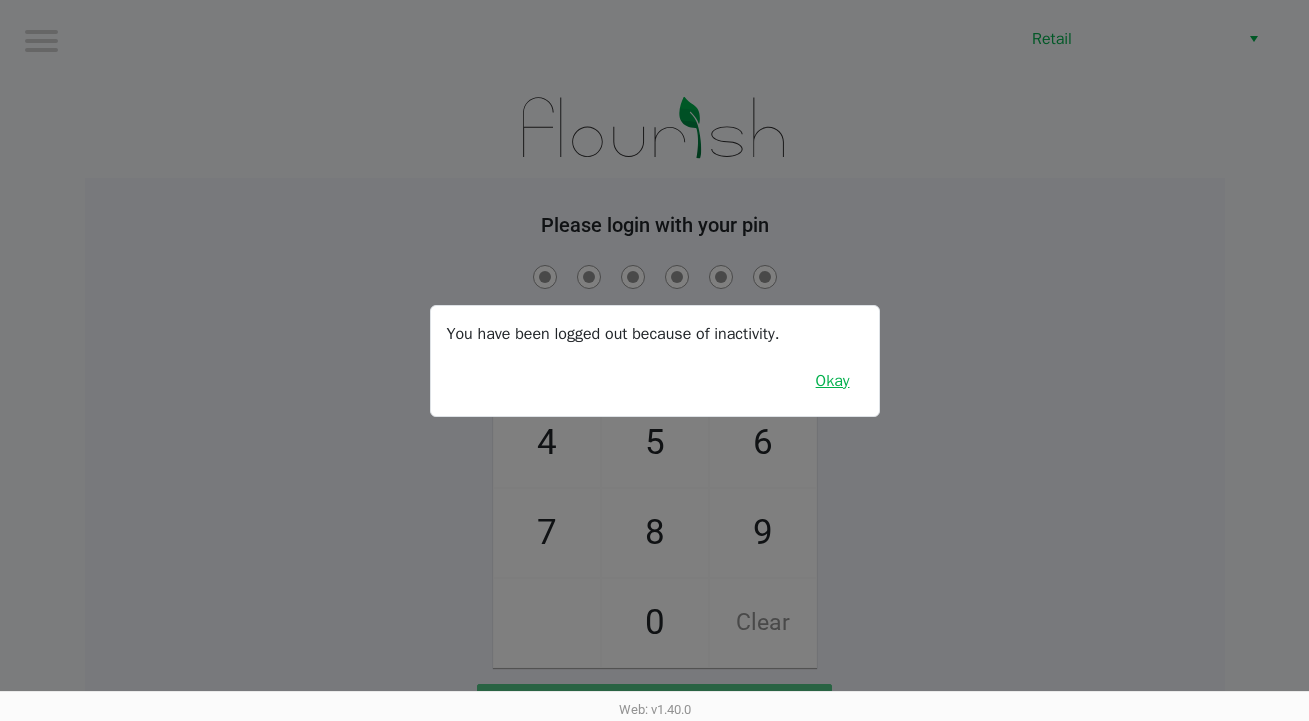click on "Okay" at bounding box center [833, 381] 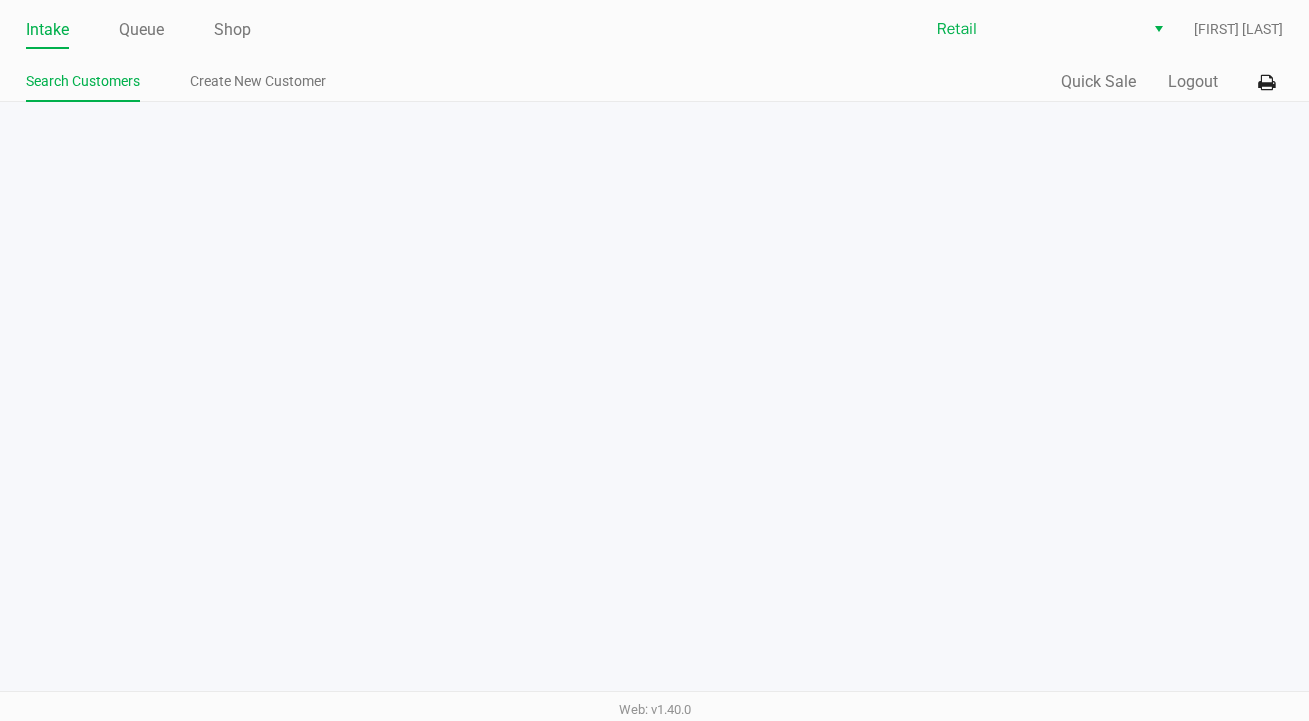 scroll, scrollTop: 0, scrollLeft: 0, axis: both 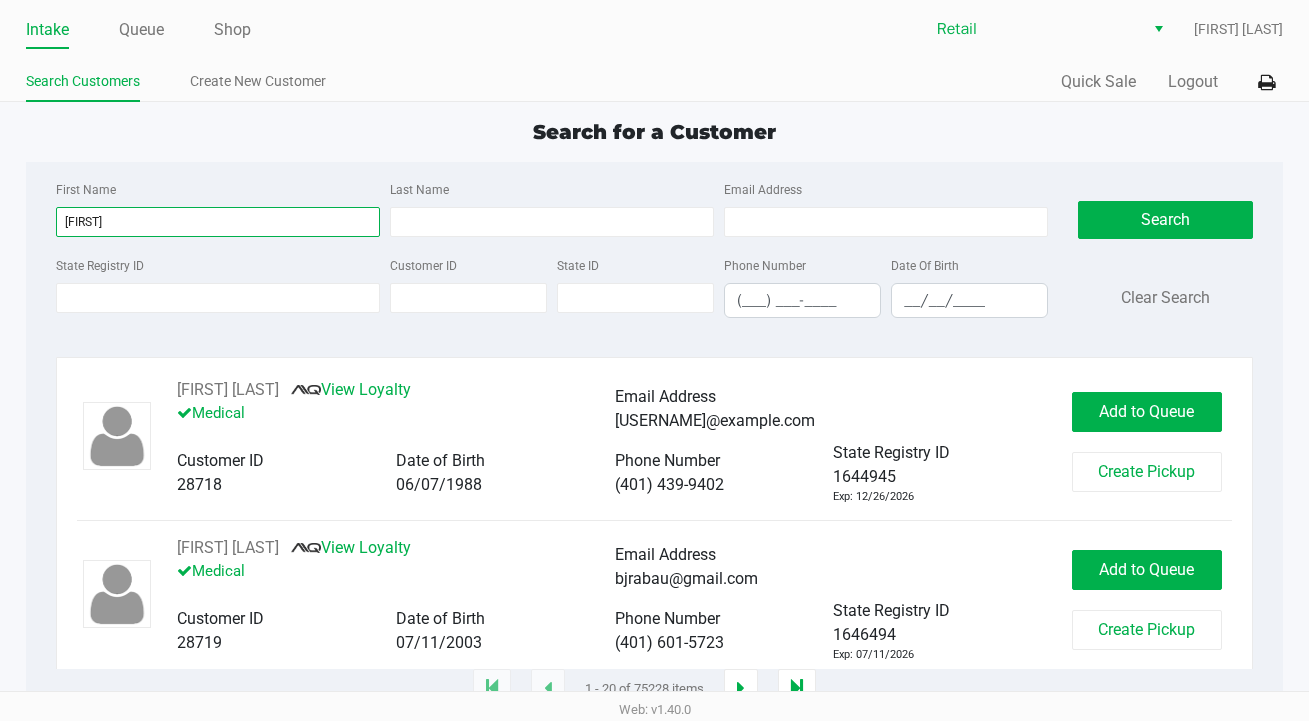 type on "henr" 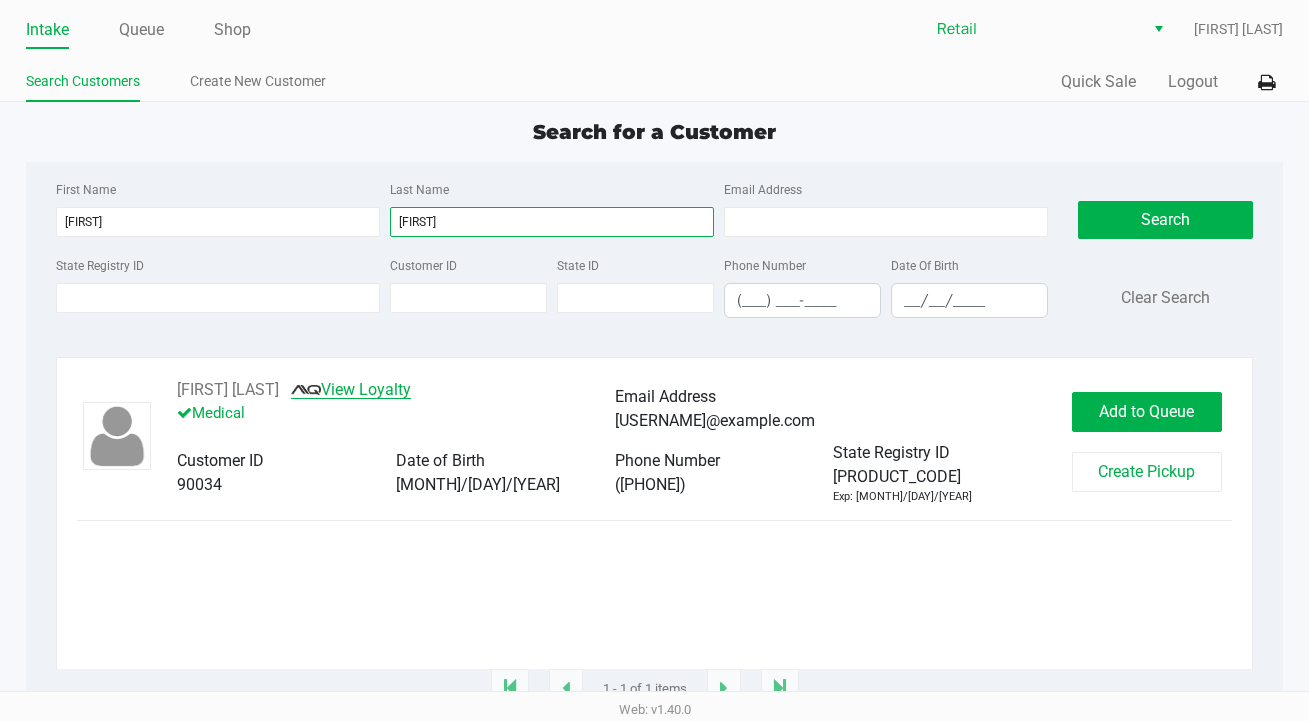 type on "peter" 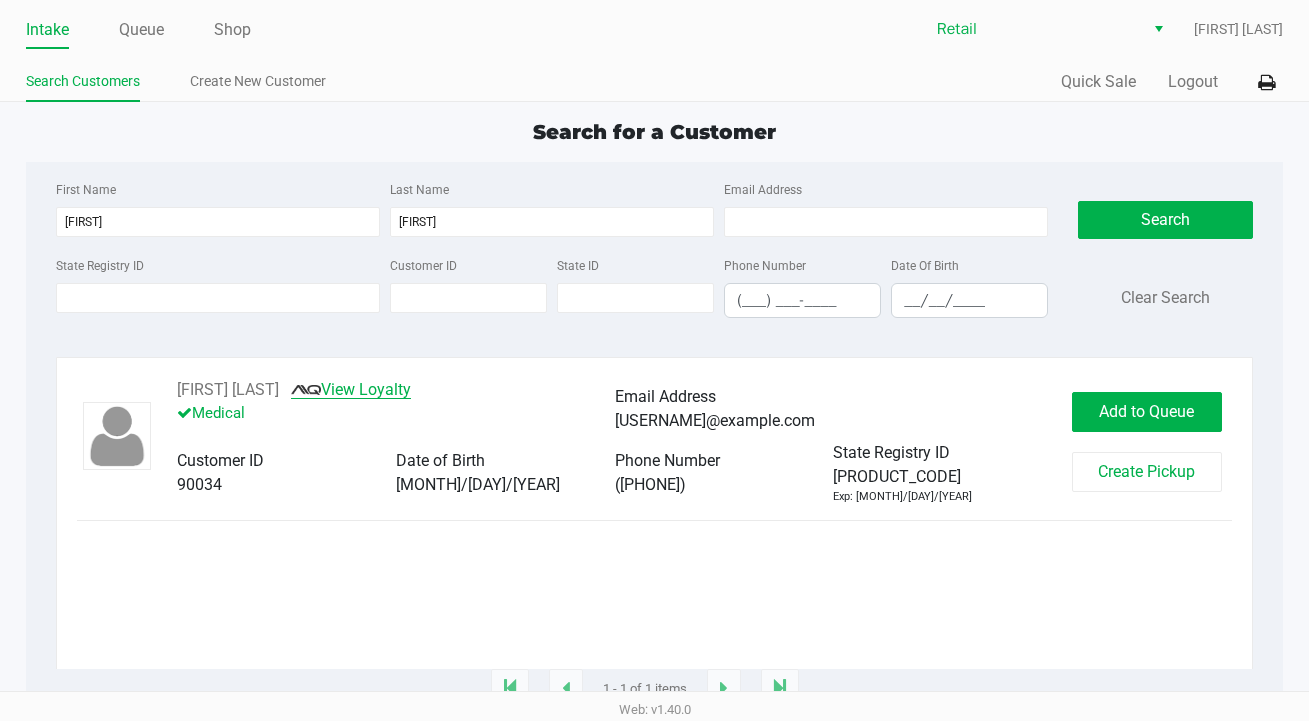 click on "View Loyalty" 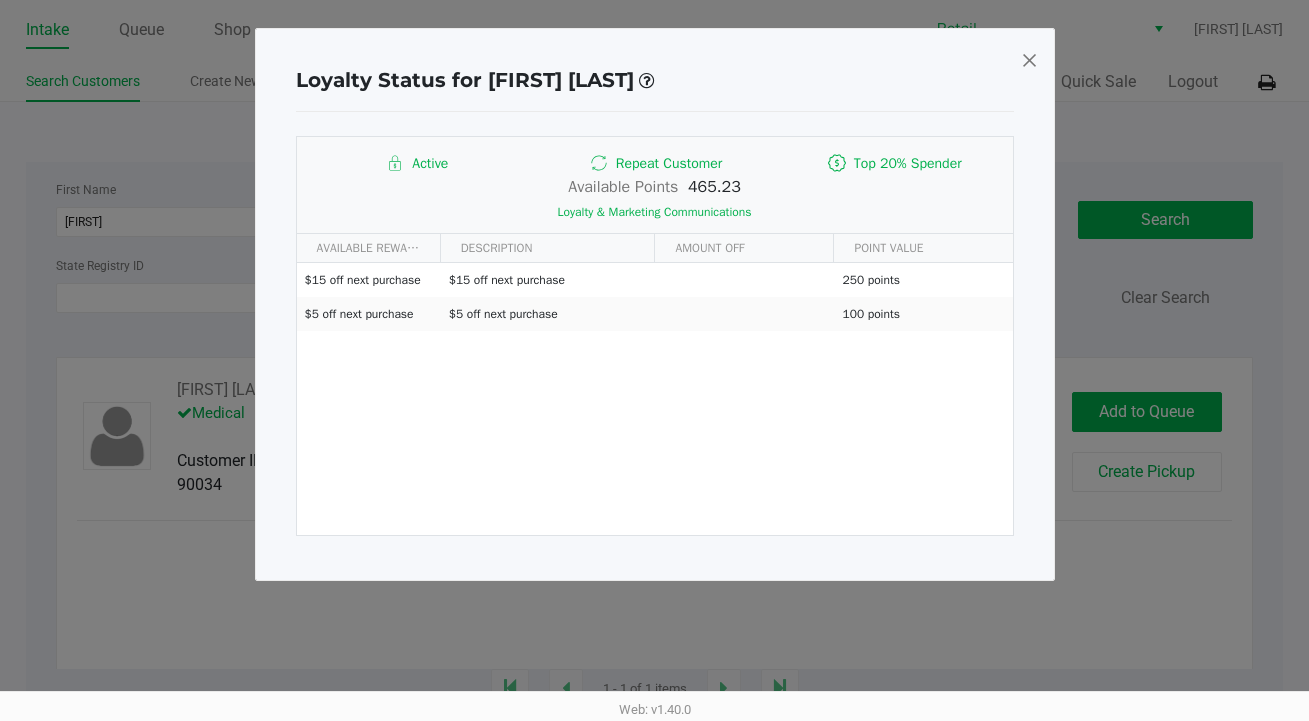 click 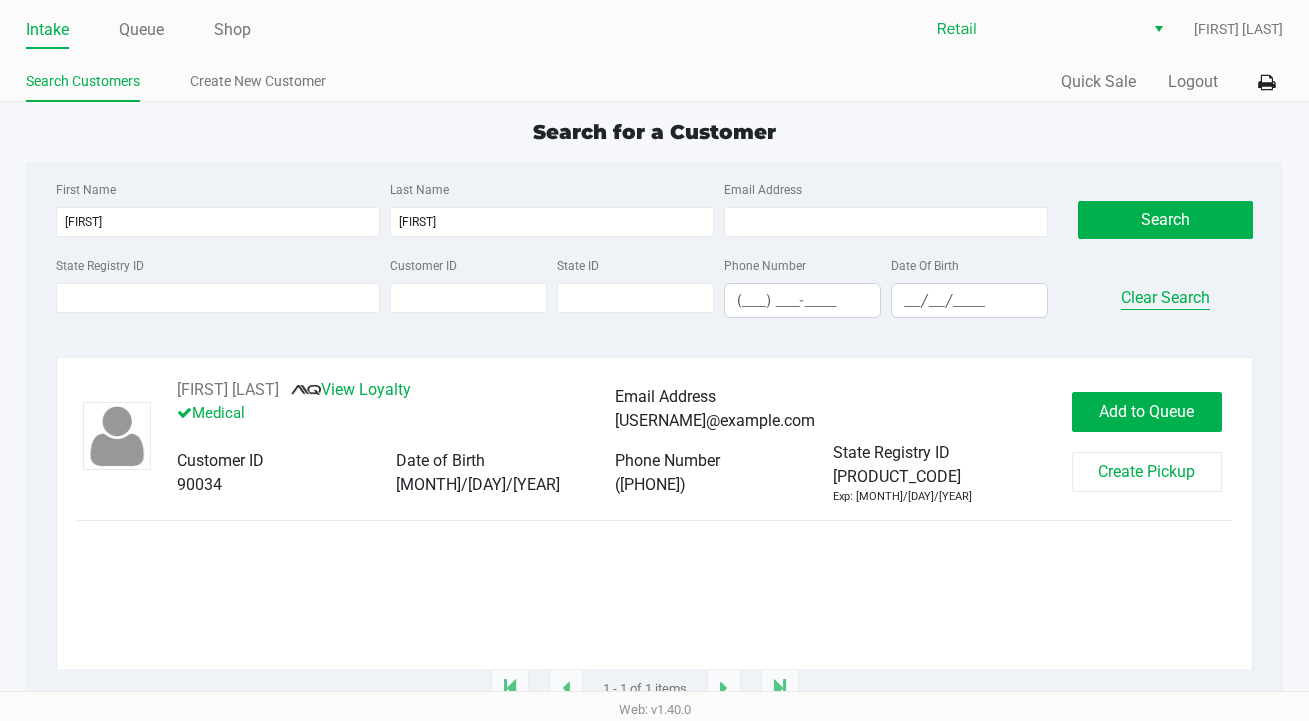 click on "Clear Search" 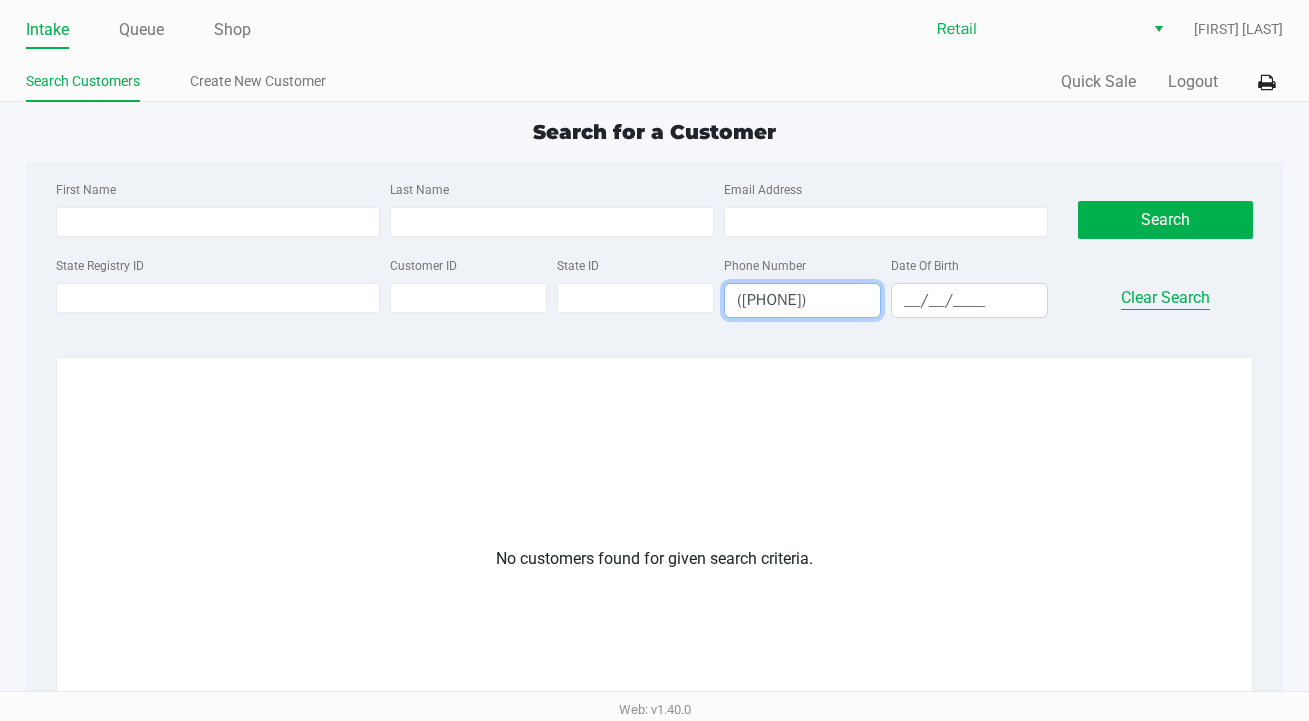 click on "Clear Search" 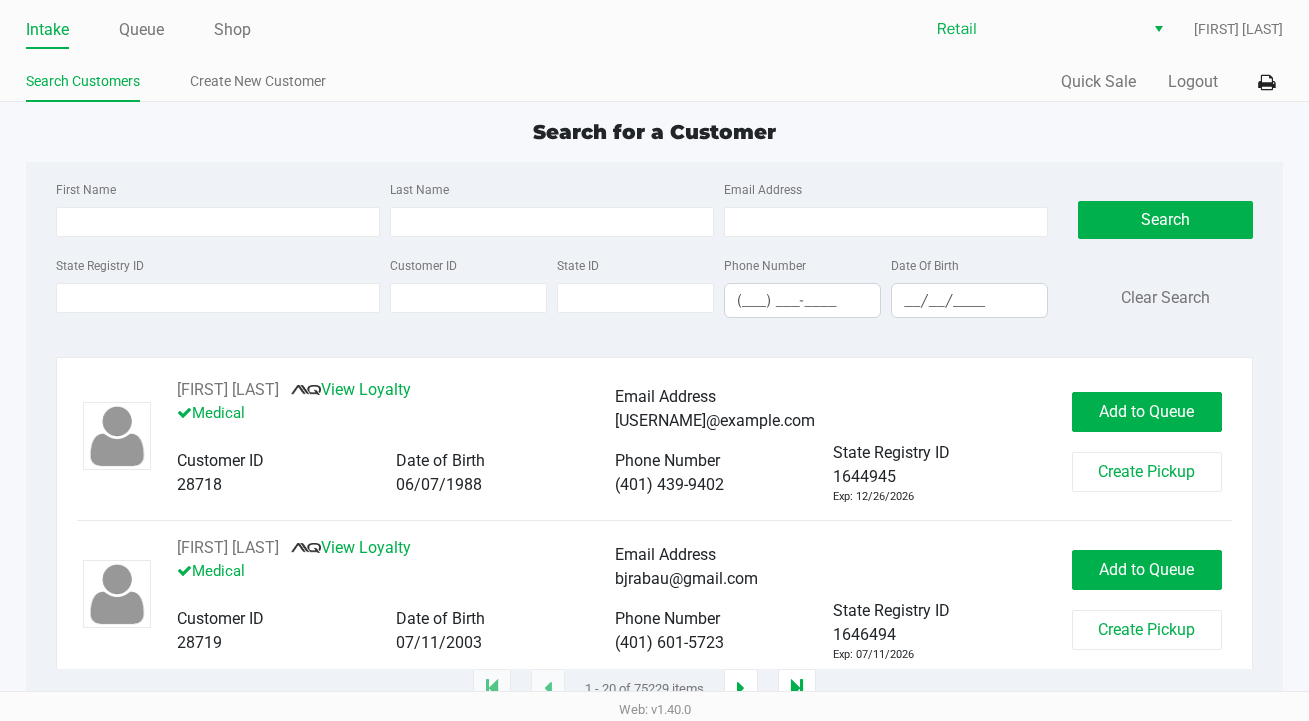 click on "(___) ___-____" at bounding box center [802, 300] 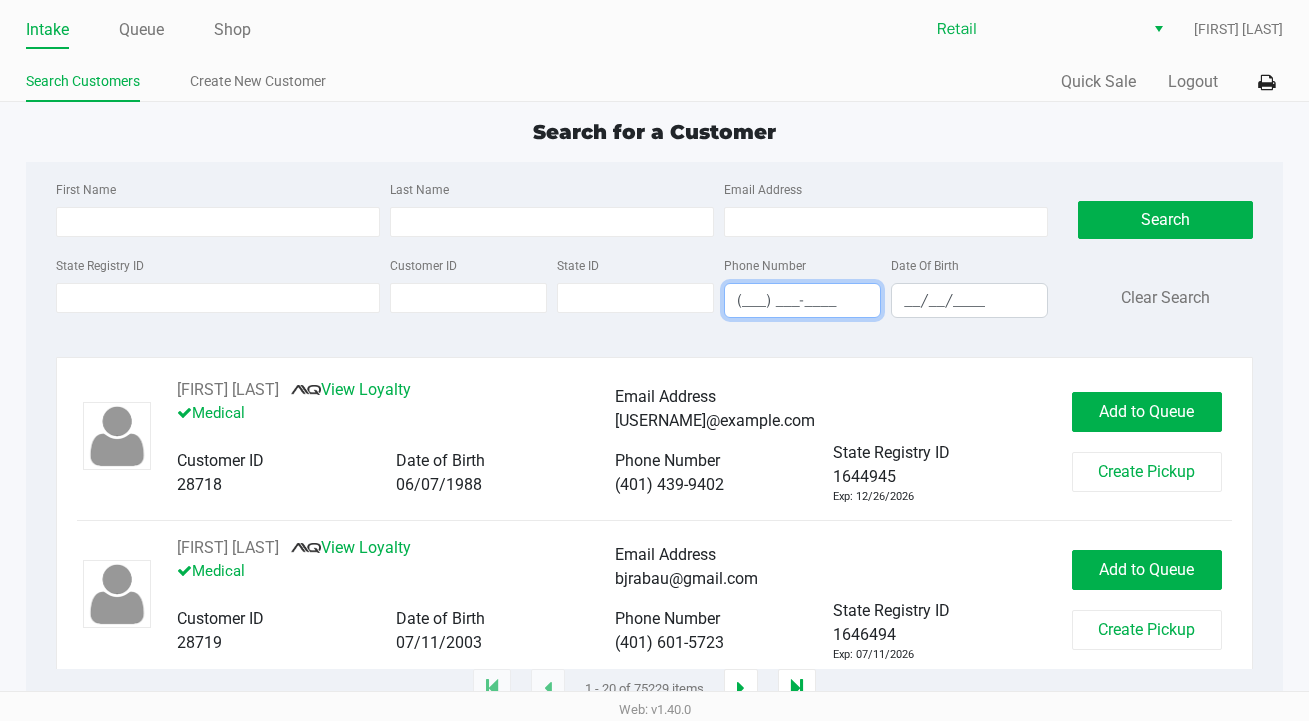 click on "(___) ___-____" at bounding box center [802, 300] 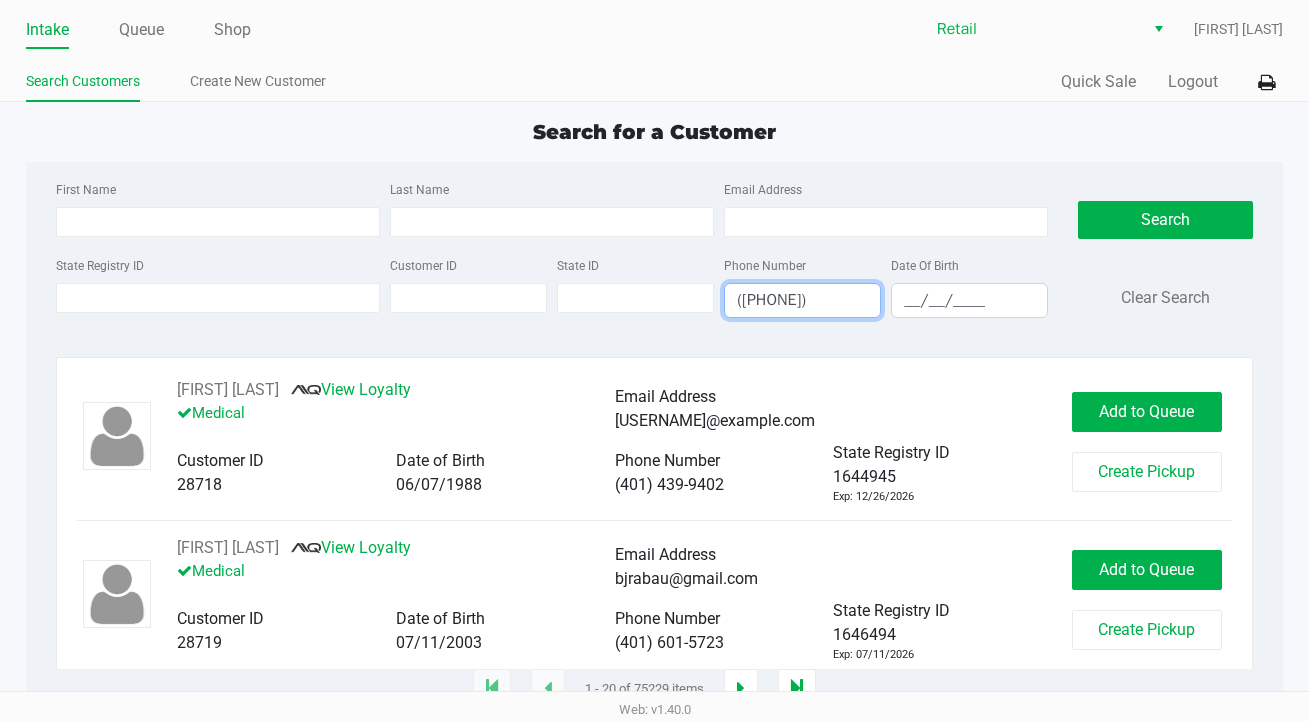 type on "(707) 382-5290" 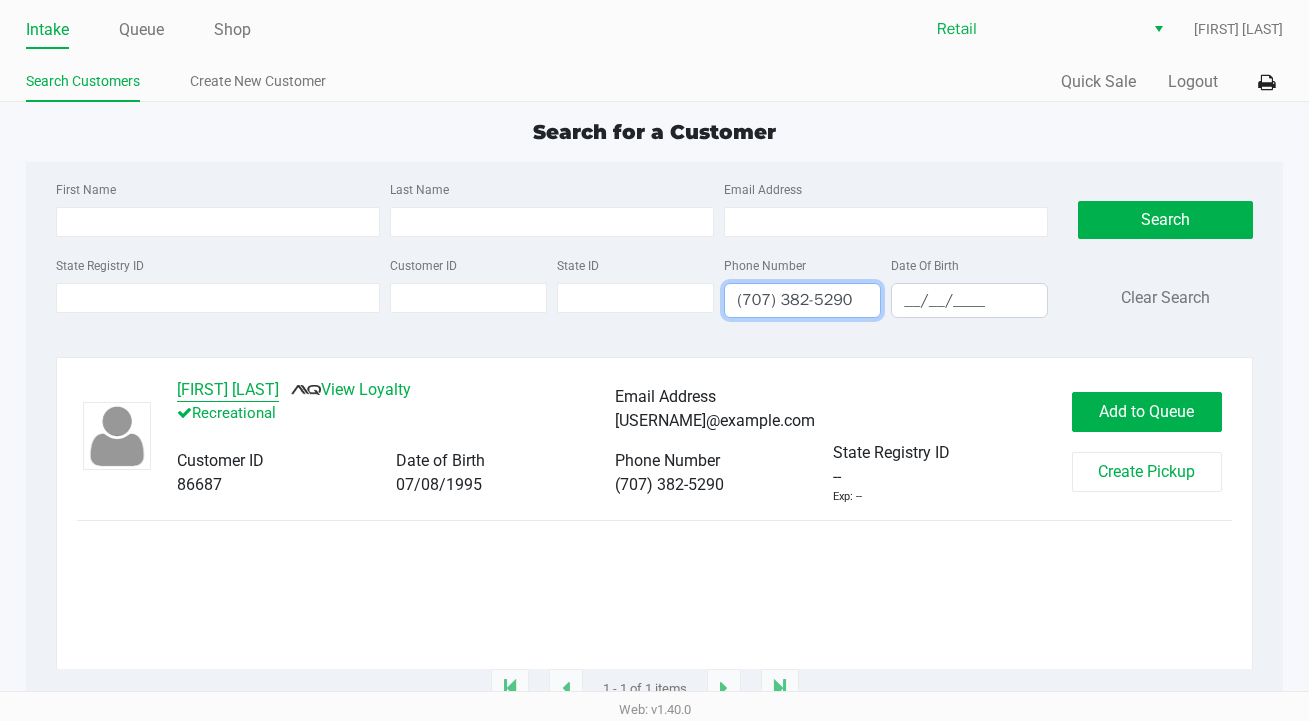 click on "[FIRST] [LAST]" 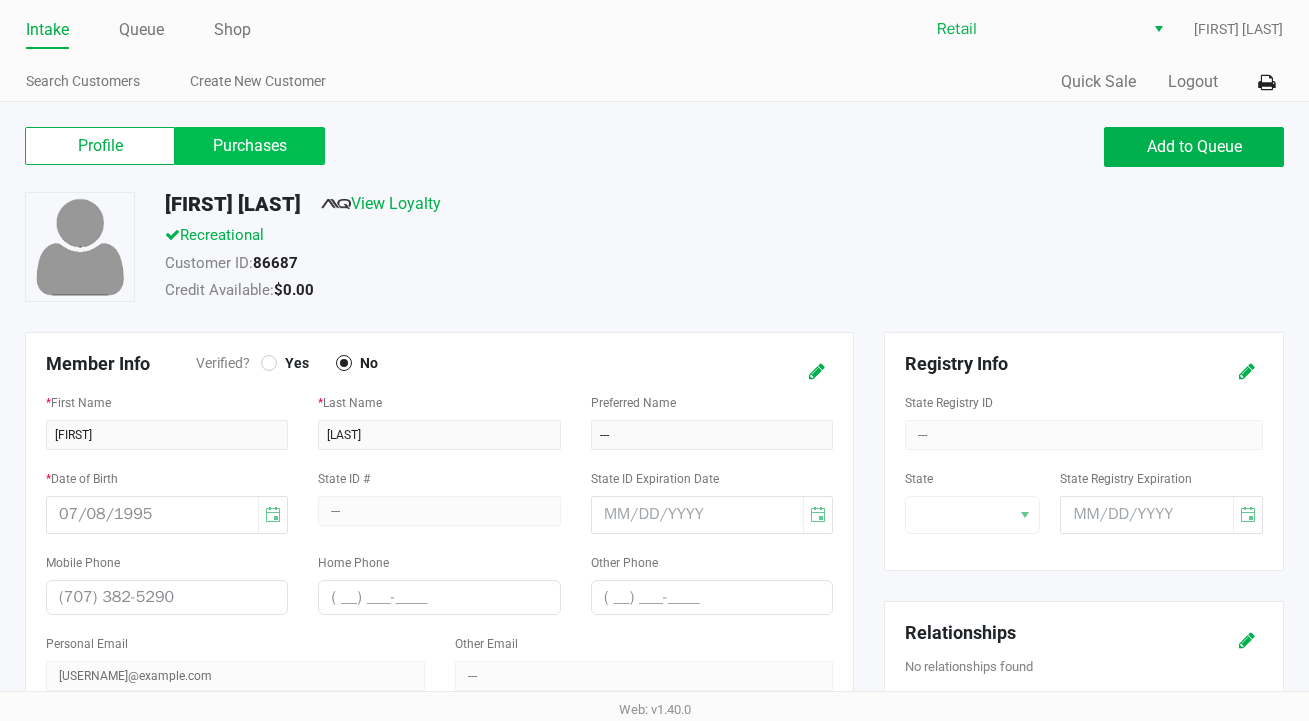click on "Purchases" 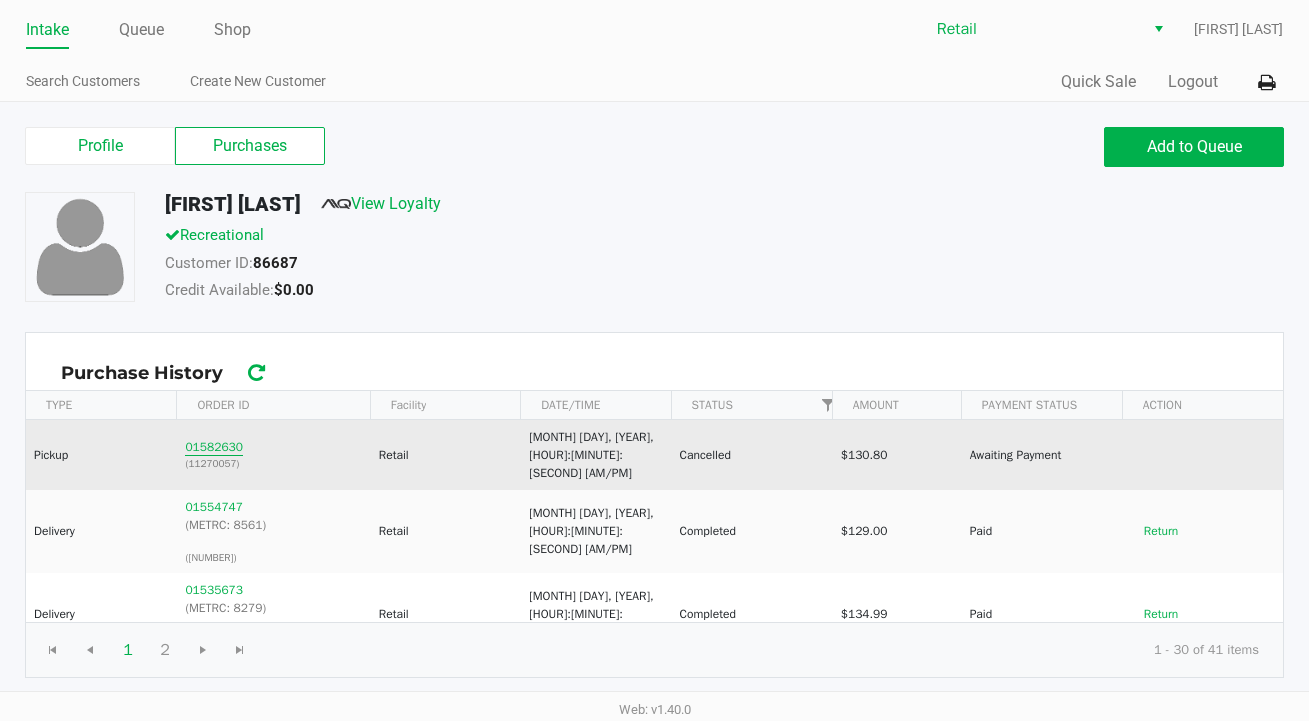 click on "01582630" 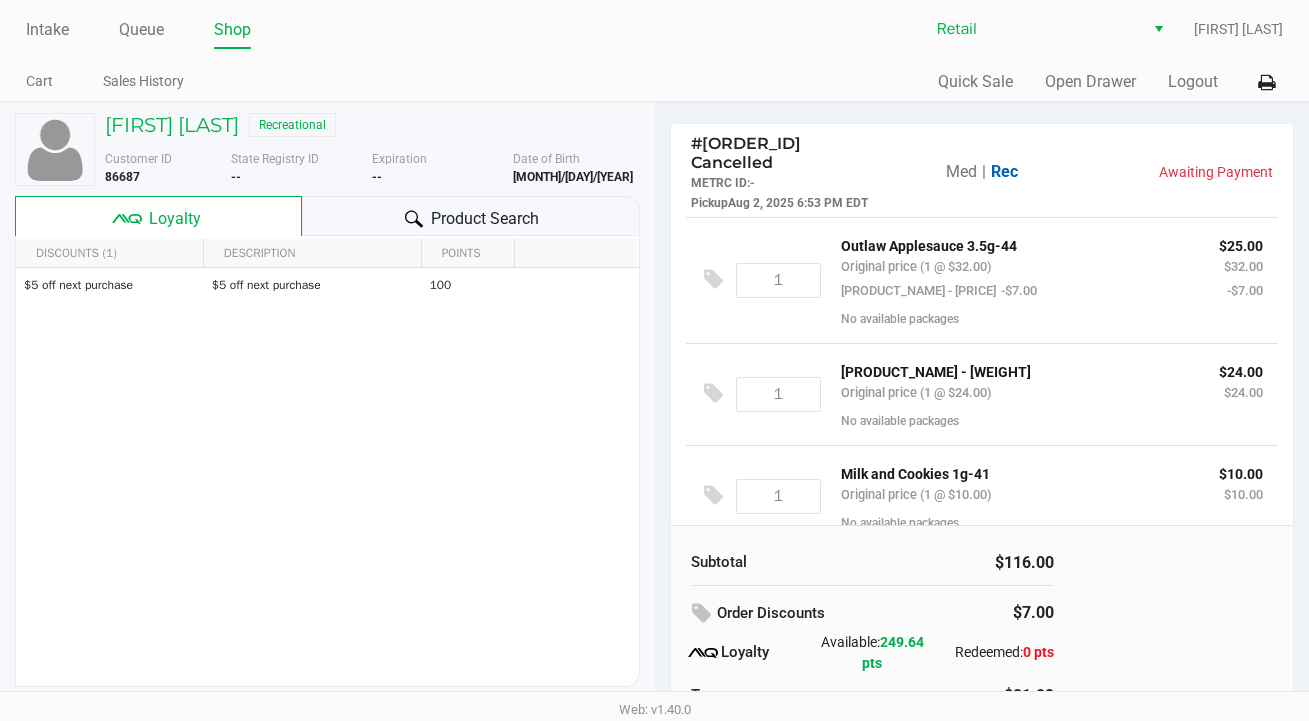 scroll, scrollTop: 327, scrollLeft: 0, axis: vertical 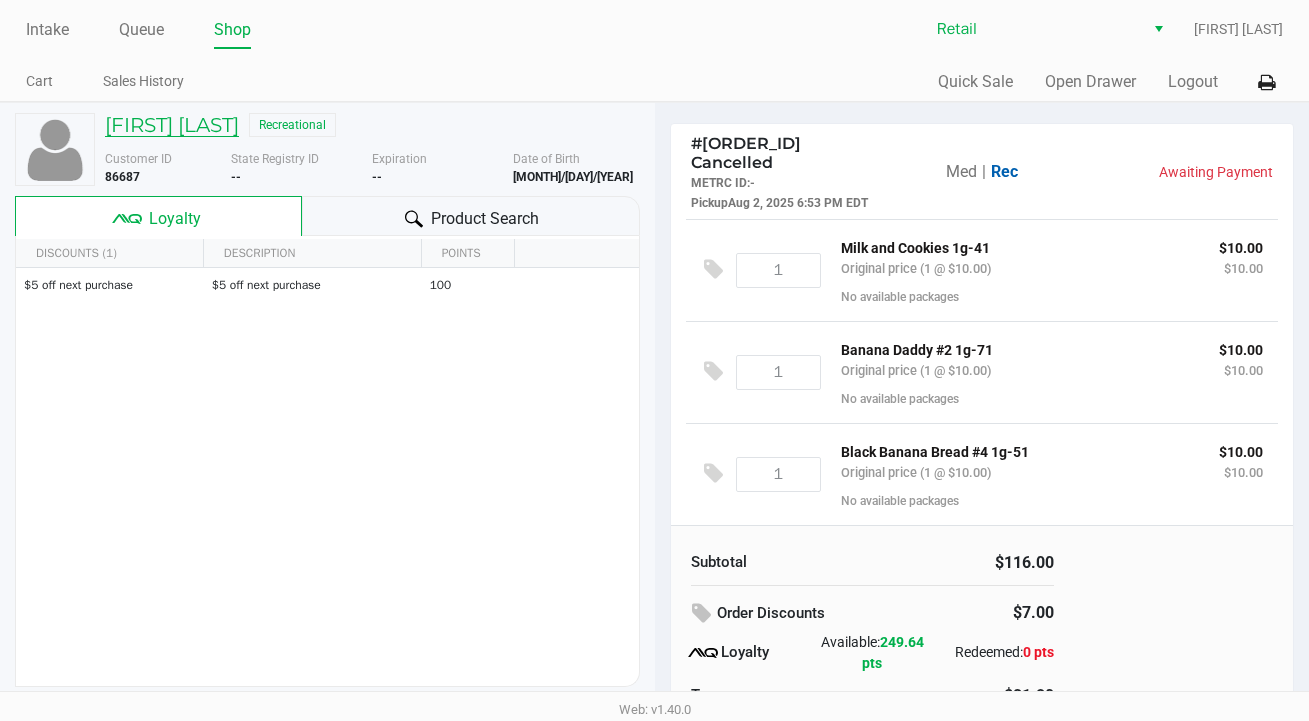 click on "[FIRST] [LAST]" 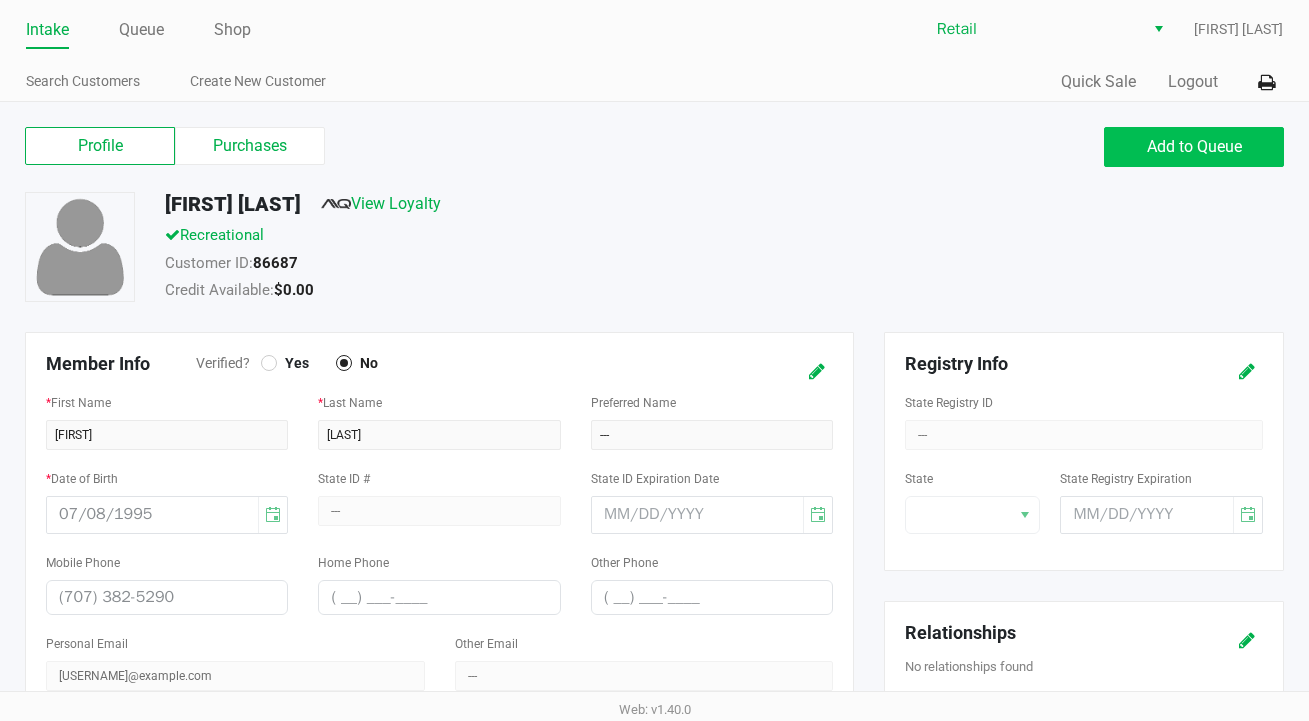 click on "Add to Queue" 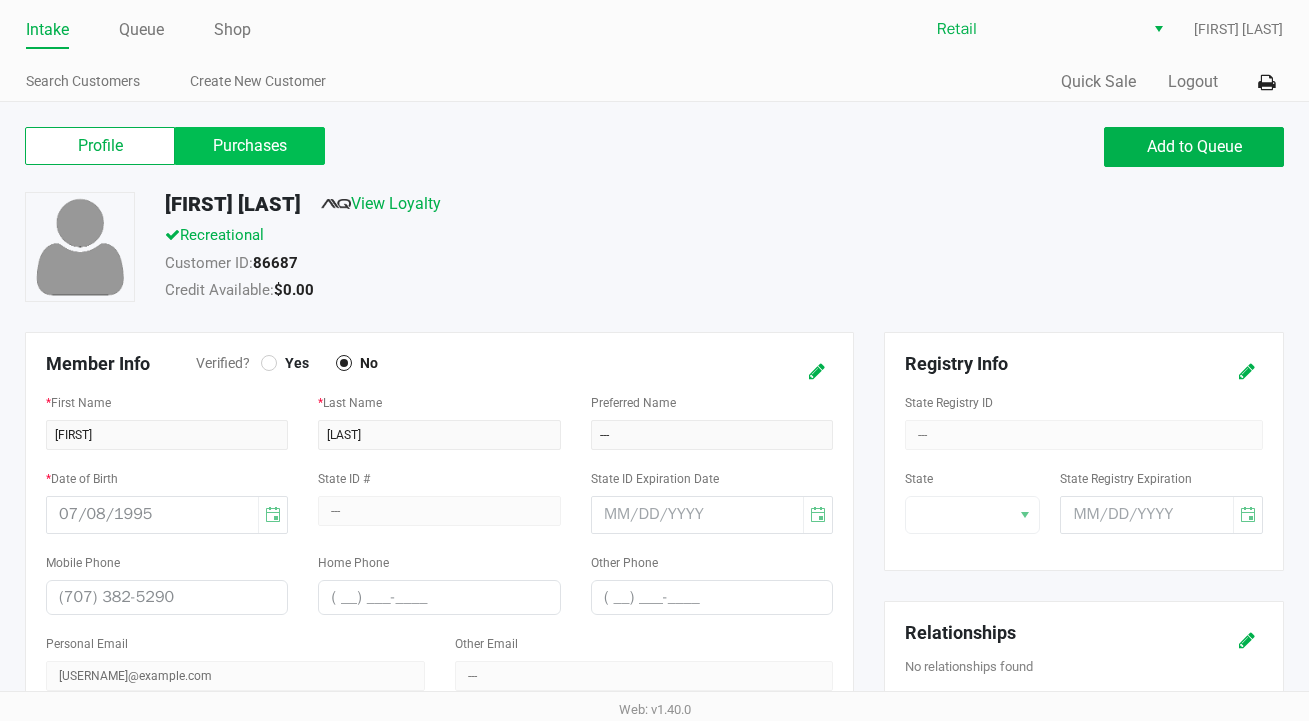 click on "Purchases" 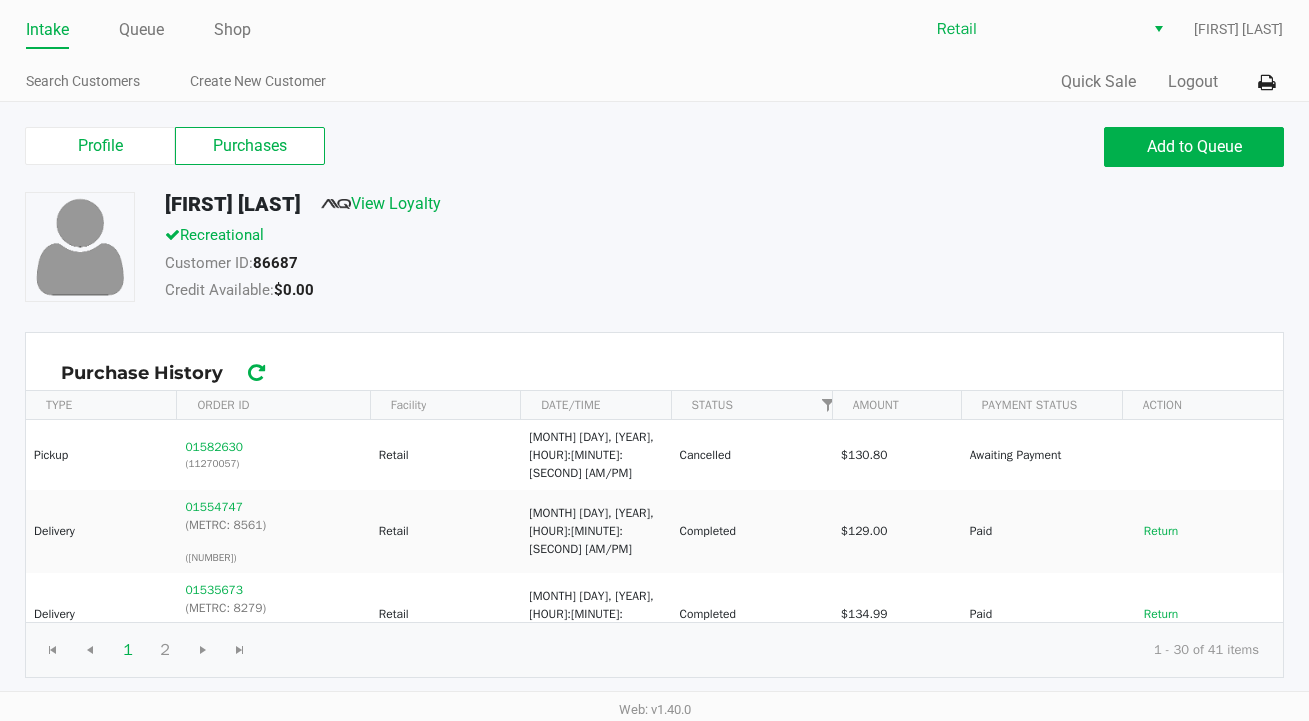 click on "Selena Huerta   View Loyalty   Recreational   Customer ID:   86687   Credit Available:   $0.00   Flag to Delete" 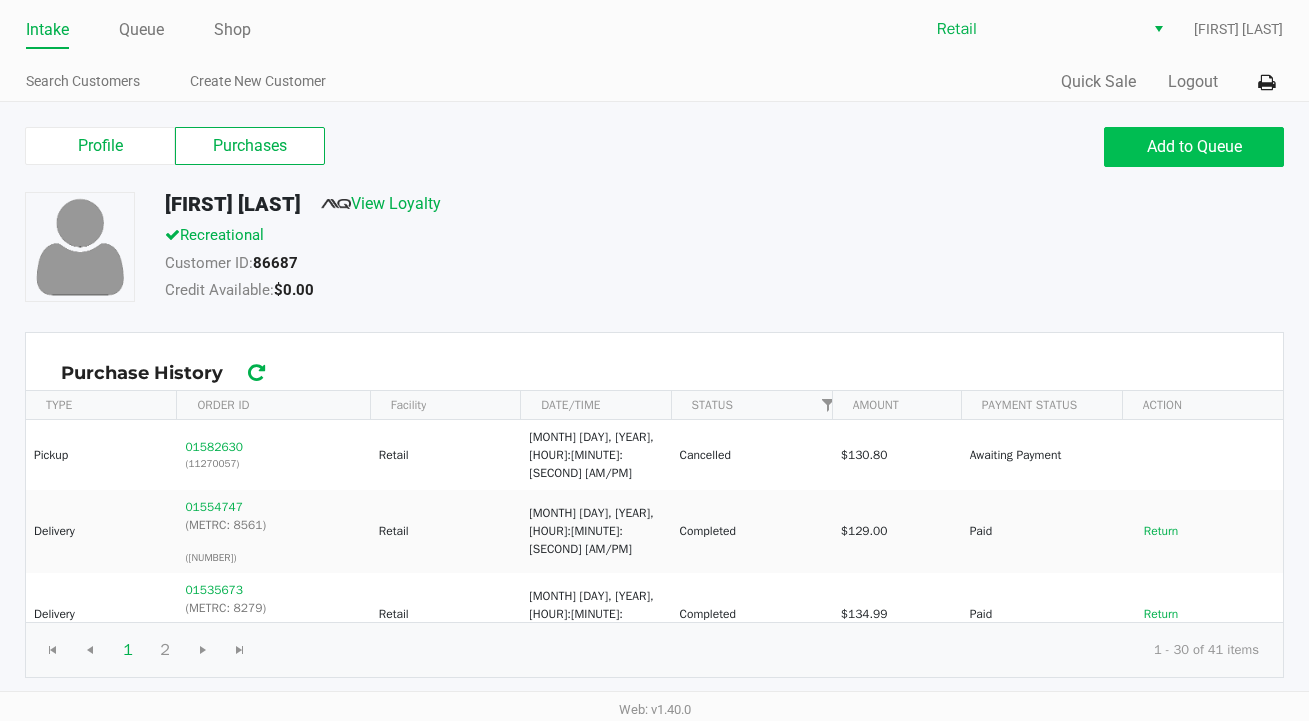 click on "Add to Queue" 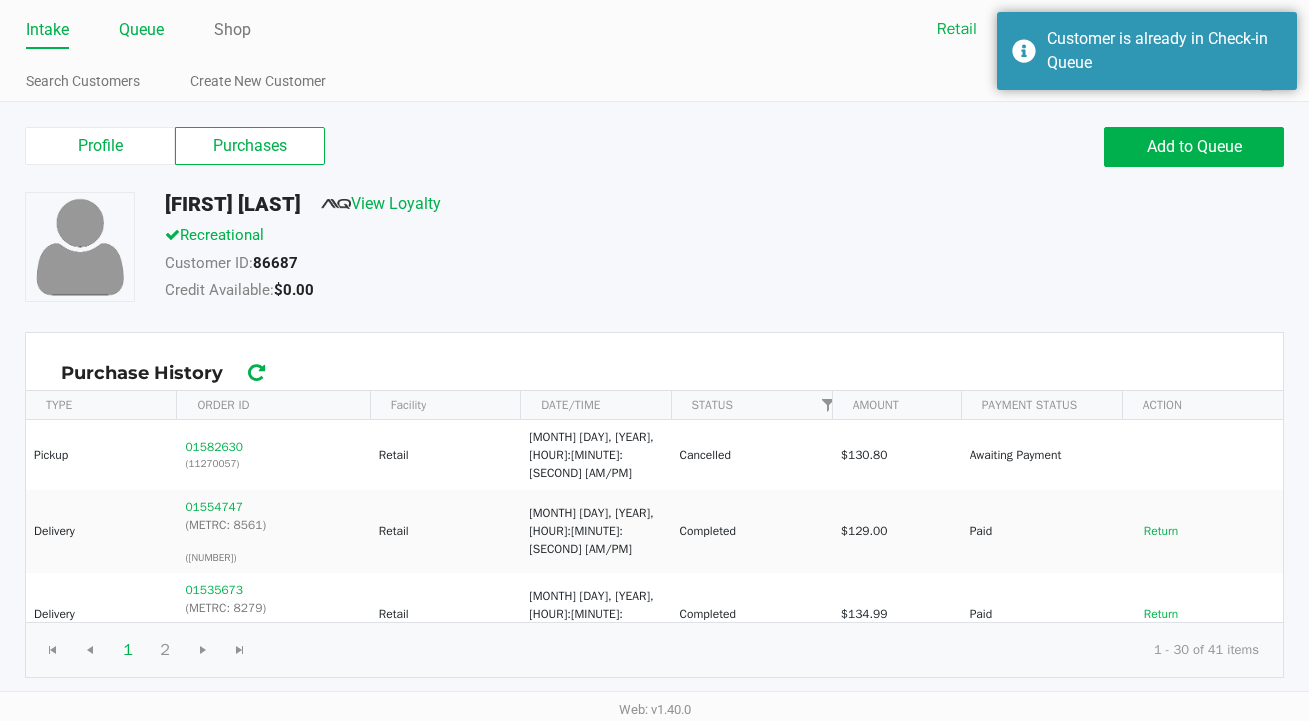 click on "Queue" 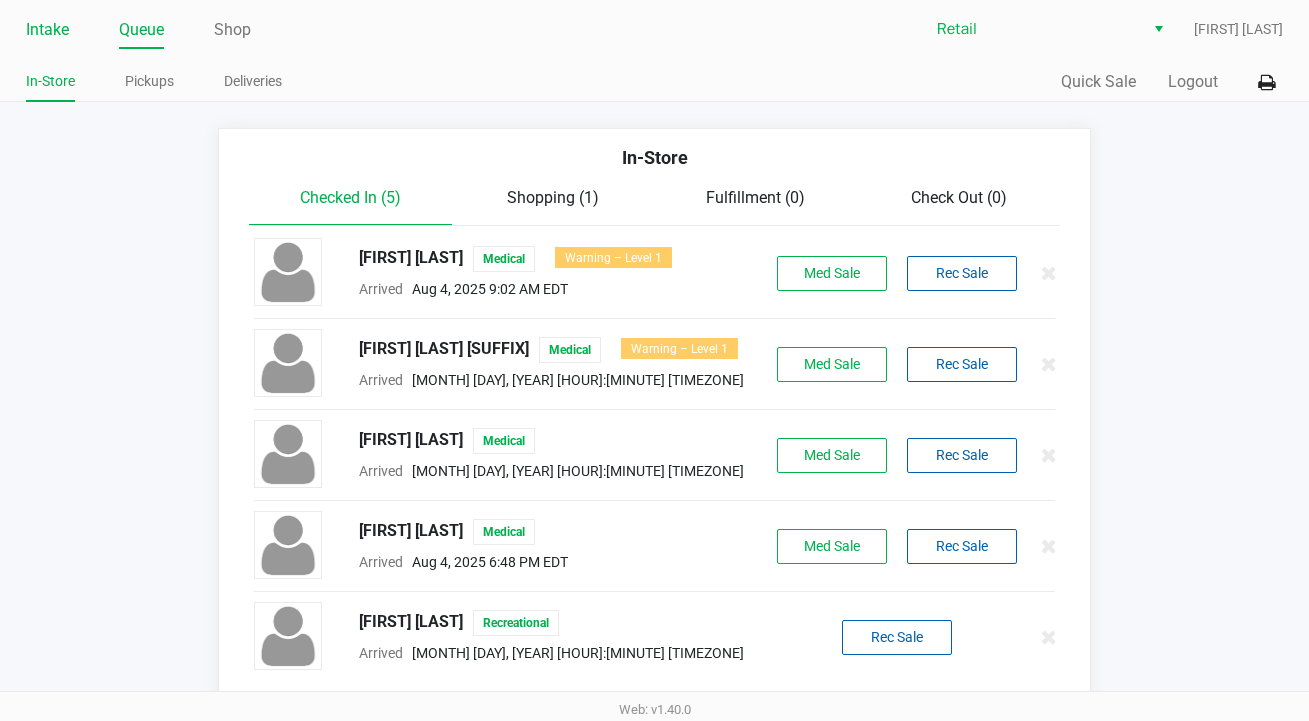 click on "Intake" 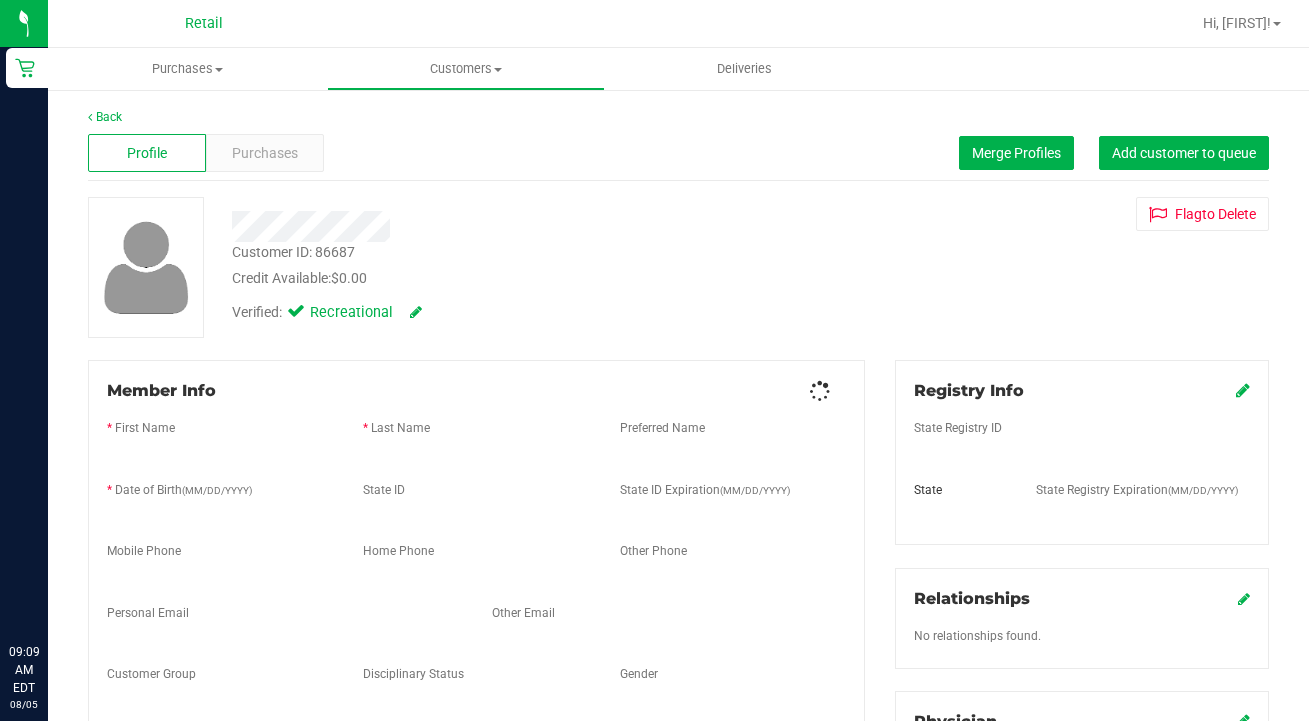 scroll, scrollTop: 0, scrollLeft: 0, axis: both 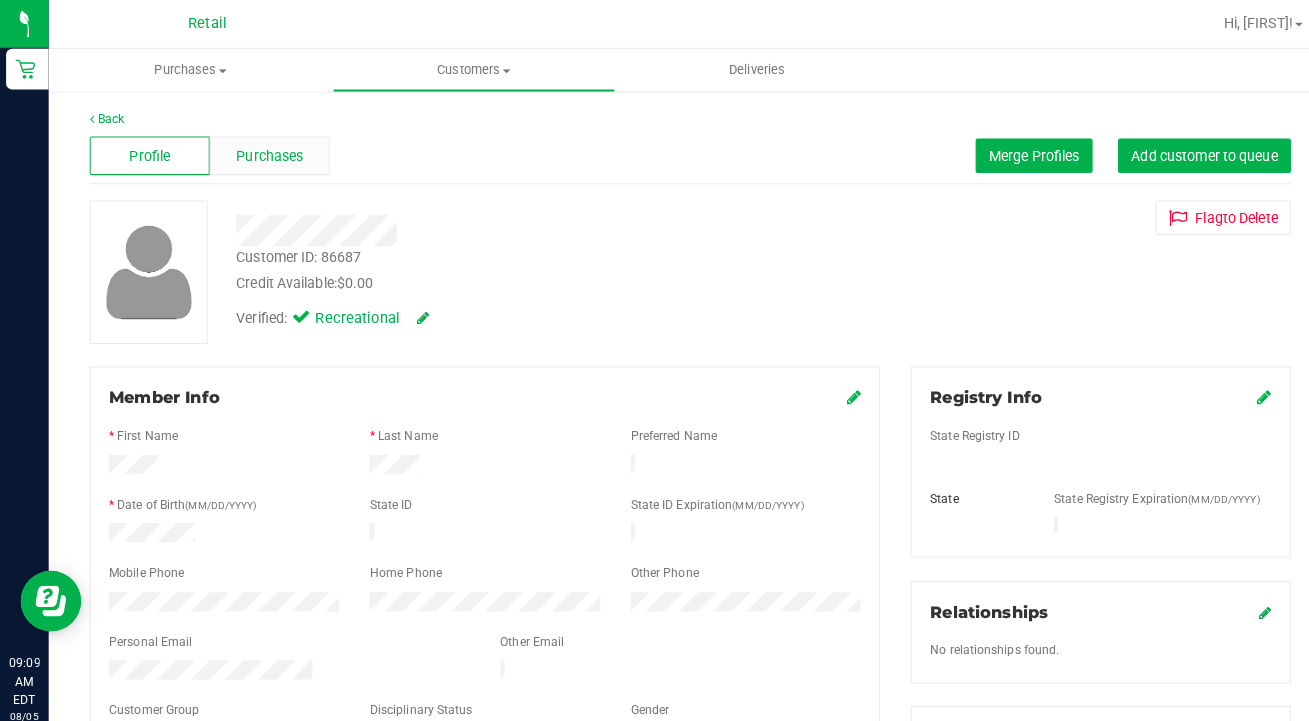 drag, startPoint x: 0, startPoint y: 0, endPoint x: 291, endPoint y: 157, distance: 330.65088 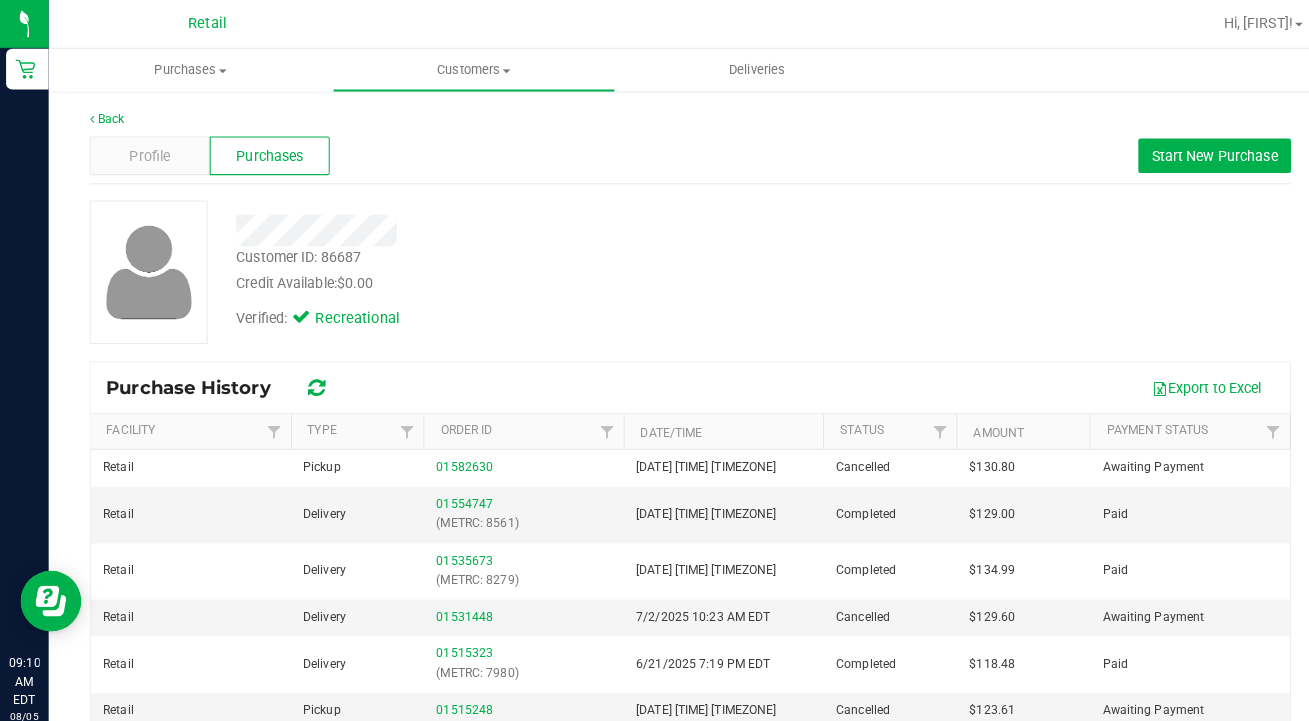click on "01582630" at bounding box center [456, 459] 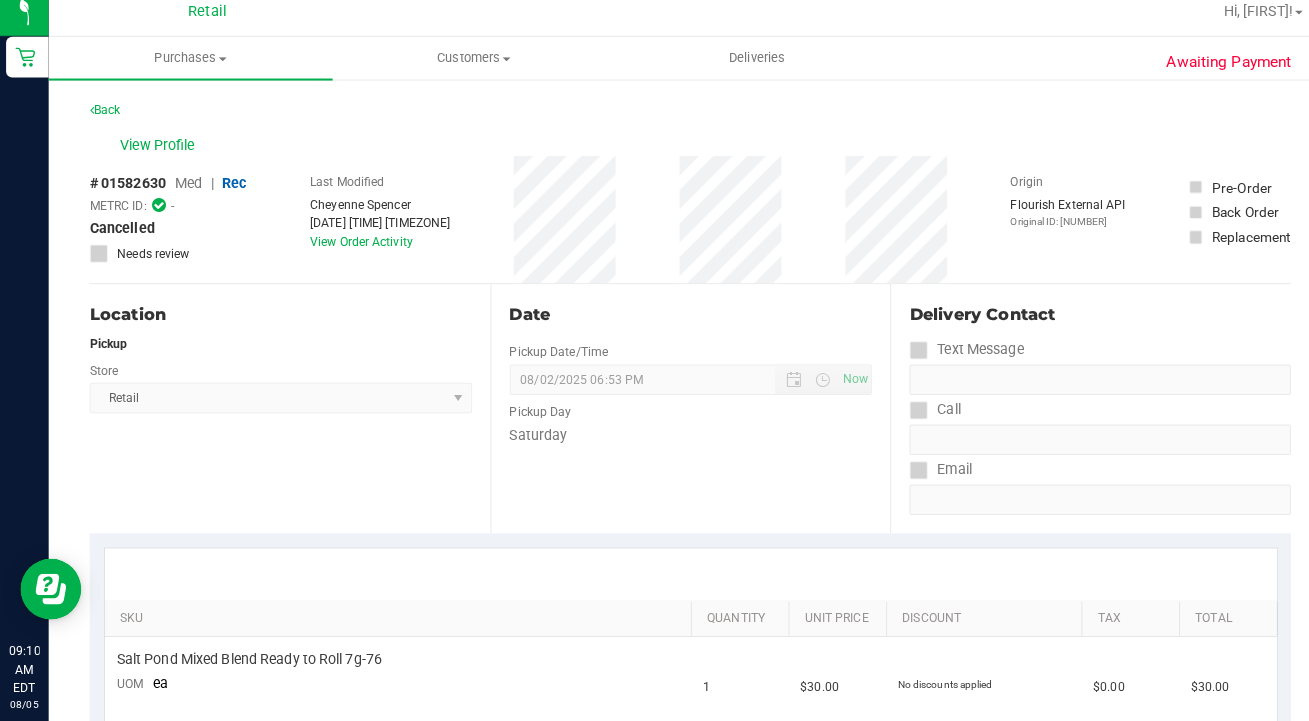 scroll, scrollTop: 1, scrollLeft: 0, axis: vertical 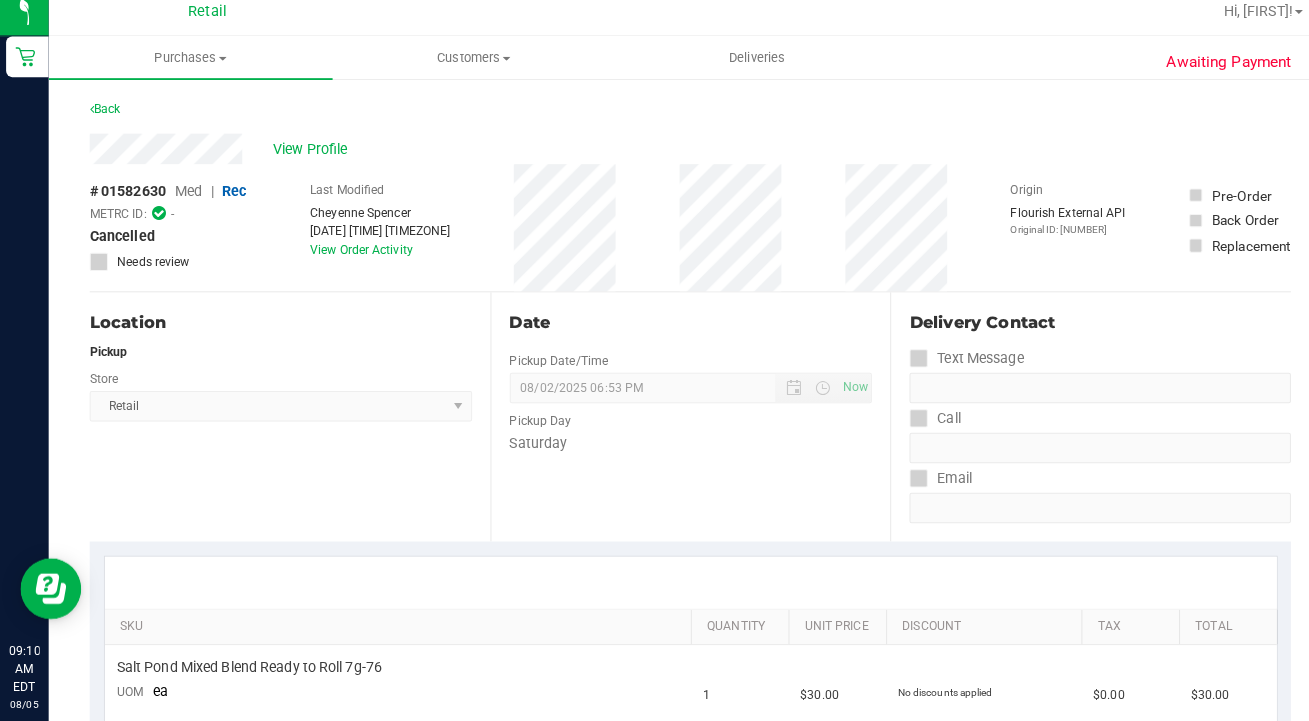 click on "View Profile" at bounding box center [678, 159] 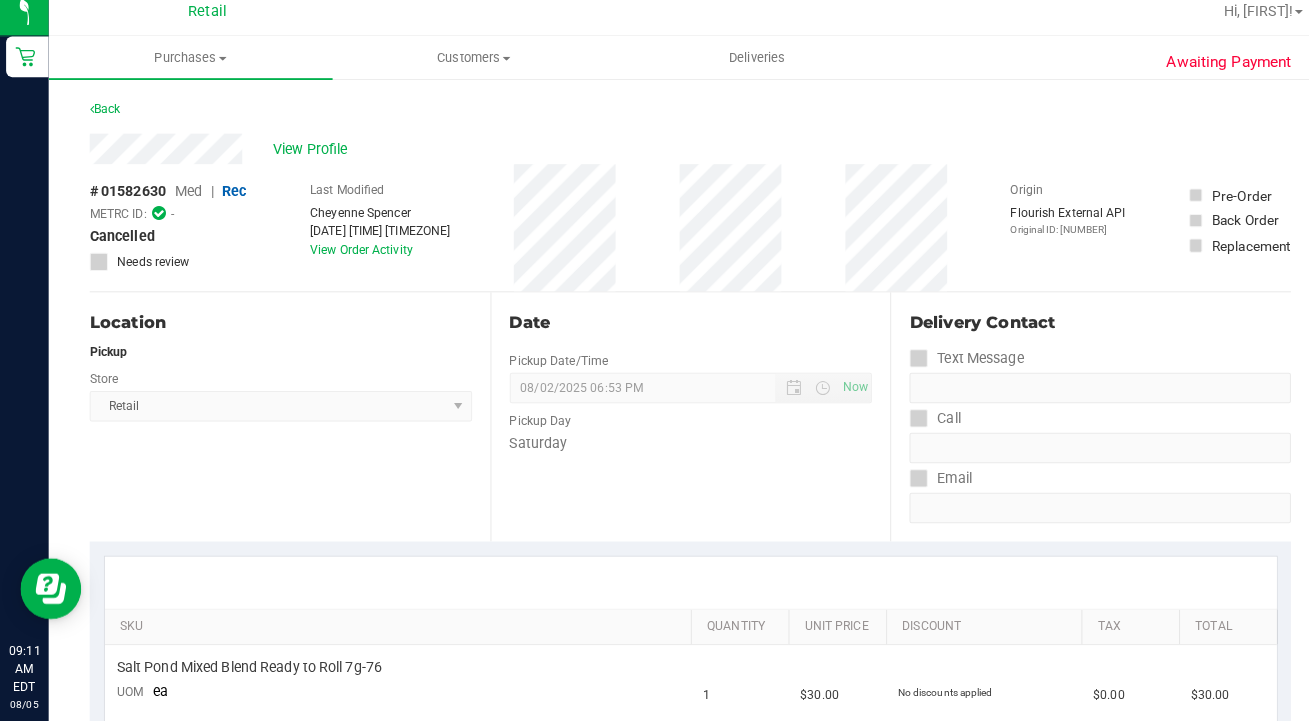 scroll, scrollTop: 0, scrollLeft: 0, axis: both 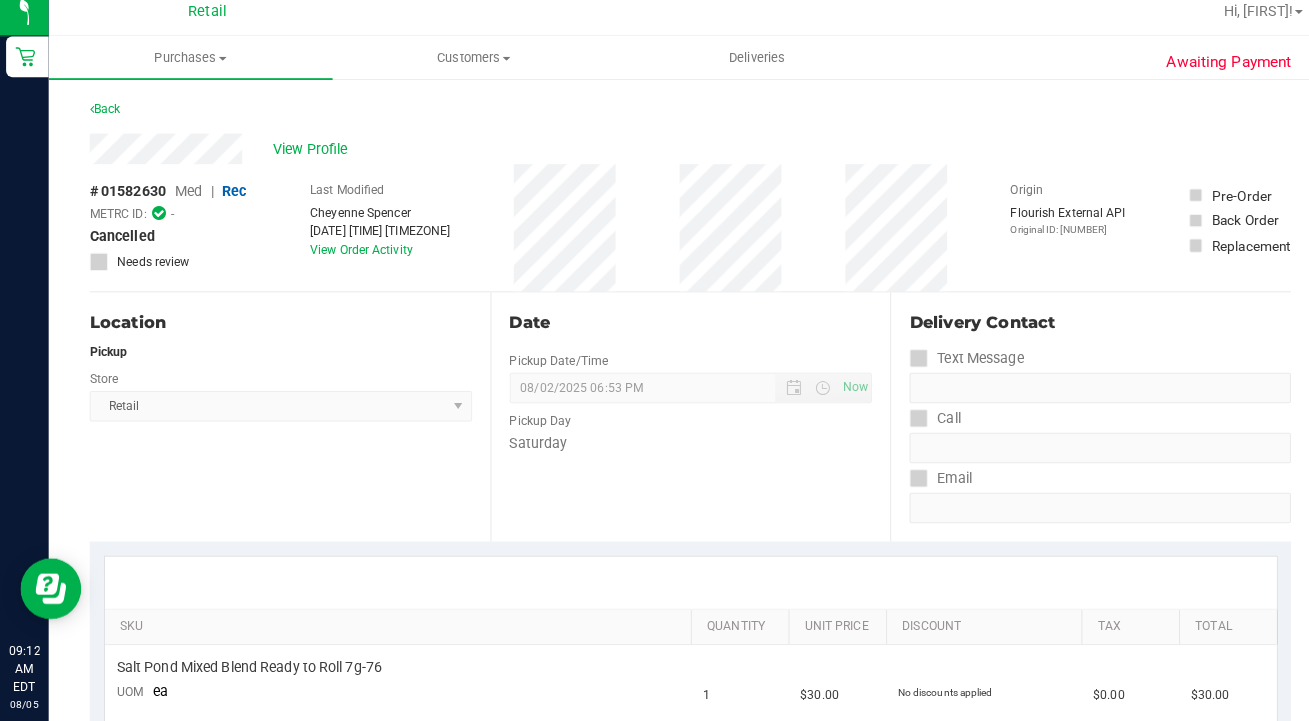 click on "Last Modified
Cheyenne Spencer
Aug 2, 2025 7:08:09 PM EDT
View Order Activity" at bounding box center [374, 236] 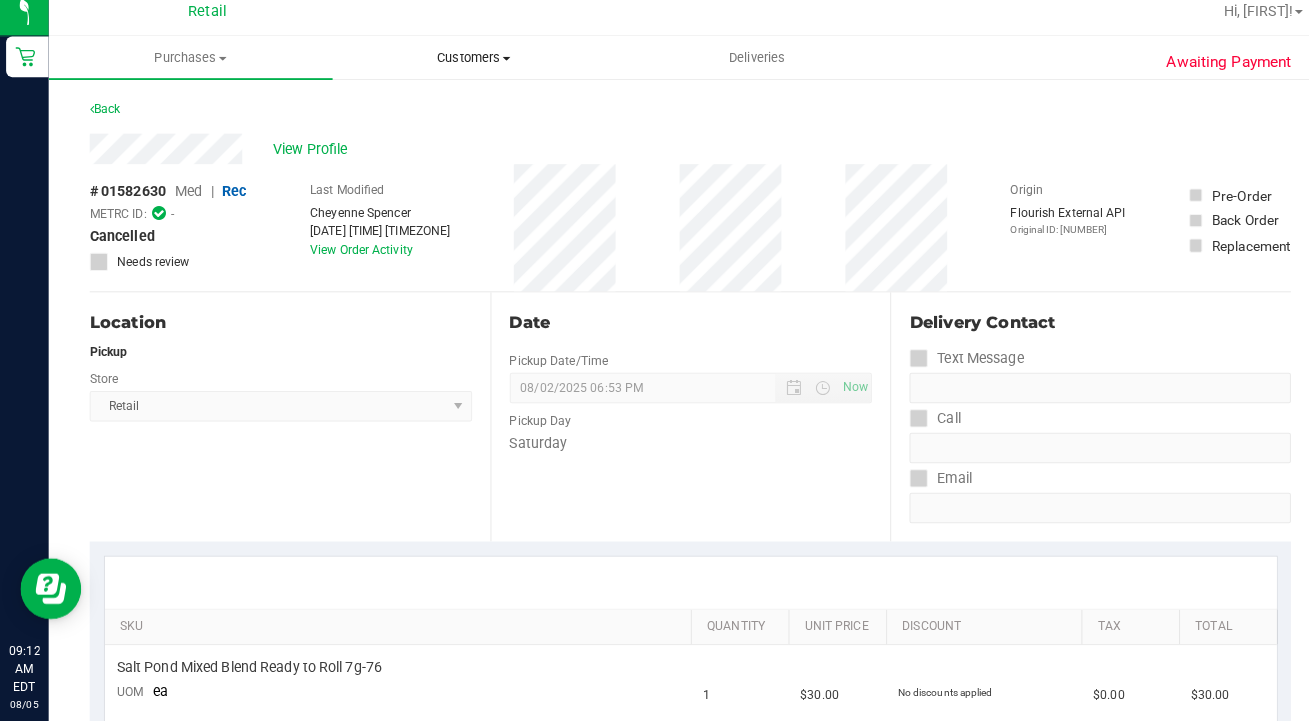 drag, startPoint x: 277, startPoint y: 375, endPoint x: 452, endPoint y: 75, distance: 347.3111 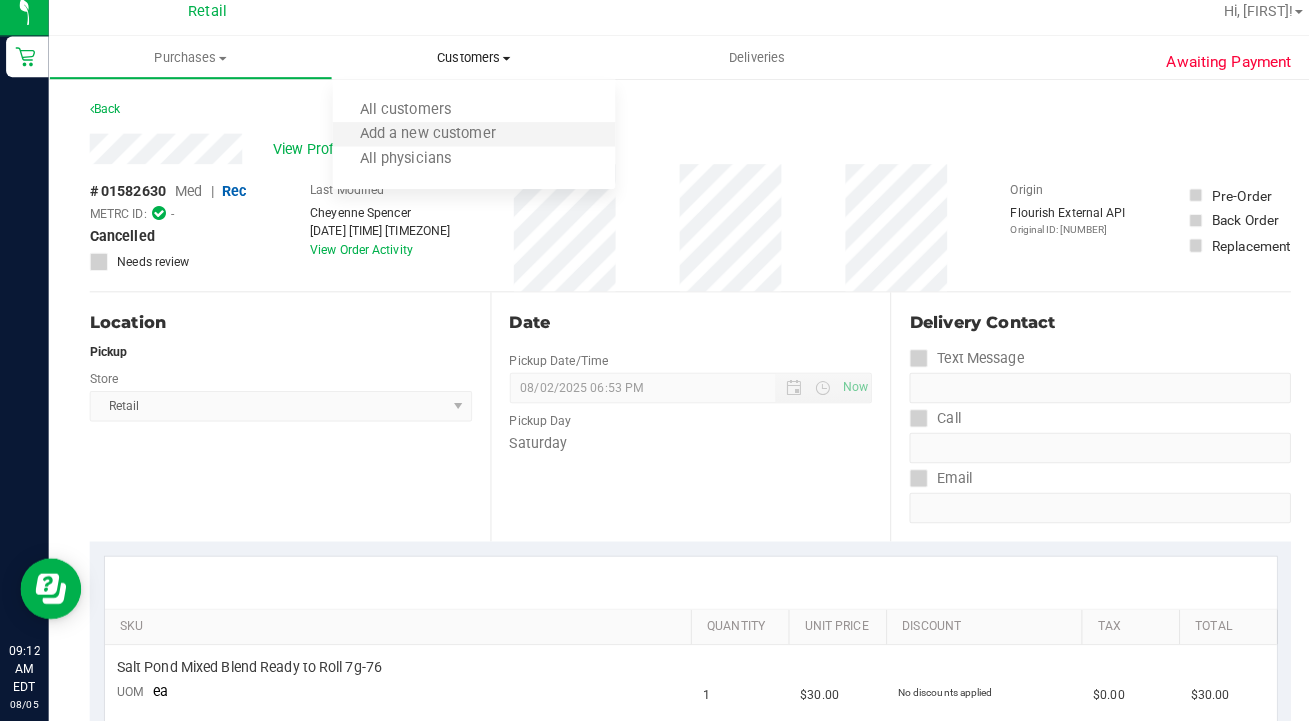 drag, startPoint x: 452, startPoint y: 75, endPoint x: 432, endPoint y: 121, distance: 50.159744 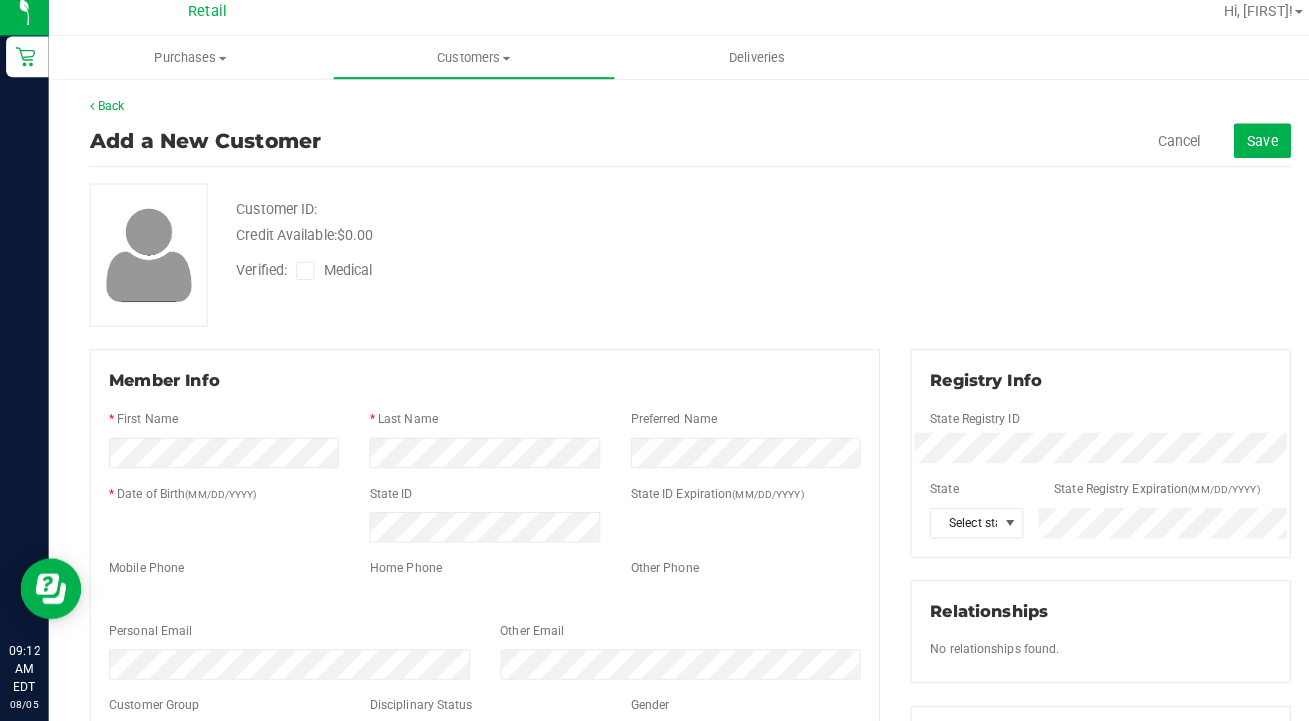 scroll, scrollTop: 0, scrollLeft: 0, axis: both 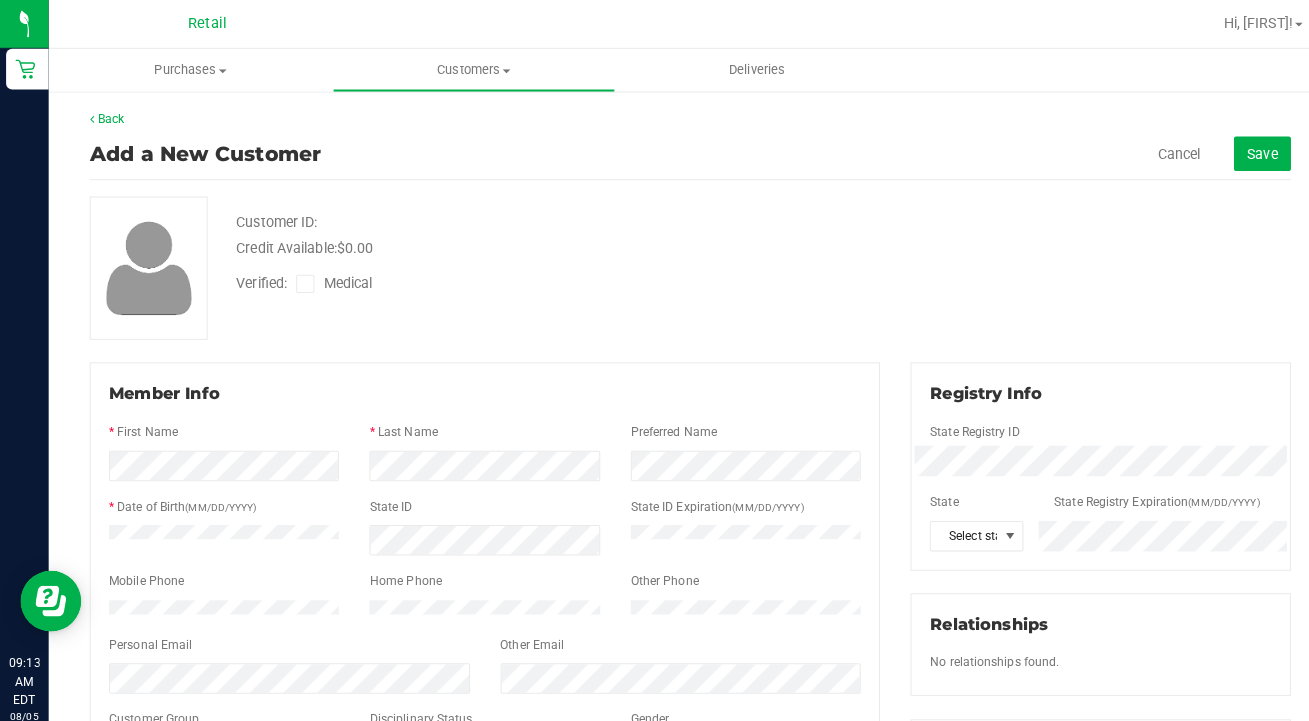 click on "Customers" at bounding box center [466, 69] 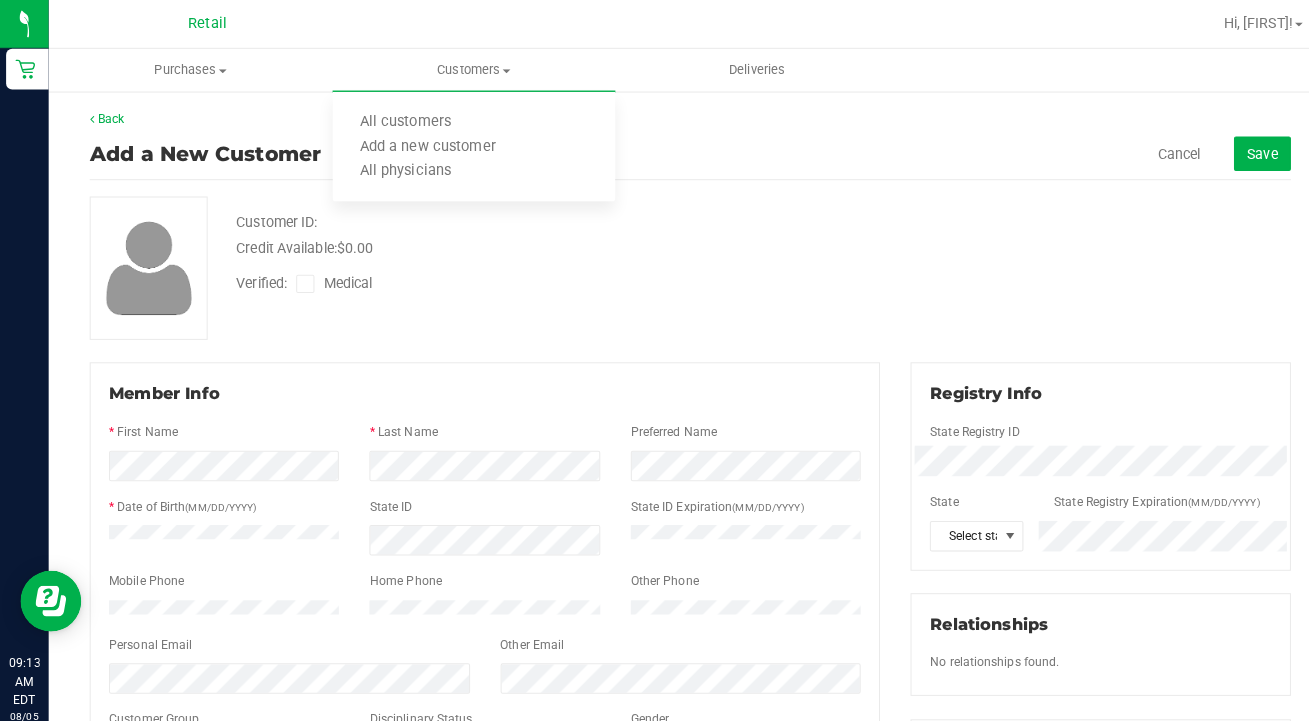 click on "All customers" at bounding box center (399, 120) 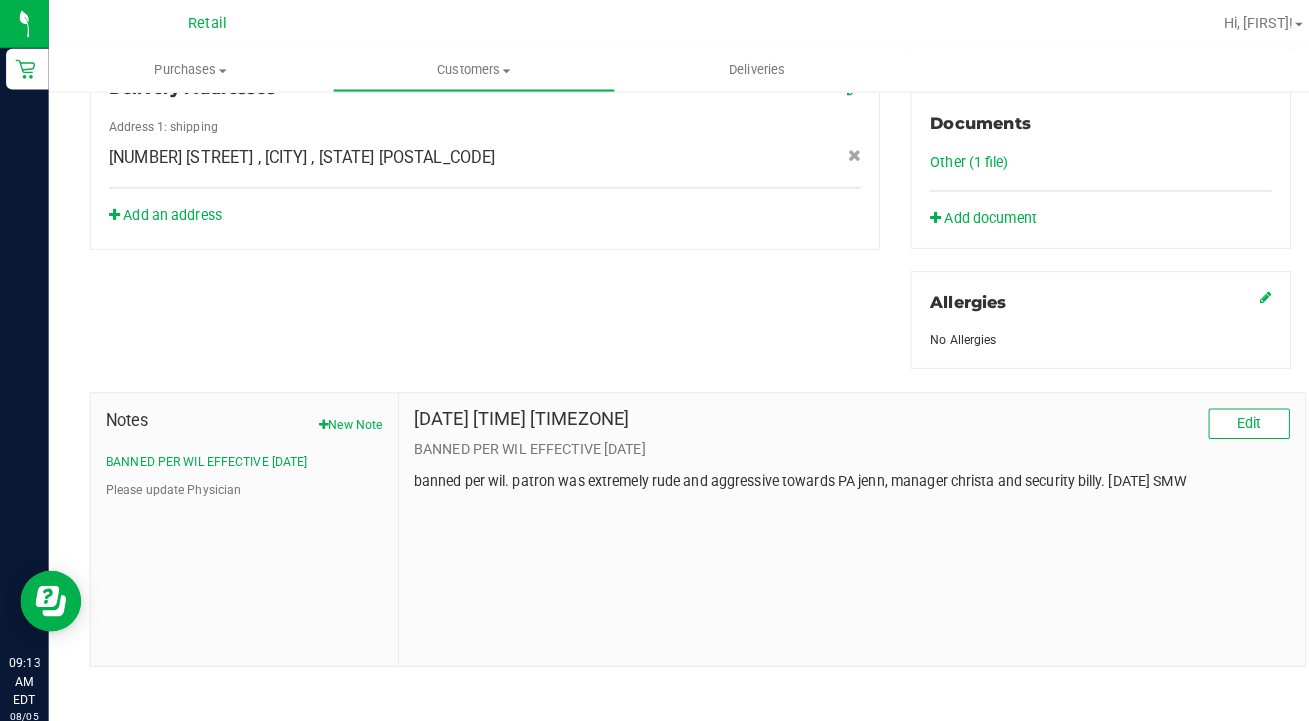 scroll, scrollTop: 725, scrollLeft: 0, axis: vertical 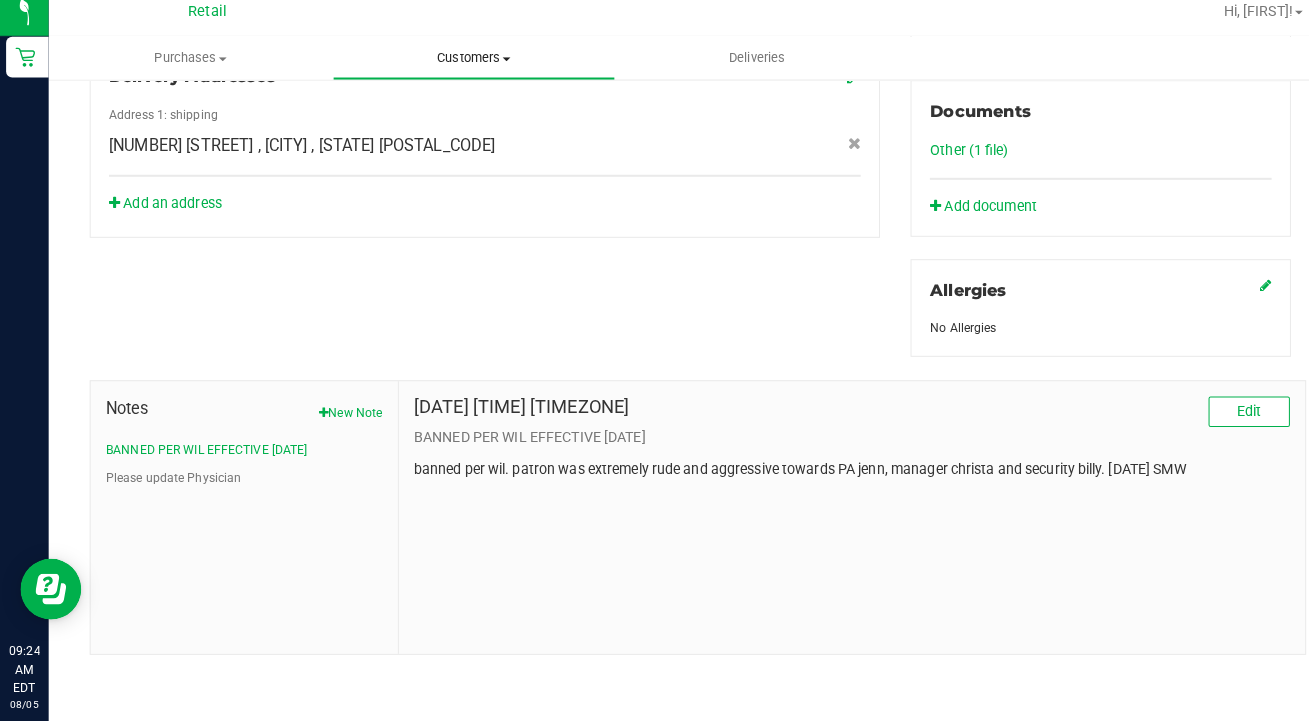 drag, startPoint x: 194, startPoint y: 476, endPoint x: 434, endPoint y: 70, distance: 471.63123 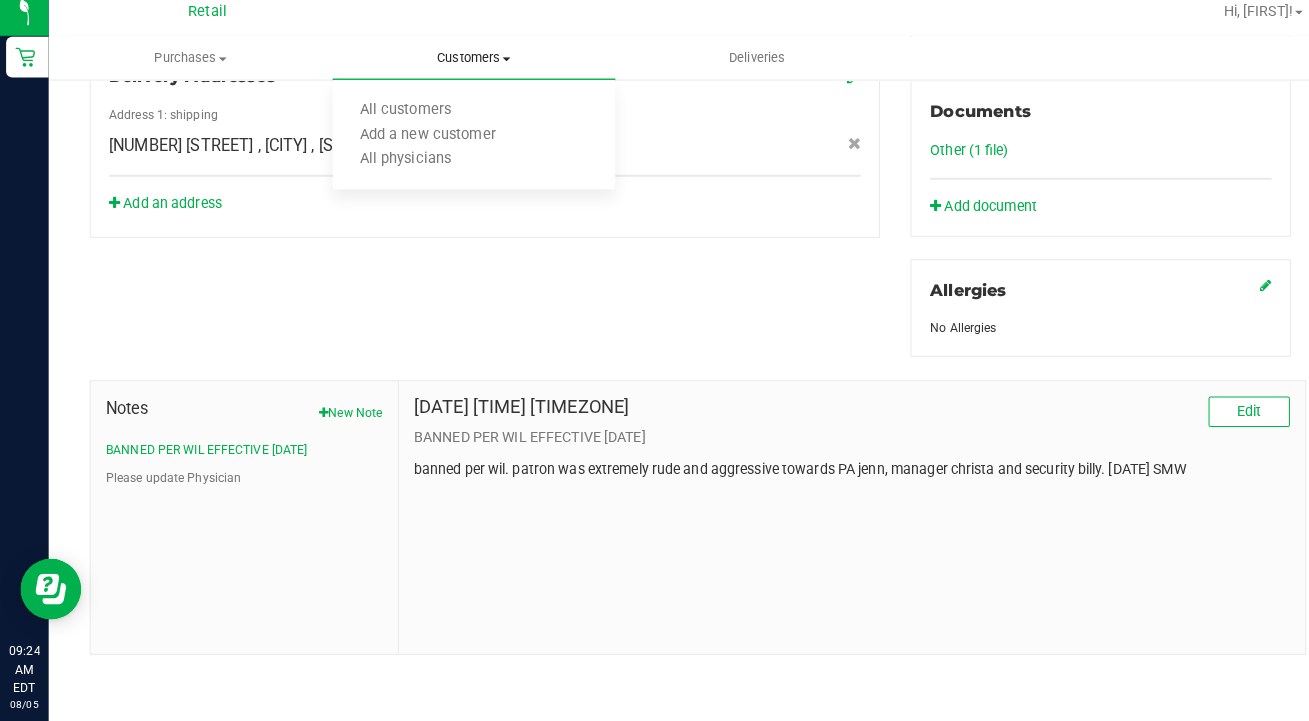 click on "All customers" at bounding box center (399, 120) 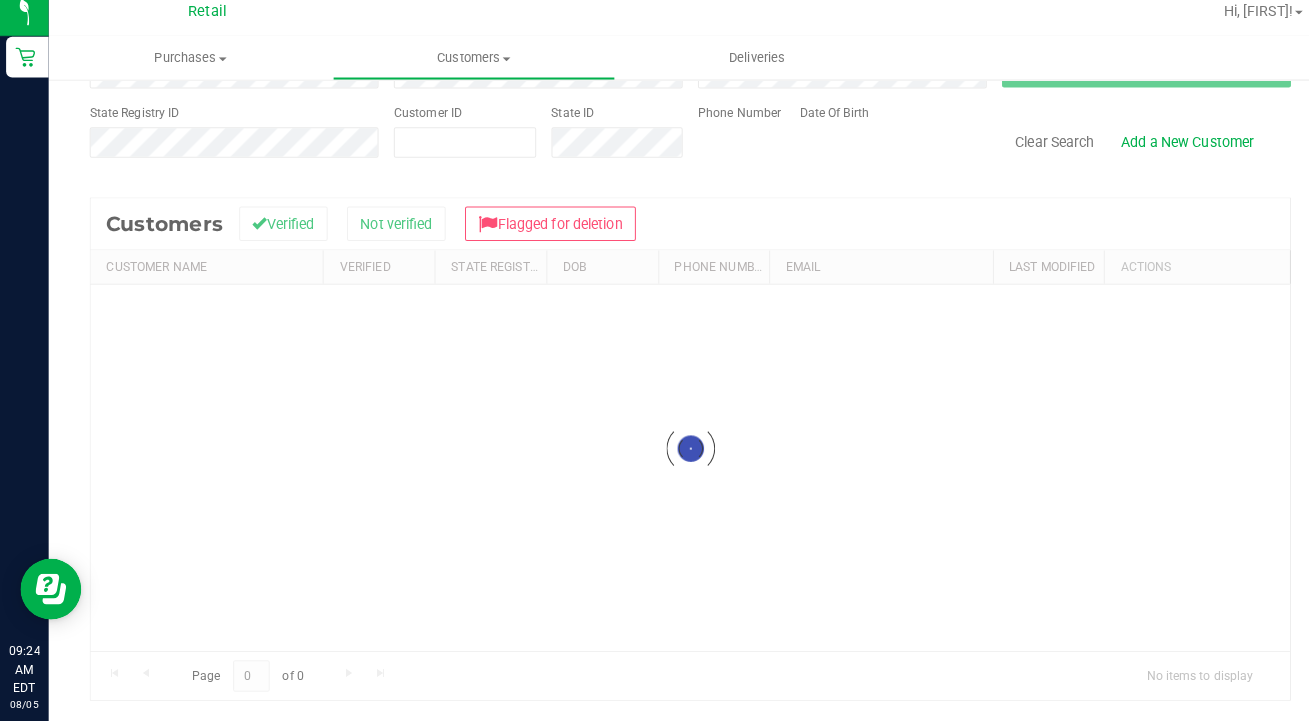 scroll, scrollTop: 0, scrollLeft: 0, axis: both 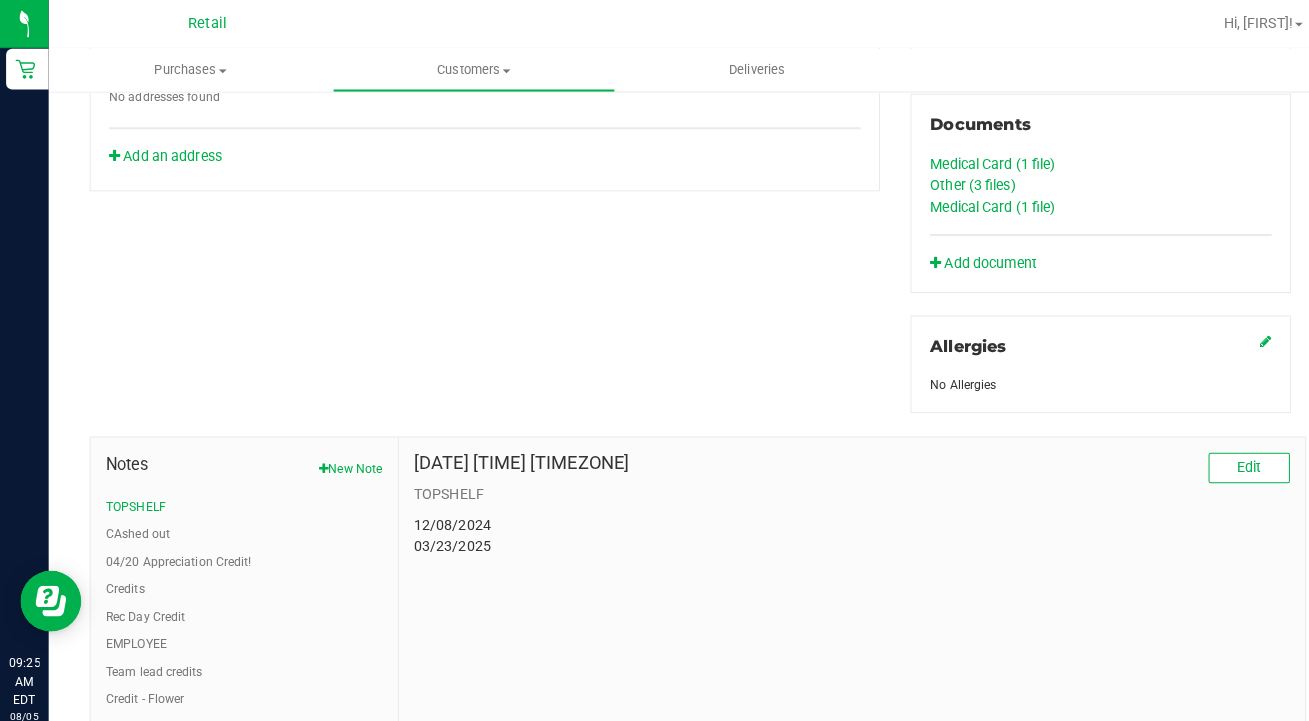 drag, startPoint x: 949, startPoint y: 146, endPoint x: 965, endPoint y: 152, distance: 17.088007 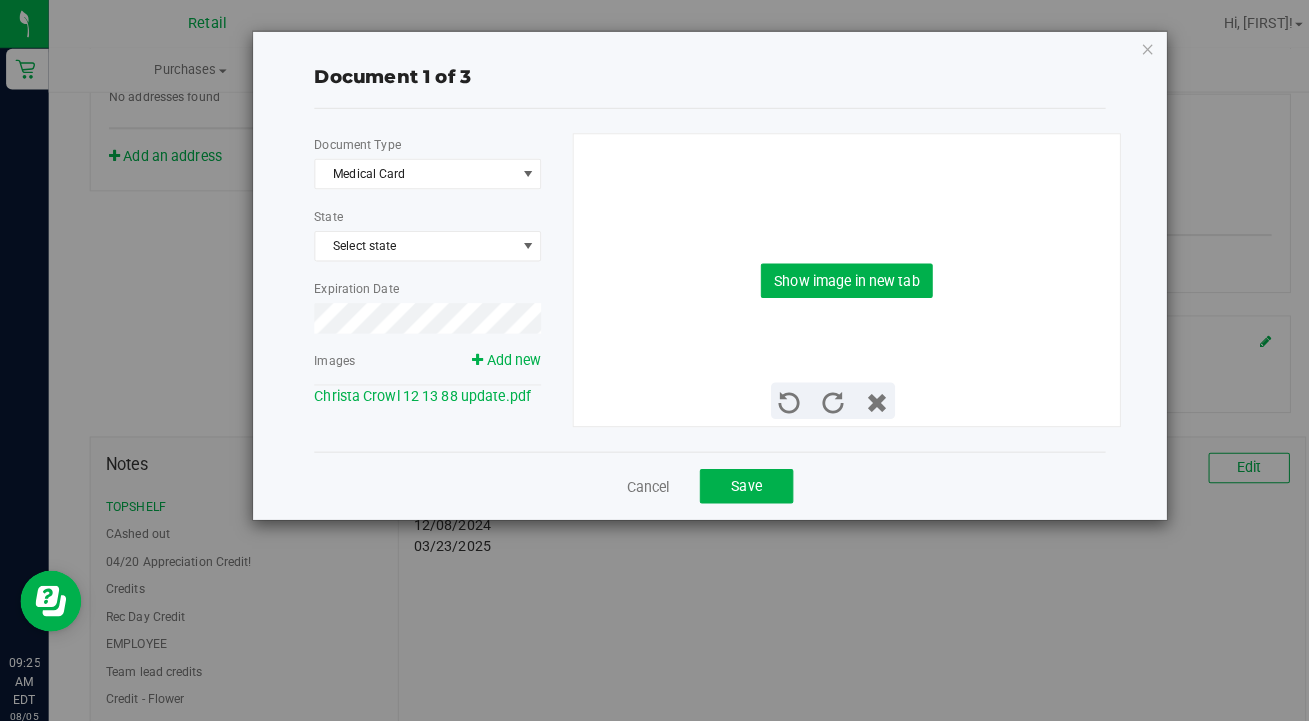 click on "Show image in new tab" at bounding box center (832, 276) 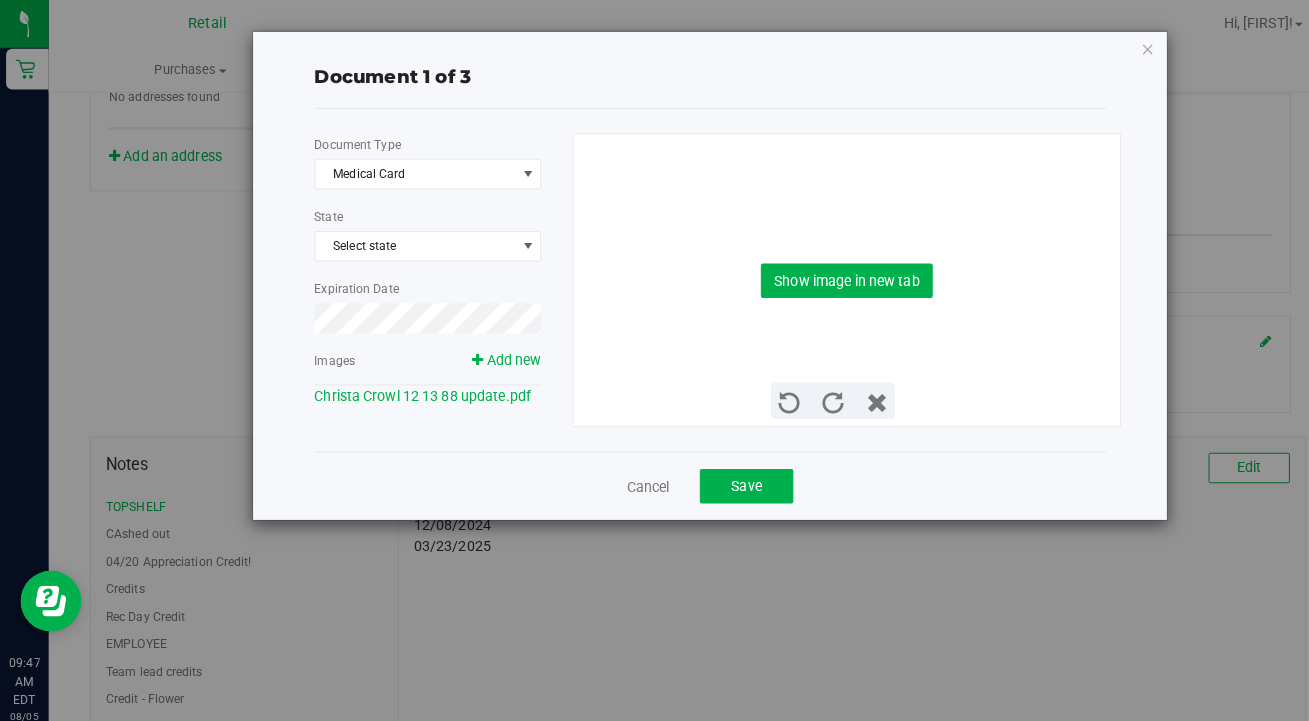 click on "Cancel
Save" at bounding box center [698, 477] 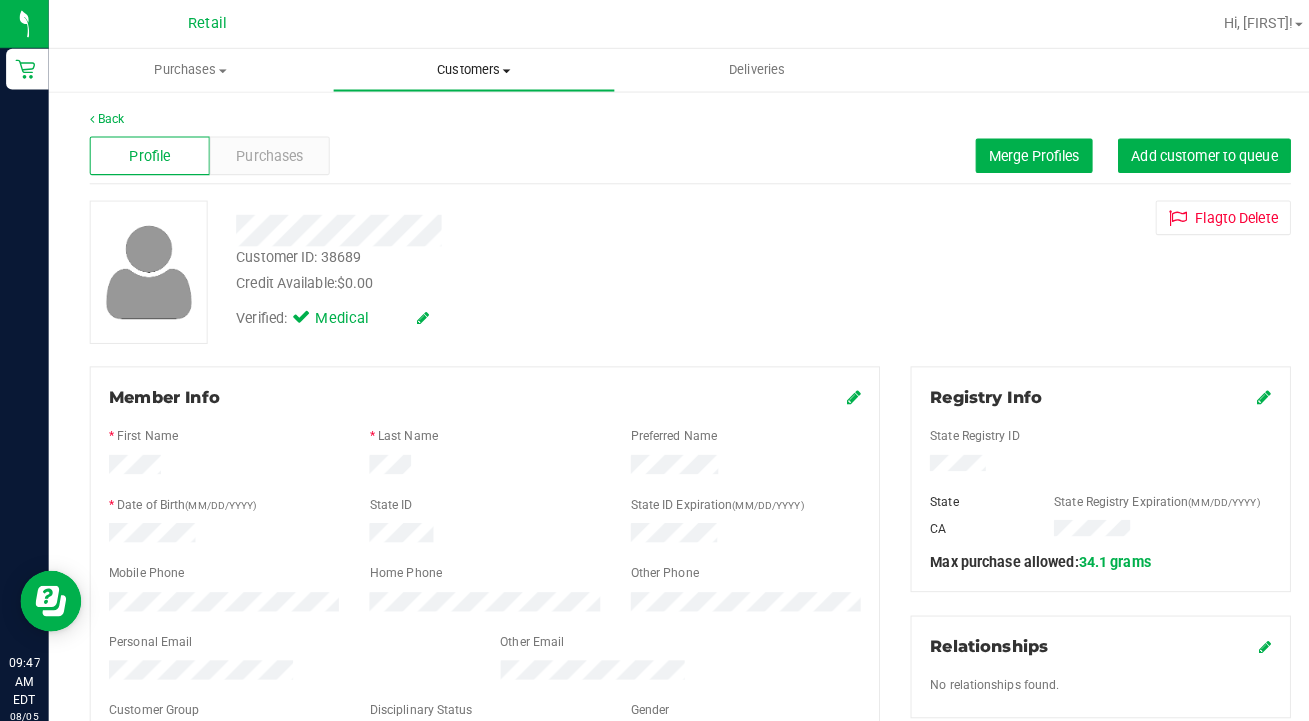 scroll, scrollTop: -1, scrollLeft: 0, axis: vertical 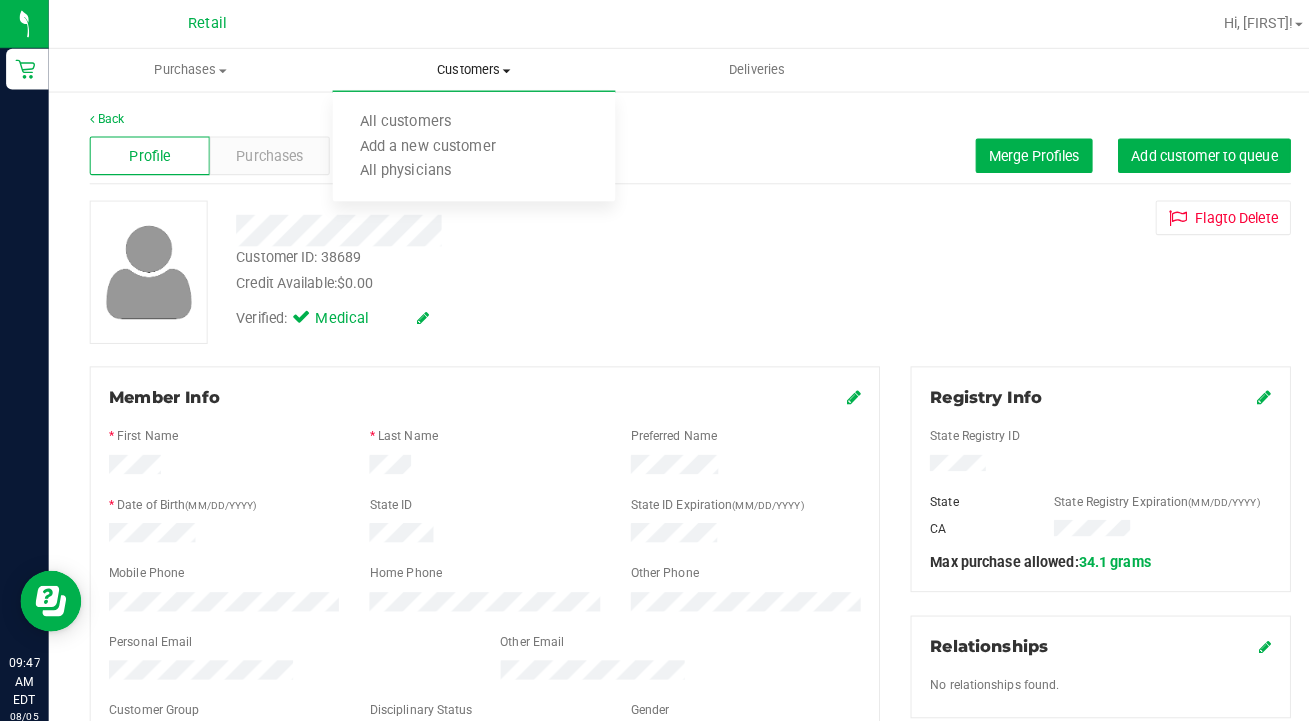 click on "All customers" at bounding box center (399, 120) 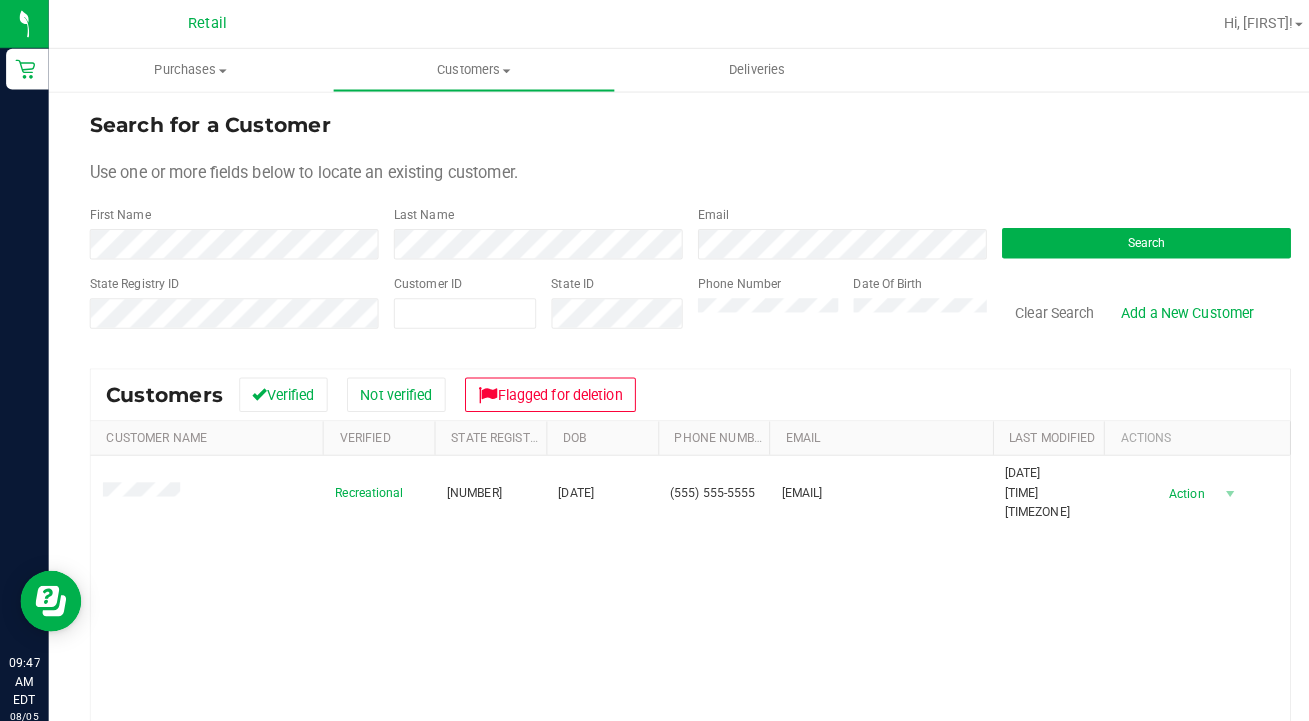 click at bounding box center [142, 484] 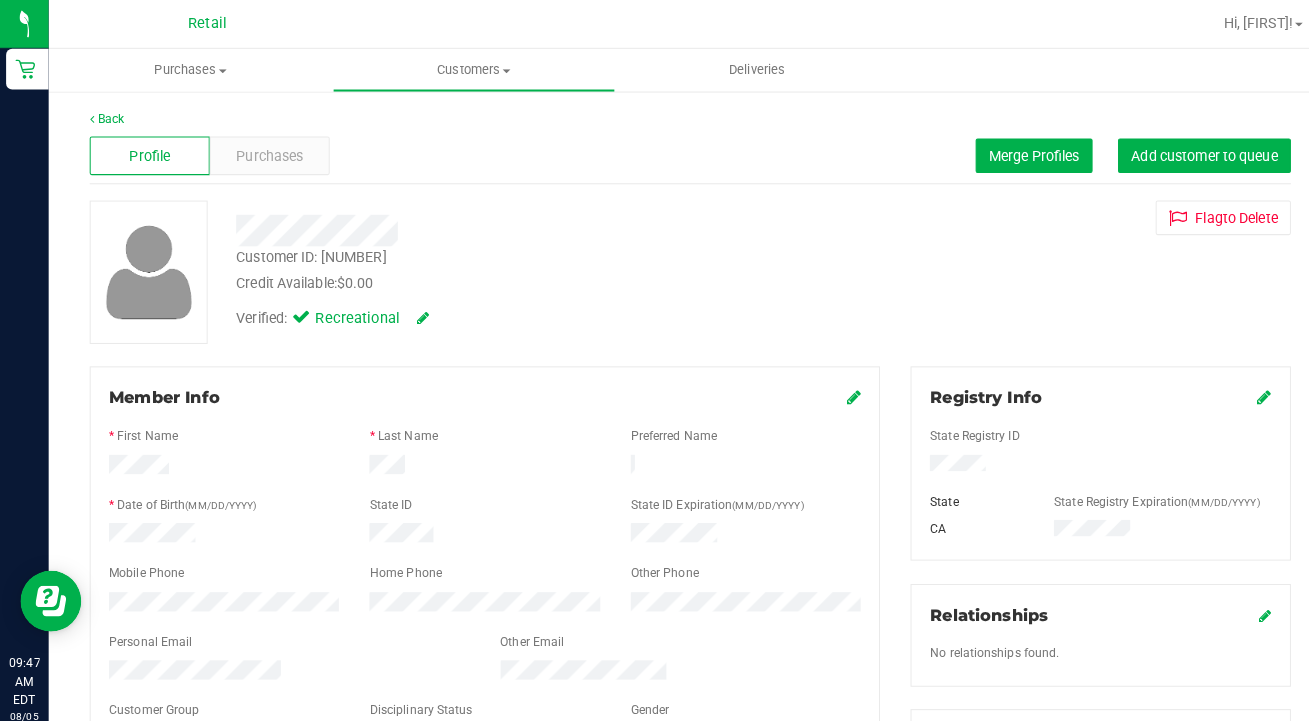 click on "Purchases" at bounding box center (265, 153) 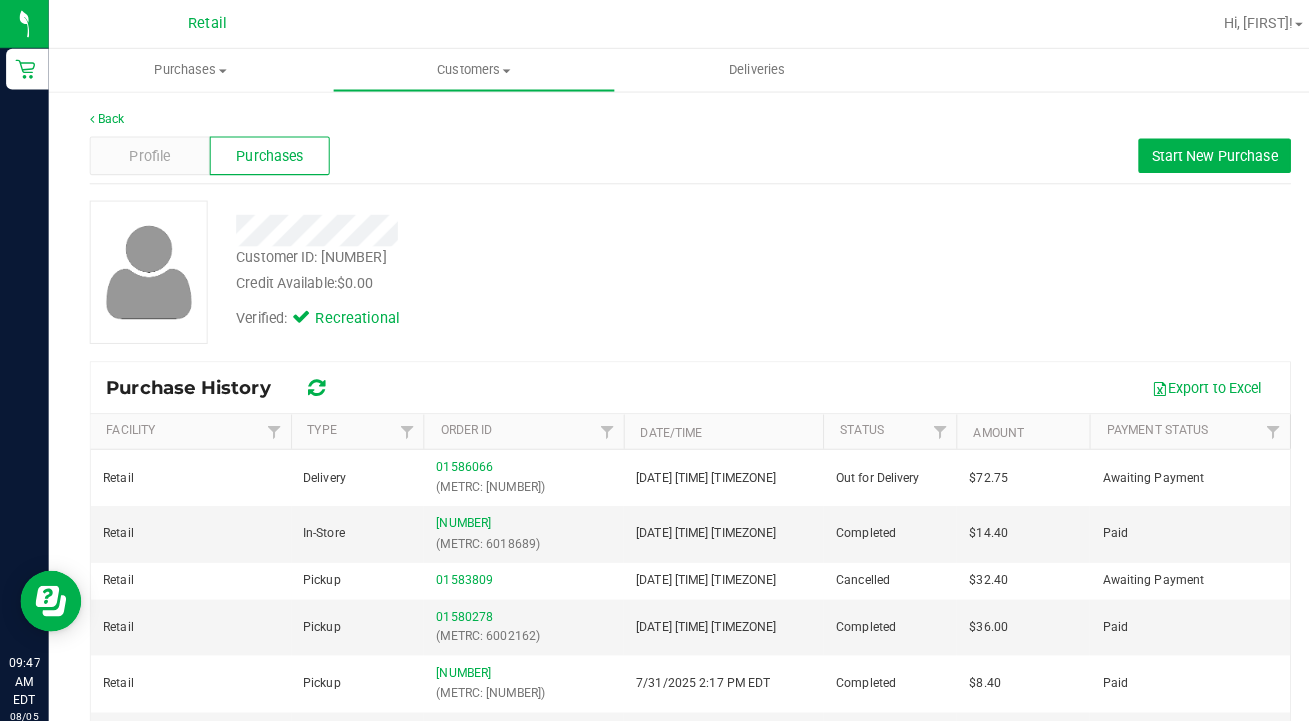 click on "01586066" at bounding box center (456, 459) 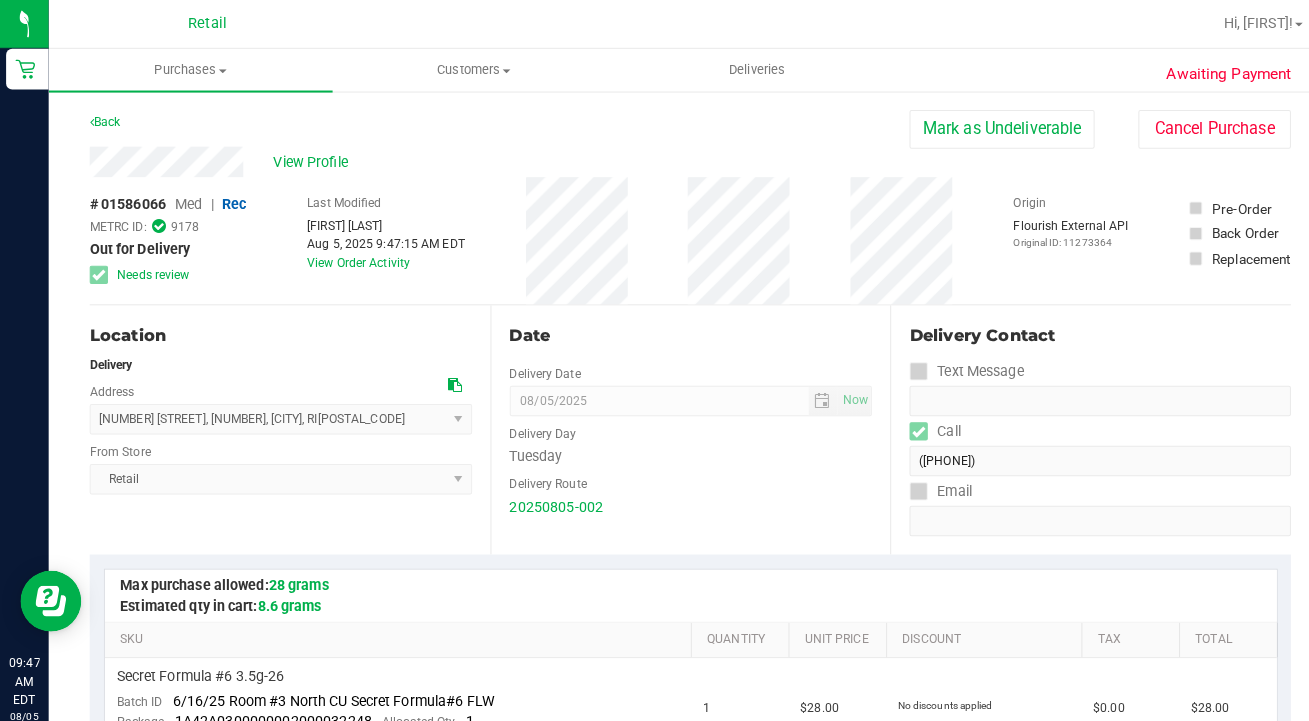scroll, scrollTop: 0, scrollLeft: 0, axis: both 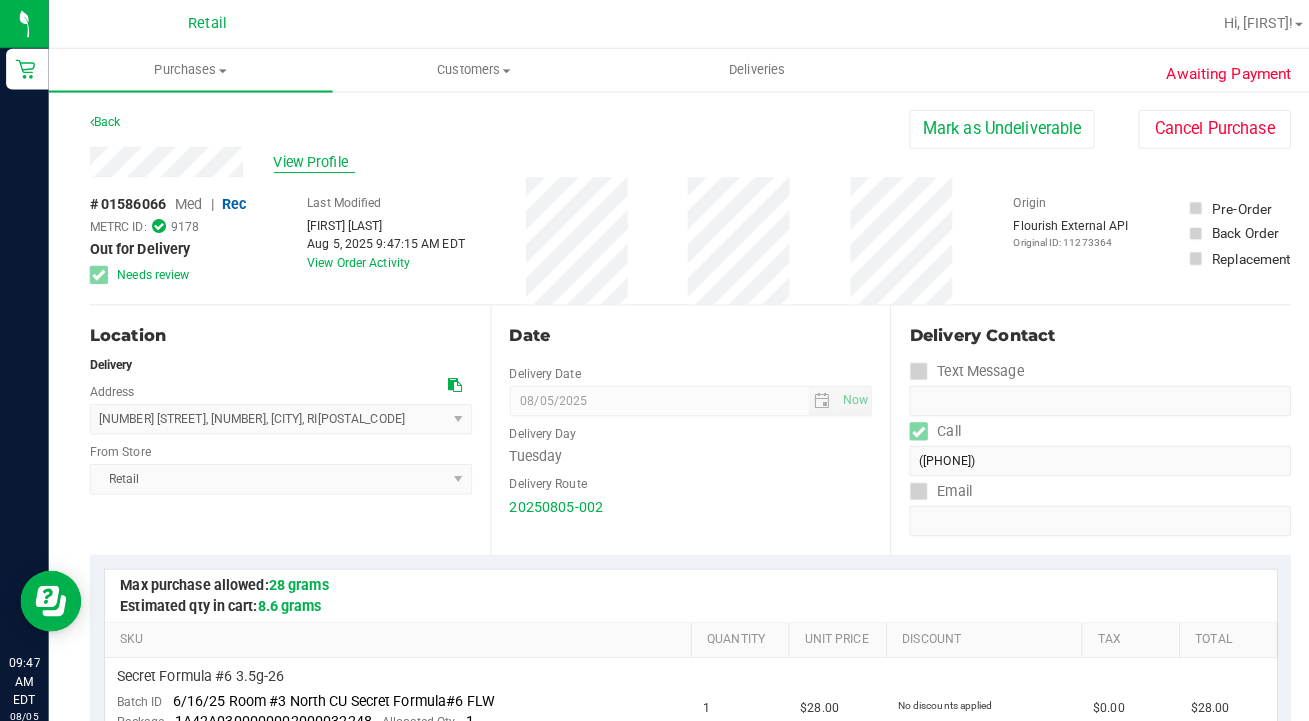 drag, startPoint x: 453, startPoint y: 459, endPoint x: 286, endPoint y: 159, distance: 343.34967 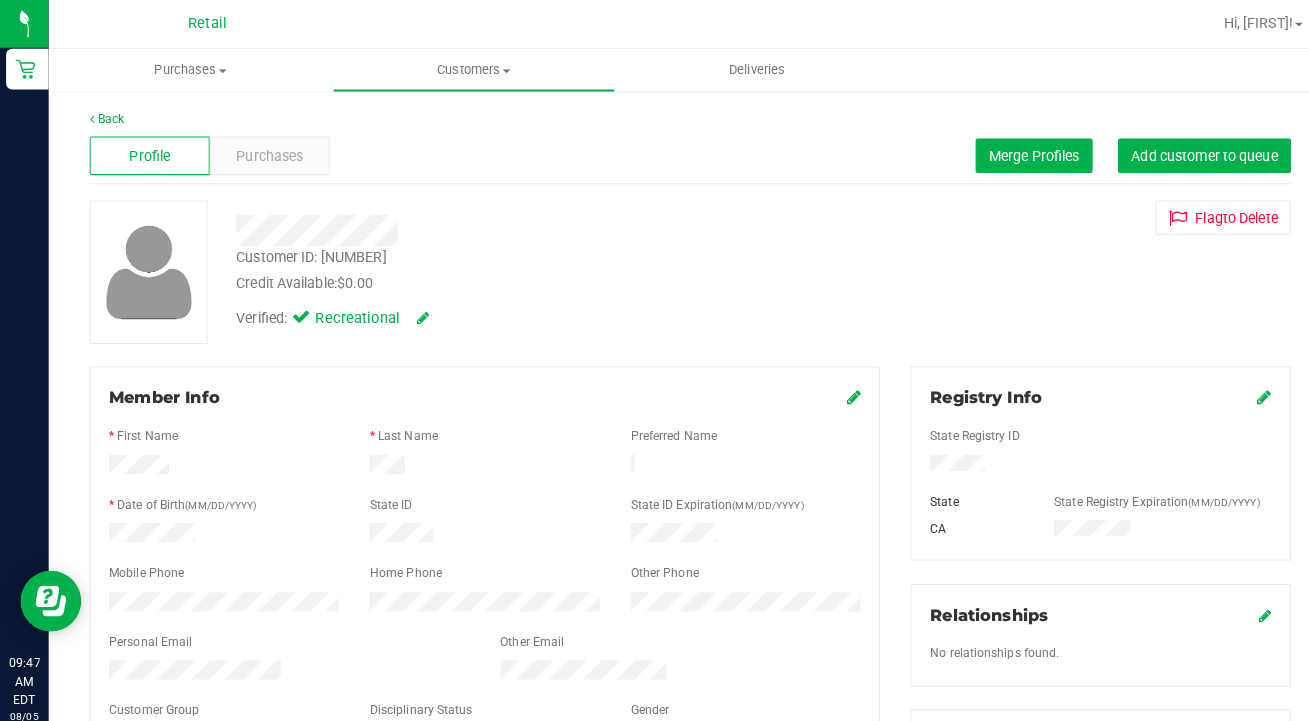 scroll, scrollTop: 19, scrollLeft: 0, axis: vertical 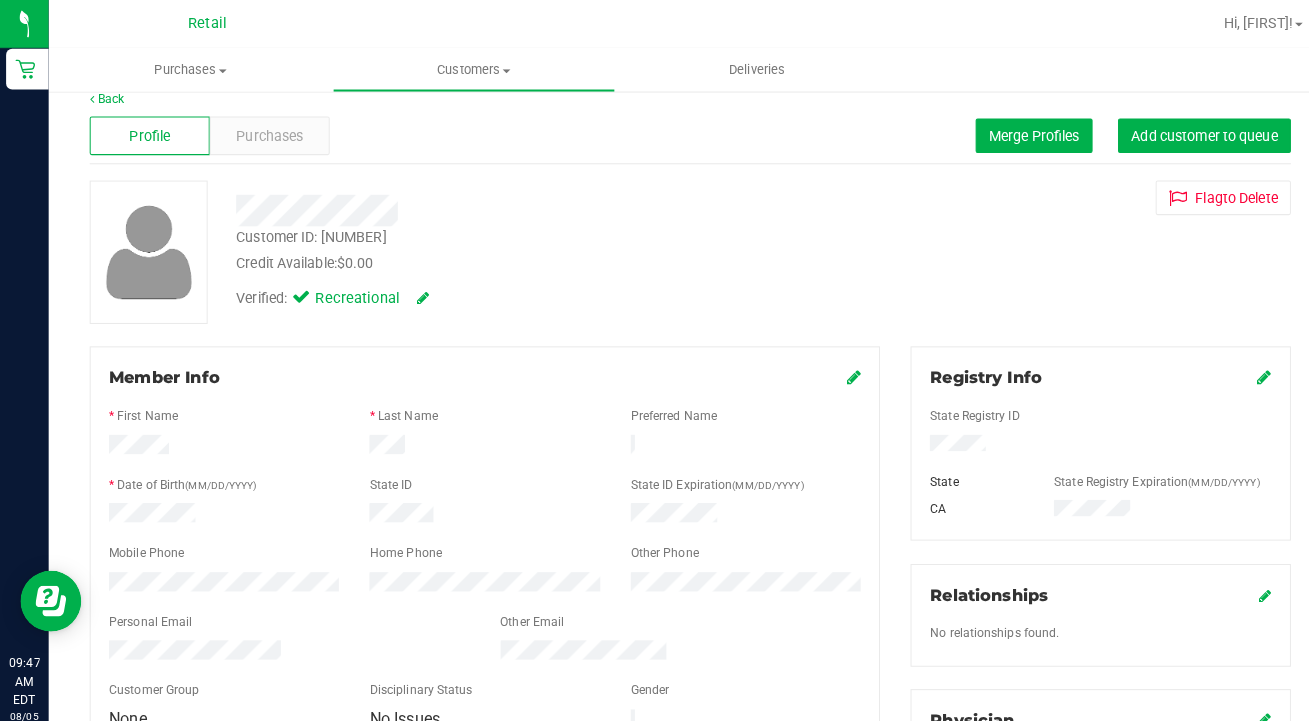 click on "Purchases" at bounding box center (265, 134) 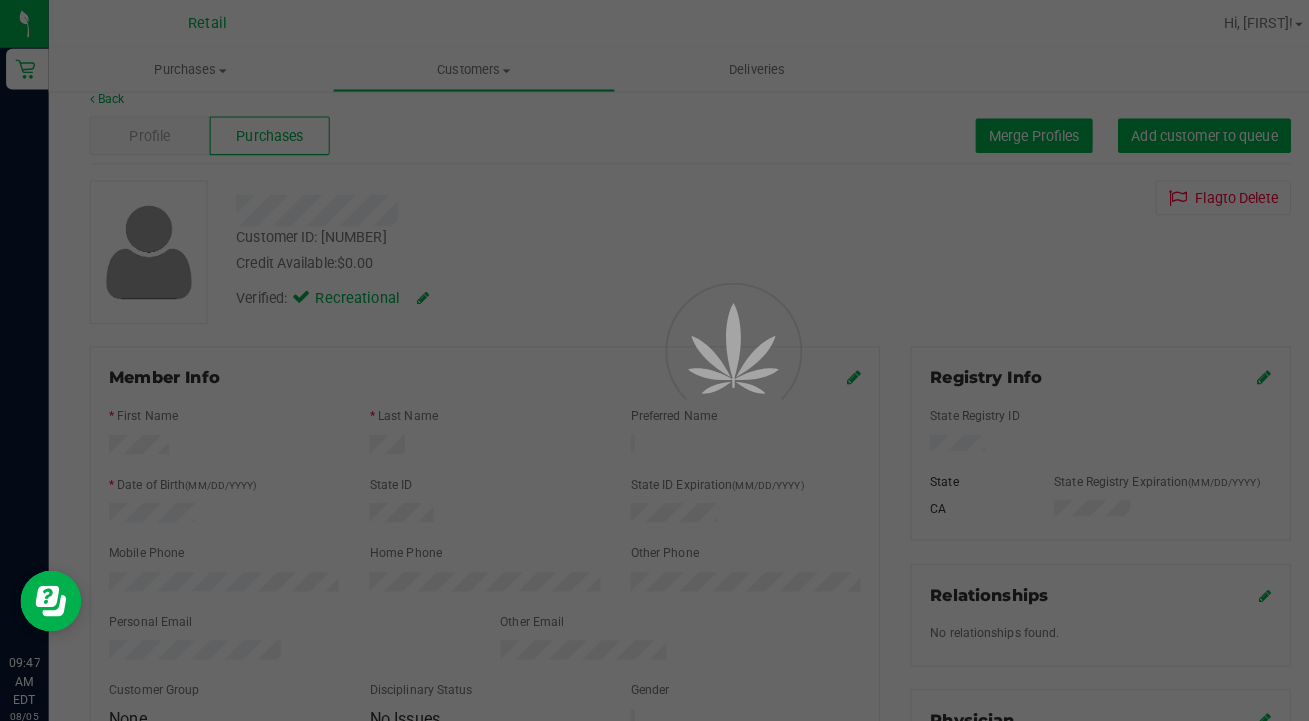 scroll, scrollTop: 0, scrollLeft: 0, axis: both 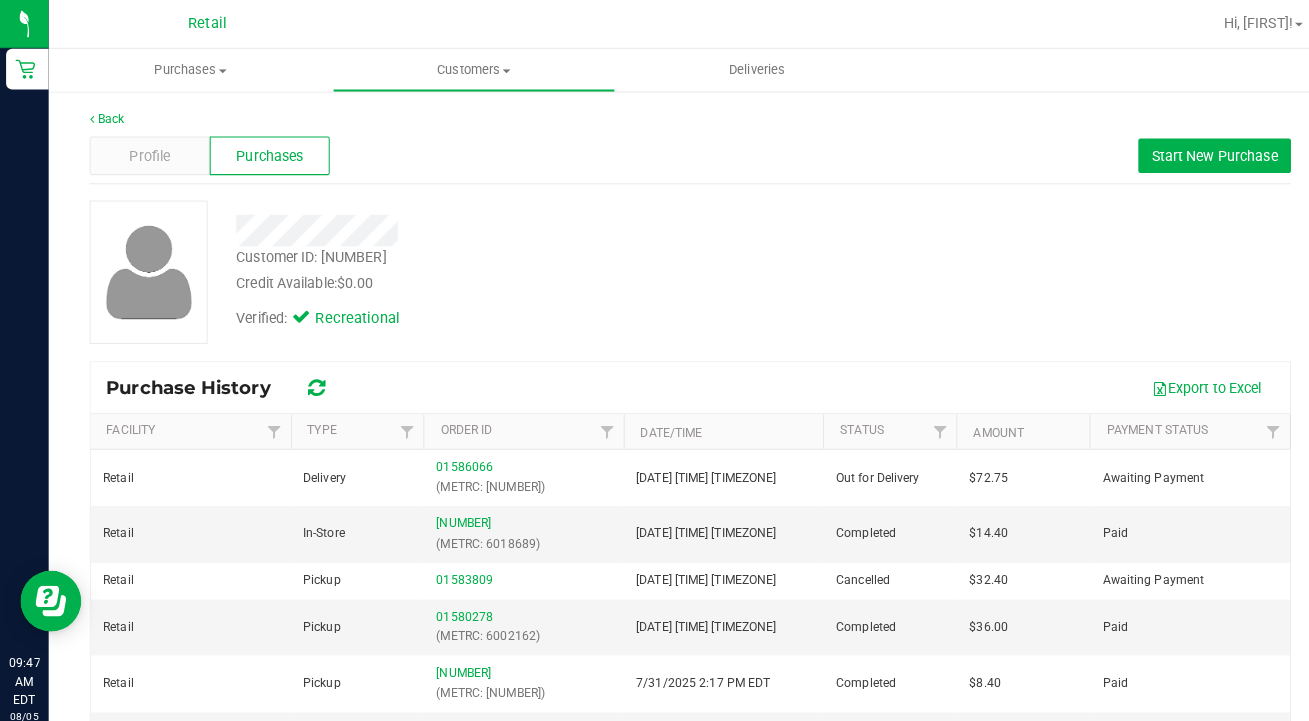 click on "01586066" at bounding box center [456, 459] 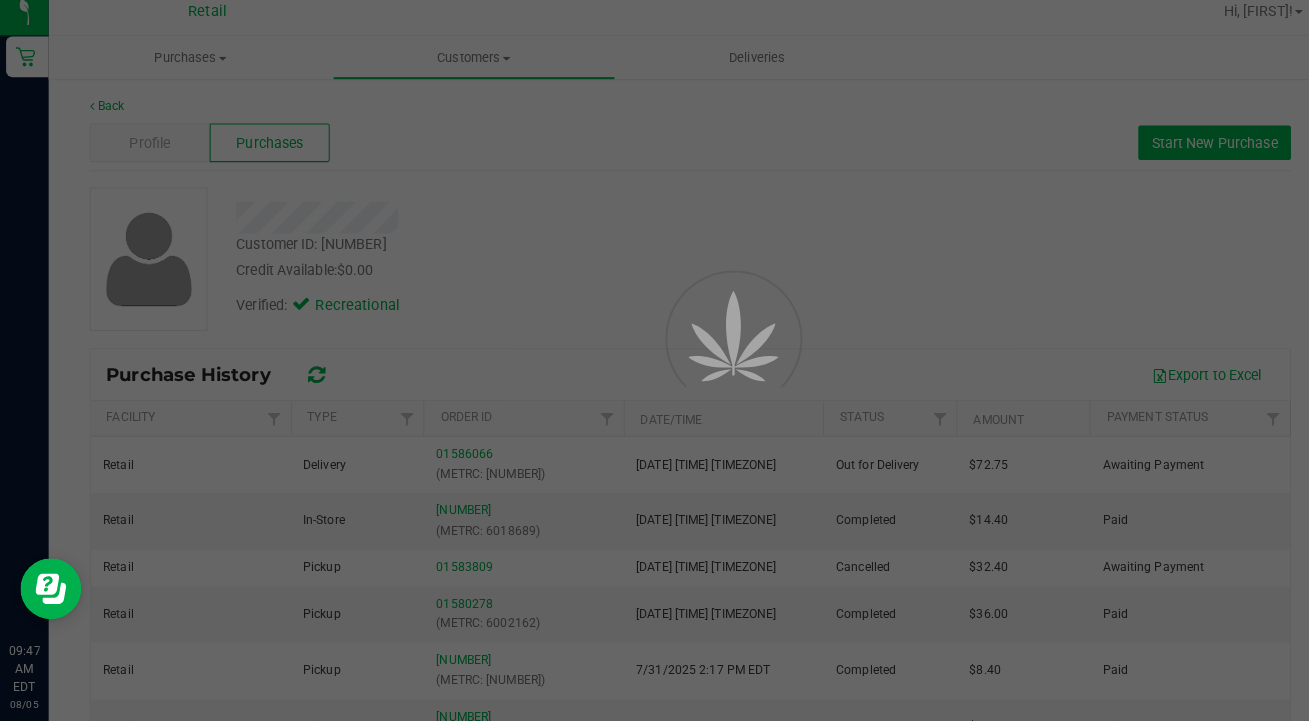 scroll, scrollTop: 2, scrollLeft: 0, axis: vertical 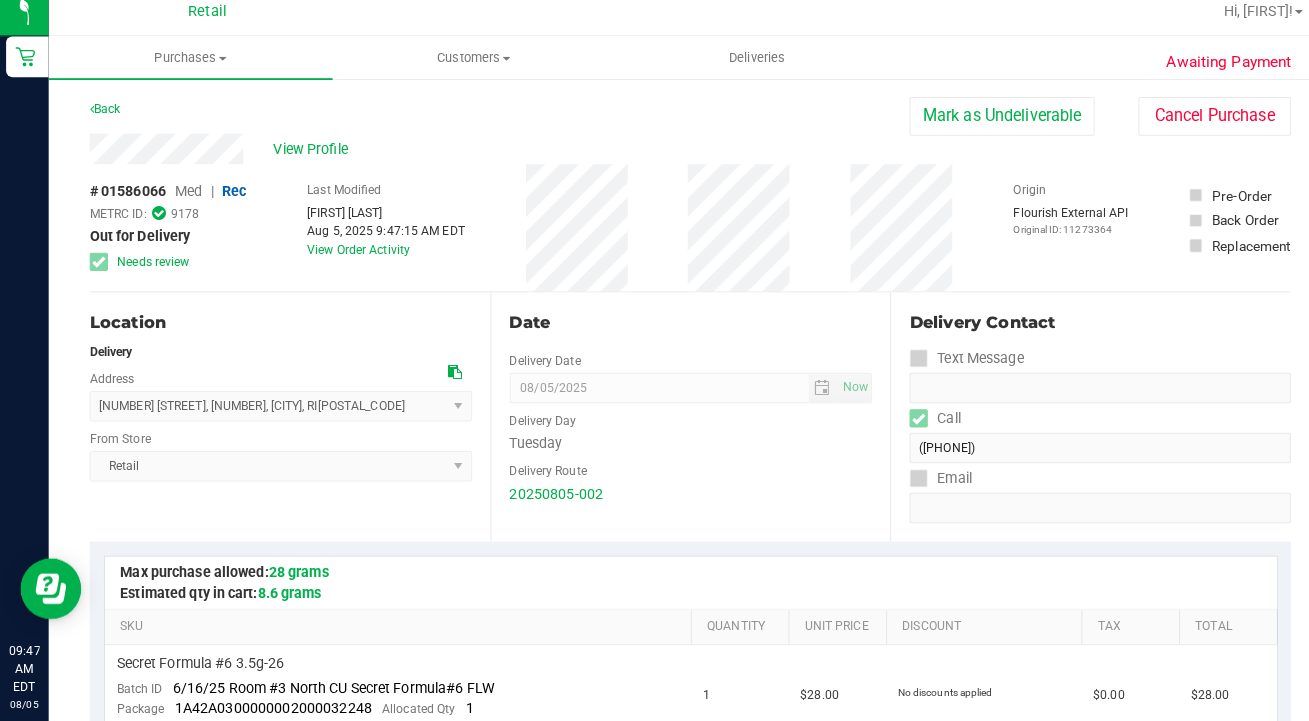 click on "View Profile" at bounding box center [491, 159] 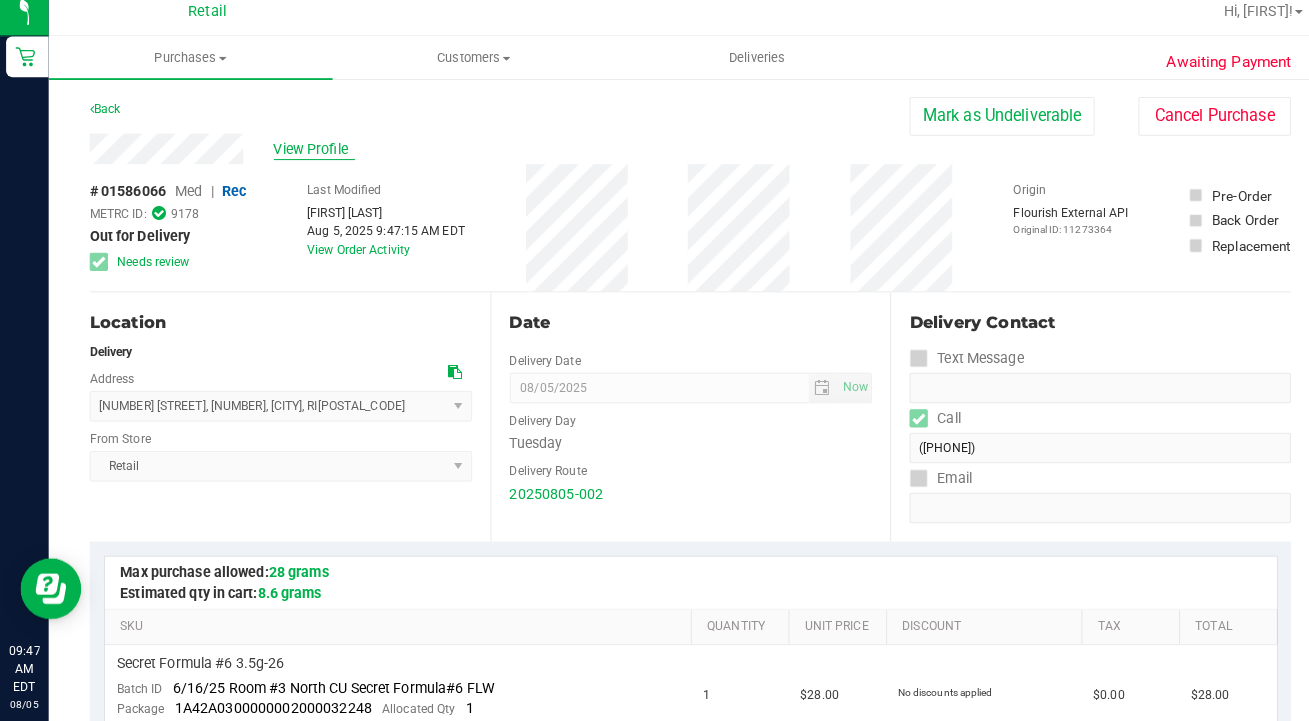 drag, startPoint x: 457, startPoint y: 456, endPoint x: 315, endPoint y: 153, distance: 334.62366 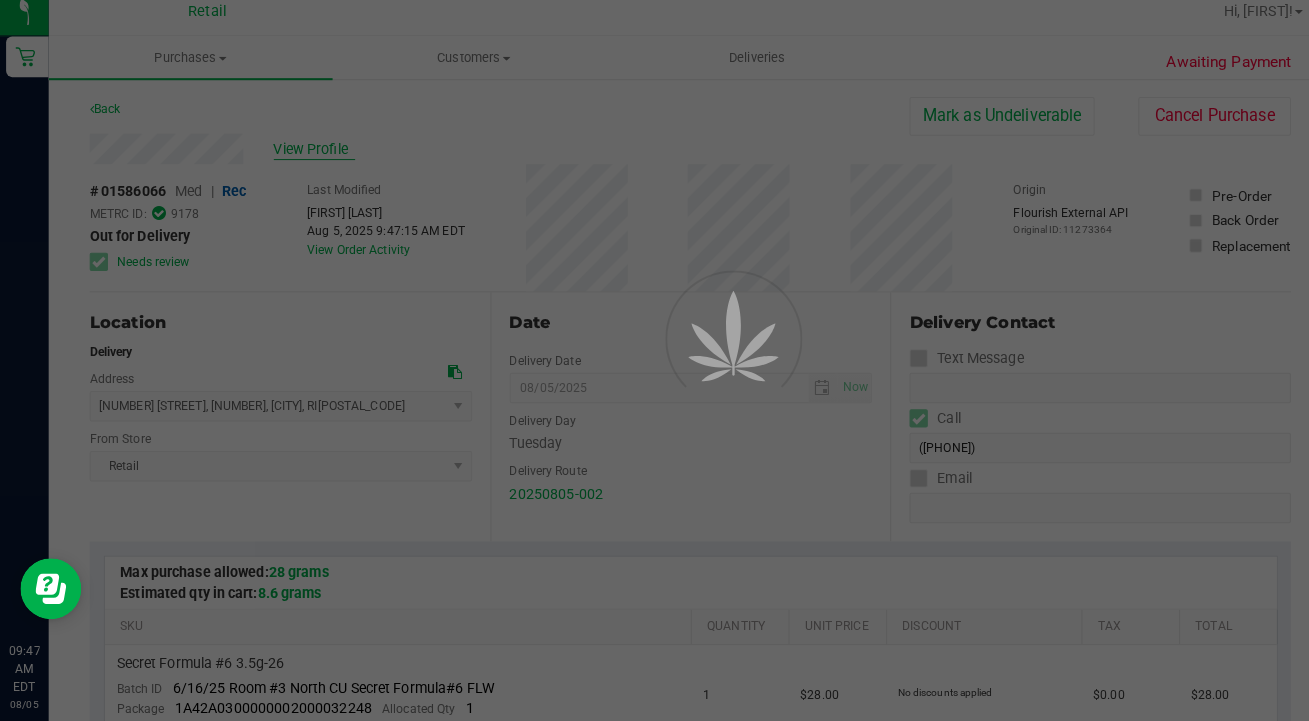 scroll, scrollTop: 0, scrollLeft: 0, axis: both 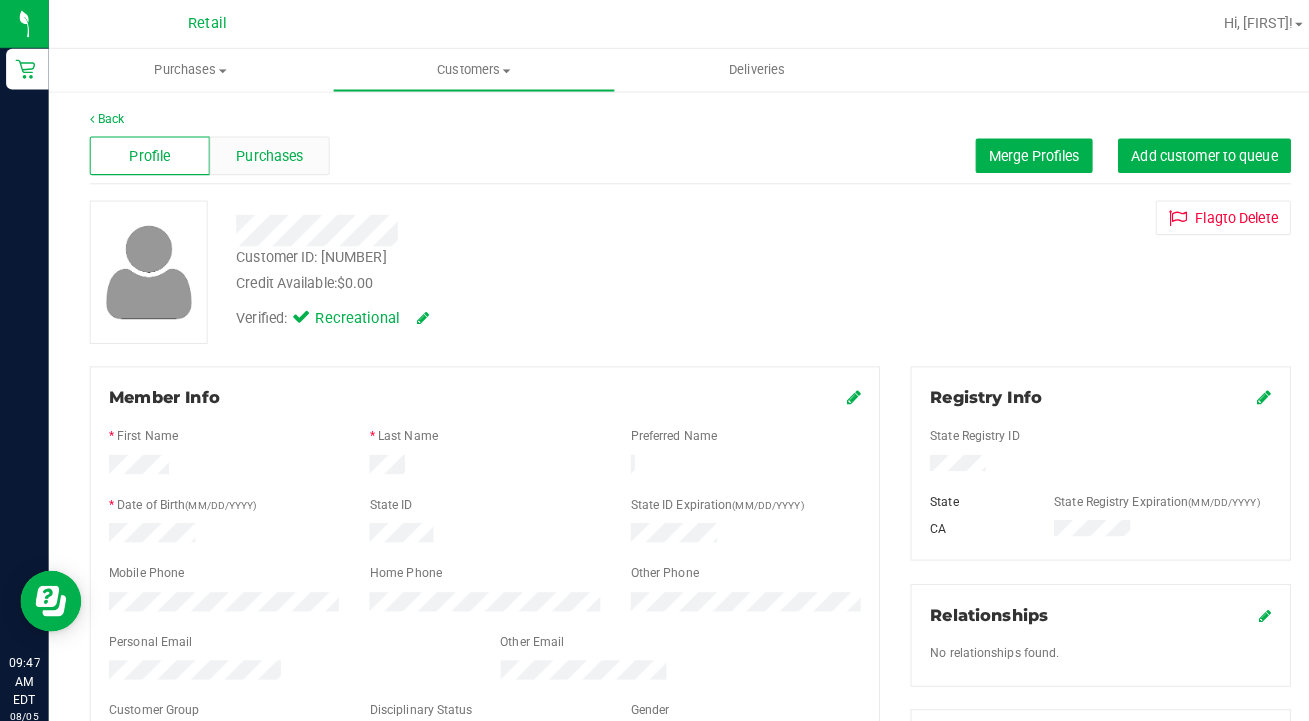 click on "Purchases" at bounding box center [265, 153] 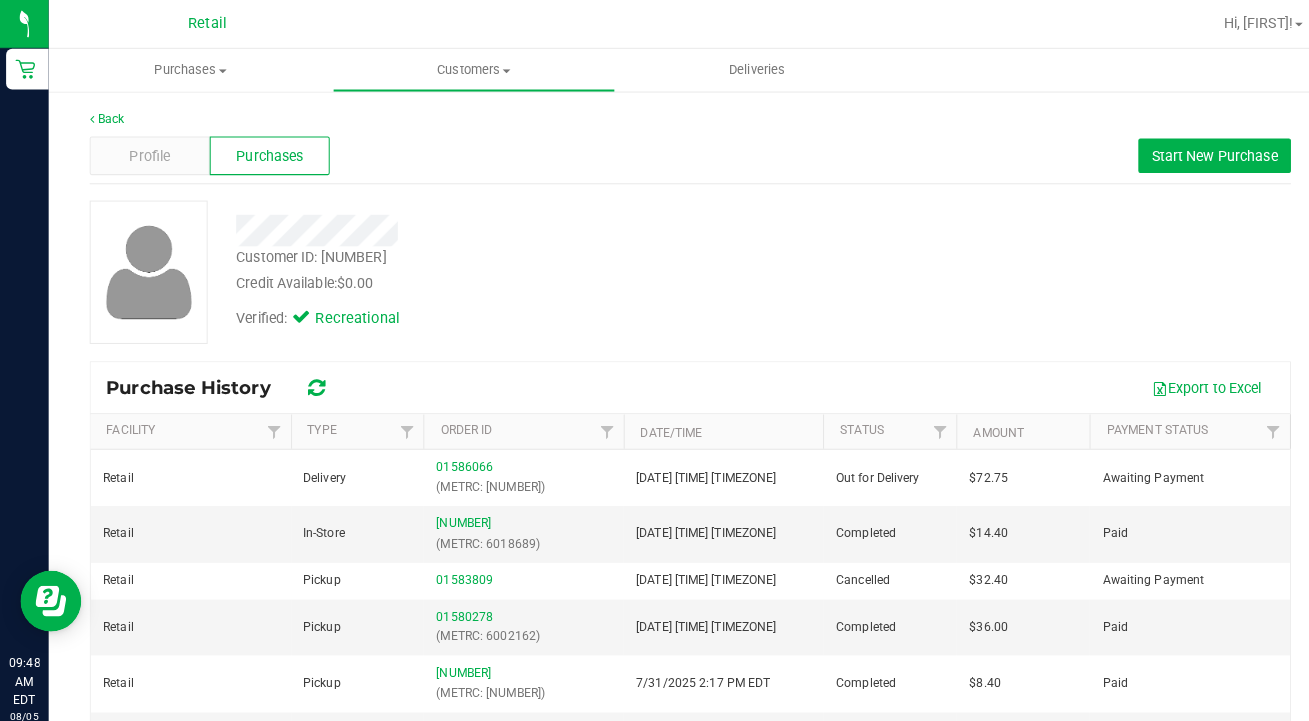 click on "01586066" at bounding box center (456, 459) 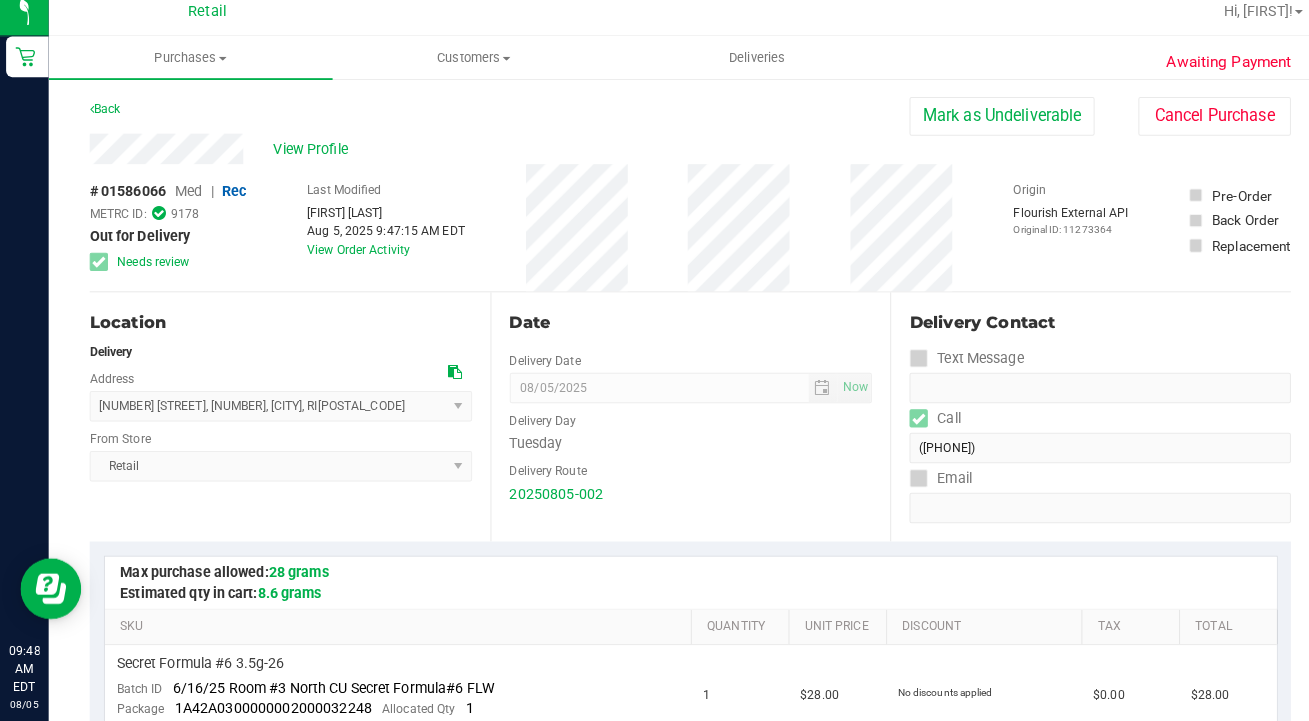 scroll, scrollTop: 1, scrollLeft: 0, axis: vertical 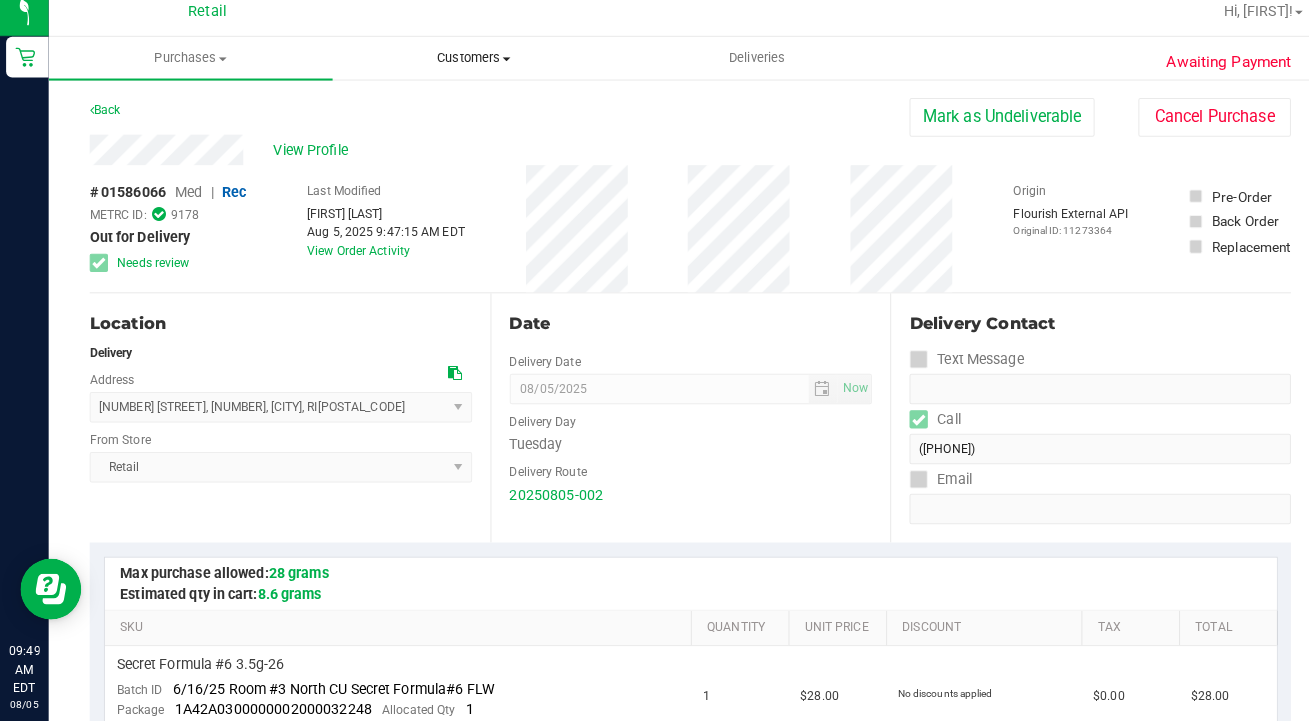 drag, startPoint x: 458, startPoint y: 459, endPoint x: 443, endPoint y: 62, distance: 397.28326 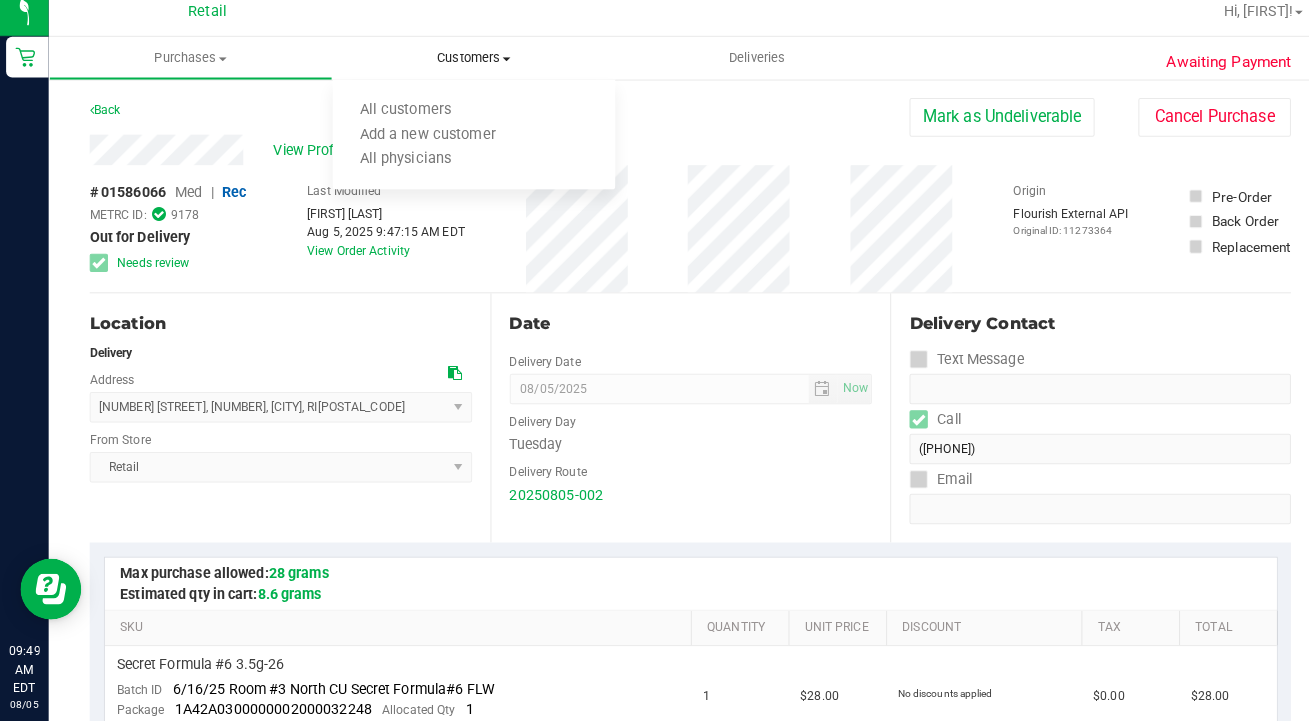 click on "All customers" at bounding box center [399, 120] 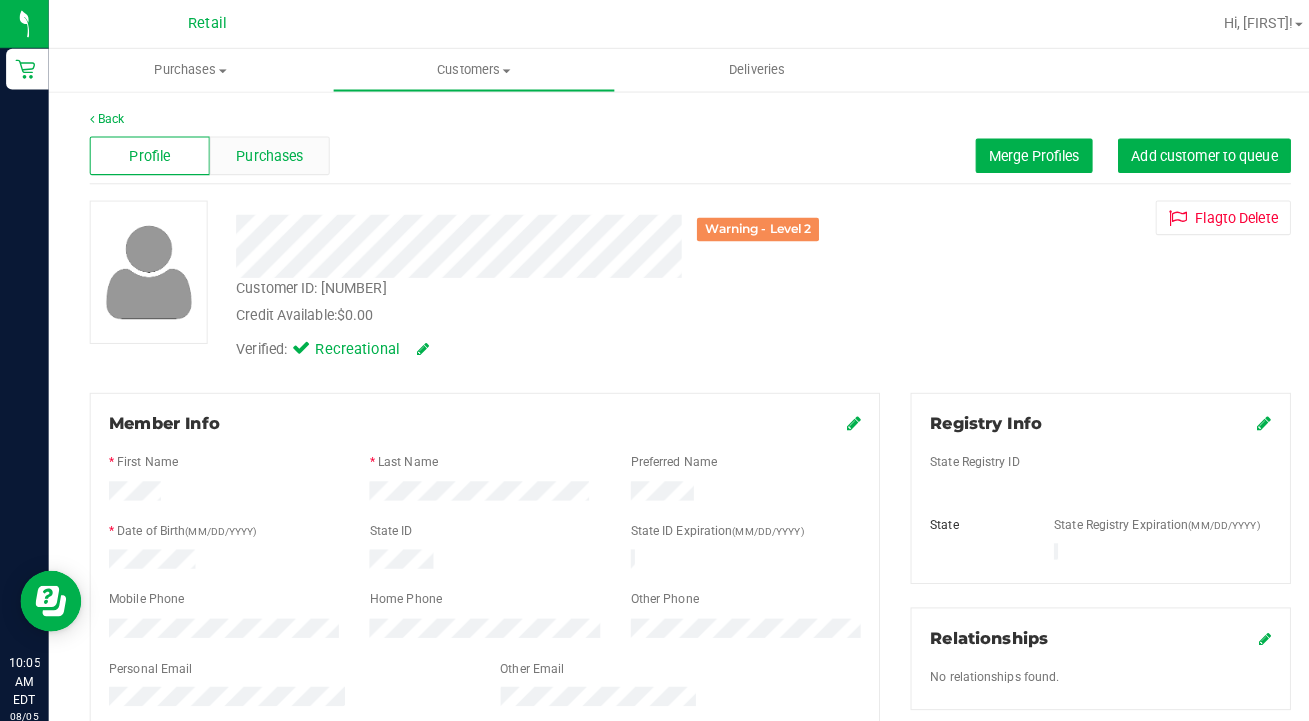 drag, startPoint x: 435, startPoint y: 109, endPoint x: 274, endPoint y: 143, distance: 164.5509 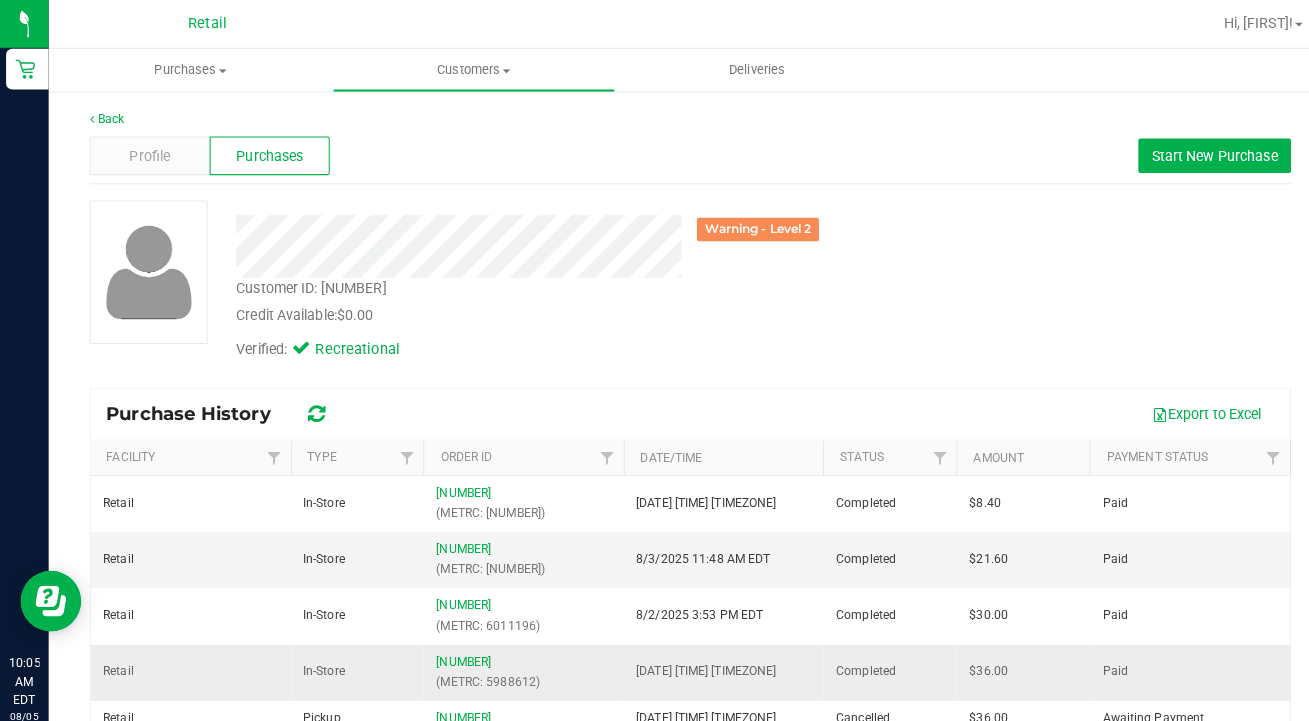 scroll, scrollTop: 0, scrollLeft: 0, axis: both 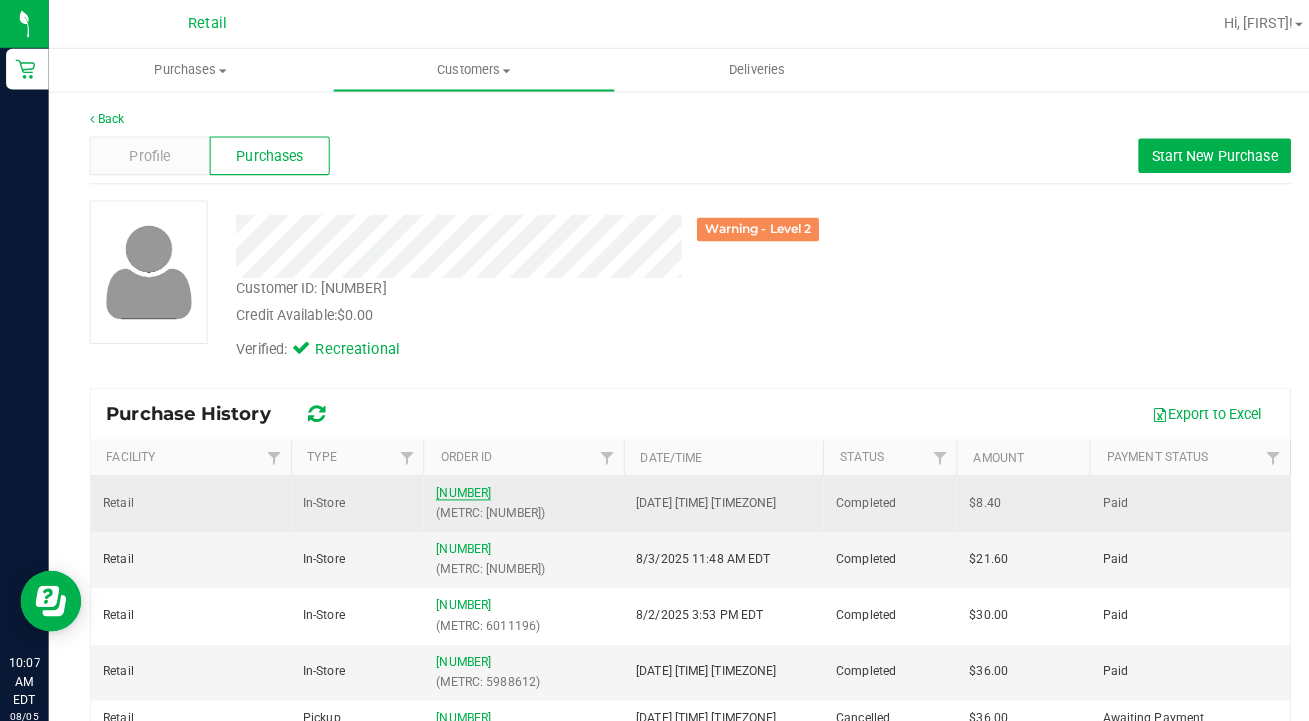click on "Customers" at bounding box center [466, 69] 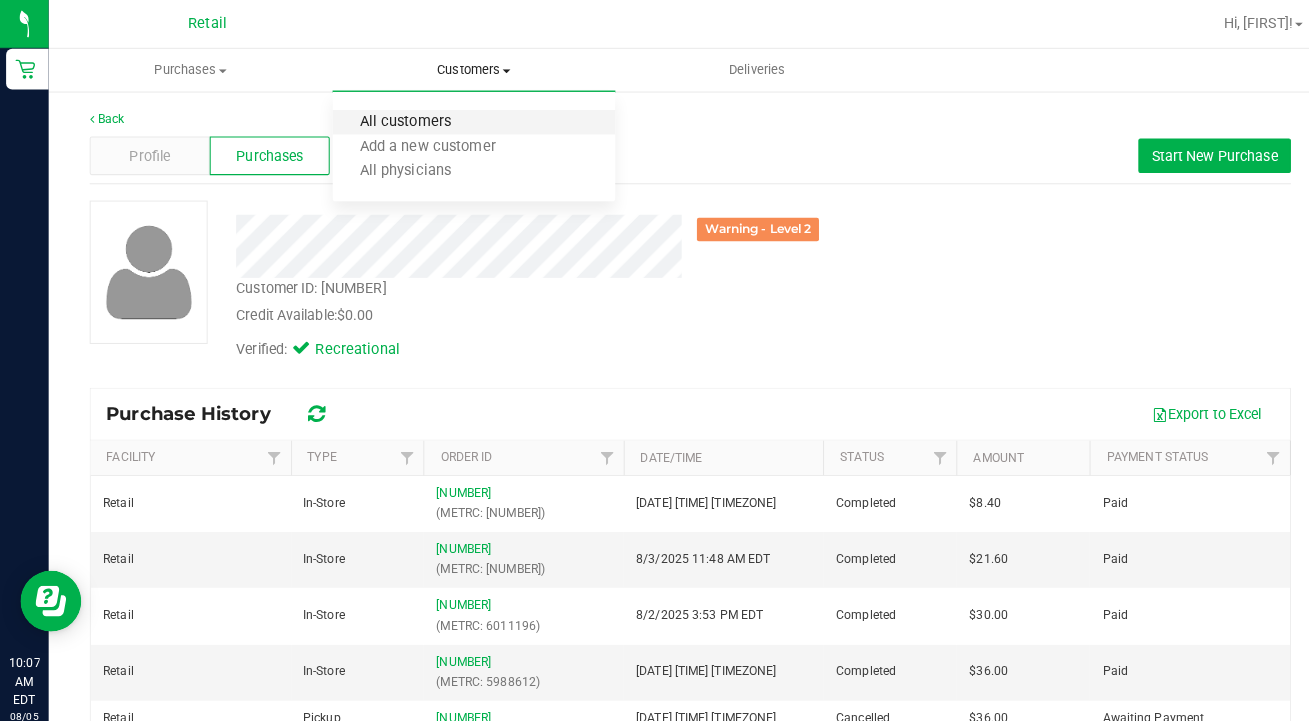 drag, startPoint x: 446, startPoint y: 480, endPoint x: 451, endPoint y: 118, distance: 362.03452 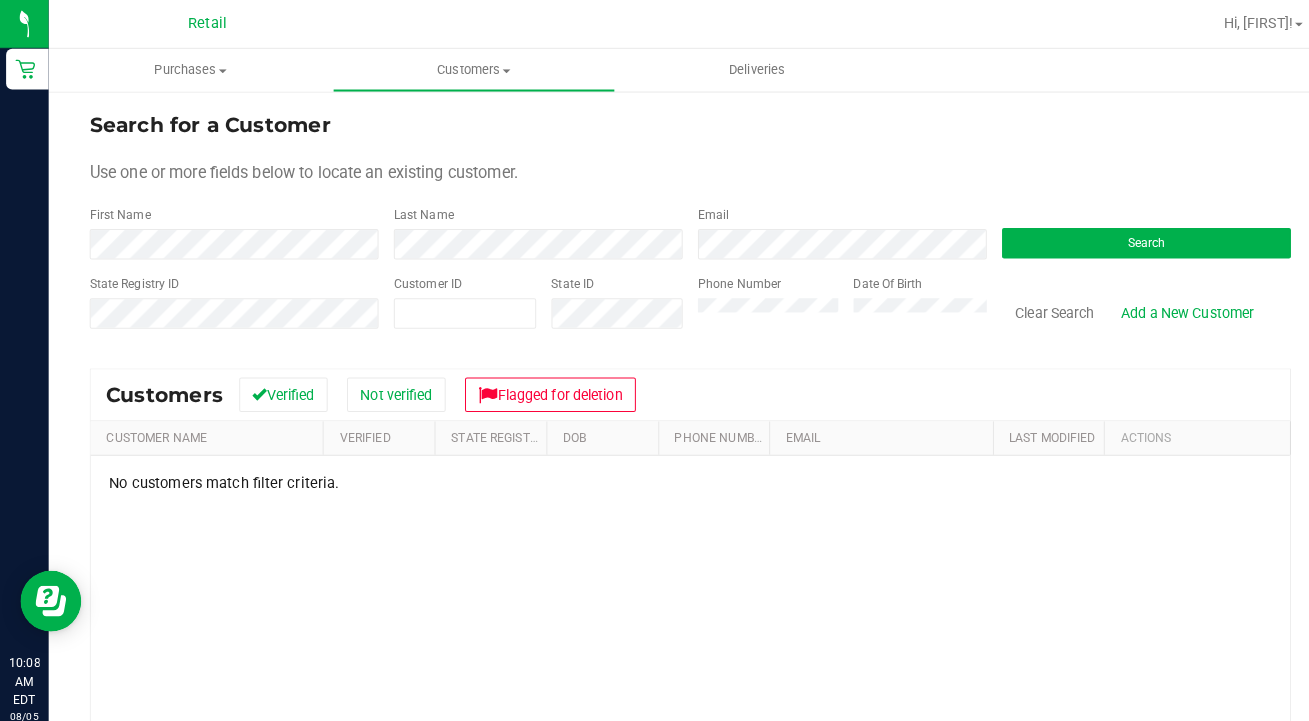 click on "Clear Search" at bounding box center (1037, 307) 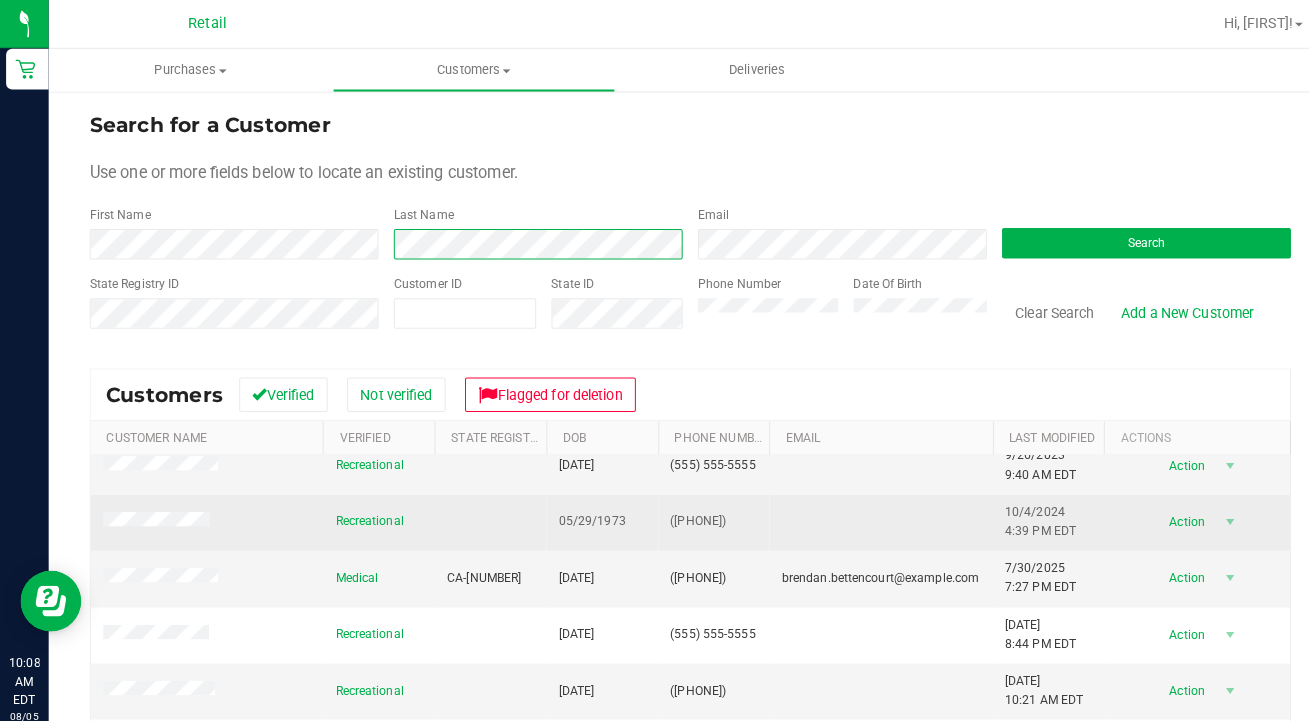 scroll, scrollTop: 645, scrollLeft: 0, axis: vertical 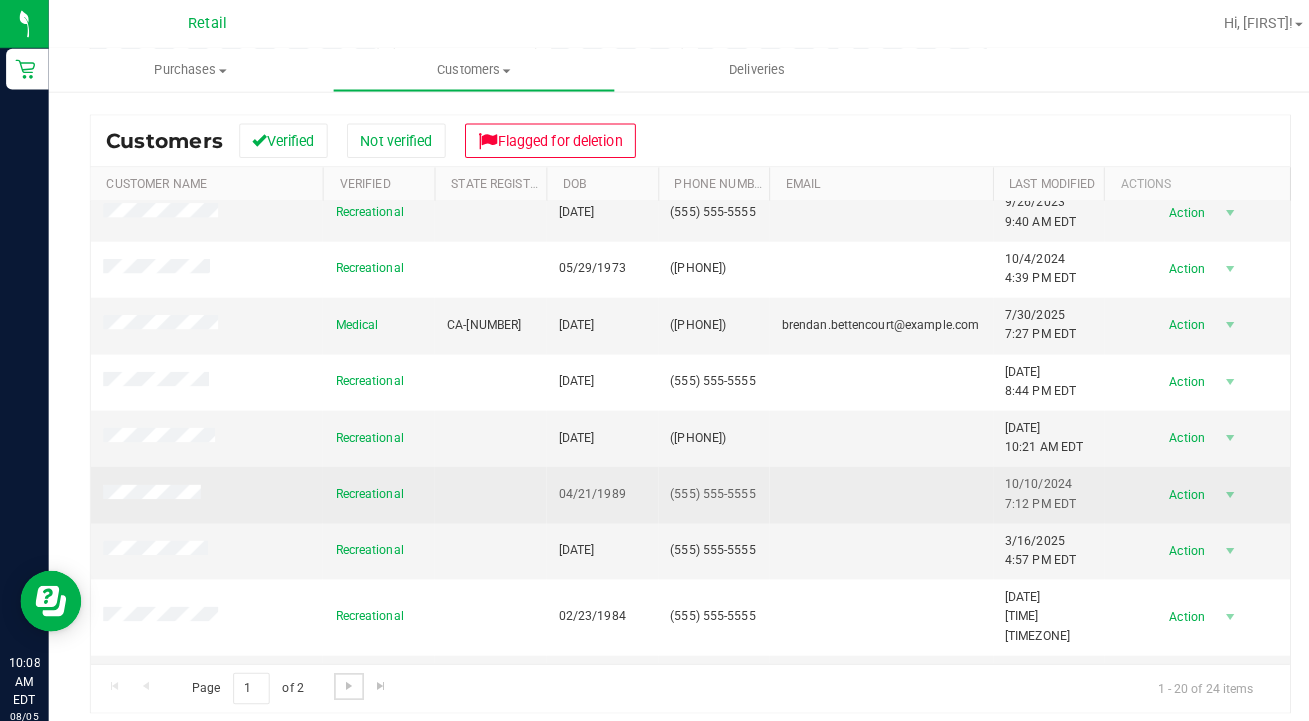 click at bounding box center (343, 674) 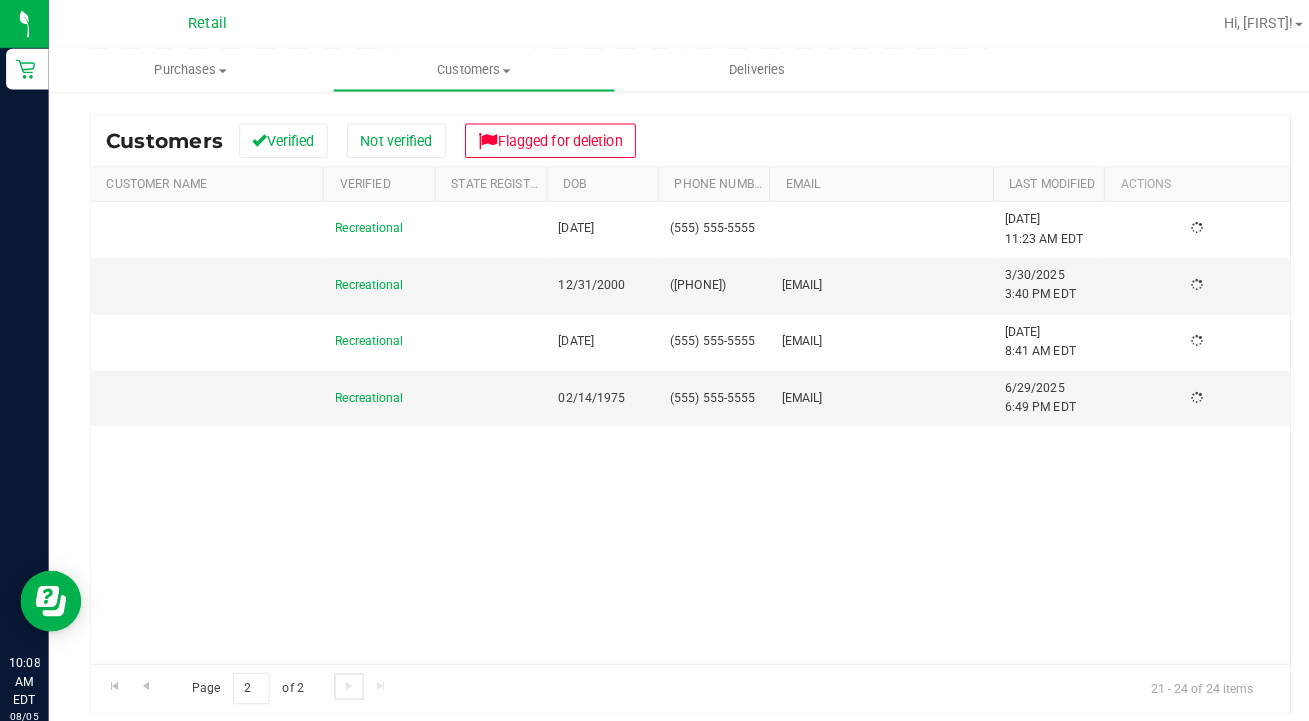 scroll, scrollTop: 0, scrollLeft: 0, axis: both 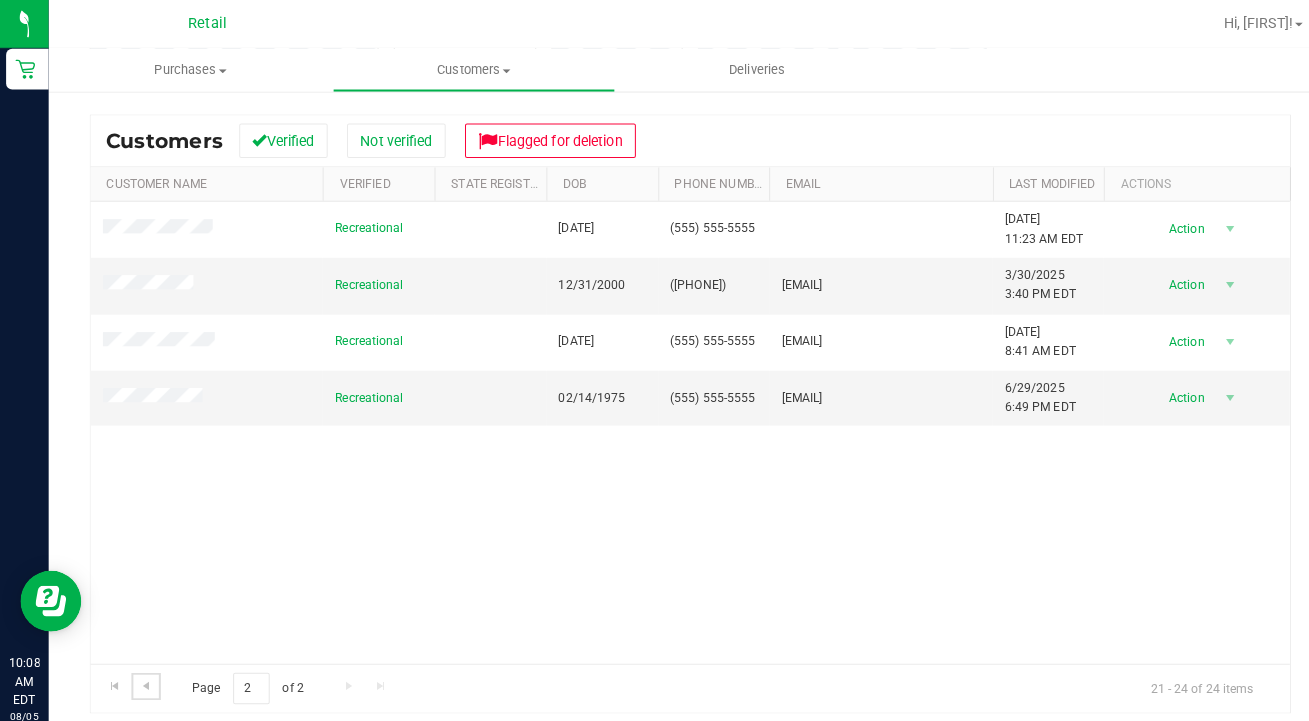 click at bounding box center (144, 674) 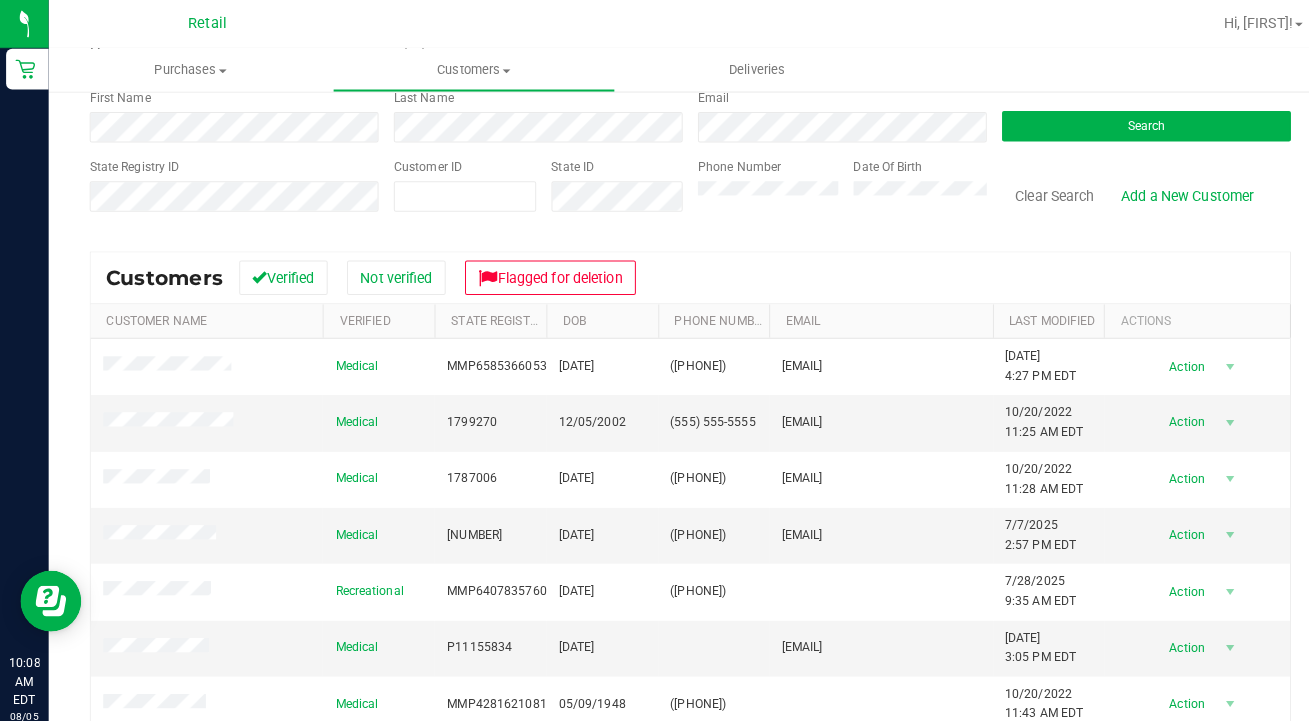 scroll, scrollTop: 110, scrollLeft: 0, axis: vertical 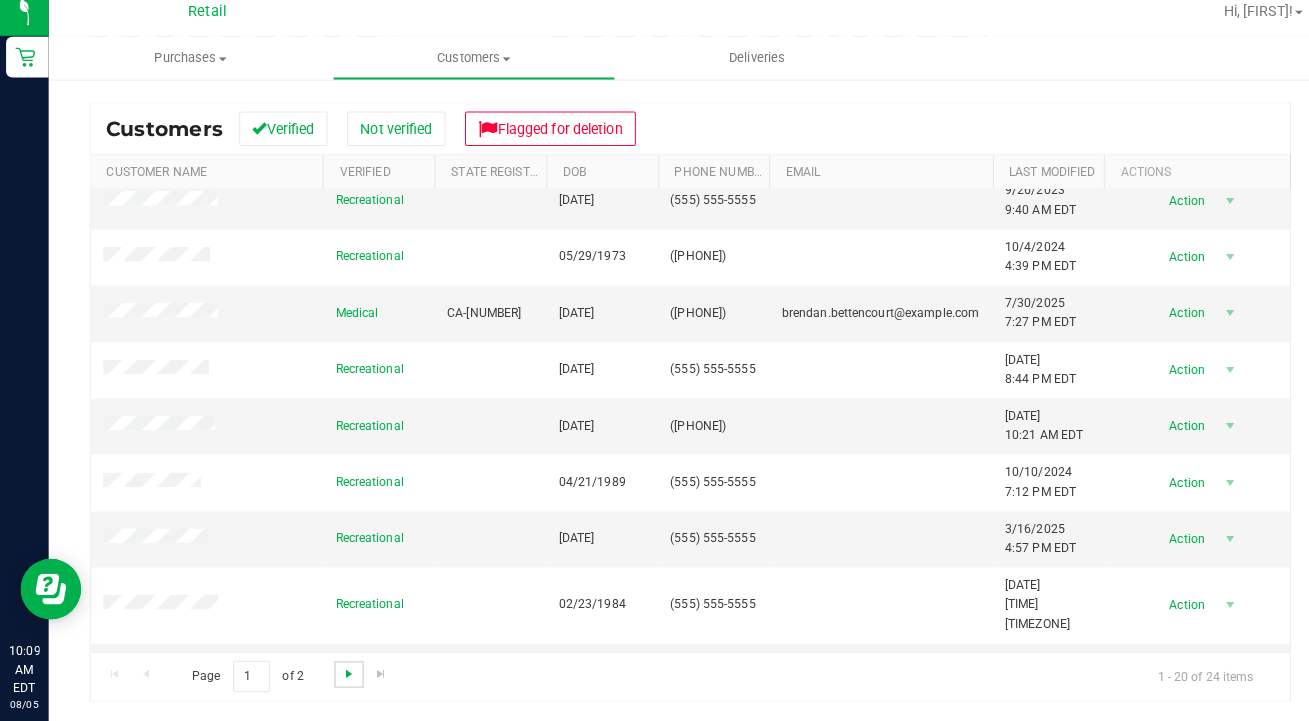 drag, startPoint x: 189, startPoint y: 446, endPoint x: 342, endPoint y: 668, distance: 269.6164 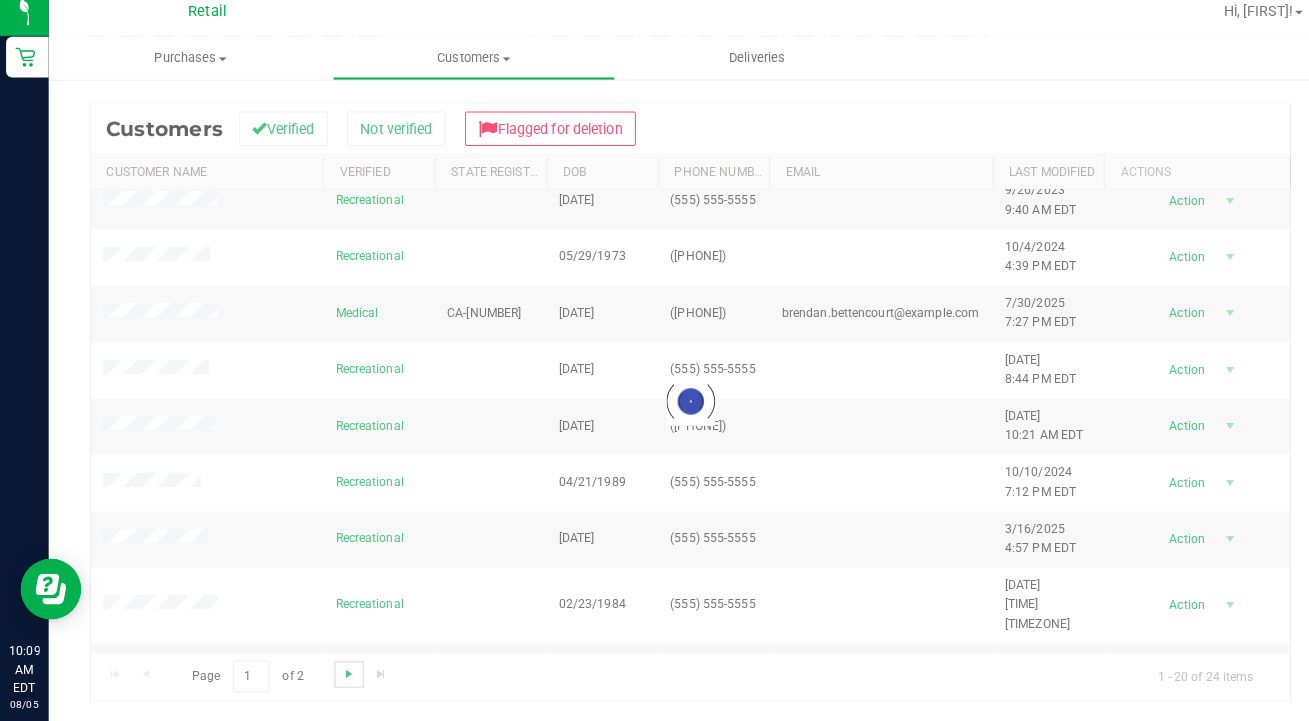 scroll, scrollTop: 0, scrollLeft: 0, axis: both 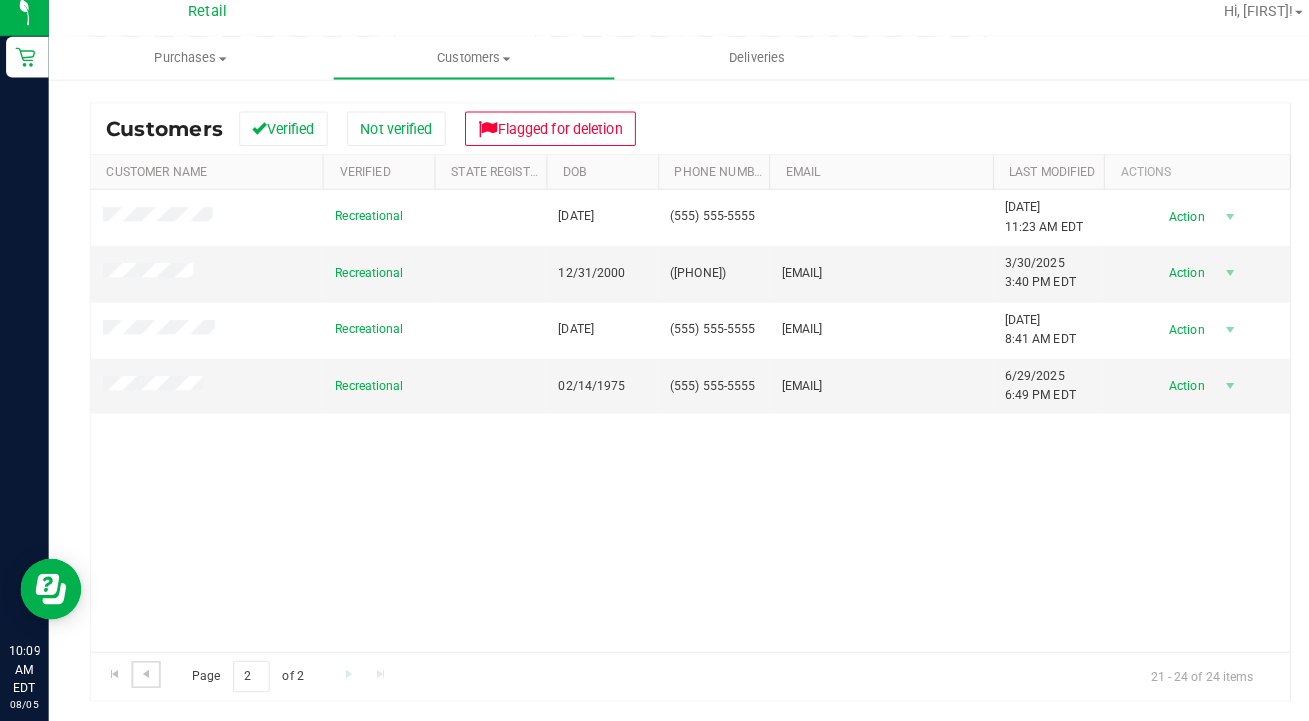 click at bounding box center (144, 674) 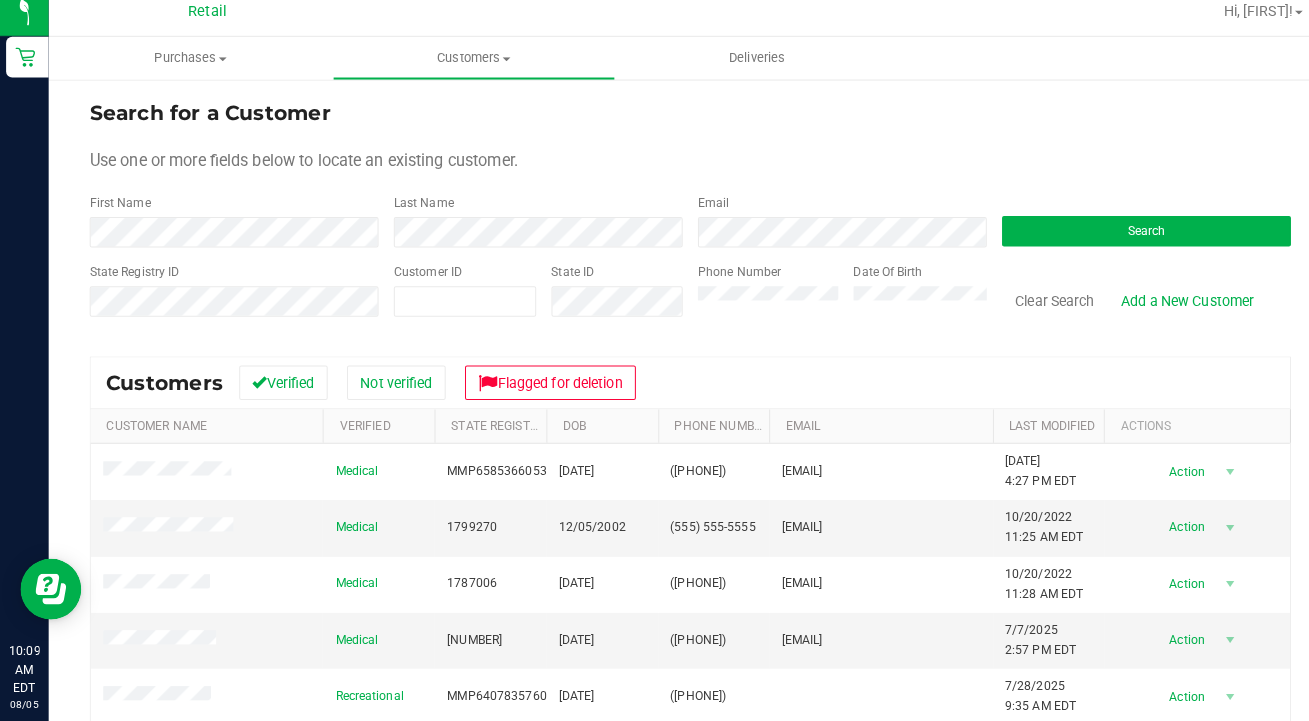 scroll, scrollTop: 0, scrollLeft: 0, axis: both 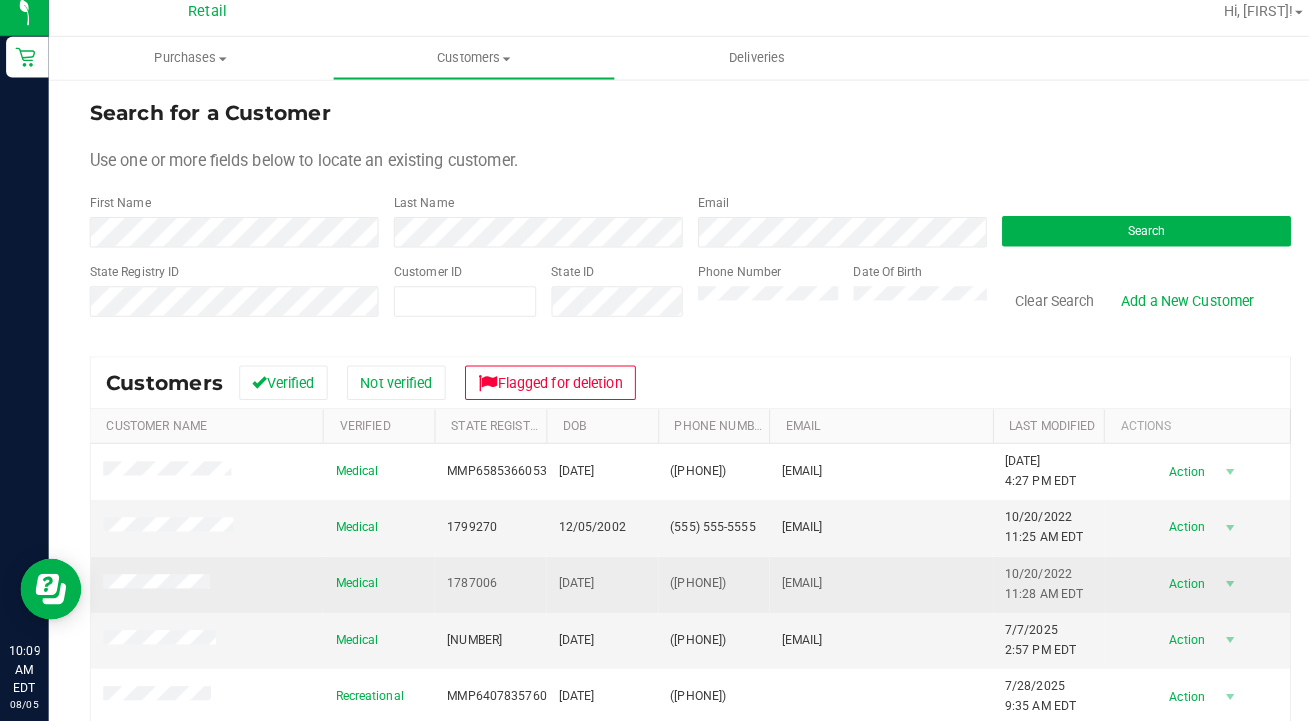 click on "Clear Search" at bounding box center [1037, 307] 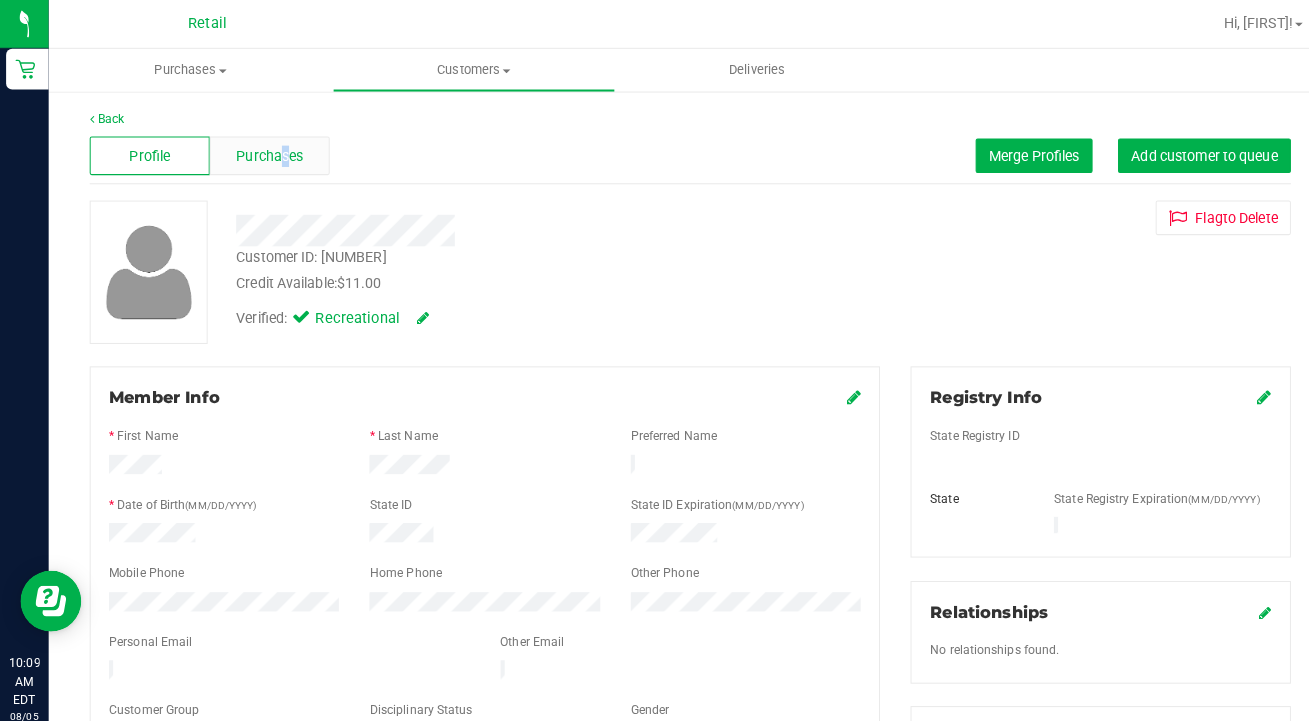 drag, startPoint x: 169, startPoint y: 466, endPoint x: 279, endPoint y: 145, distance: 339.32434 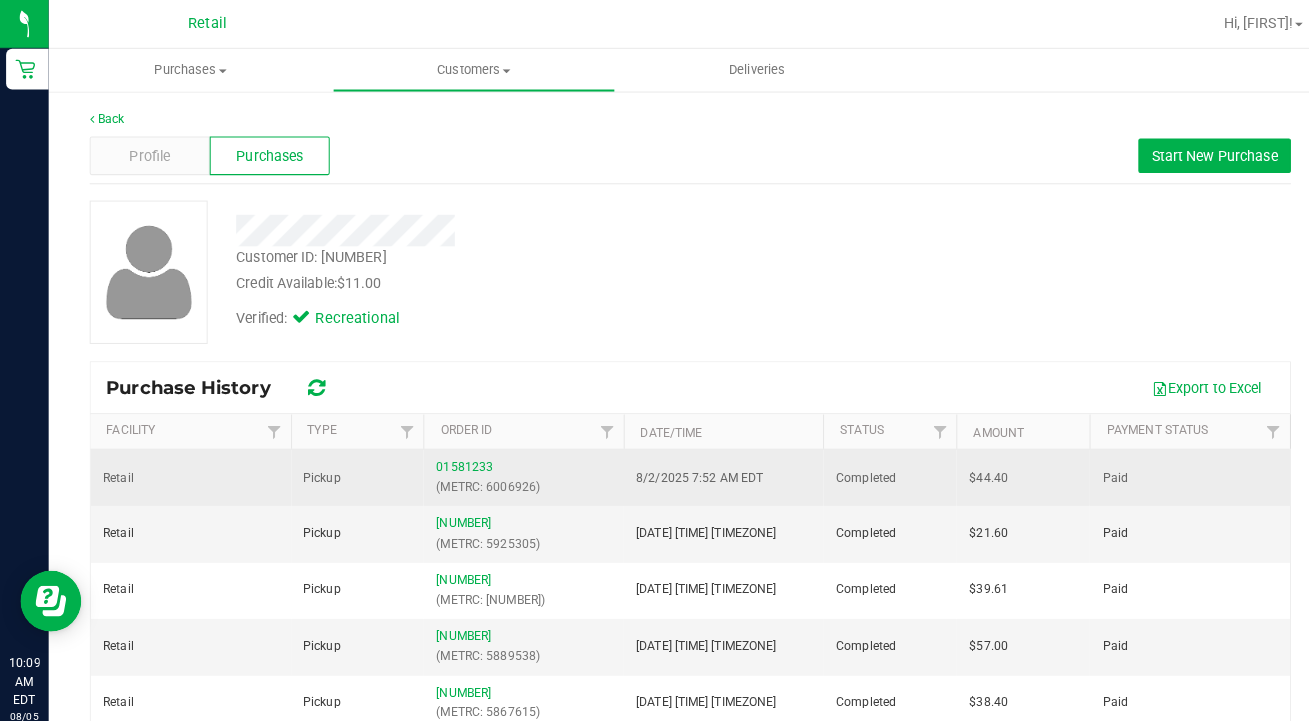 drag, startPoint x: 279, startPoint y: 145, endPoint x: 446, endPoint y: 449, distance: 346.8501 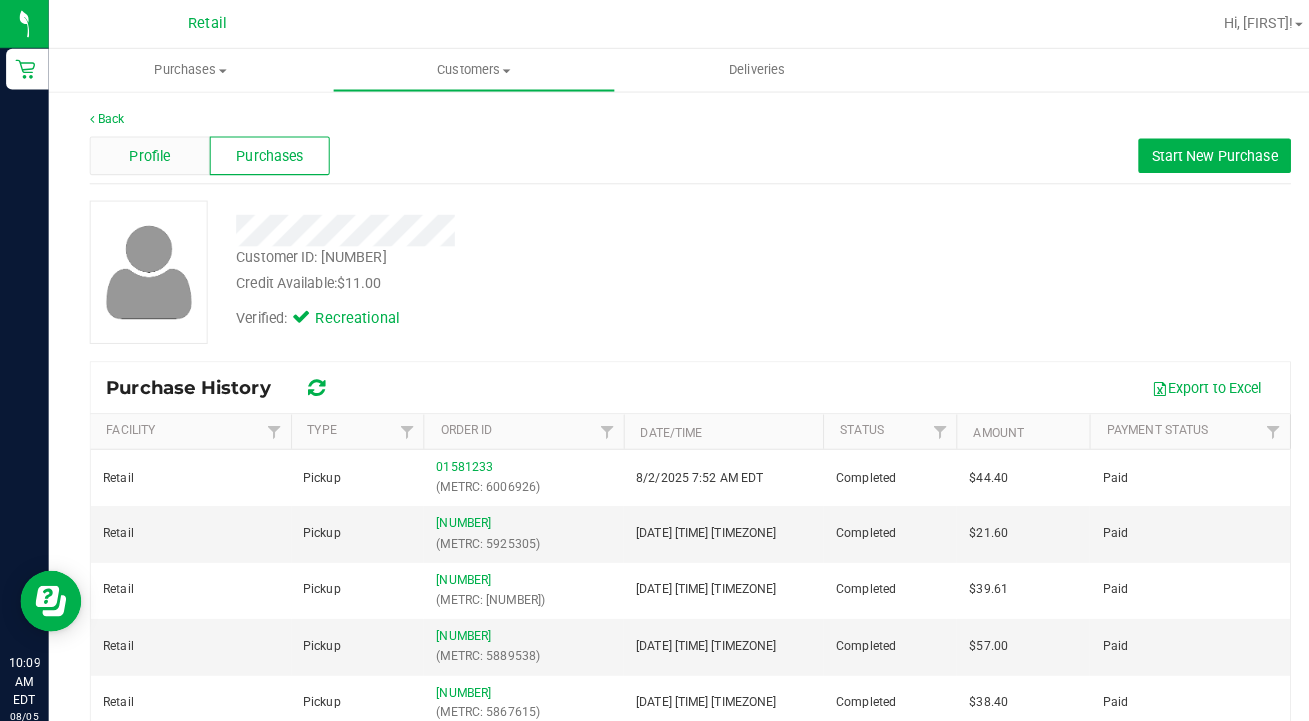drag, startPoint x: 446, startPoint y: 449, endPoint x: 143, endPoint y: 163, distance: 416.65933 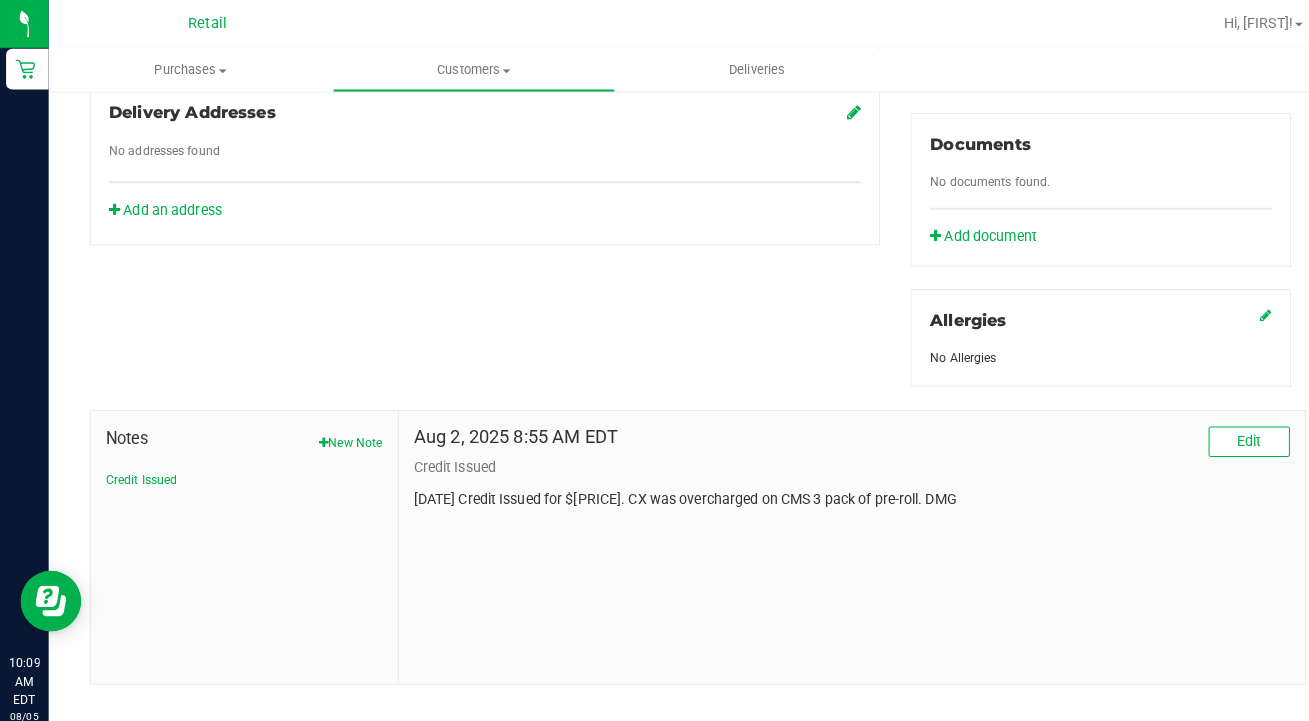 scroll, scrollTop: 702, scrollLeft: 0, axis: vertical 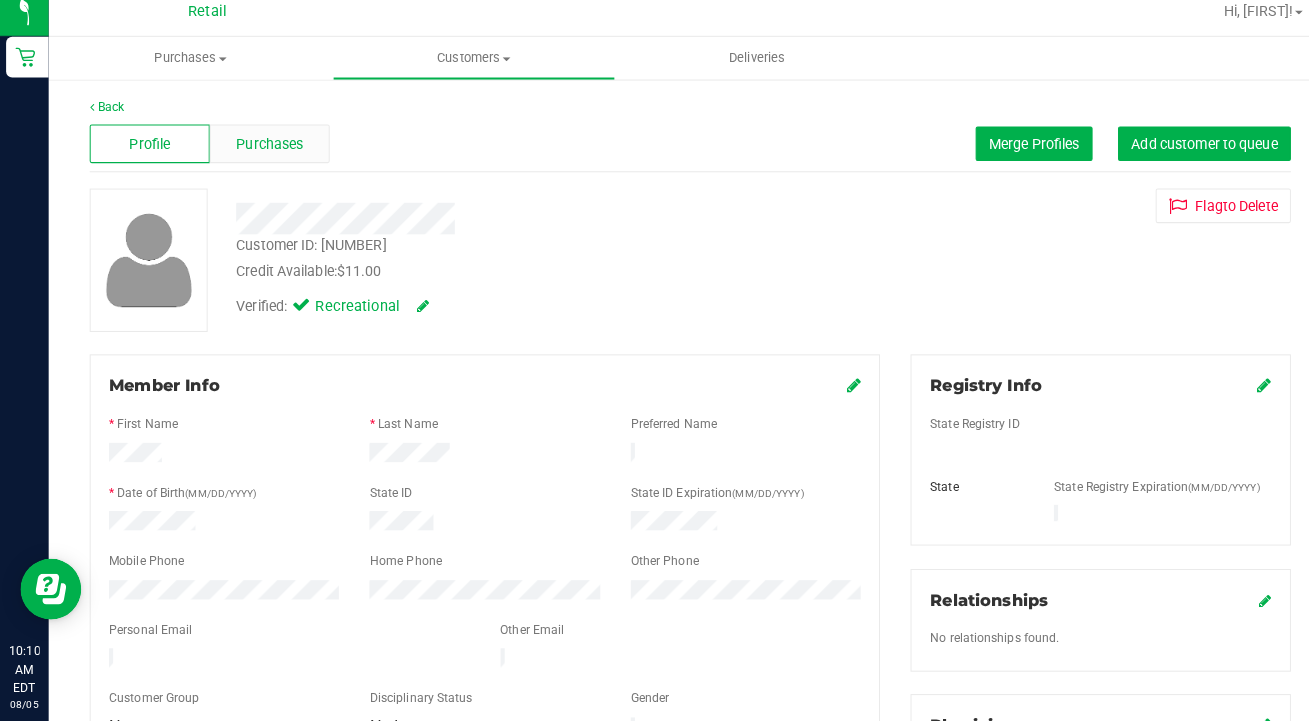 click on "Purchases" at bounding box center (265, 153) 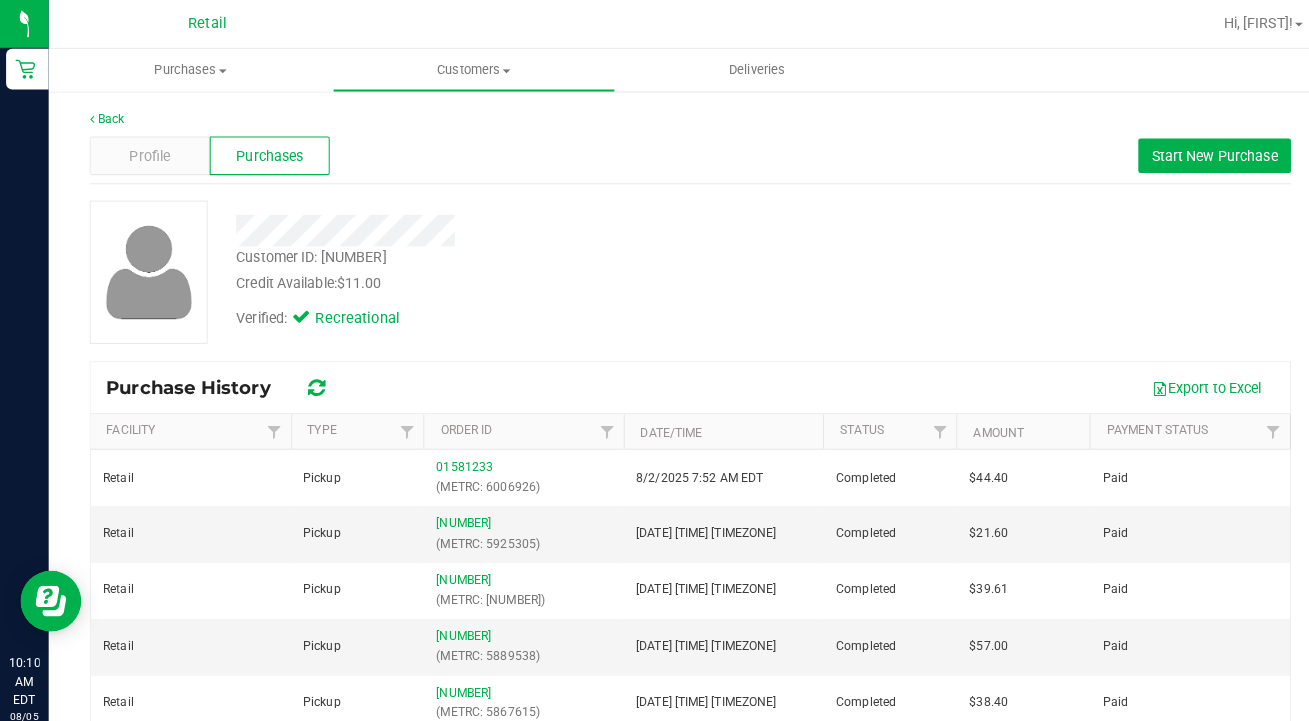 click on "01581233" at bounding box center [456, 459] 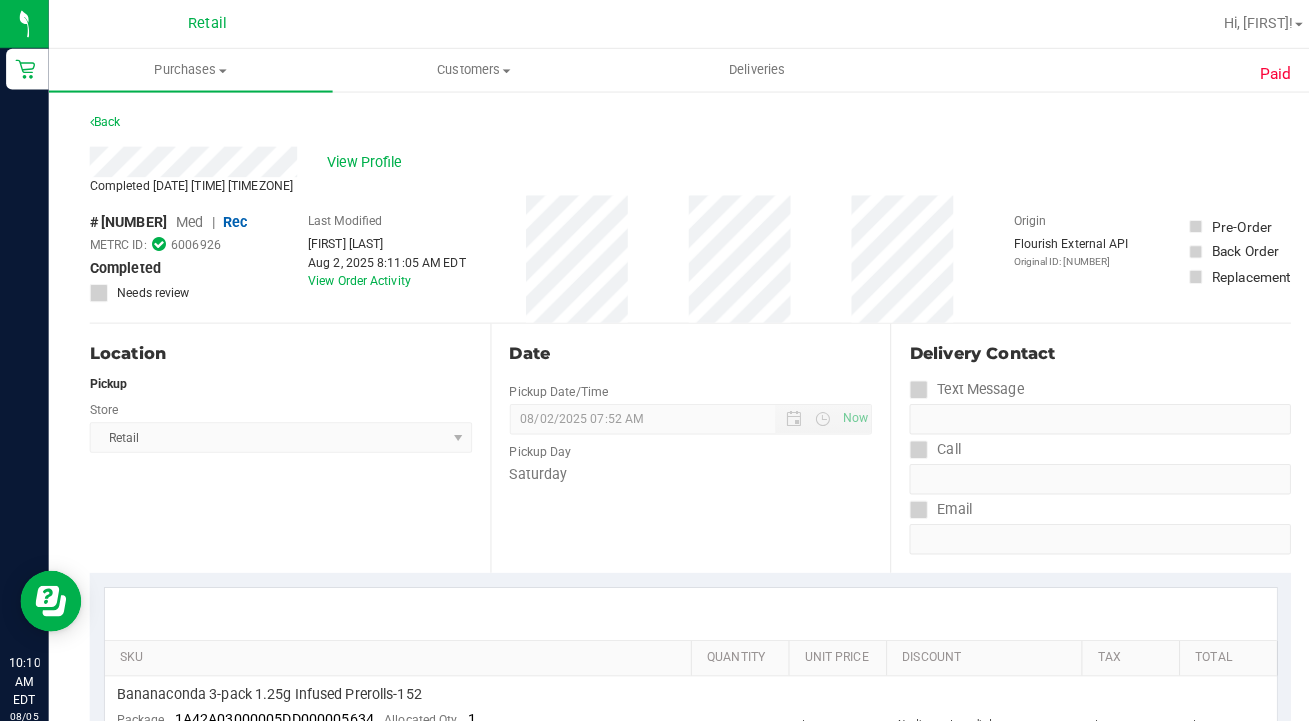 scroll, scrollTop: 0, scrollLeft: 0, axis: both 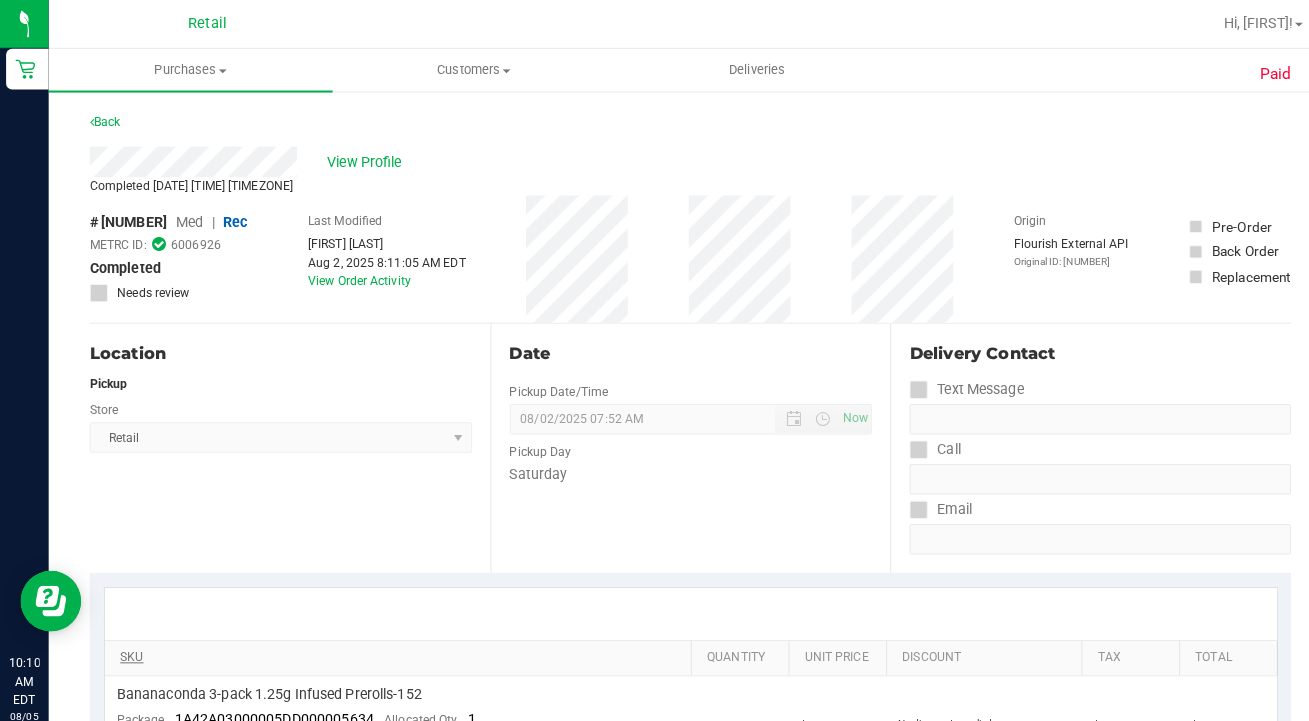 click on "View Profile" at bounding box center (362, 159) 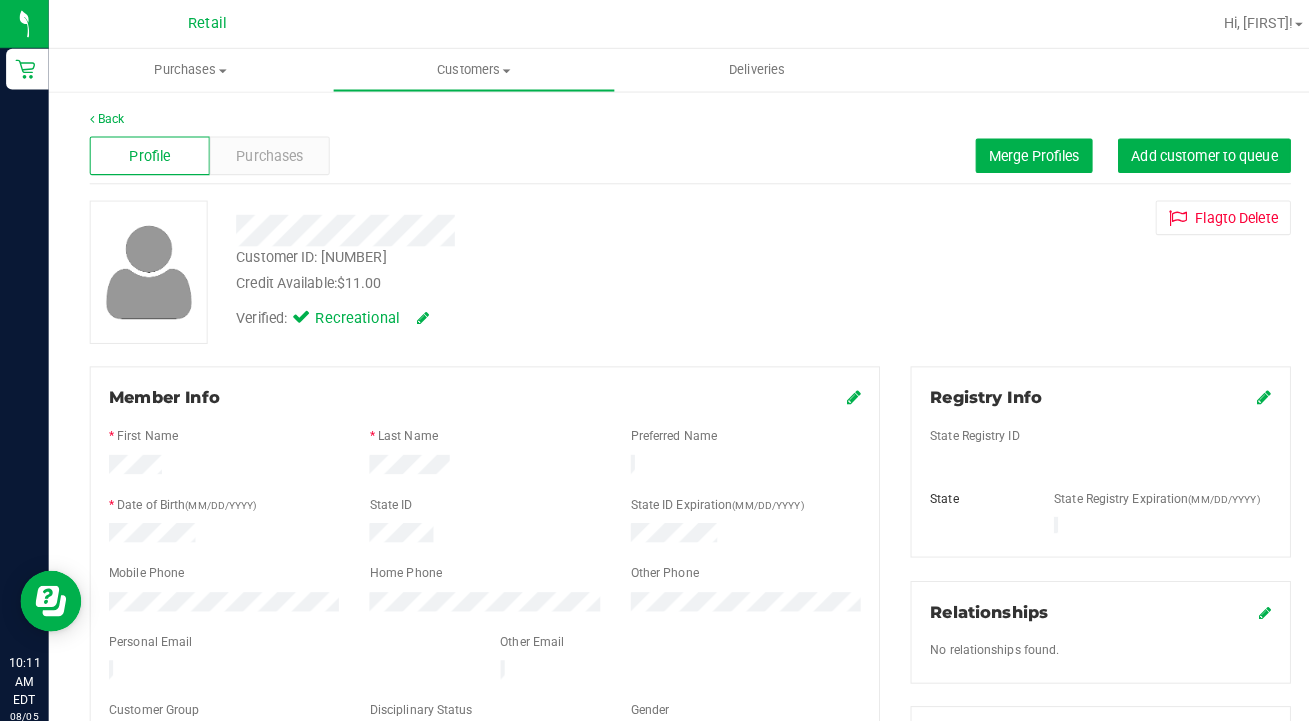click on "Add customer to queue" at bounding box center [1184, 153] 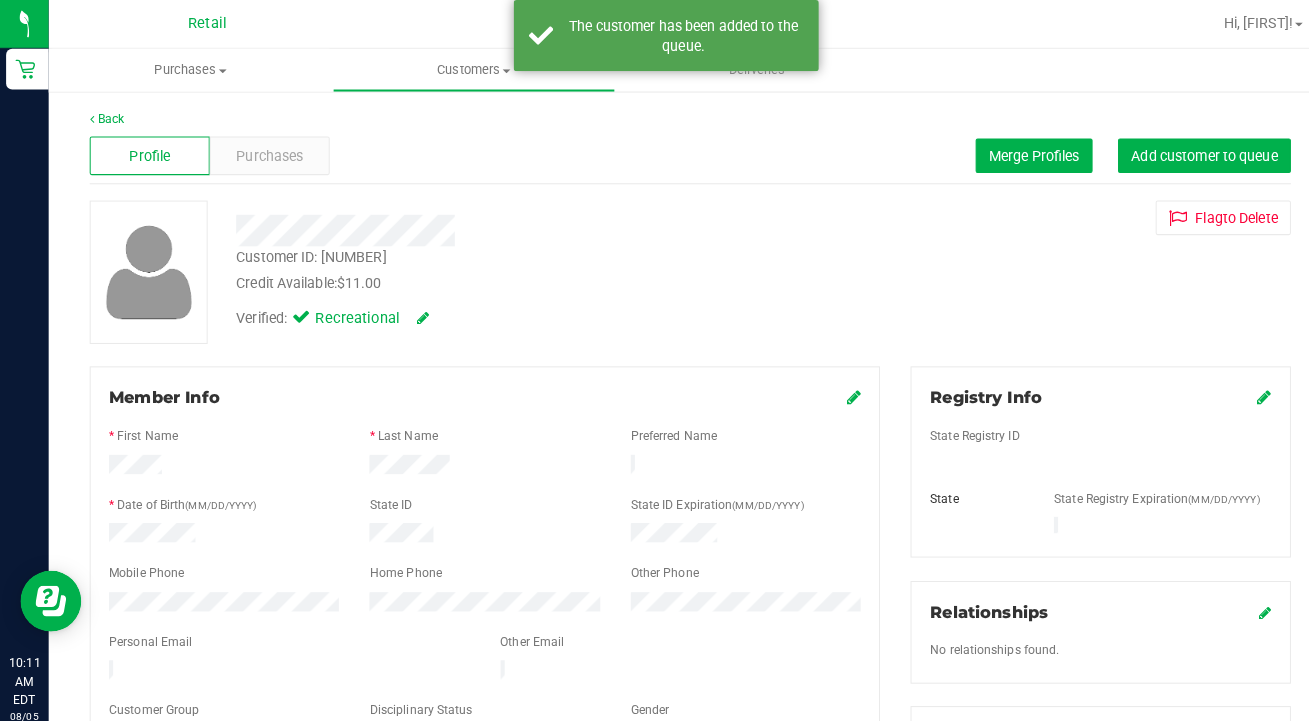 scroll, scrollTop: 0, scrollLeft: 0, axis: both 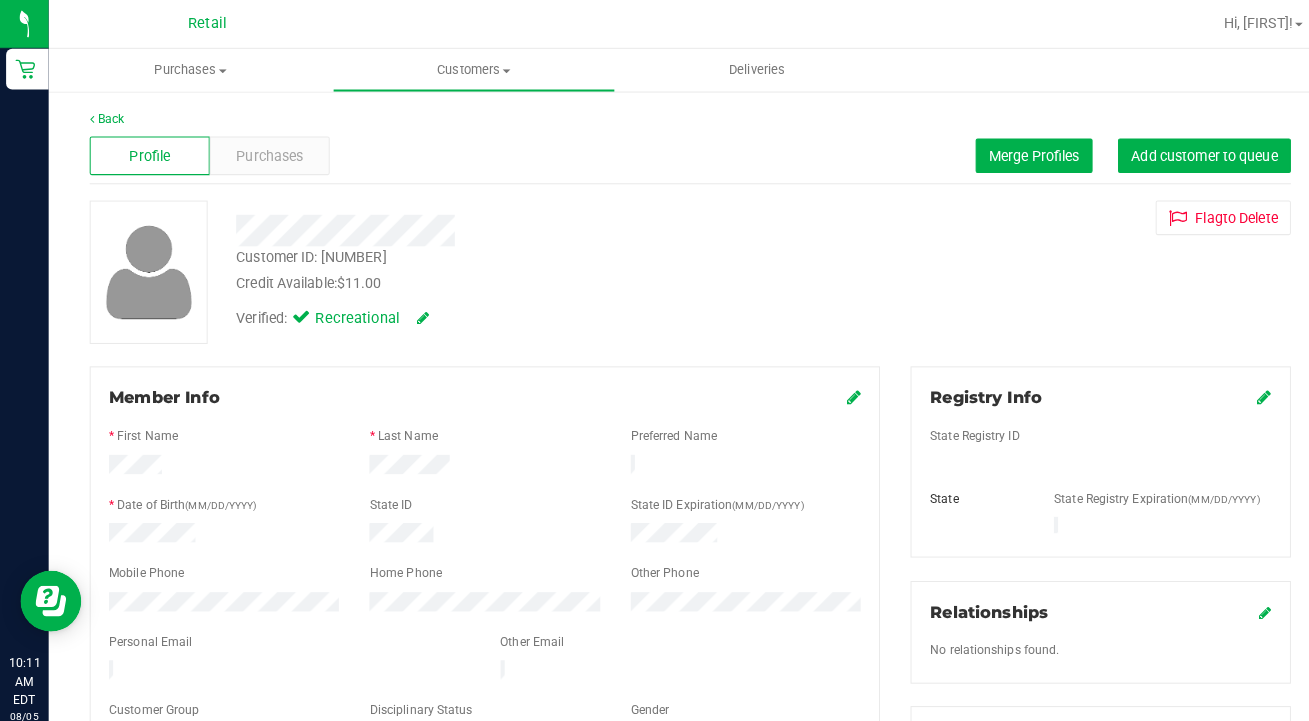 click on "Purchases" at bounding box center (265, 153) 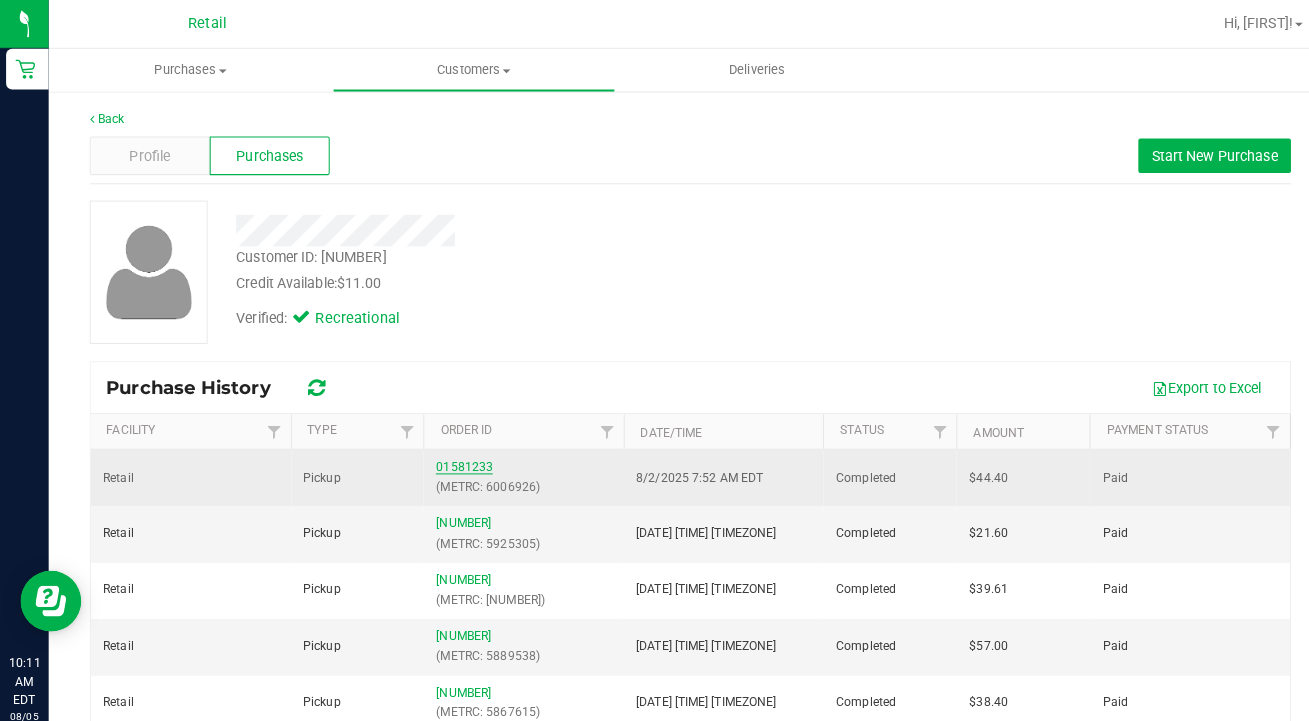 drag, startPoint x: 662, startPoint y: 451, endPoint x: 456, endPoint y: 464, distance: 206.40979 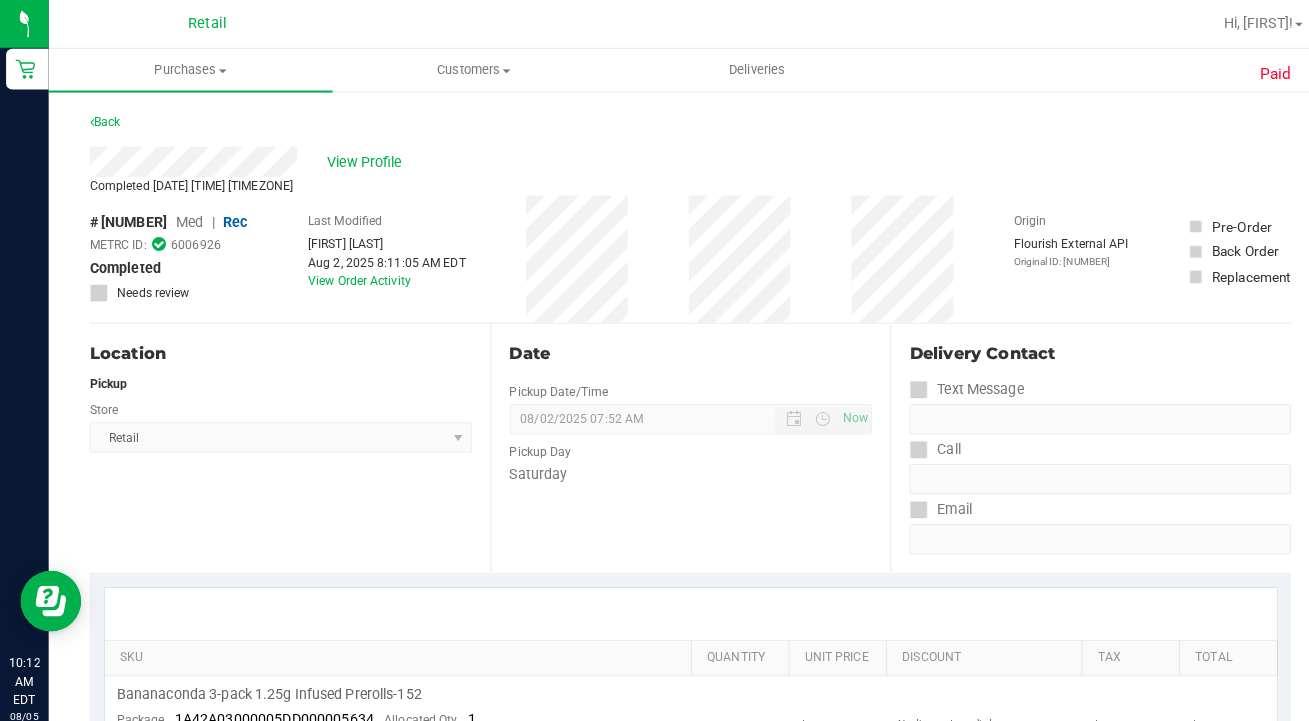 scroll, scrollTop: 0, scrollLeft: 0, axis: both 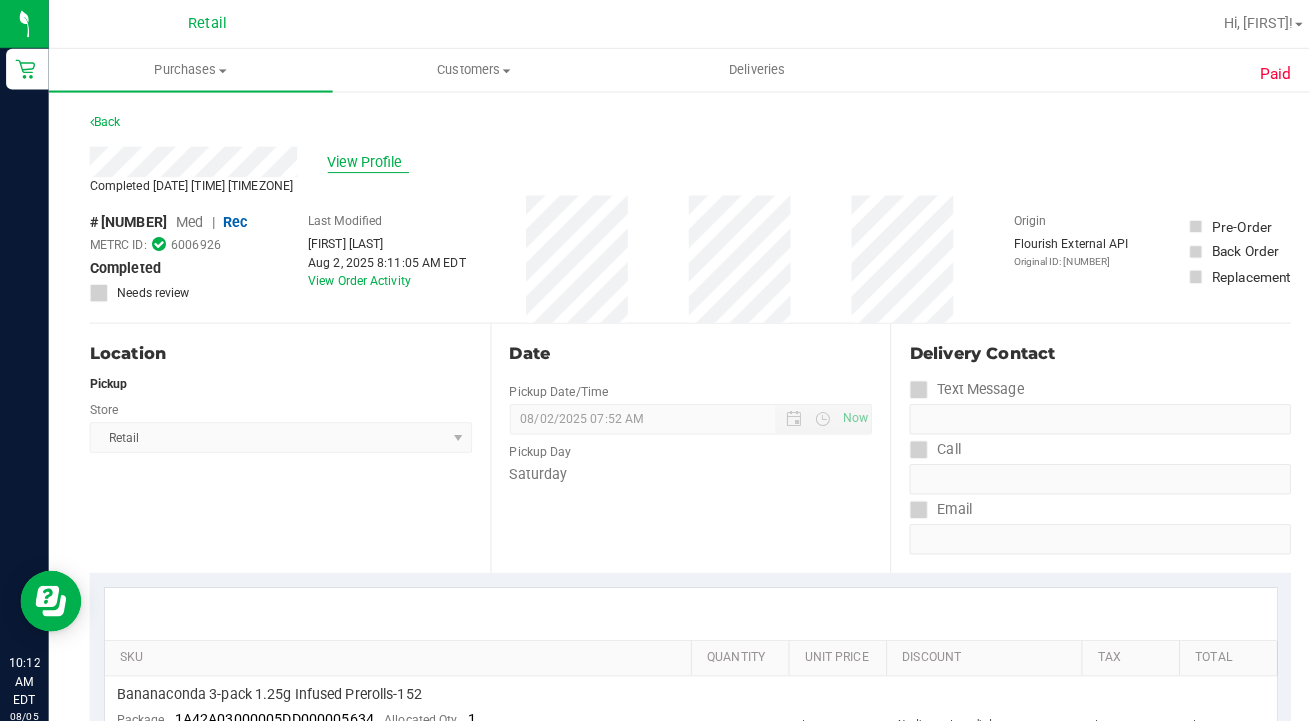 drag, startPoint x: 276, startPoint y: 338, endPoint x: 353, endPoint y: 157, distance: 196.69774 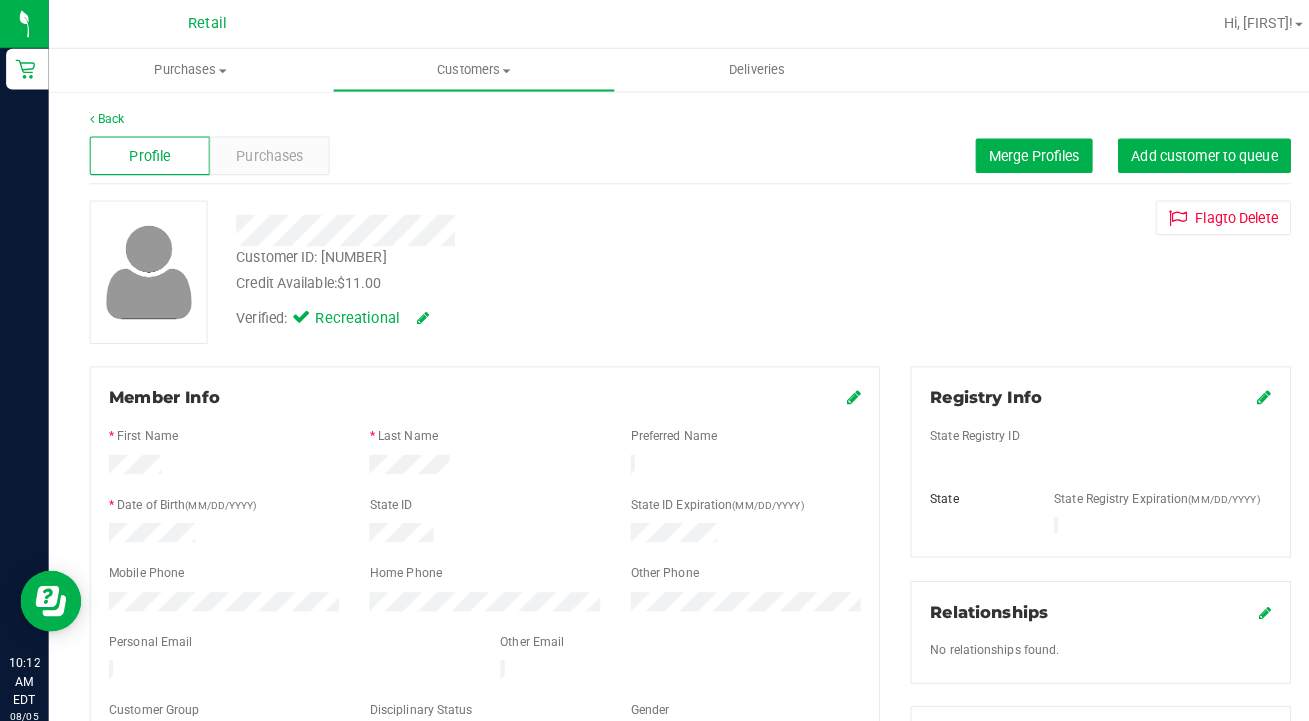 click on "Purchases" at bounding box center [265, 153] 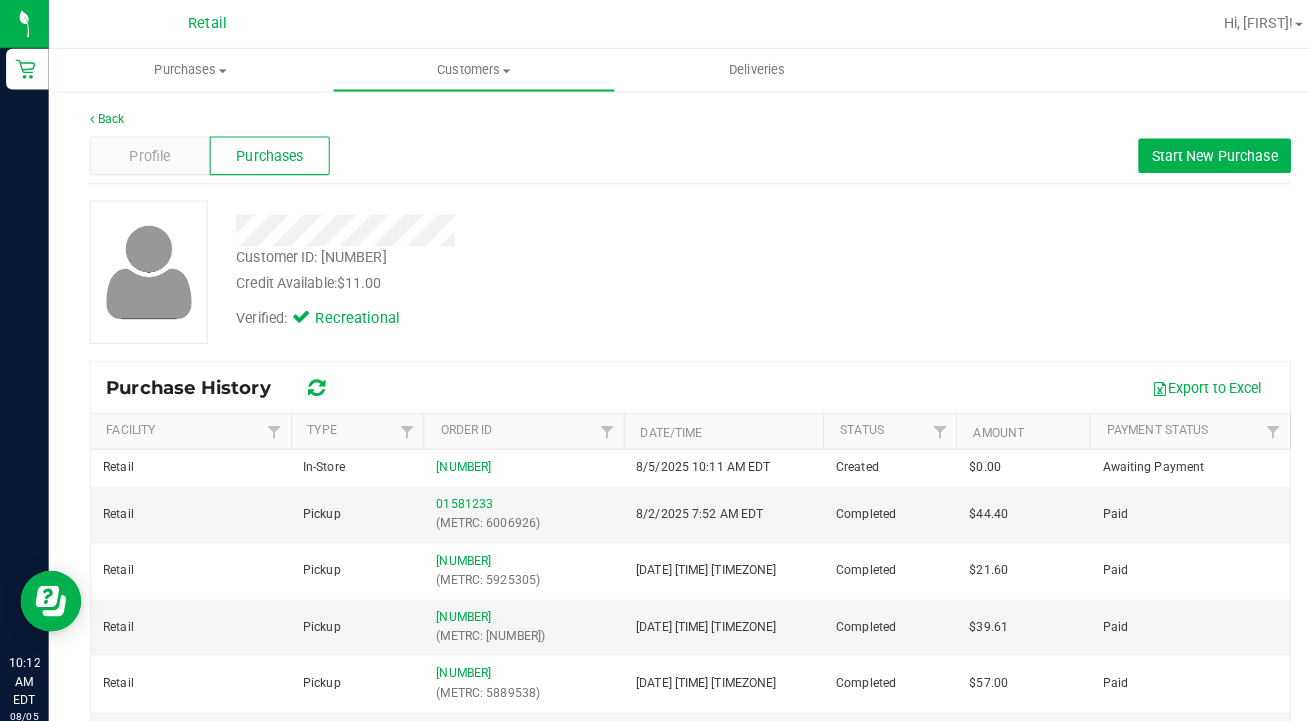 click on "01581233
(METRC: 6006926)" at bounding box center (514, 505) 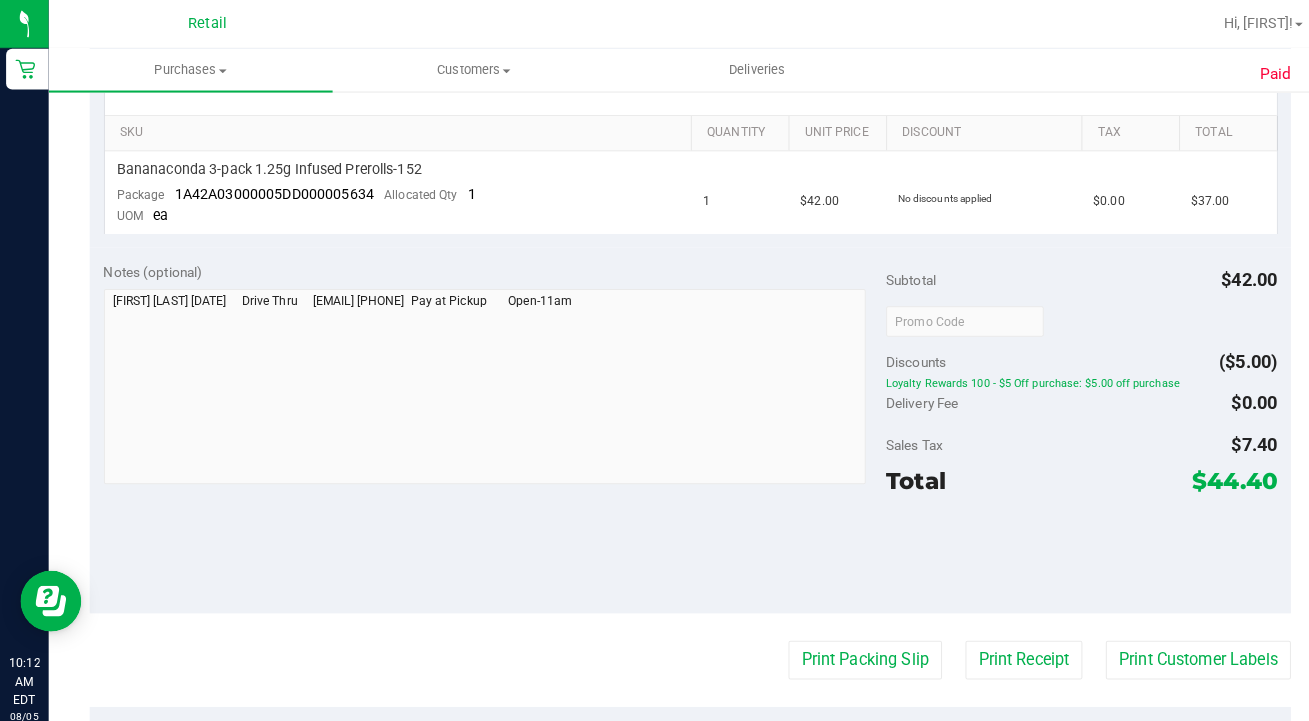 scroll, scrollTop: 517, scrollLeft: 0, axis: vertical 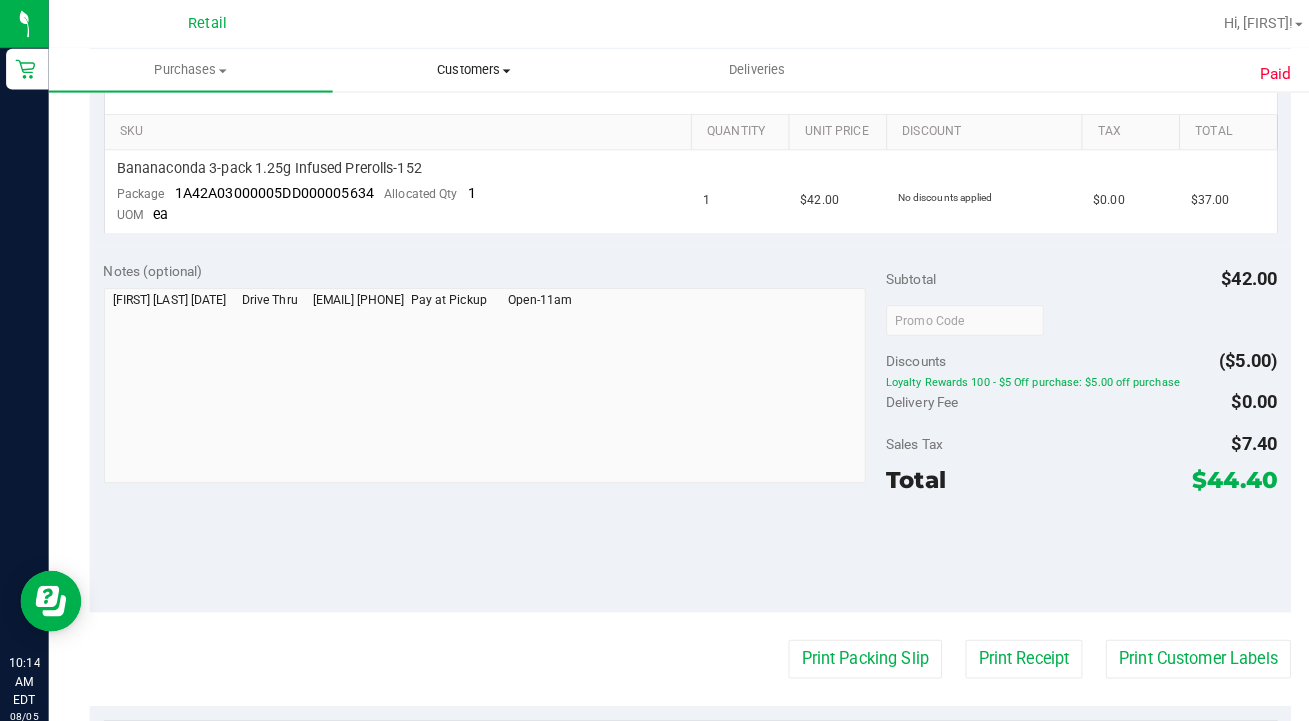 drag, startPoint x: 504, startPoint y: 454, endPoint x: 470, endPoint y: 70, distance: 385.50226 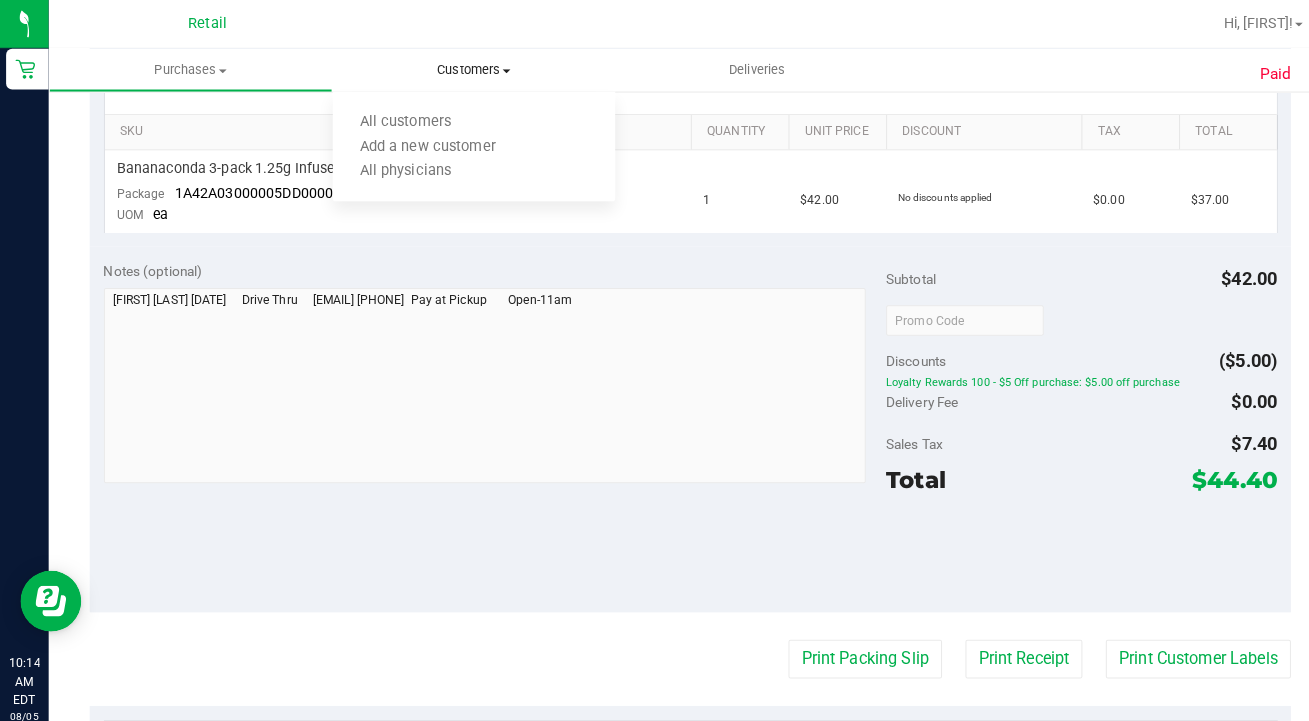 click on "All customers" at bounding box center [399, 120] 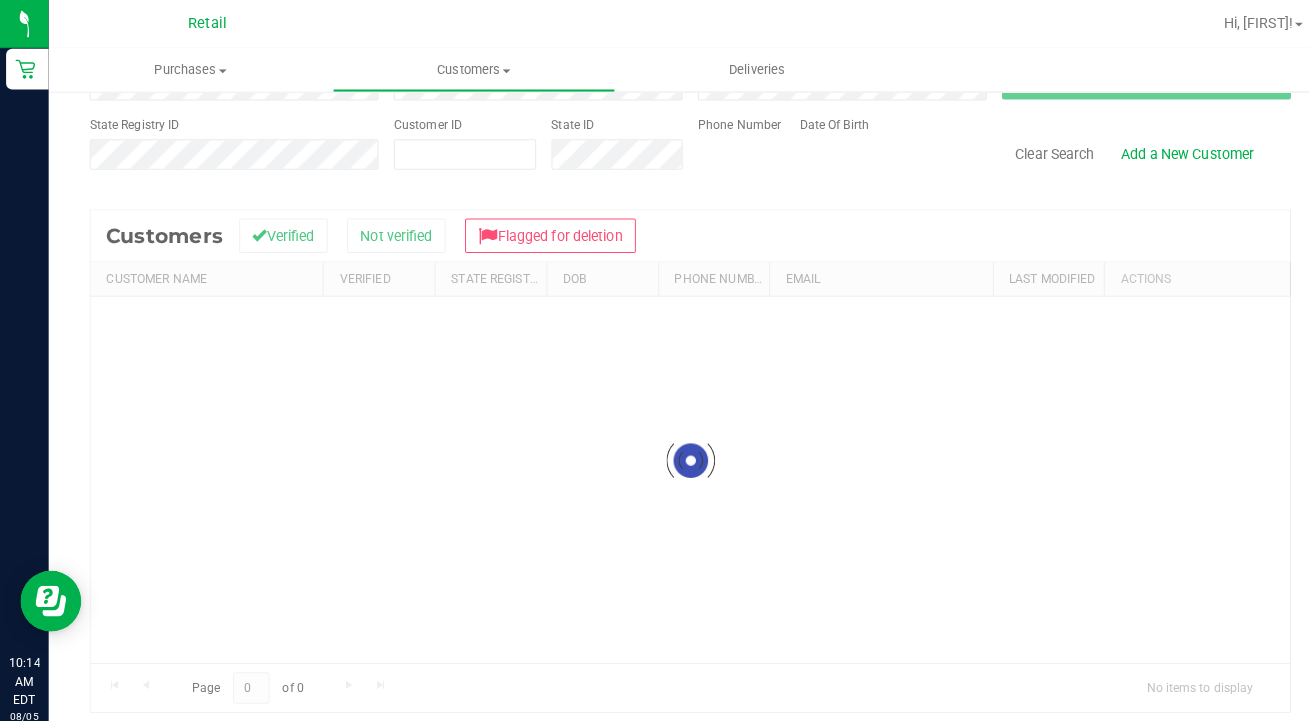 scroll, scrollTop: 0, scrollLeft: 0, axis: both 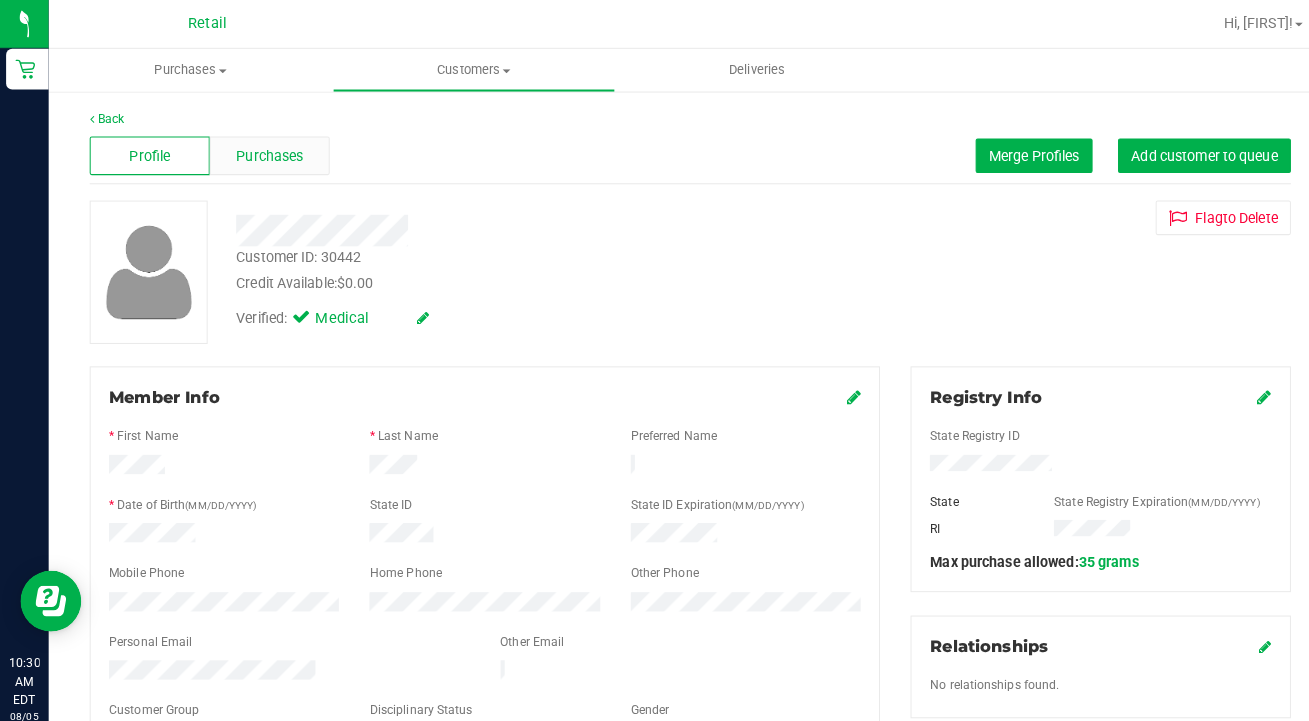 drag, startPoint x: 467, startPoint y: 116, endPoint x: 280, endPoint y: 148, distance: 189.71822 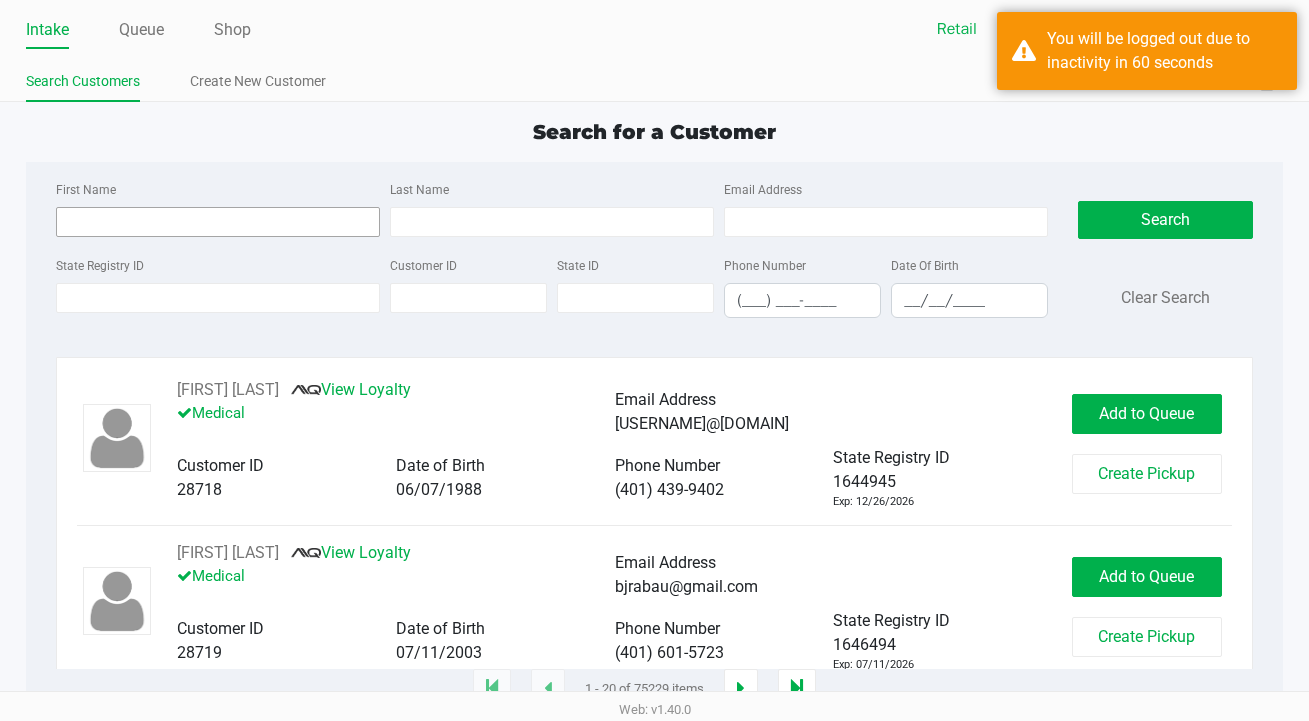 scroll, scrollTop: 0, scrollLeft: 0, axis: both 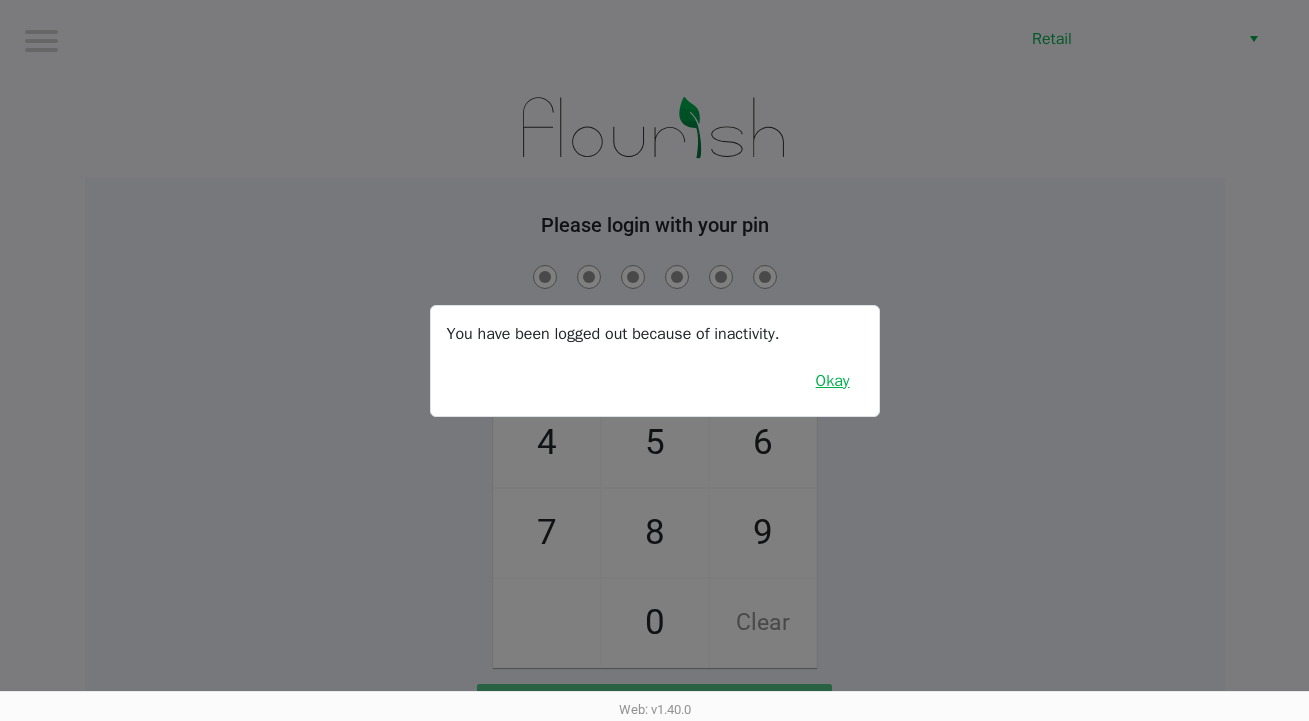 click on "Okay" at bounding box center [833, 381] 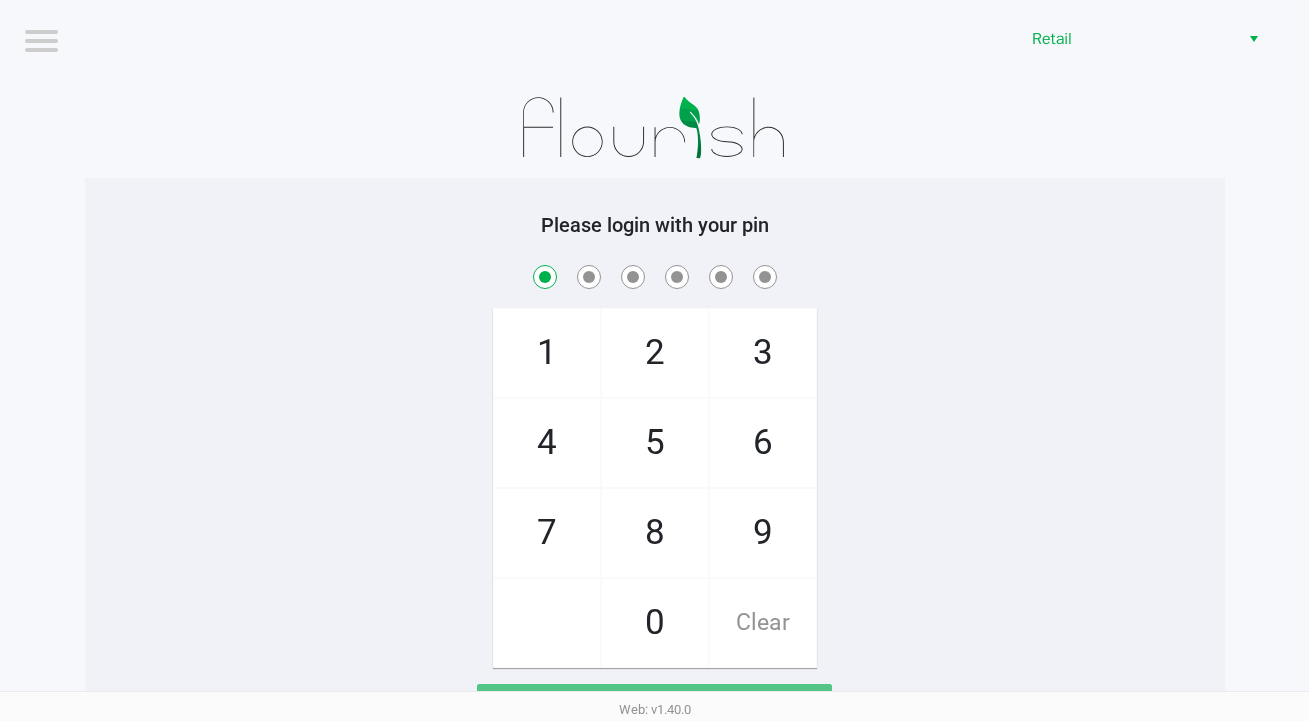 checkbox on "true" 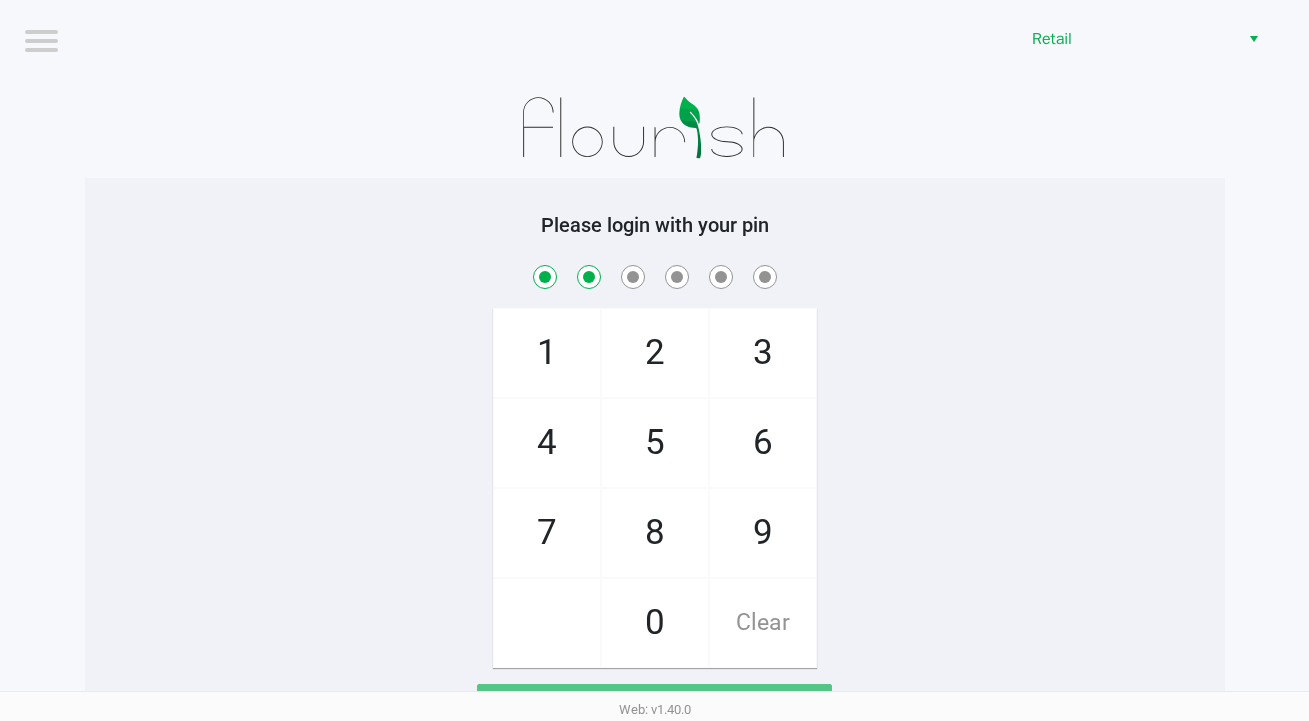checkbox on "true" 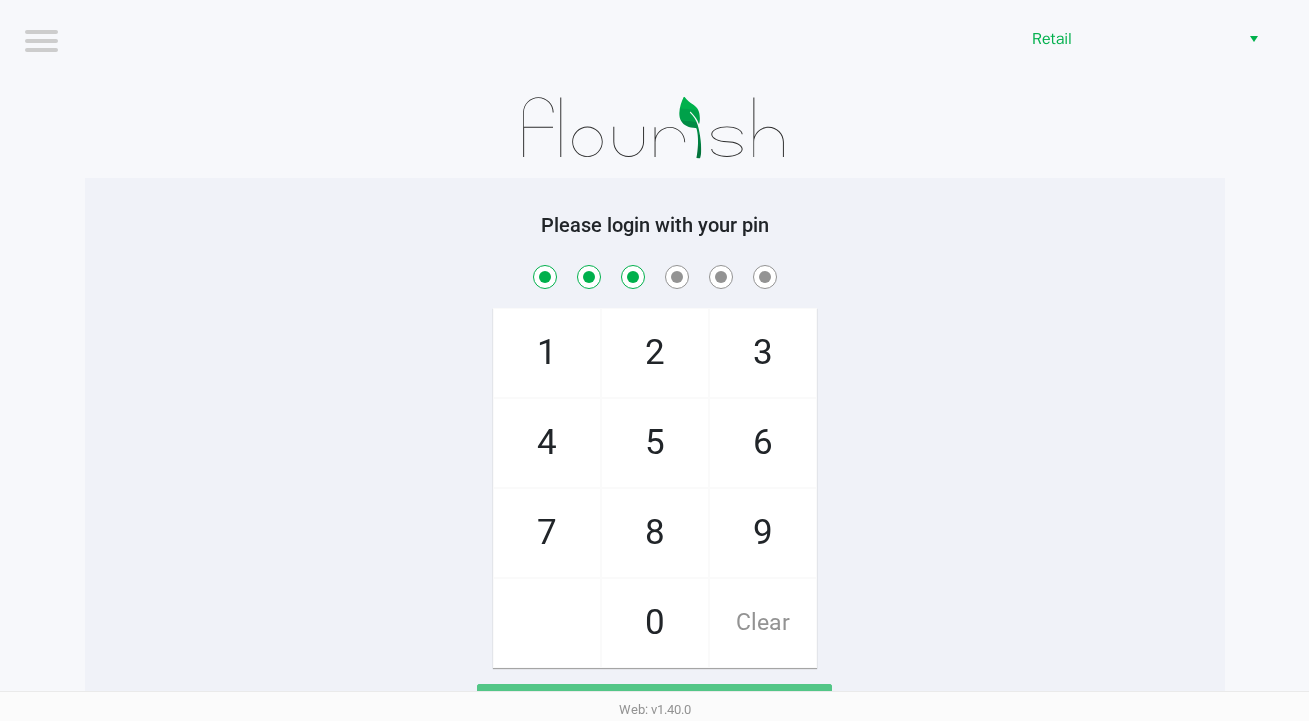 checkbox on "true" 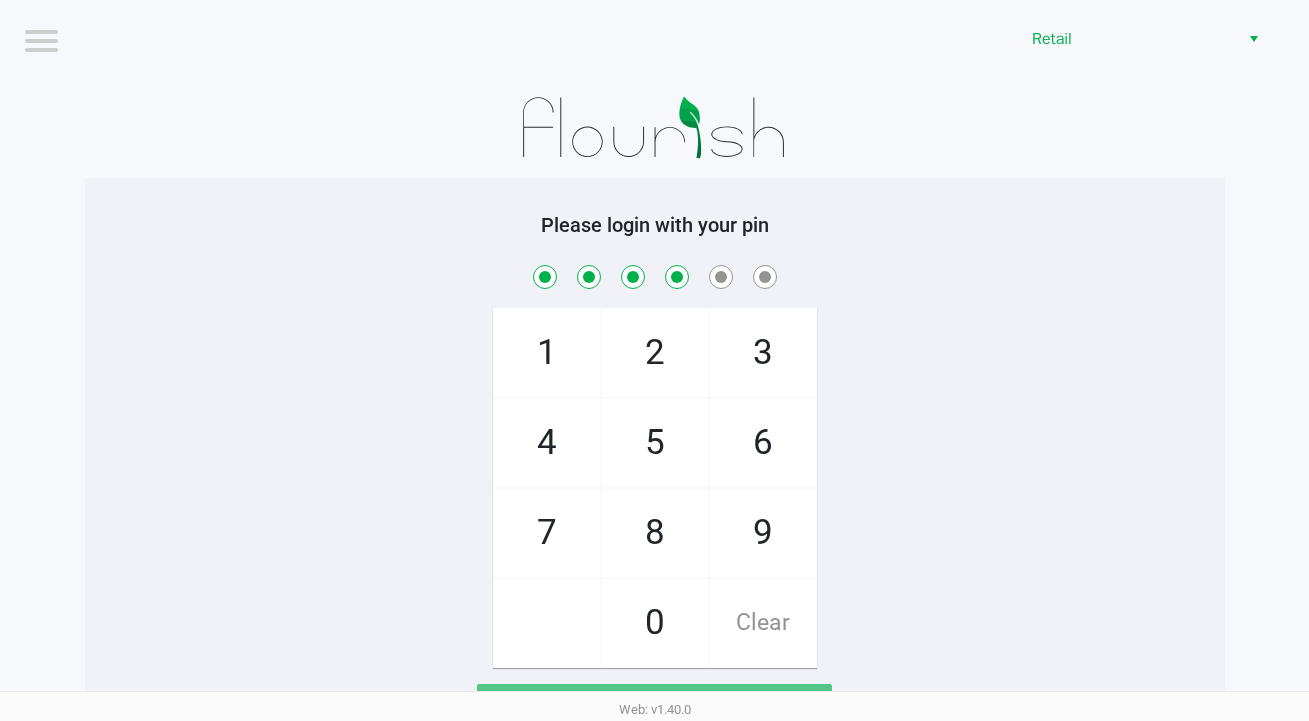 checkbox on "true" 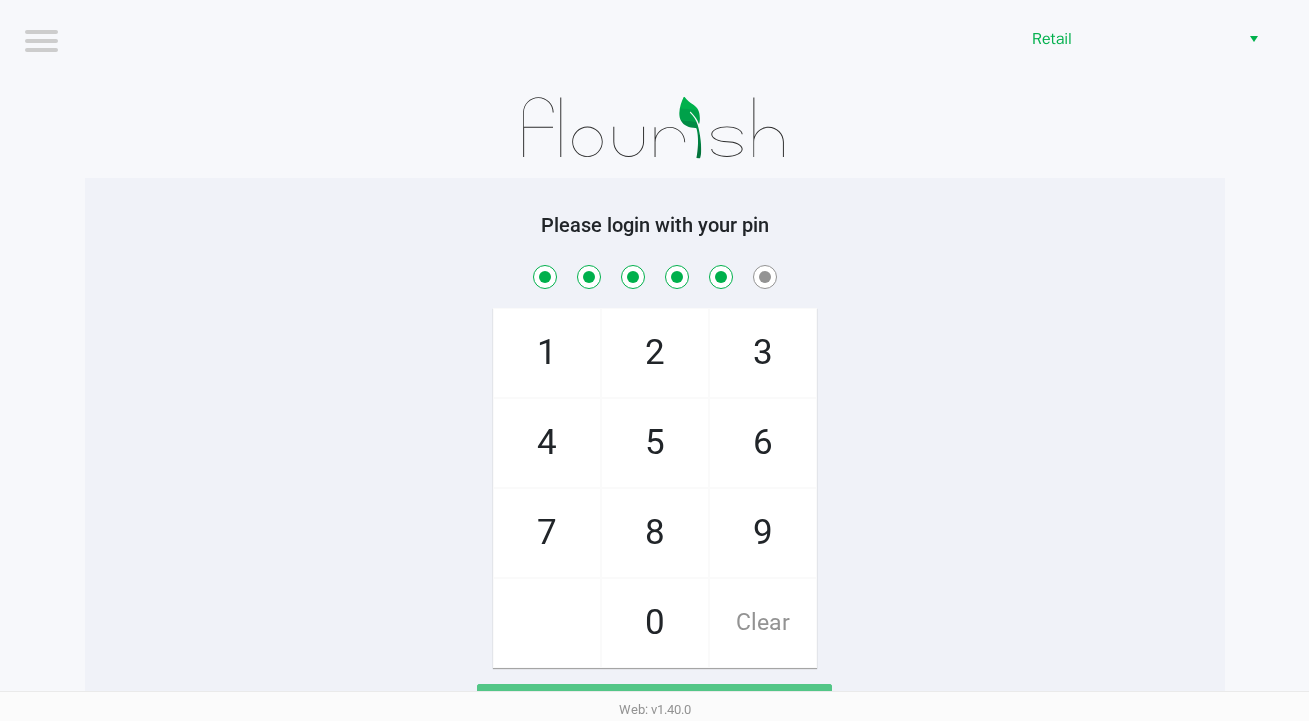 checkbox on "true" 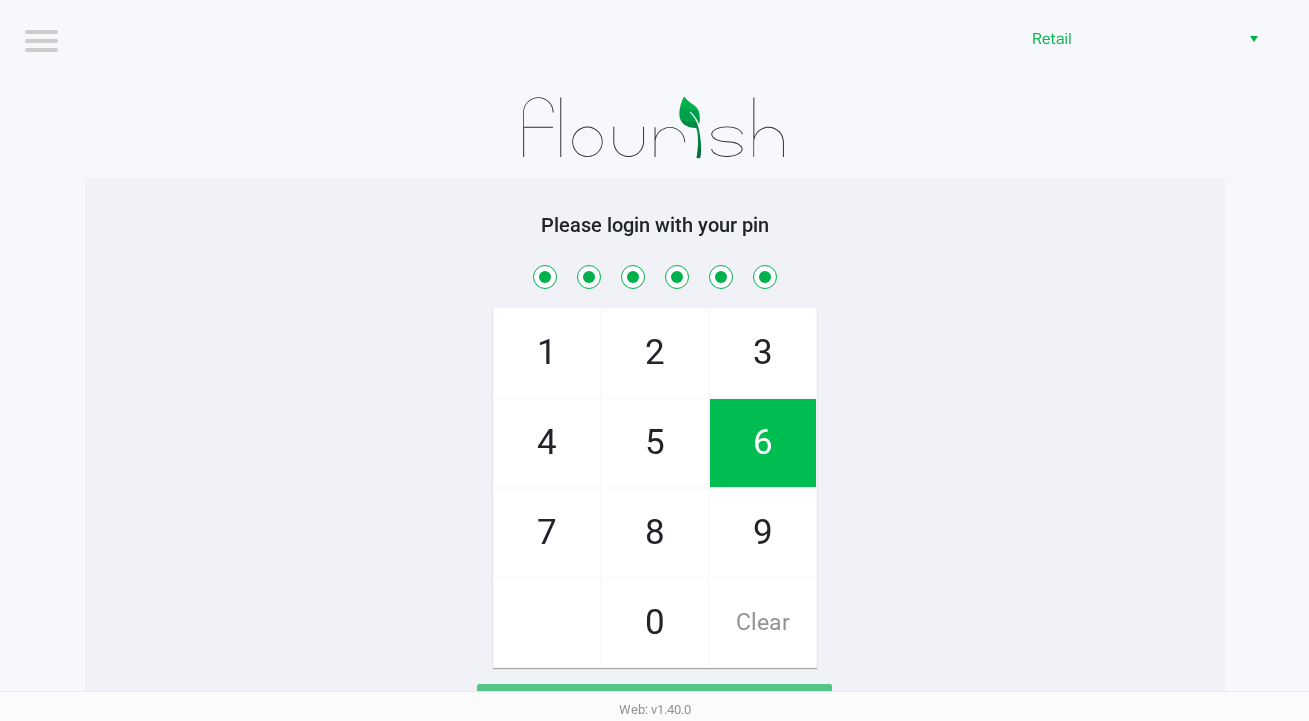 checkbox on "true" 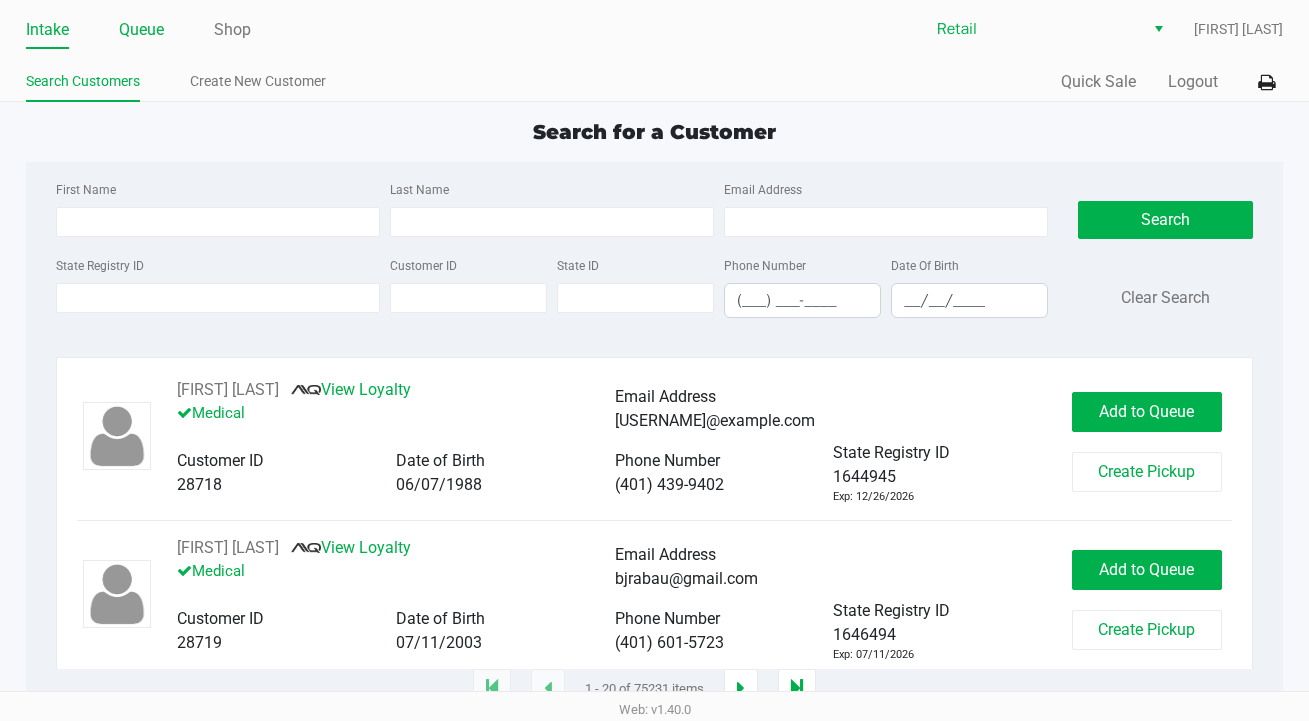 click on "Queue" 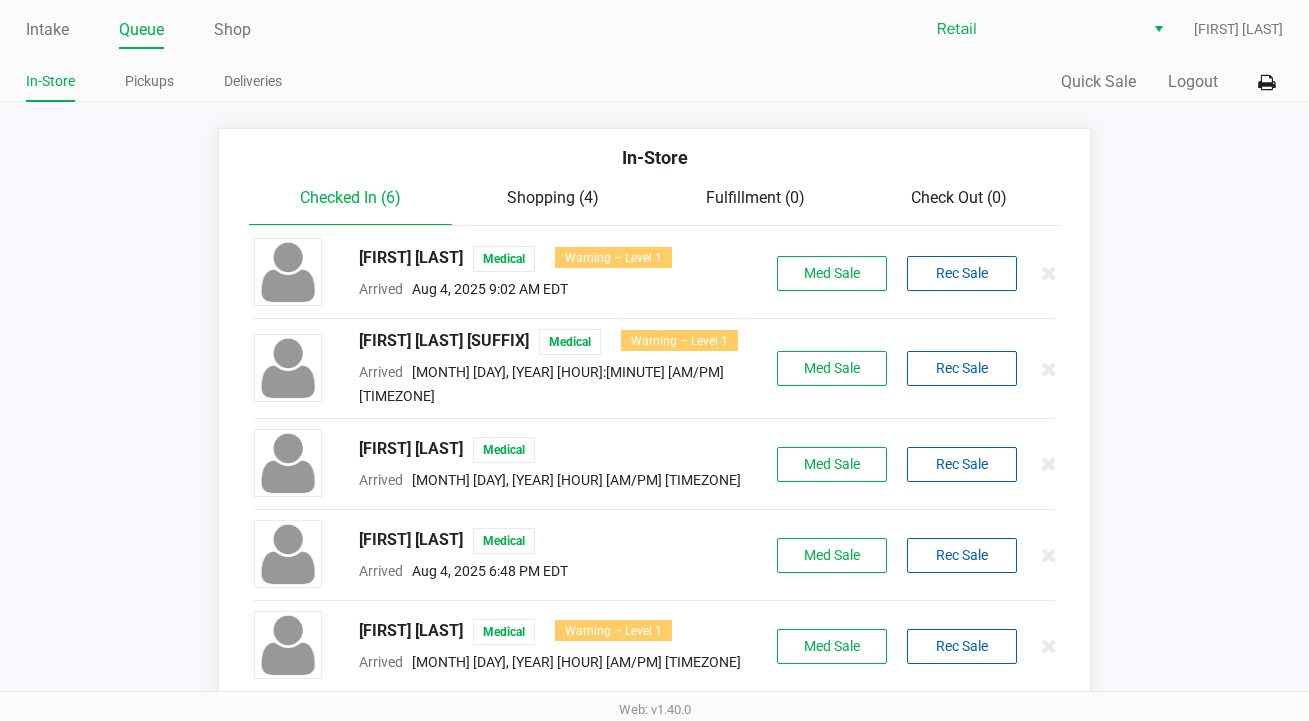 scroll, scrollTop: 0, scrollLeft: 0, axis: both 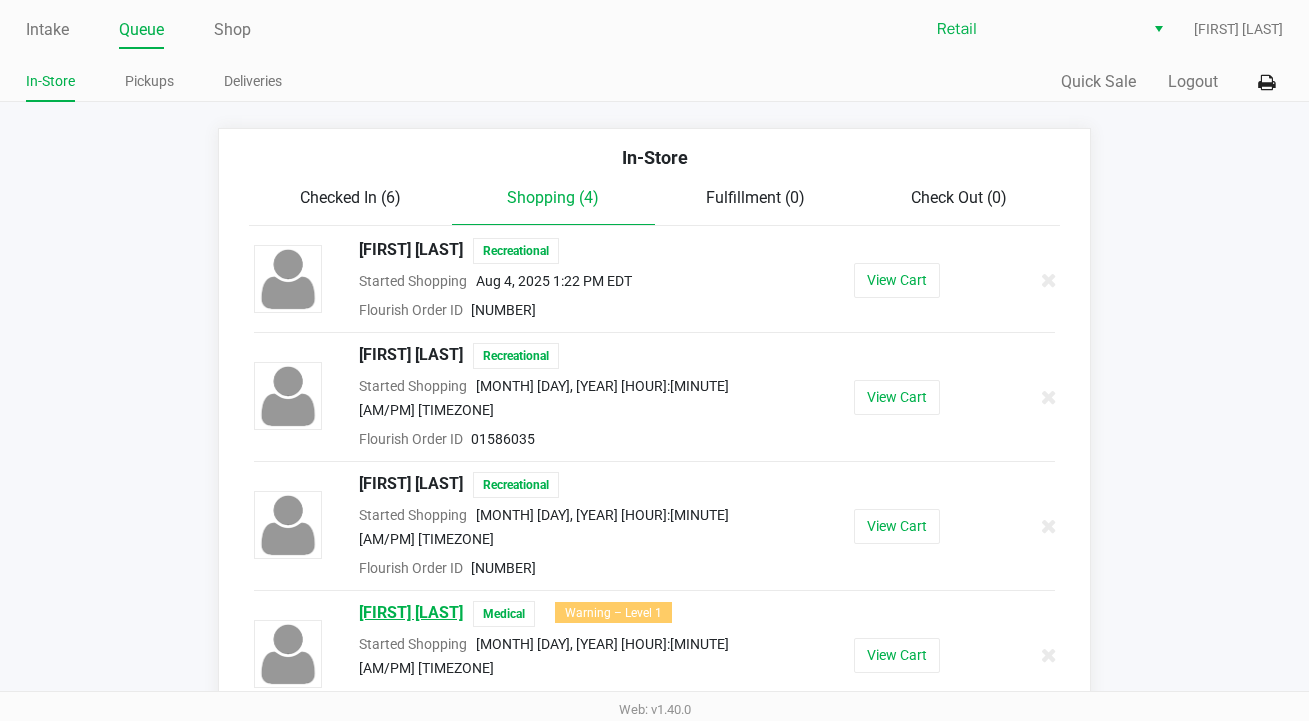 click on "[FIRST] [LAST]" 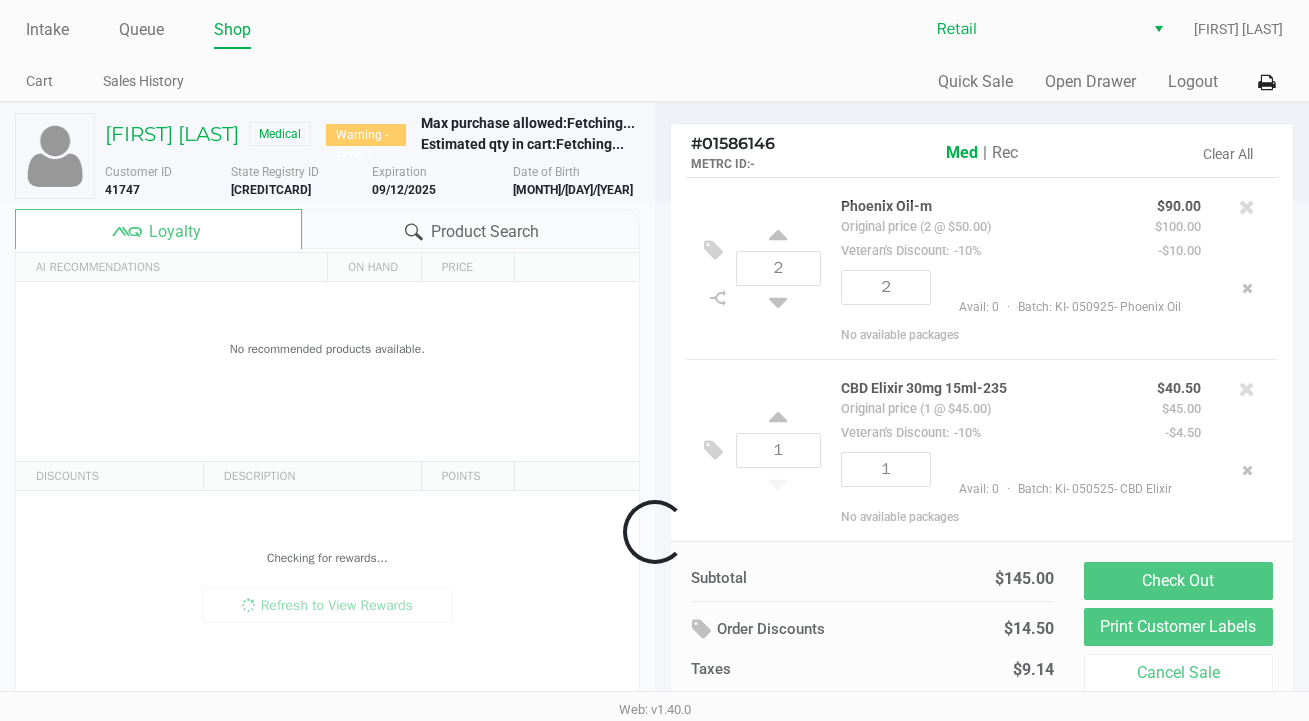 scroll, scrollTop: 55, scrollLeft: 0, axis: vertical 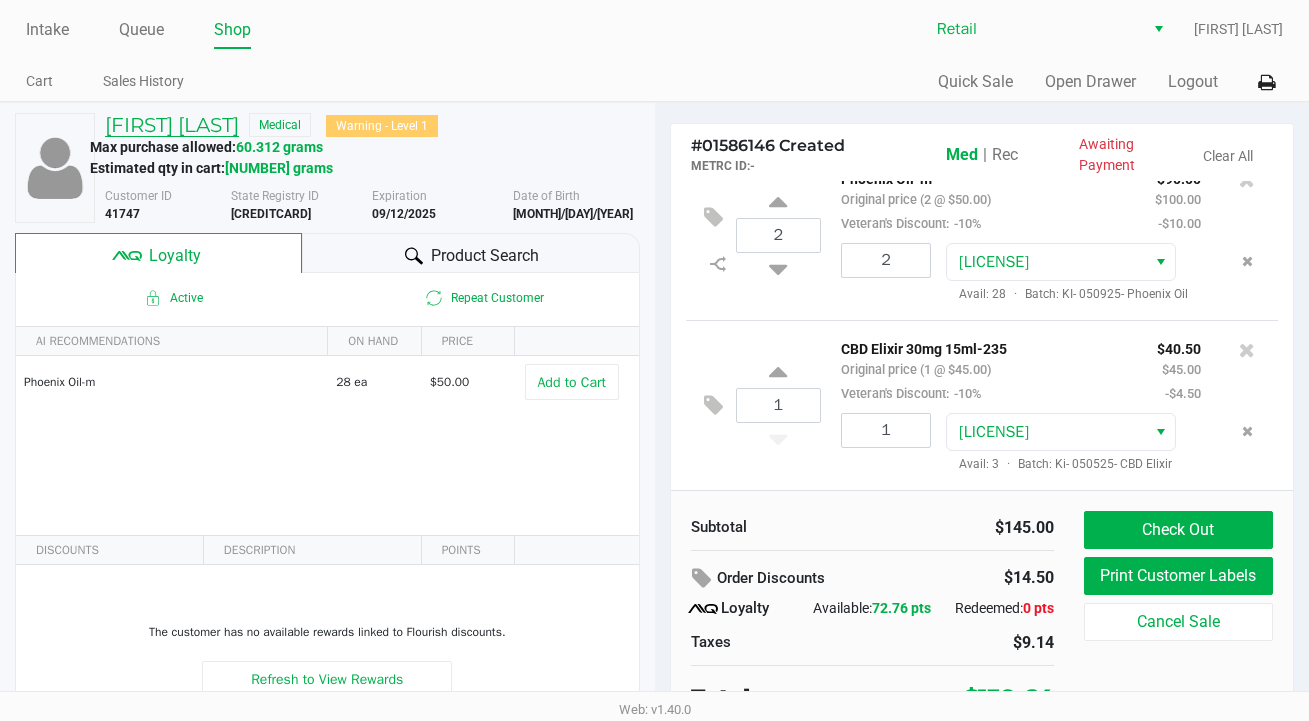 click on "[FIRST] [LAST]" 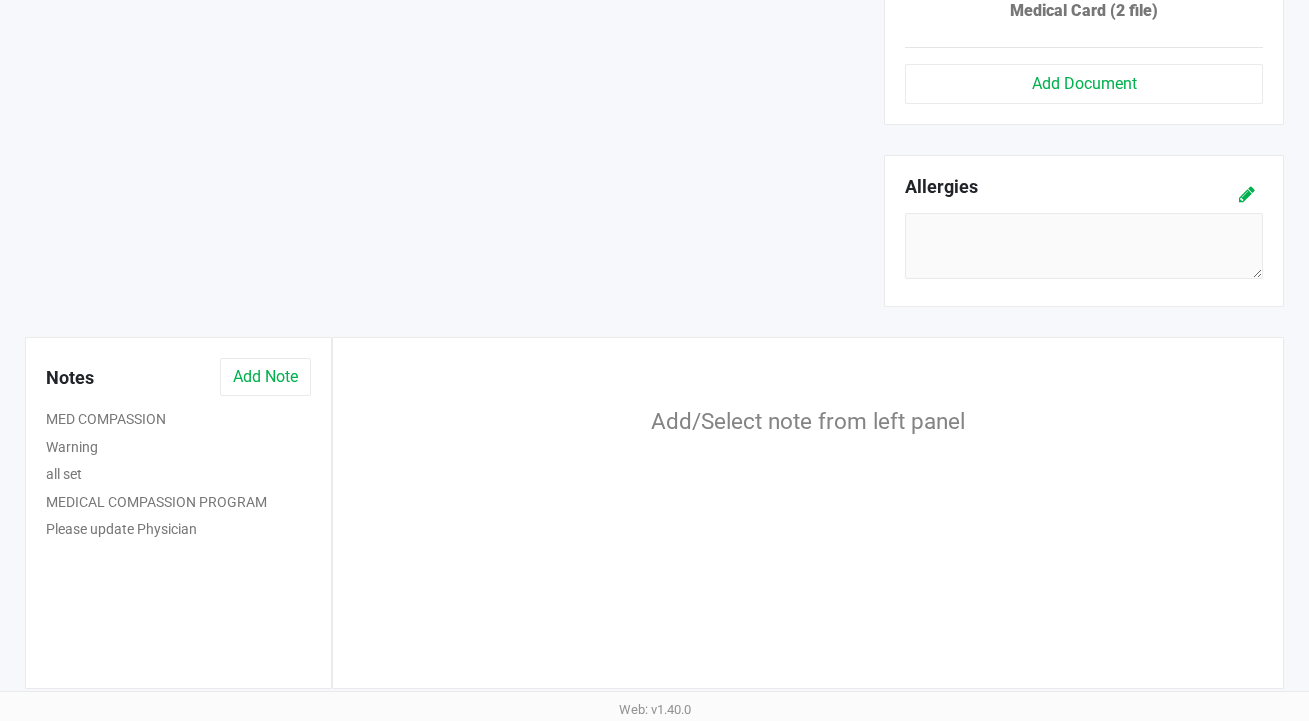 scroll, scrollTop: 1166, scrollLeft: 0, axis: vertical 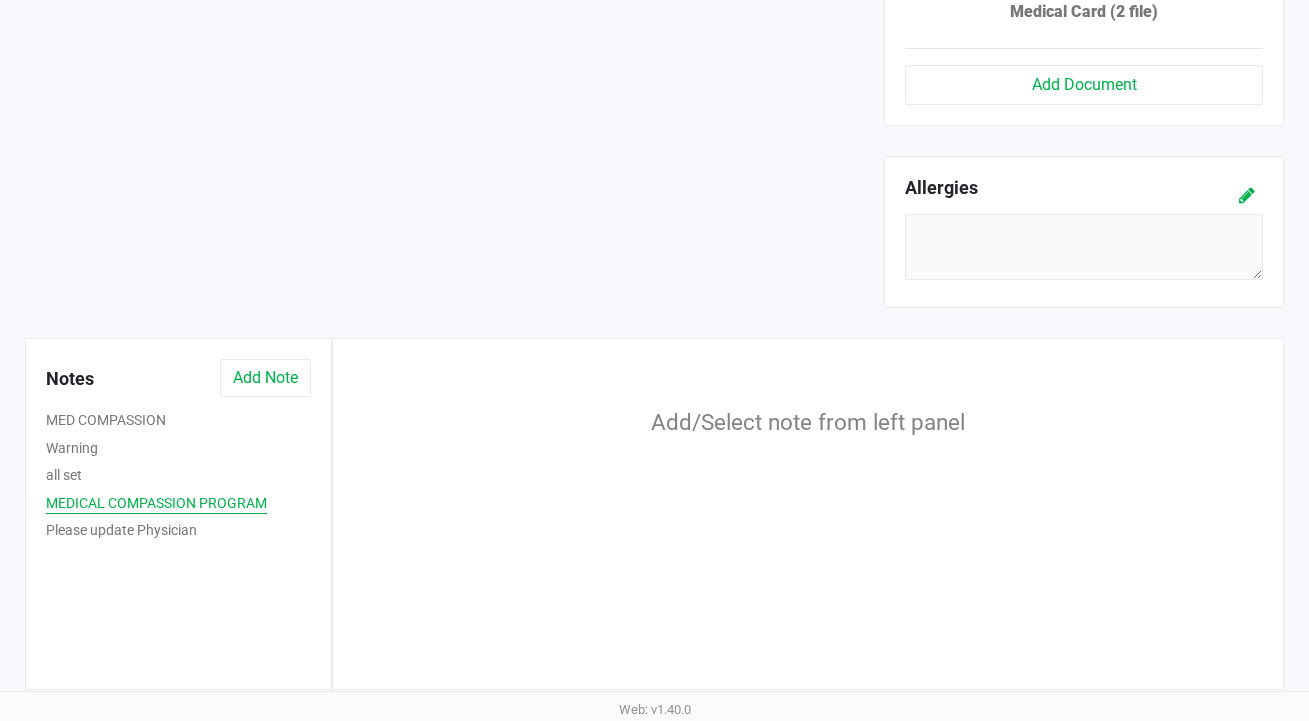 click on "MEDICAL COMPASSION PROGRAM" 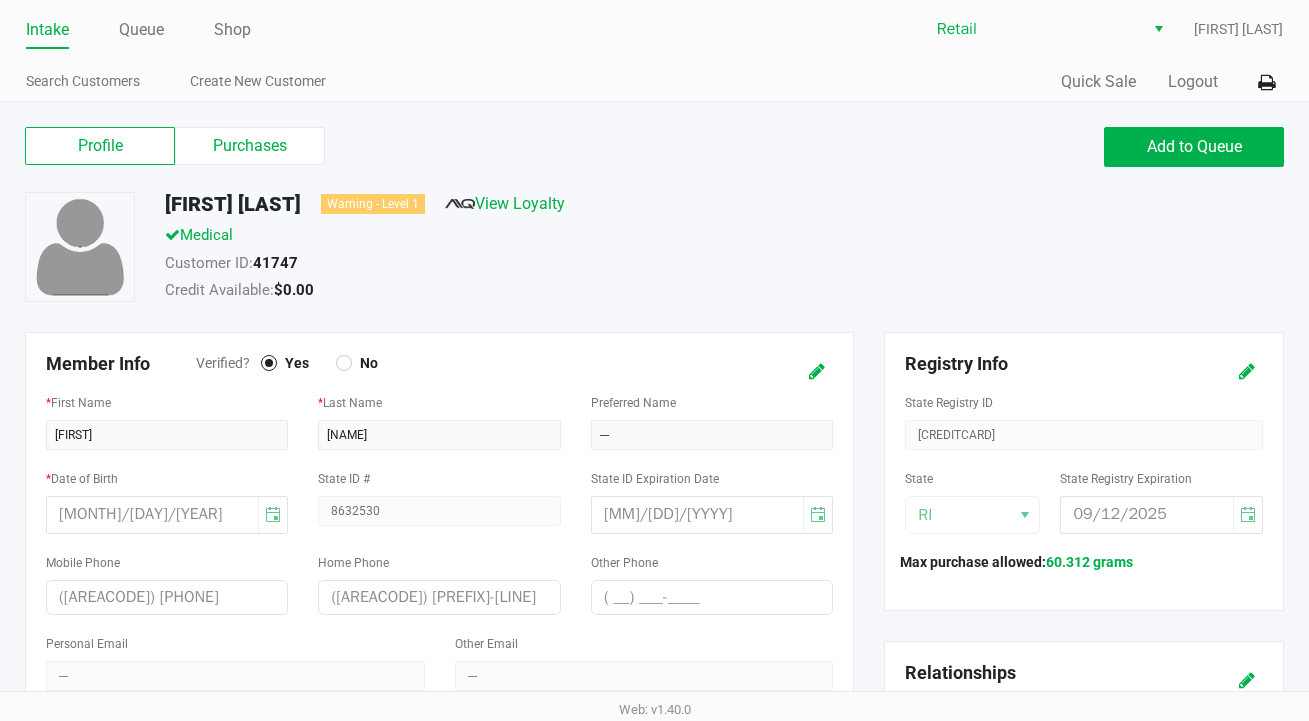 scroll, scrollTop: 0, scrollLeft: 0, axis: both 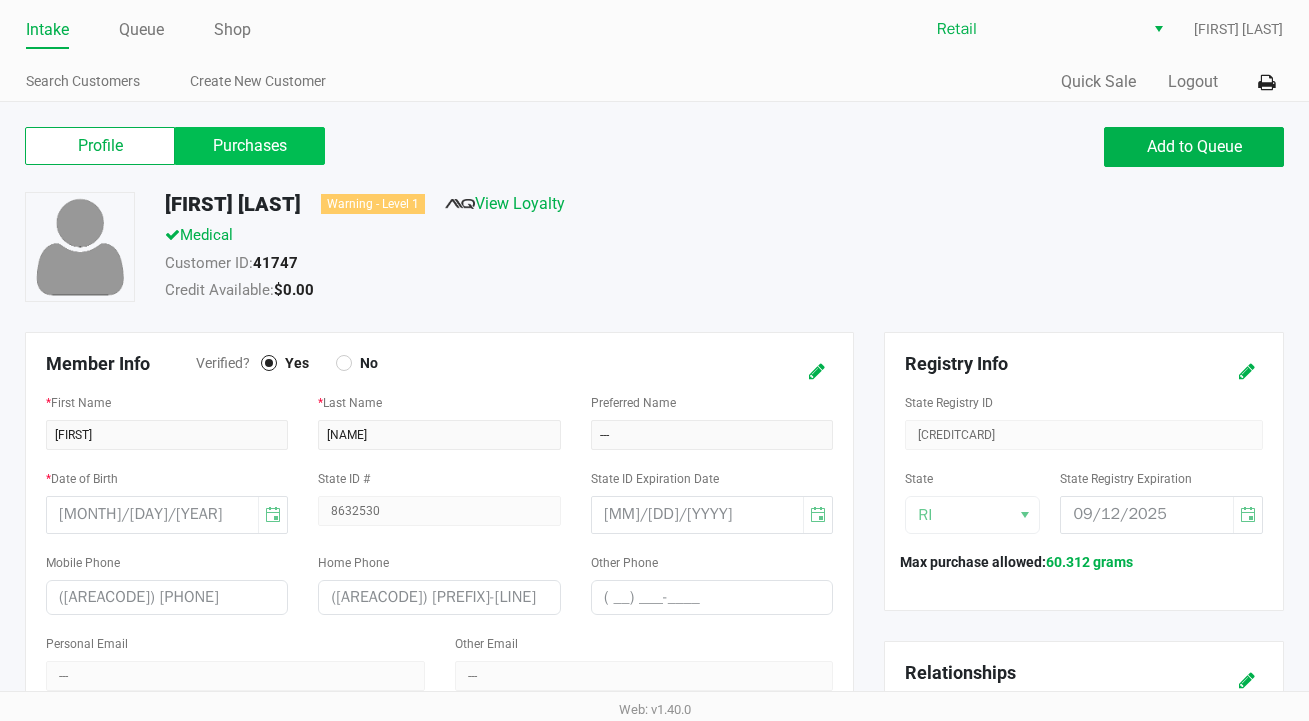 click on "Purchases" 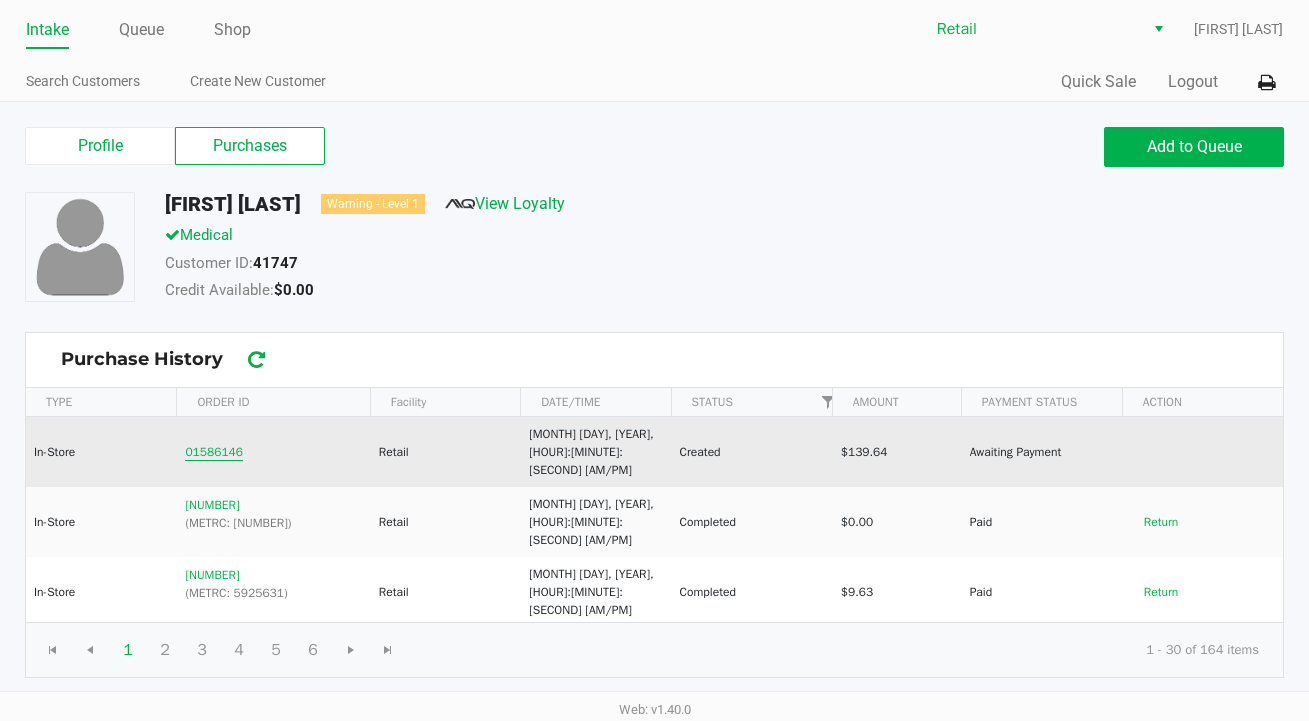 scroll, scrollTop: 0, scrollLeft: 0, axis: both 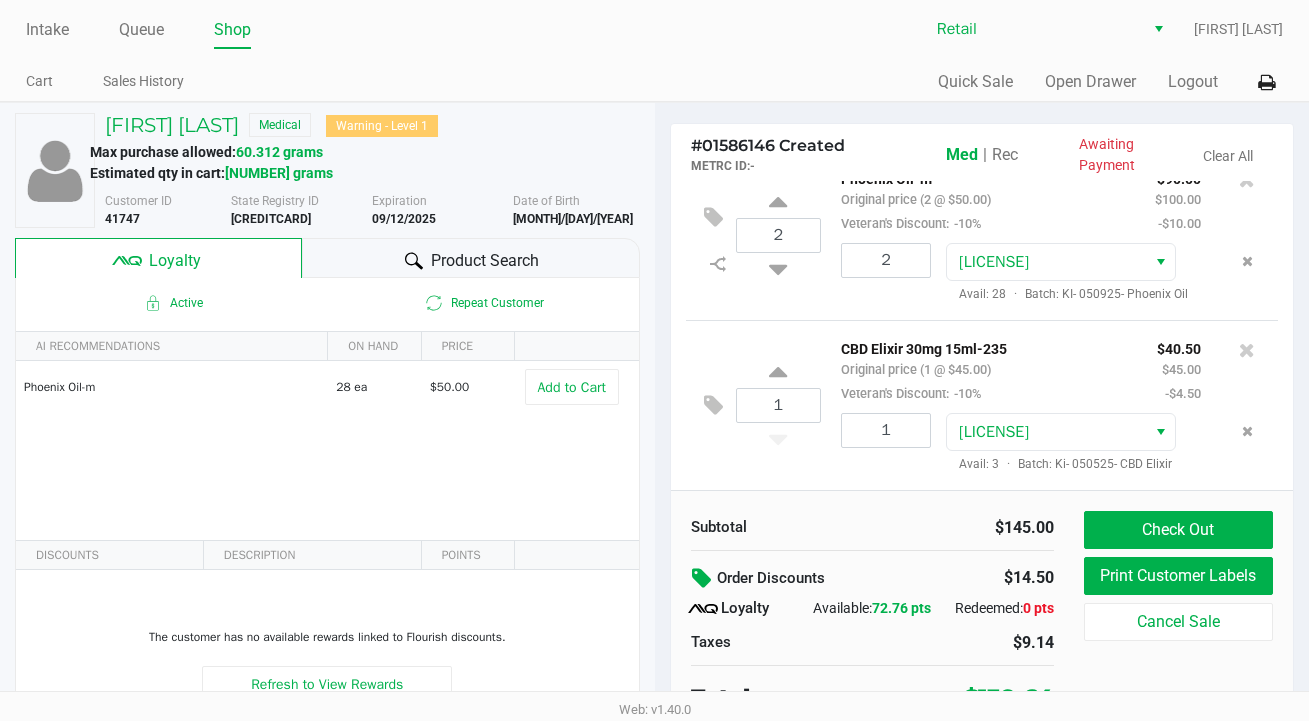 click 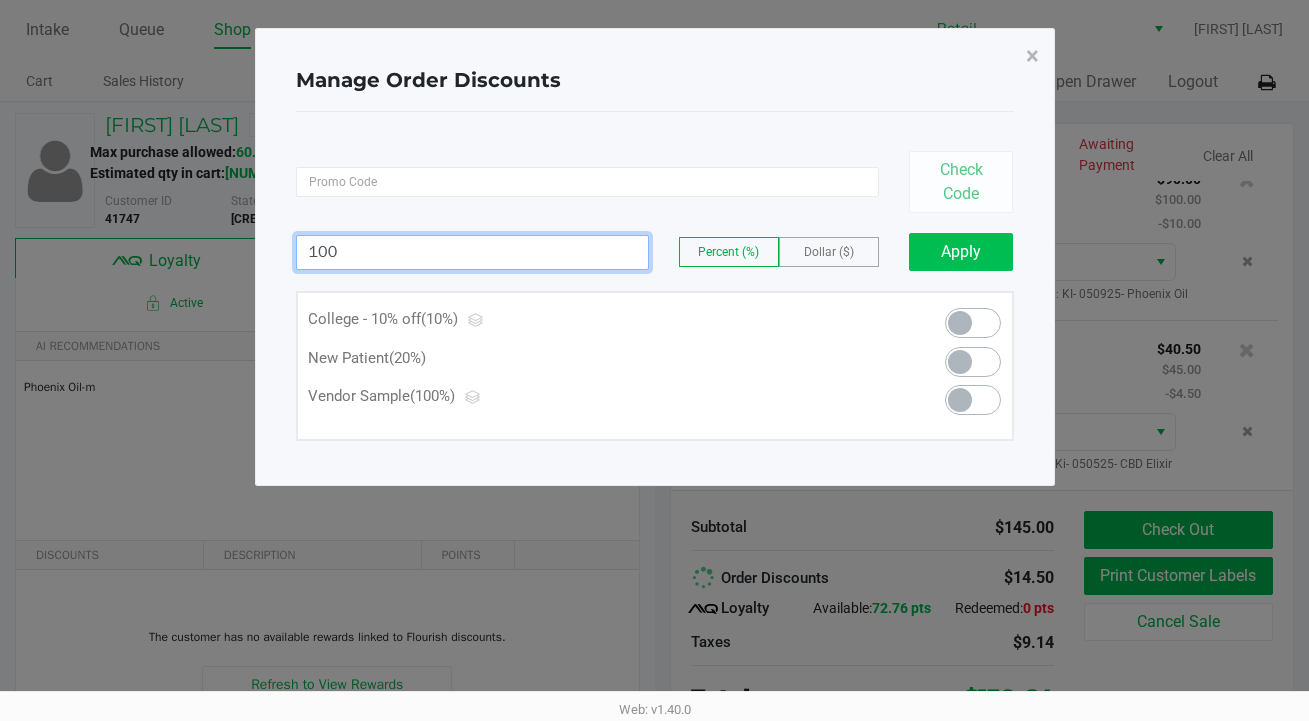 type on "100.00" 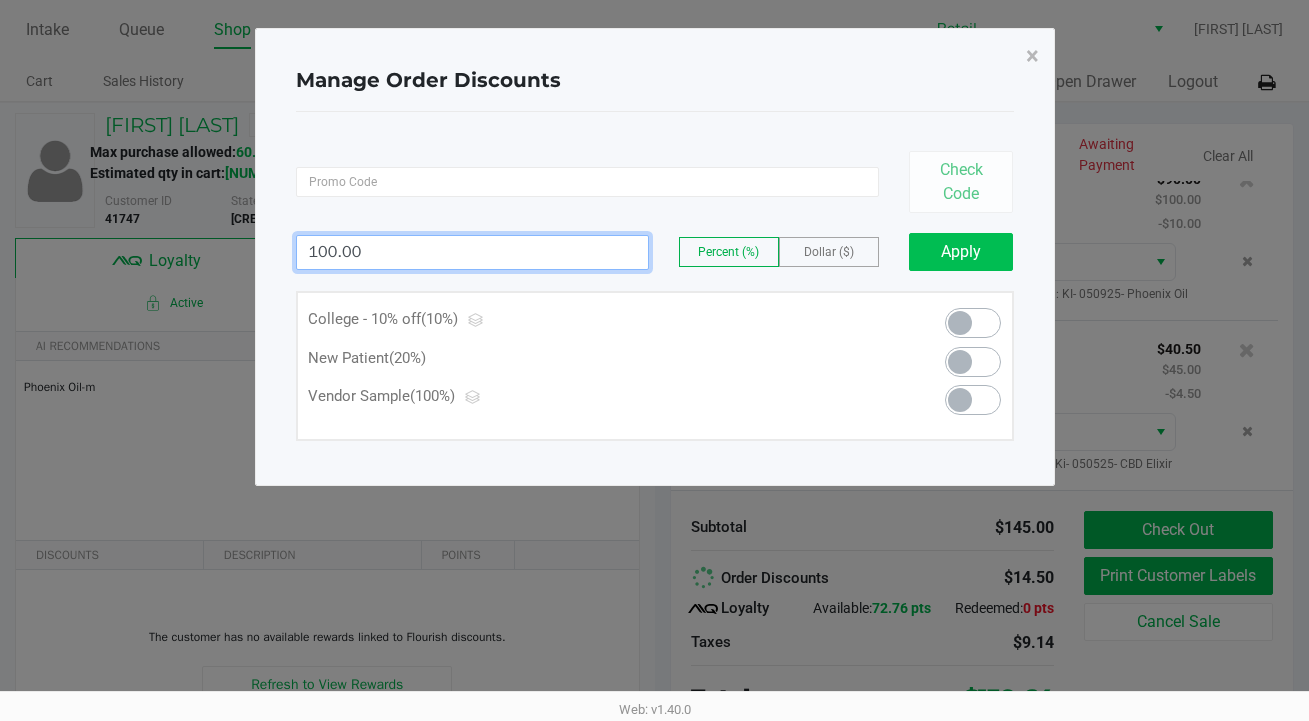 click on "Apply" 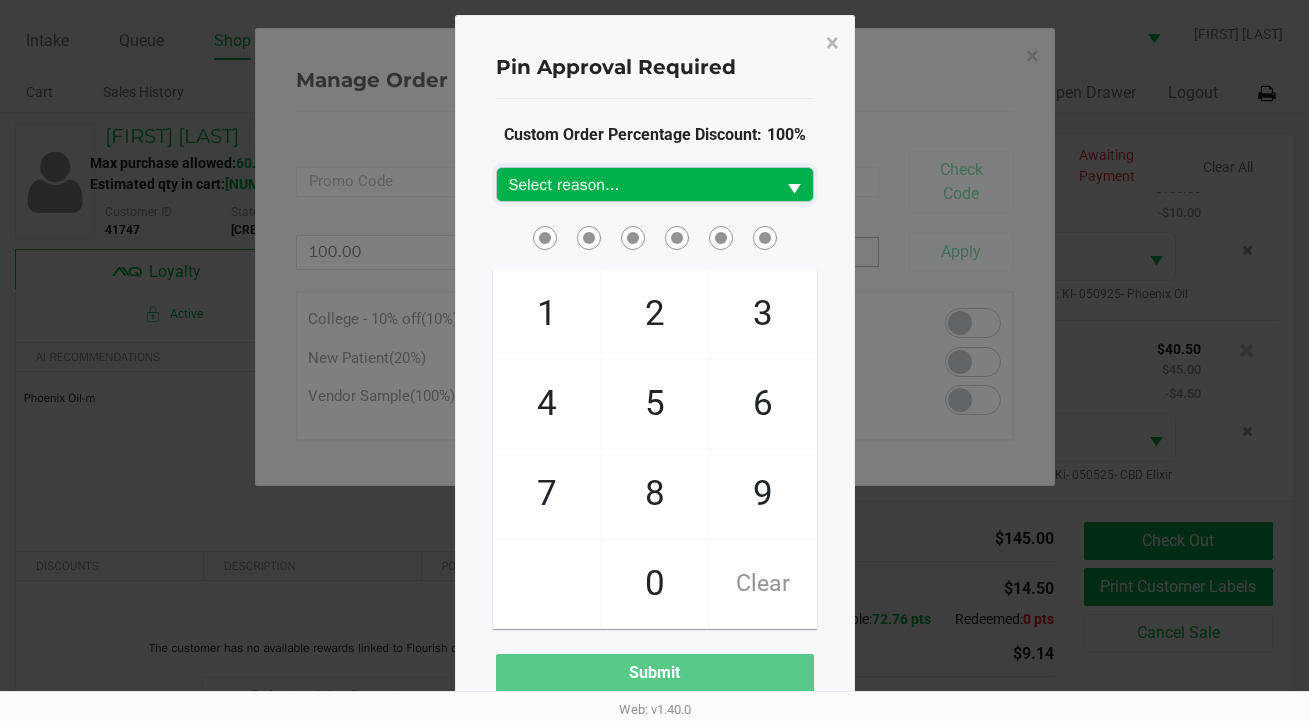 click on "Select reason..." at bounding box center (636, 185) 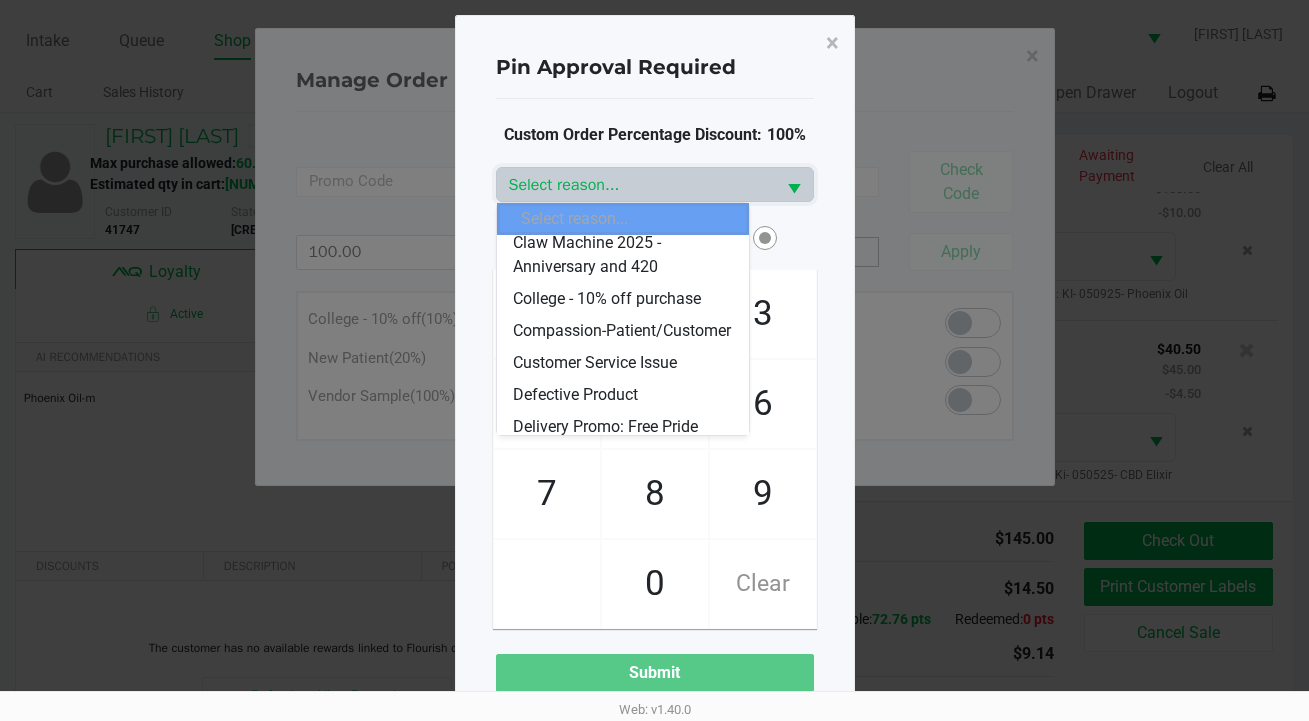 scroll, scrollTop: 133, scrollLeft: 0, axis: vertical 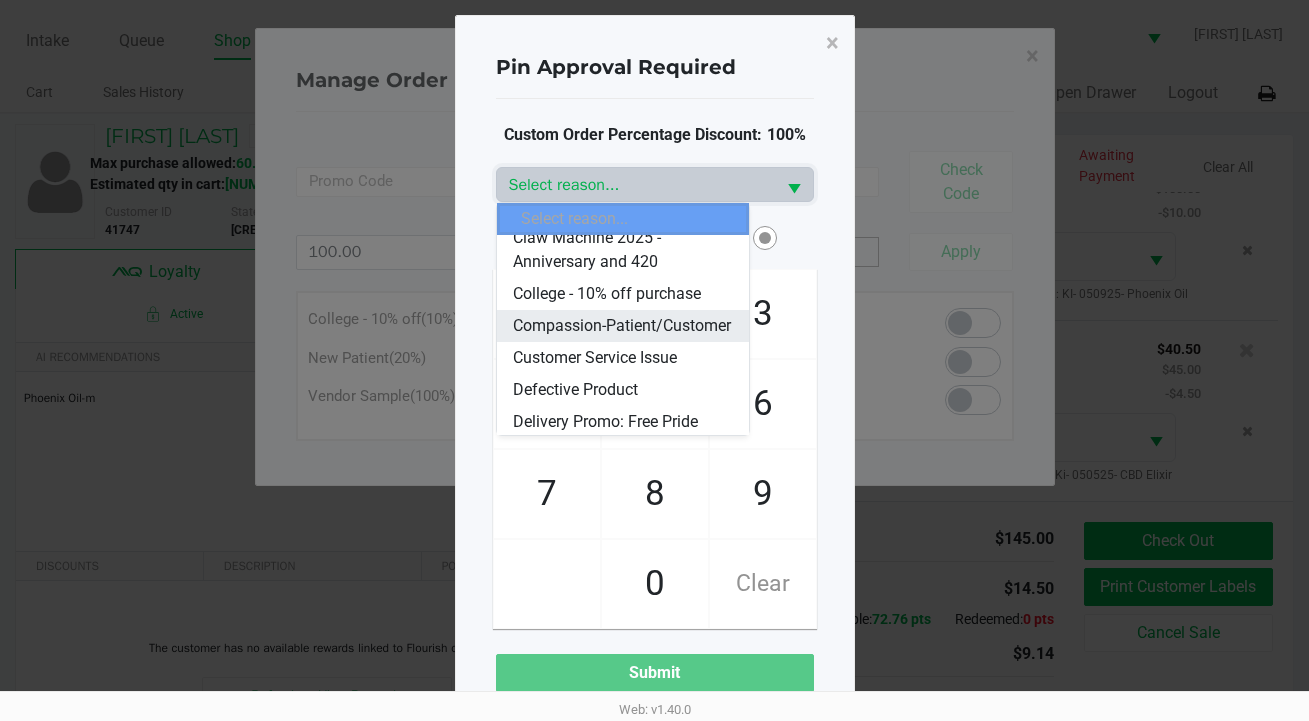 click on "Compassion-Patient/Customer" at bounding box center (622, 326) 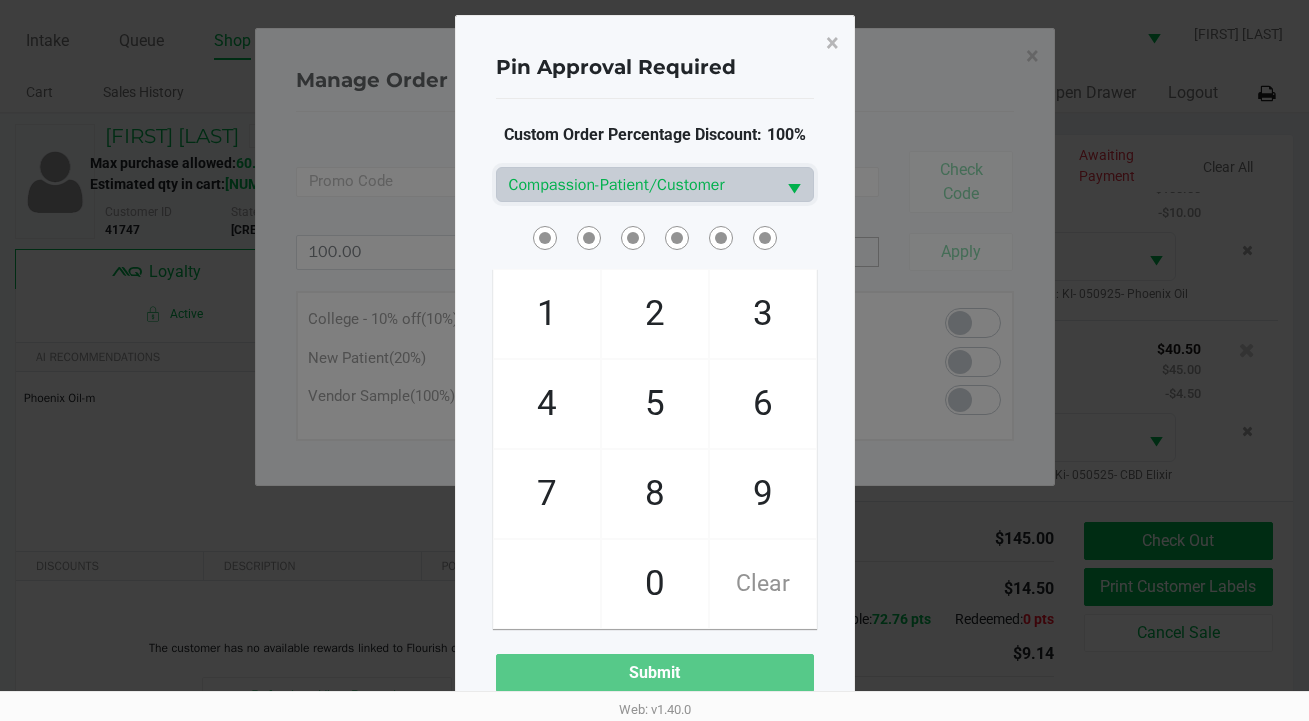 click 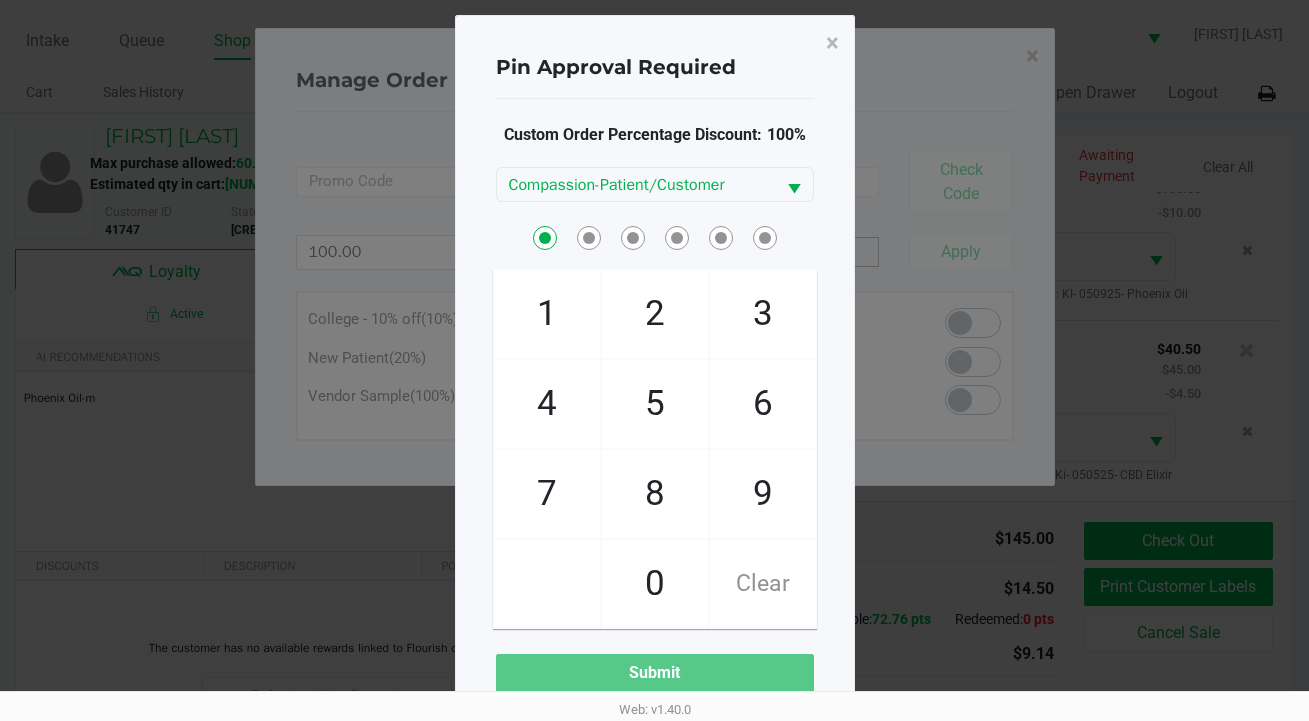 checkbox on "true" 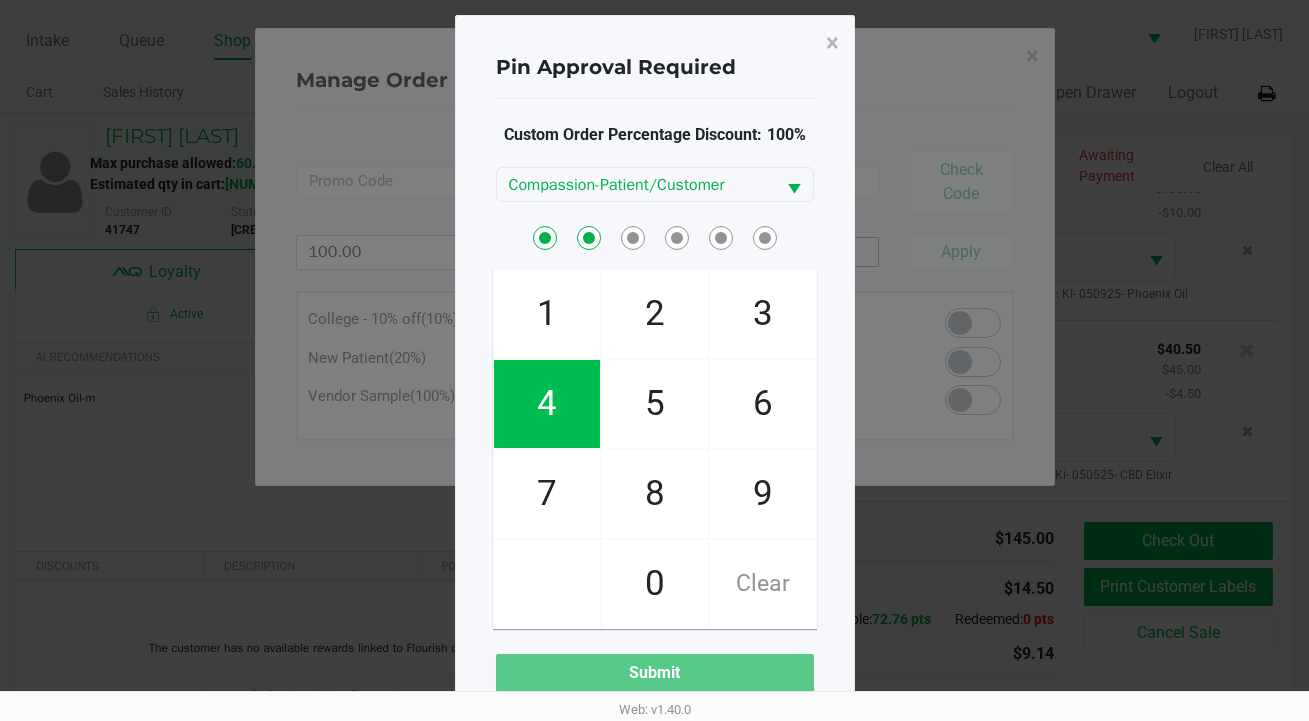 checkbox on "true" 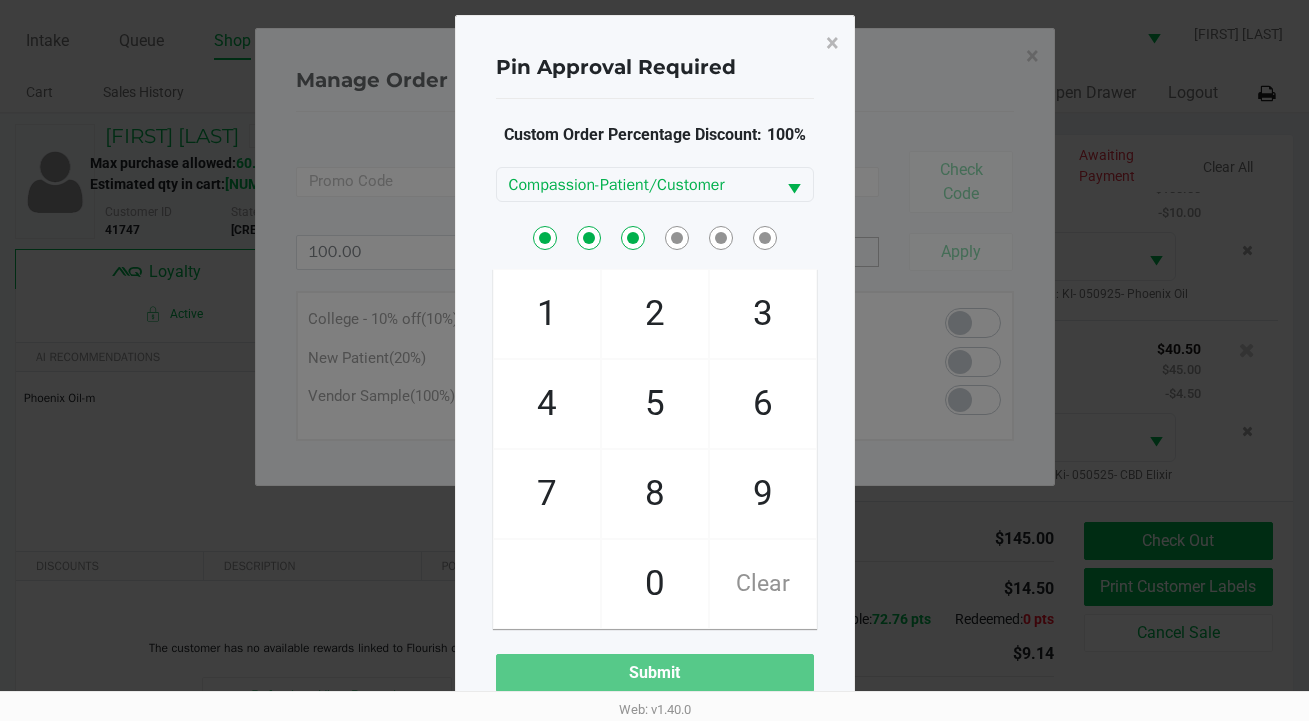 checkbox on "true" 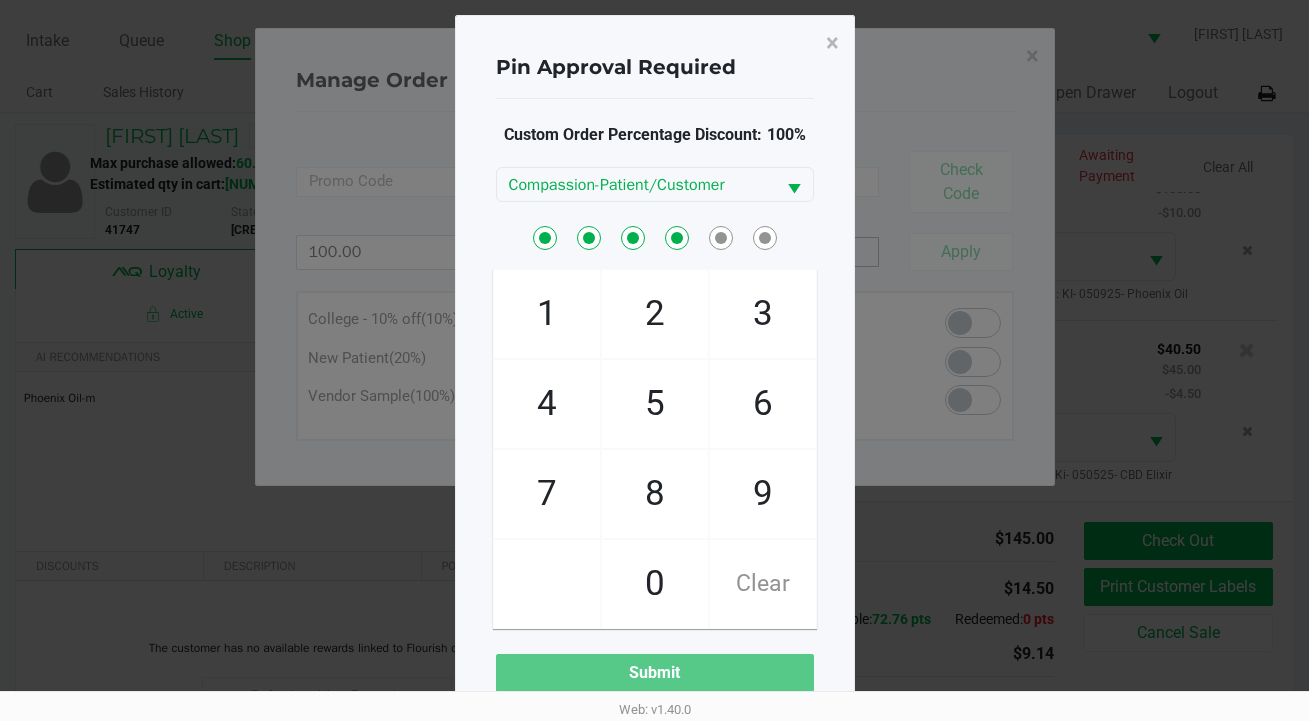 checkbox on "true" 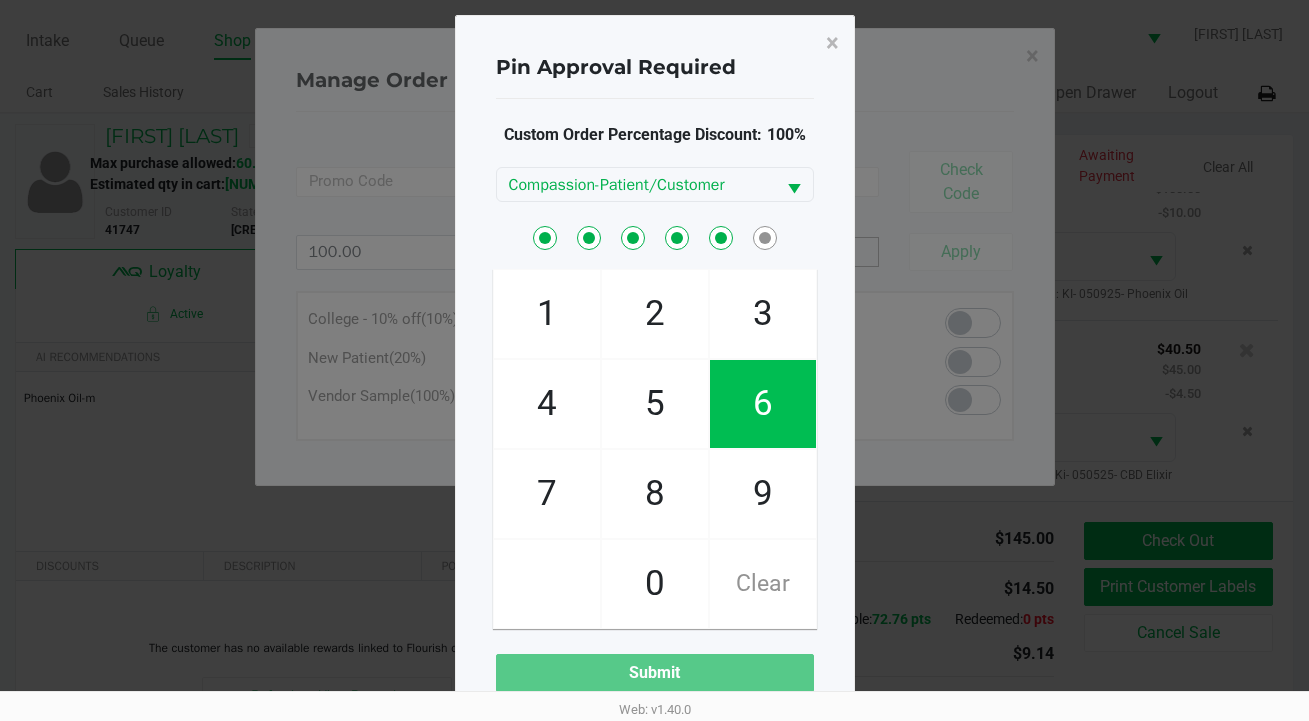 checkbox on "true" 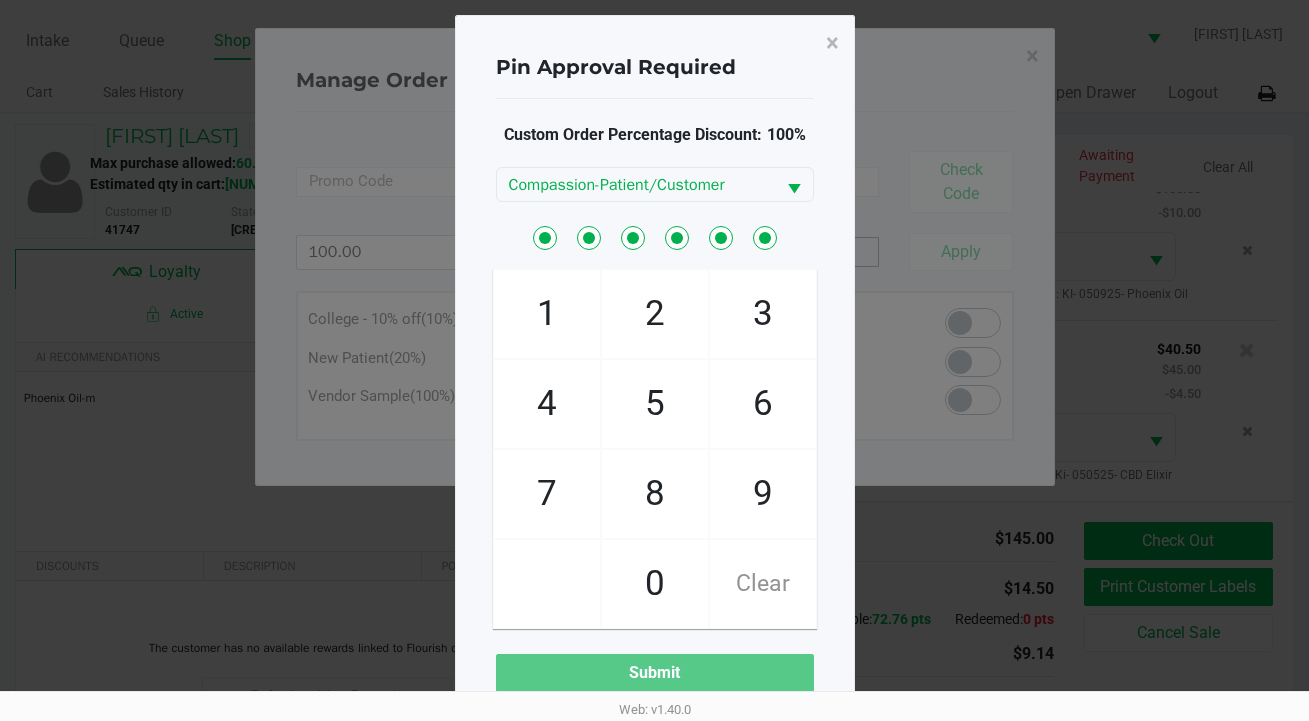 checkbox on "true" 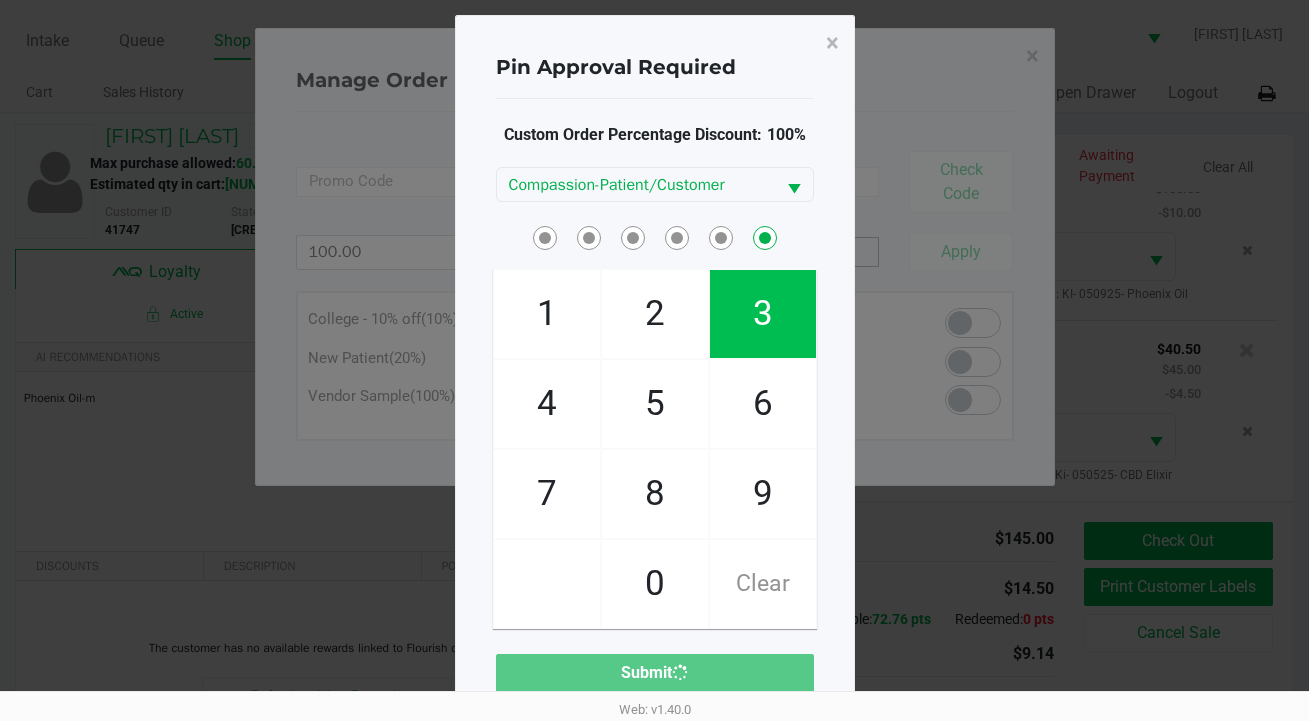 checkbox on "false" 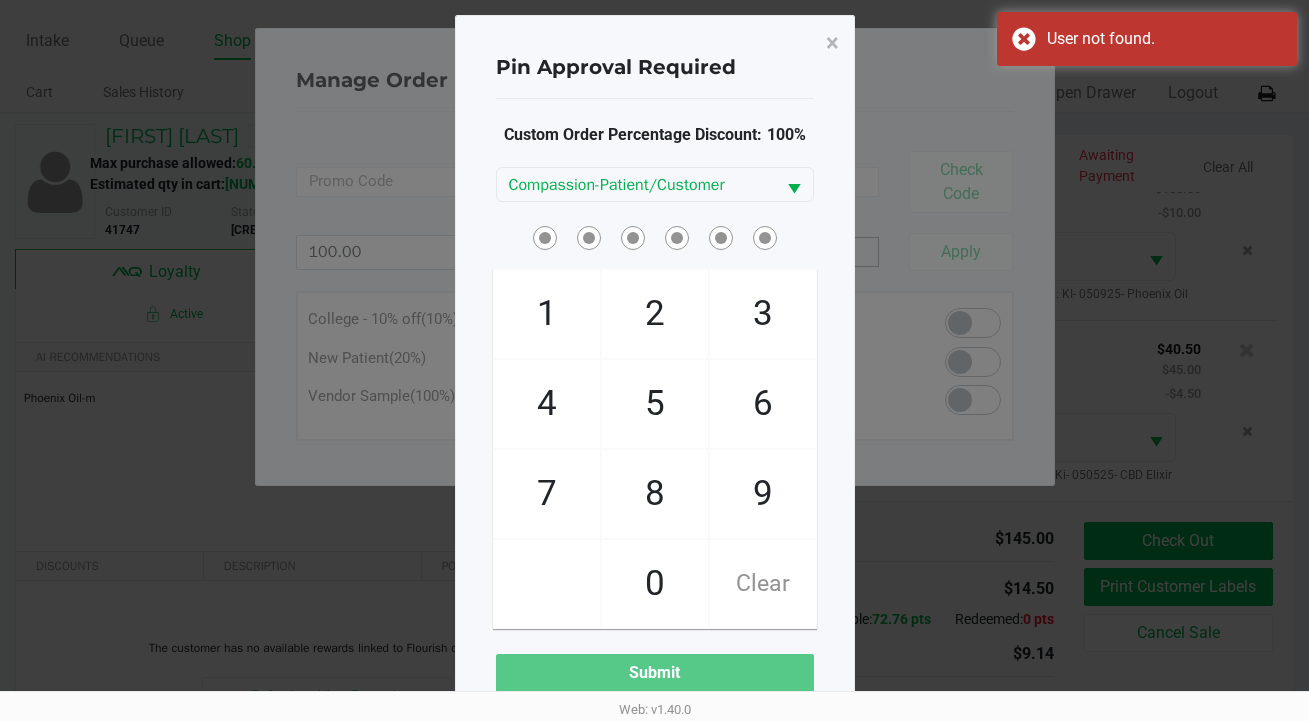 checkbox on "true" 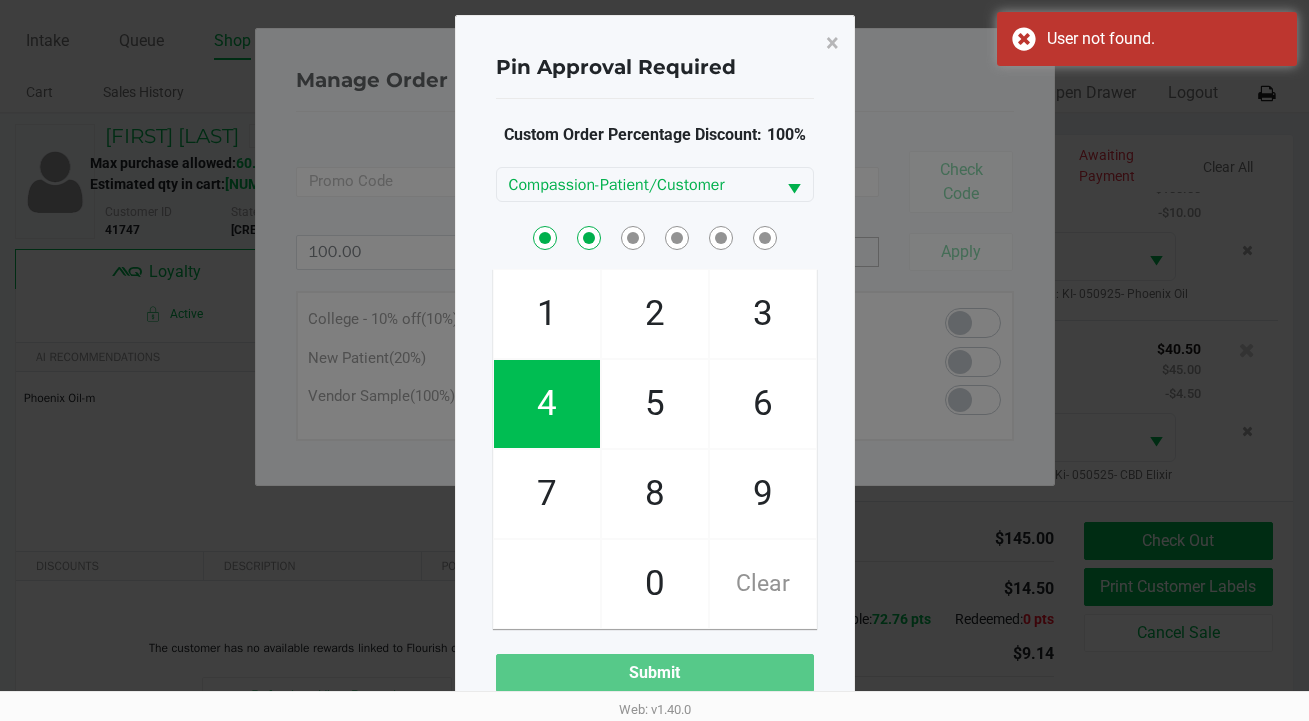 checkbox on "true" 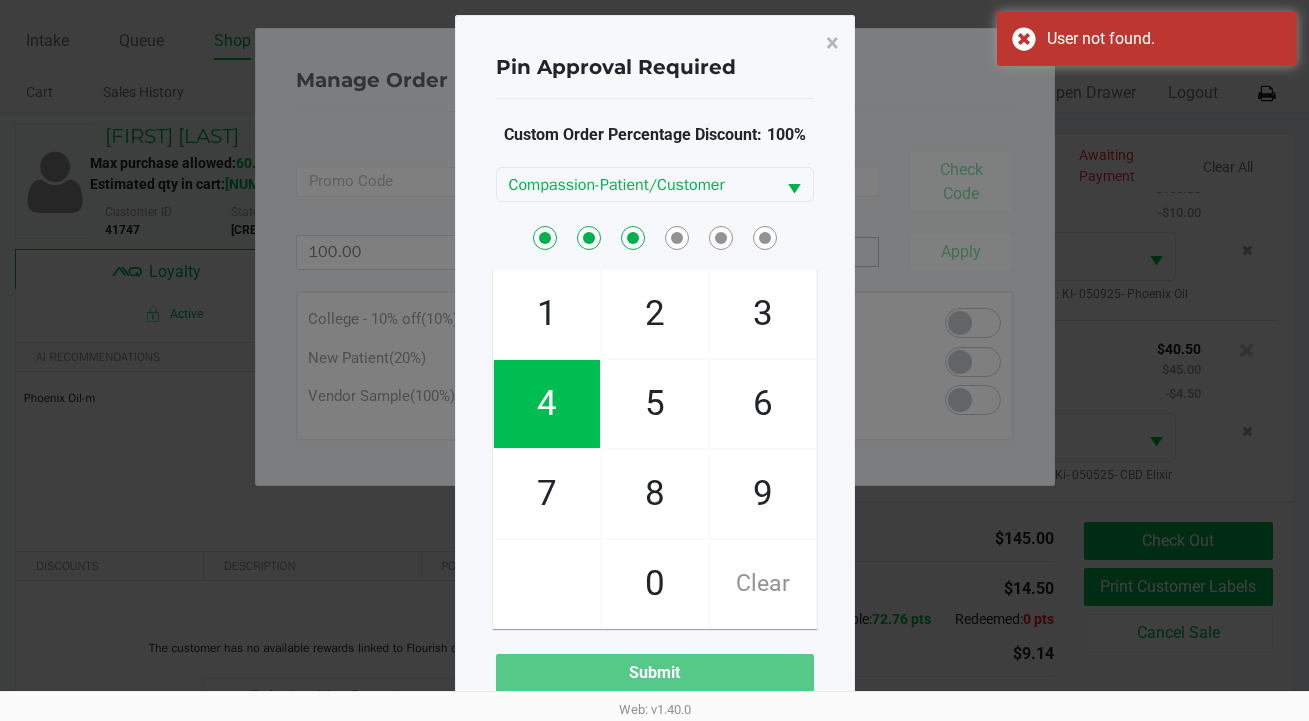 checkbox on "true" 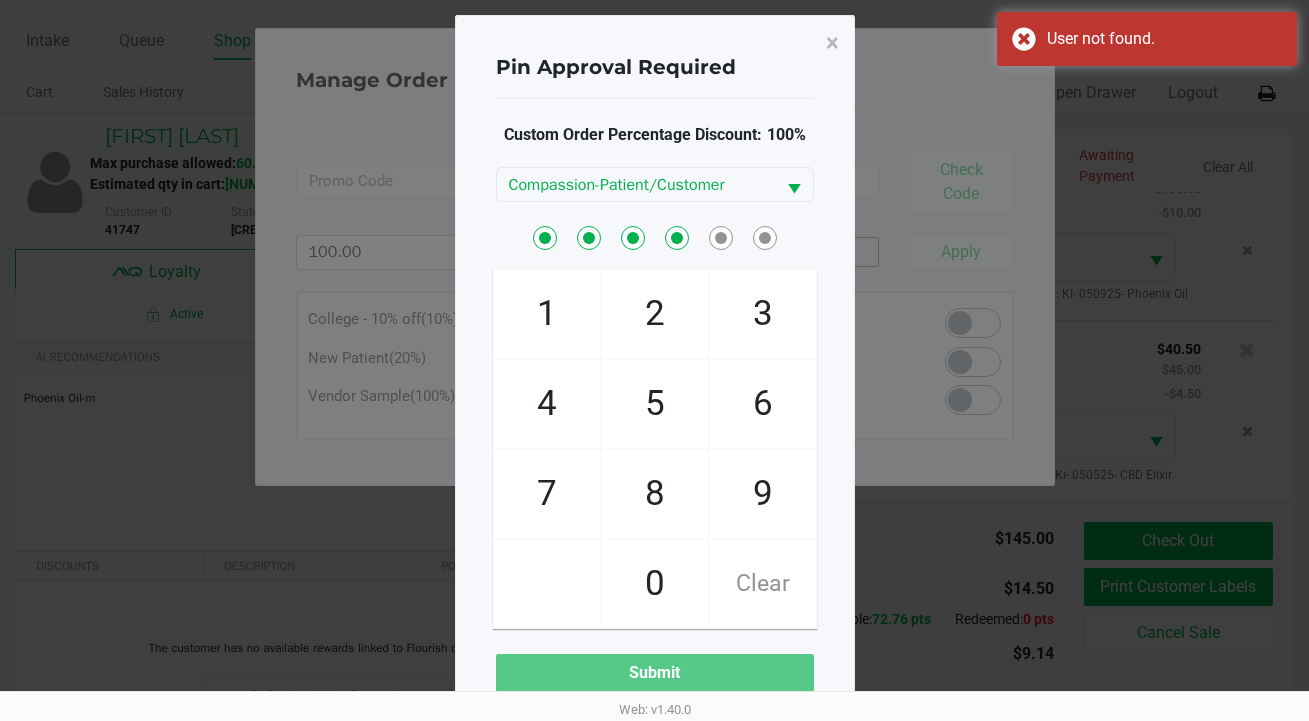 checkbox on "true" 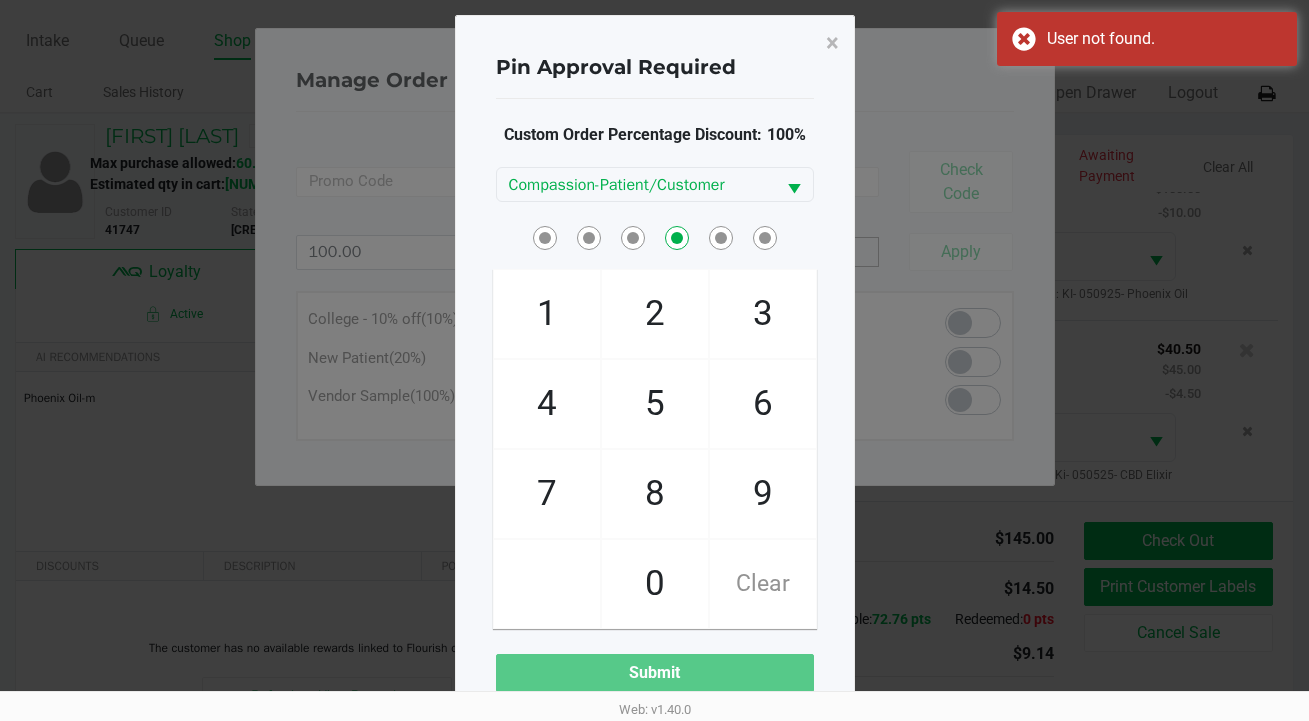 checkbox on "false" 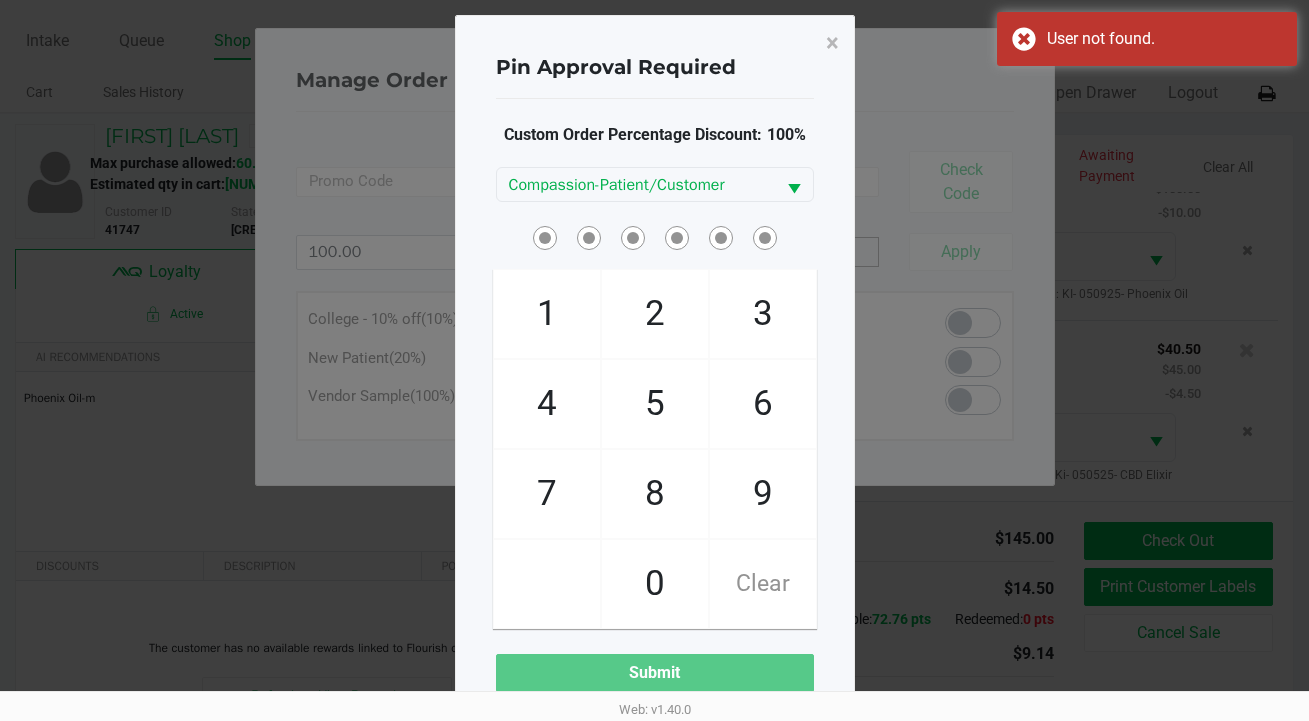 checkbox on "true" 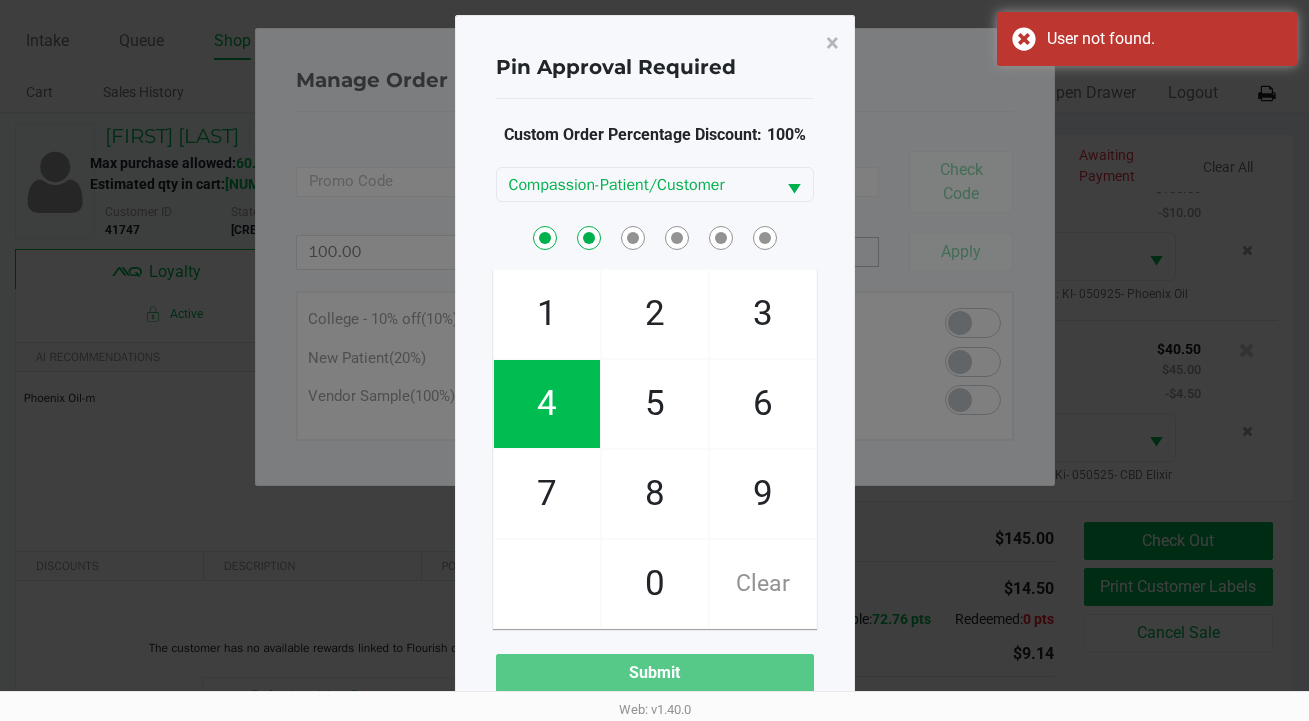 checkbox on "true" 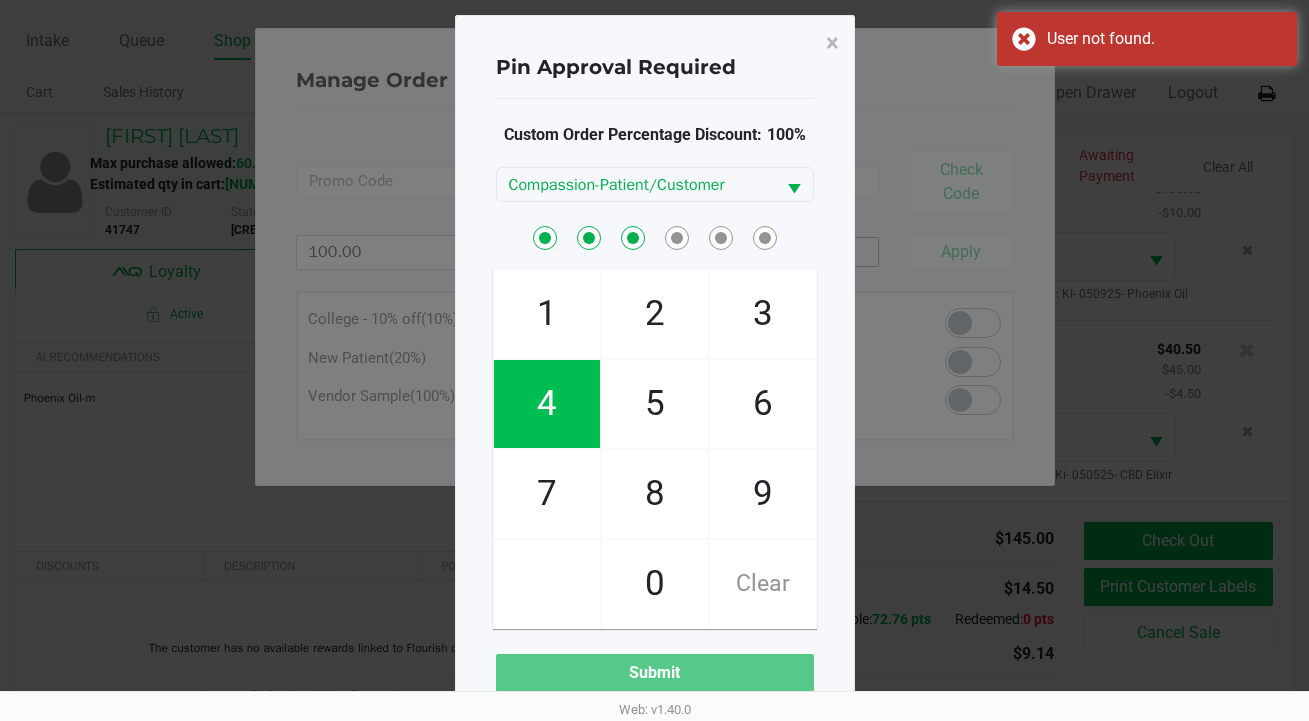 checkbox on "true" 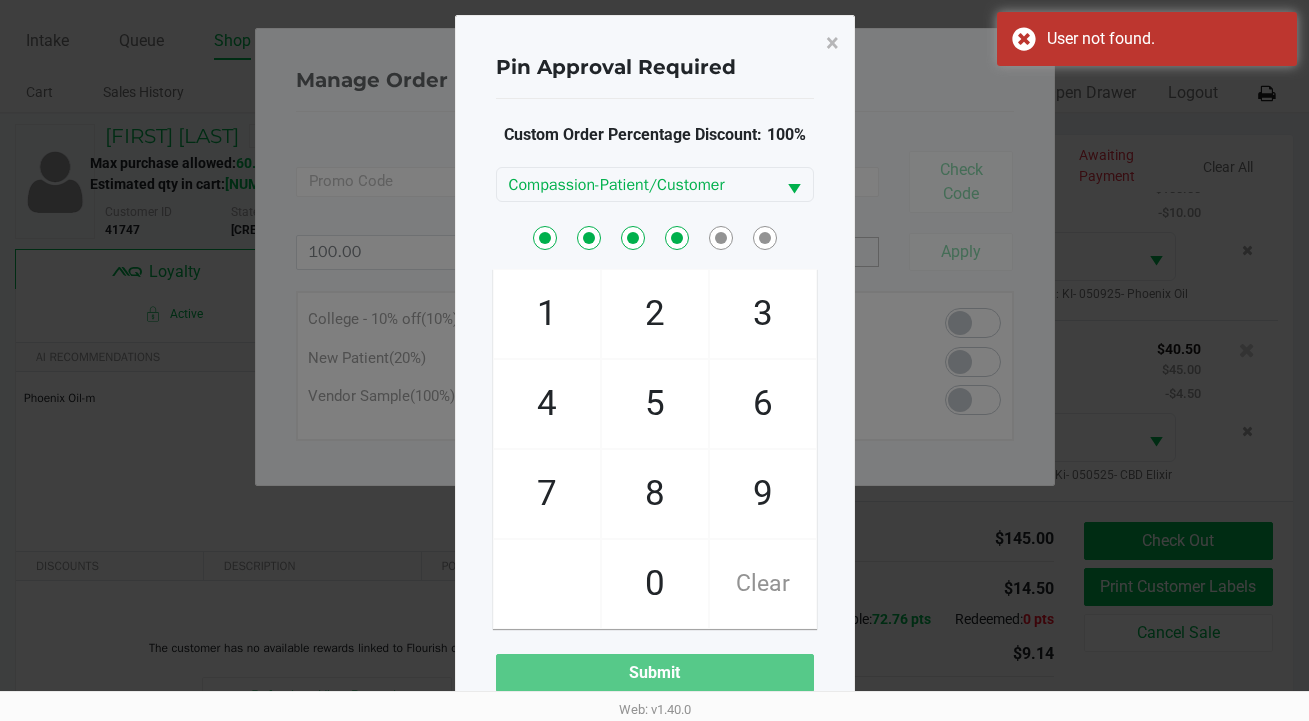 checkbox on "true" 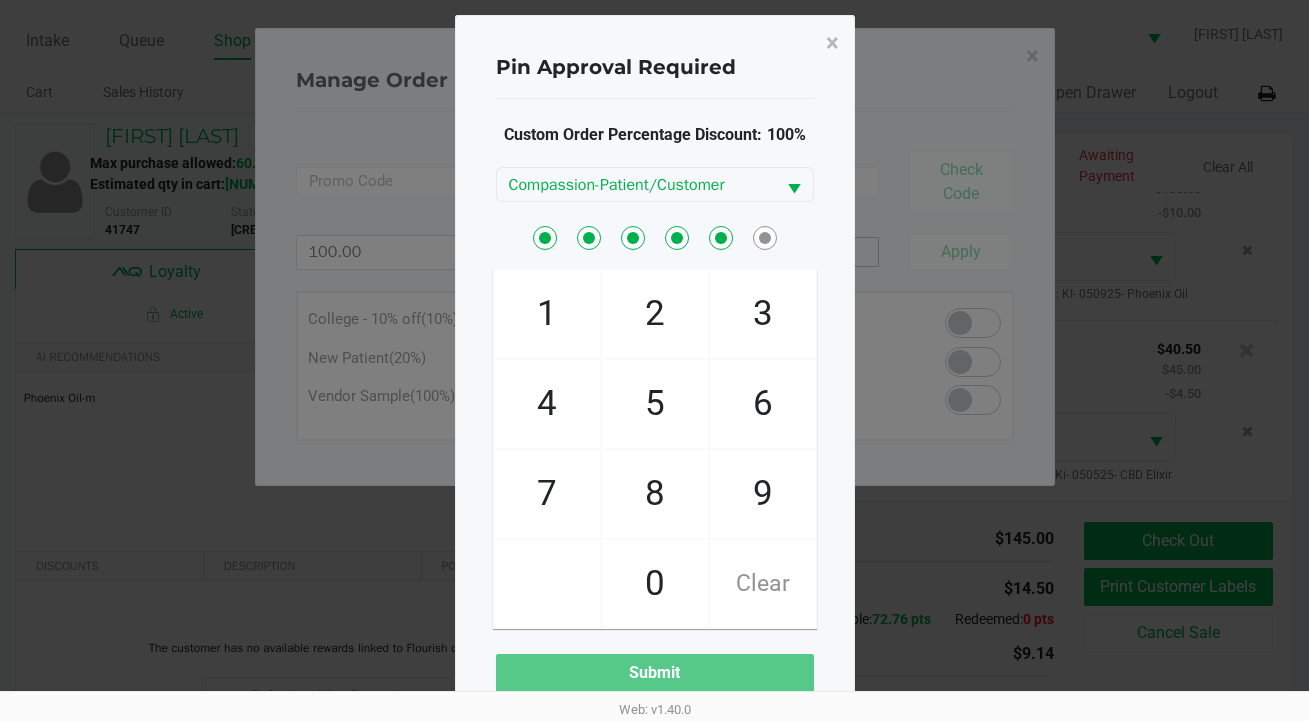 checkbox on "true" 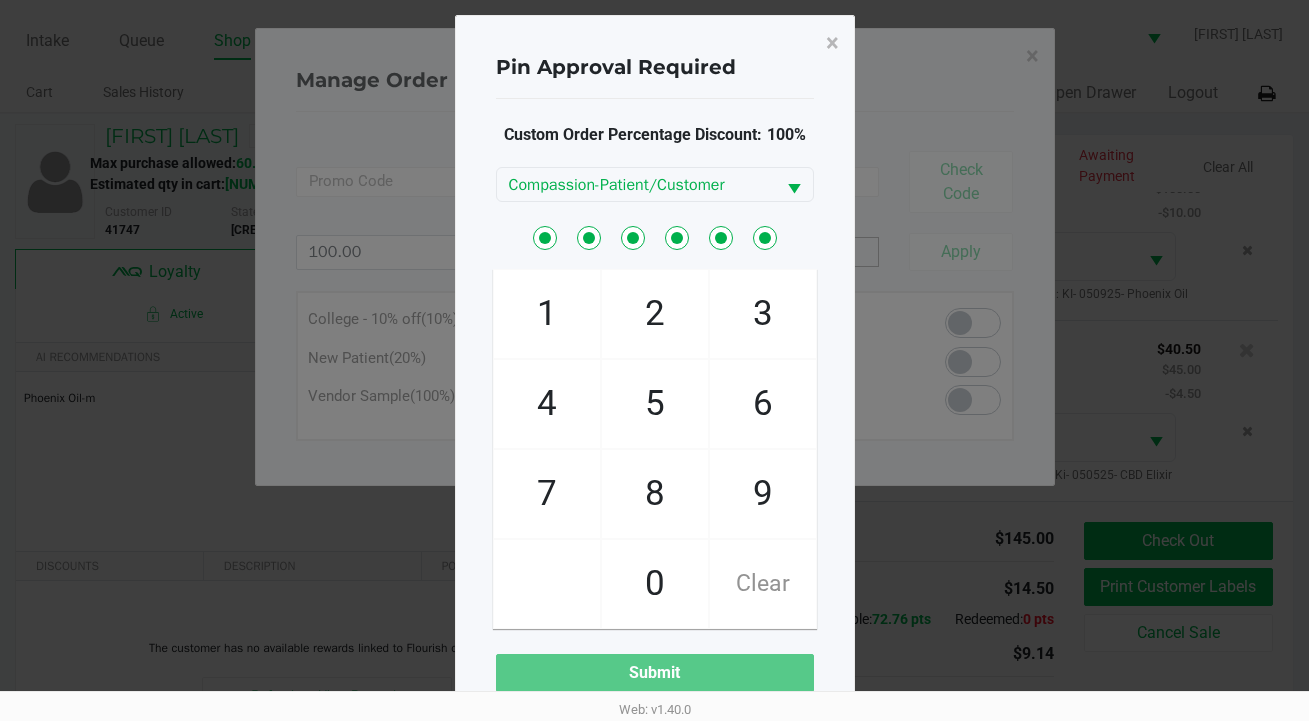 checkbox on "true" 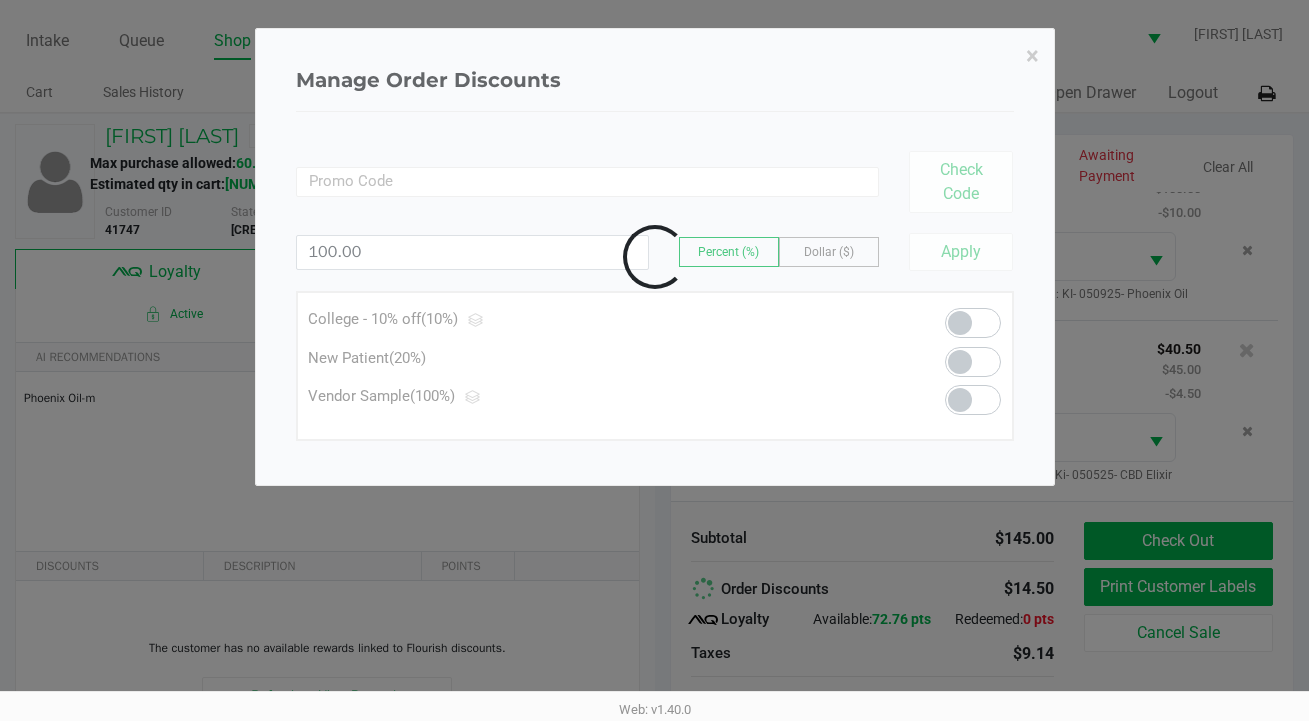type 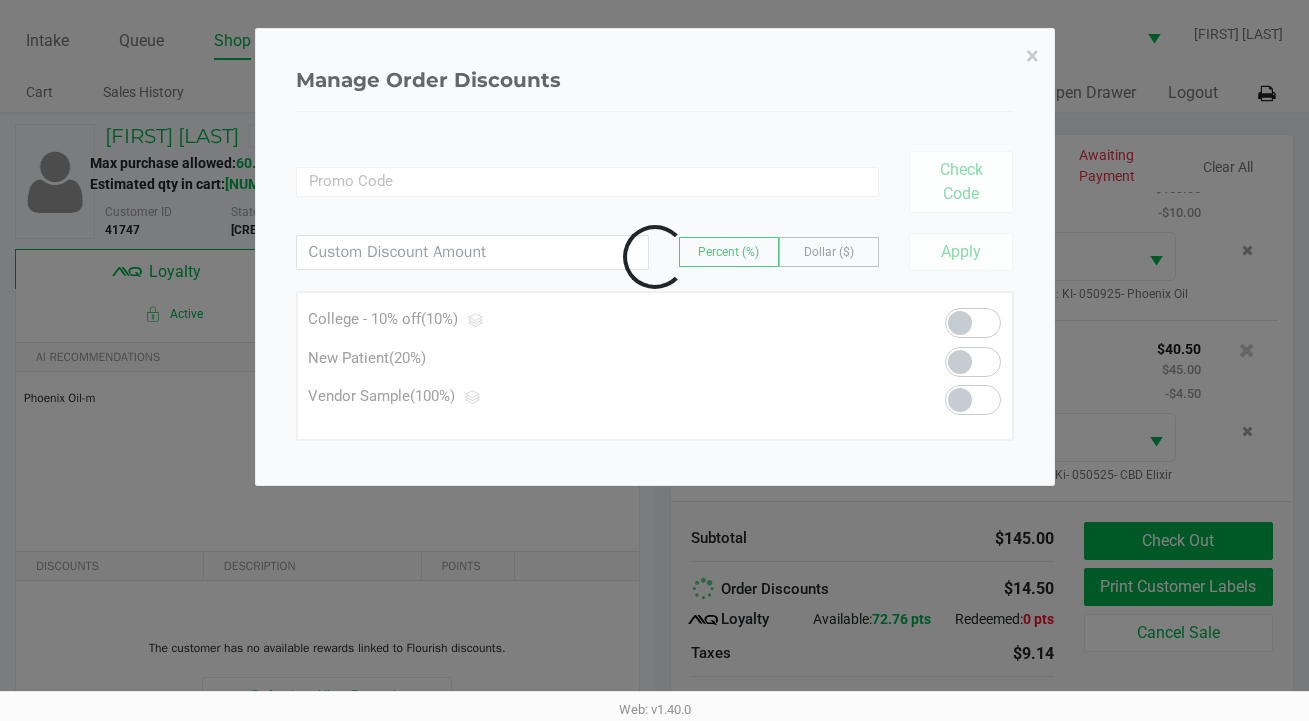 scroll, scrollTop: 127, scrollLeft: 0, axis: vertical 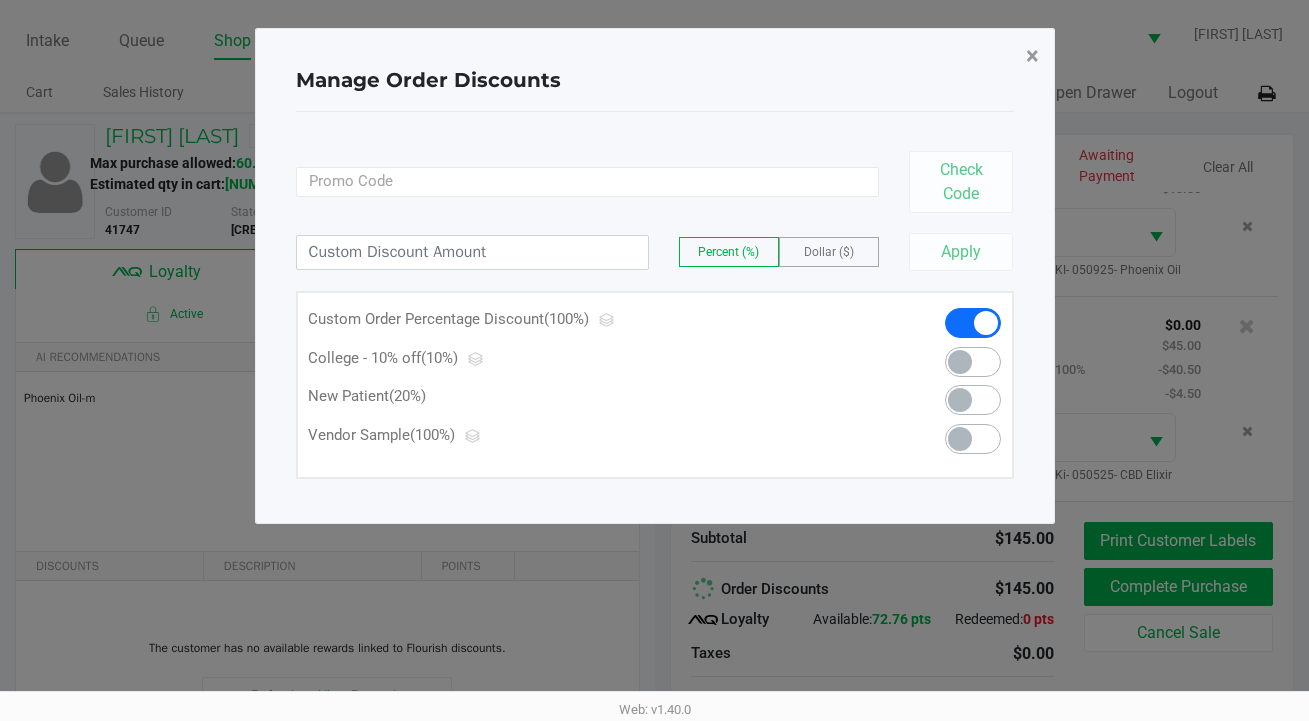 click on "×" 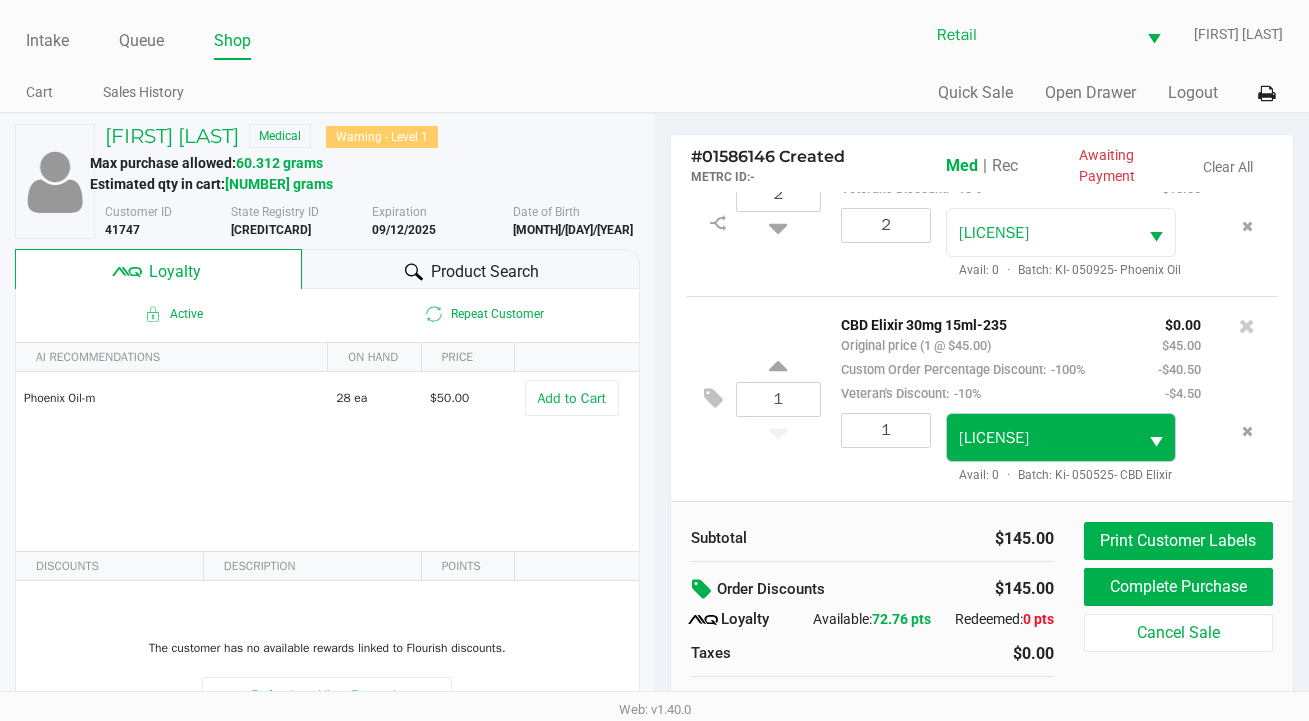 scroll, scrollTop: 175, scrollLeft: 0, axis: vertical 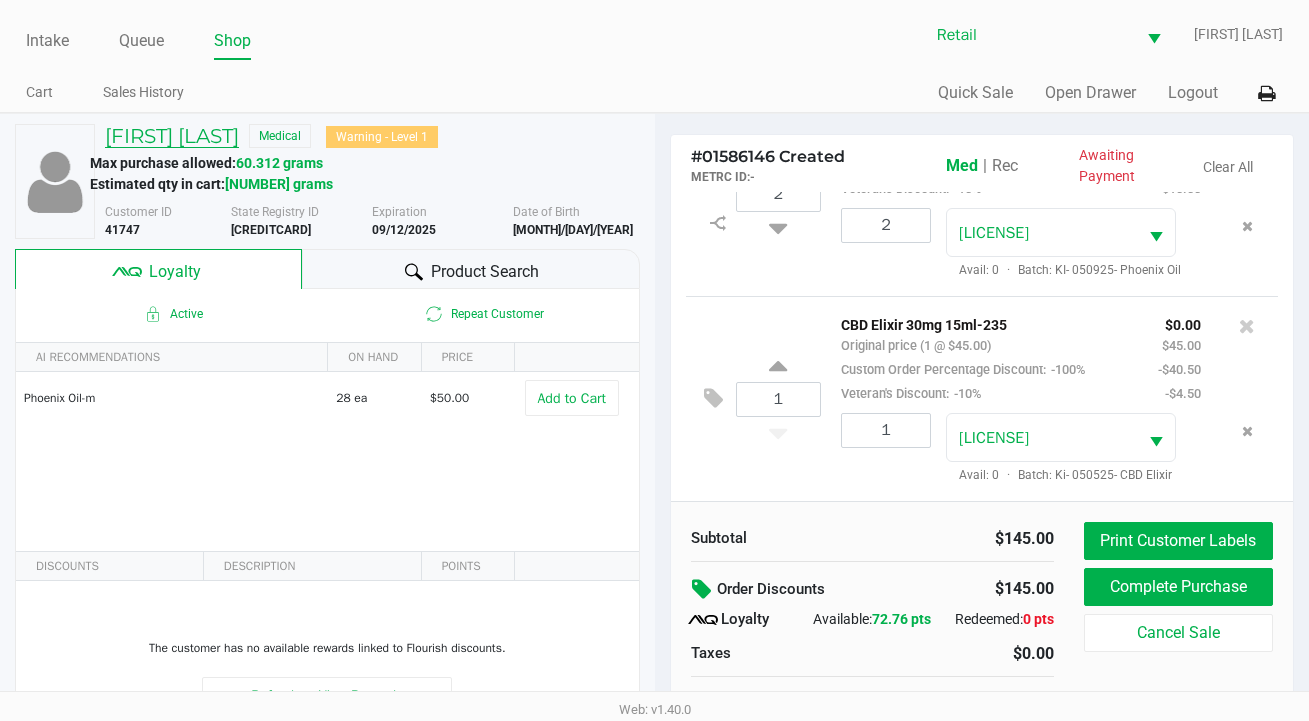 click on "Norman Morin" 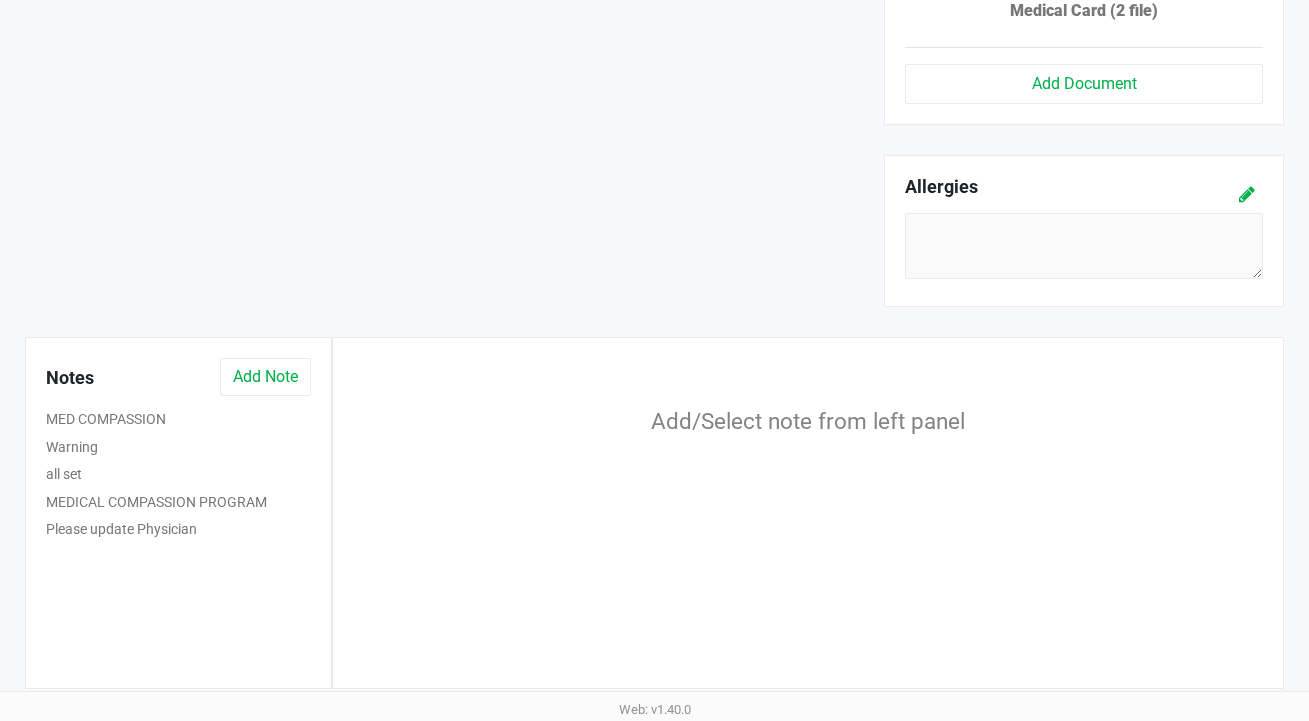 scroll, scrollTop: 1188, scrollLeft: 0, axis: vertical 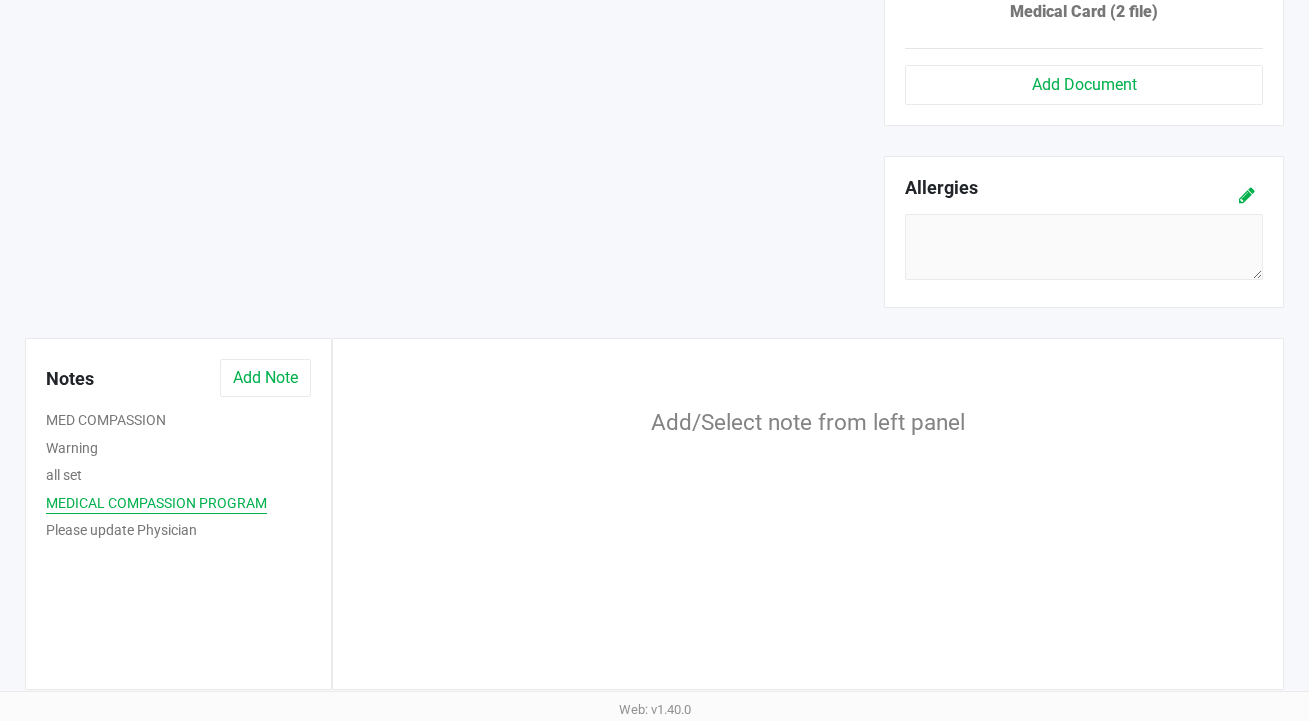 click on "MEDICAL COMPASSION PROGRAM" 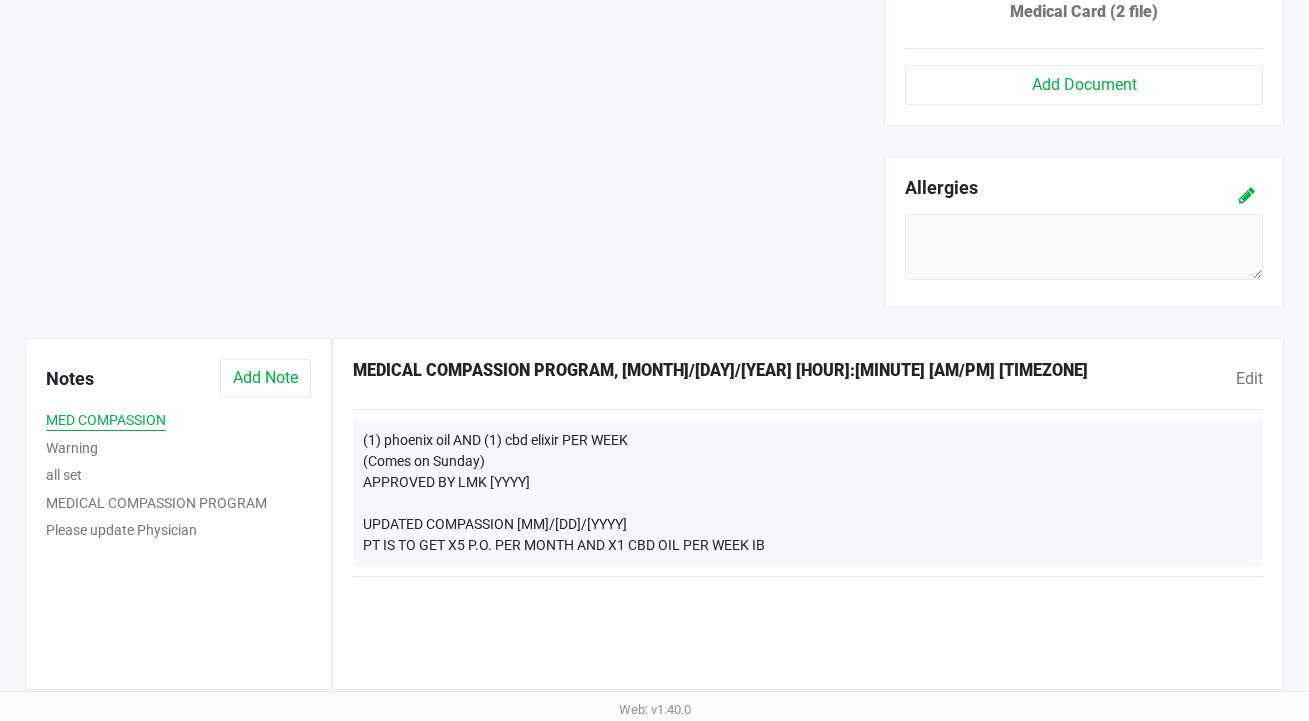 click on "MED COMPASSION" 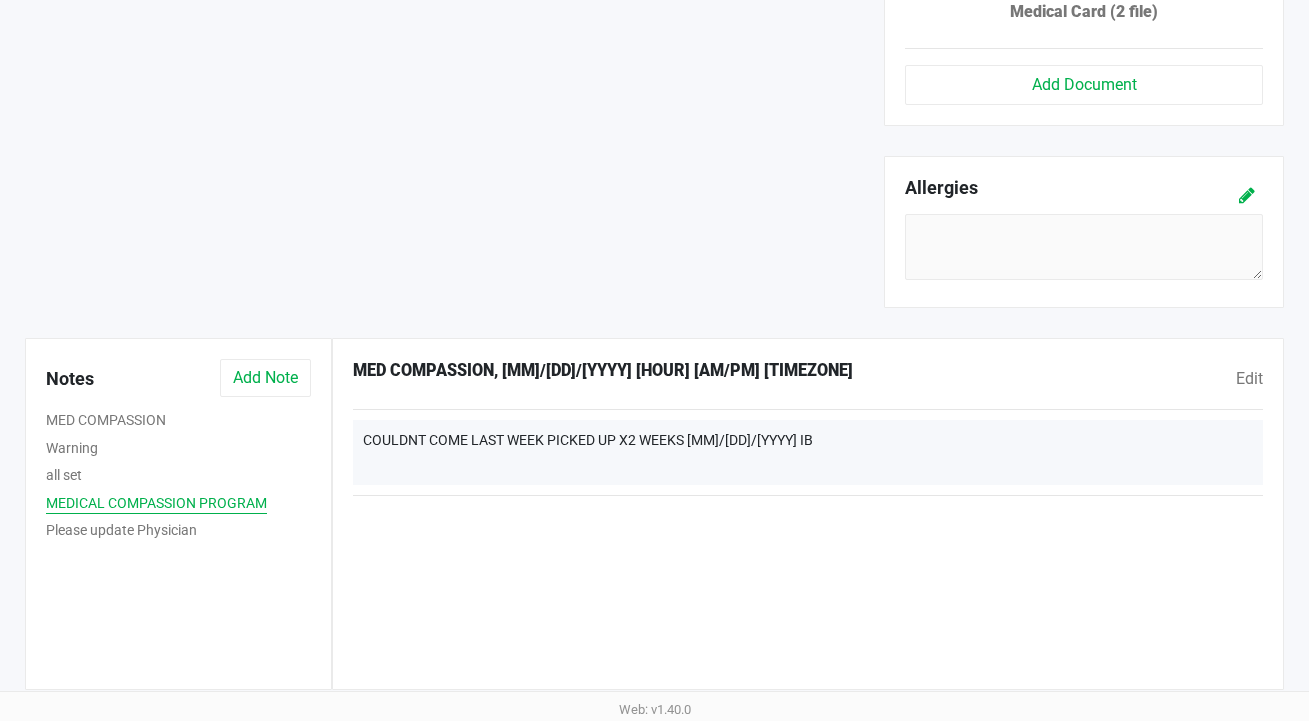 click on "MEDICAL COMPASSION PROGRAM" 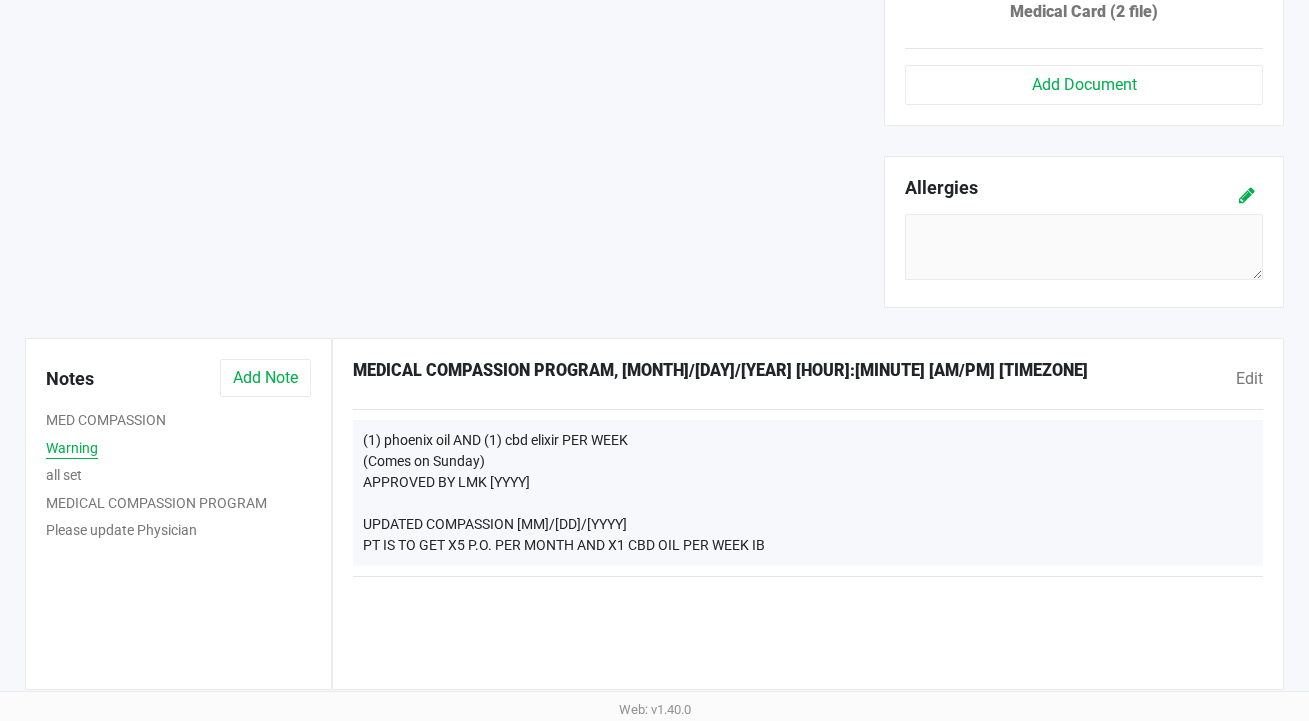 click on "Warning" 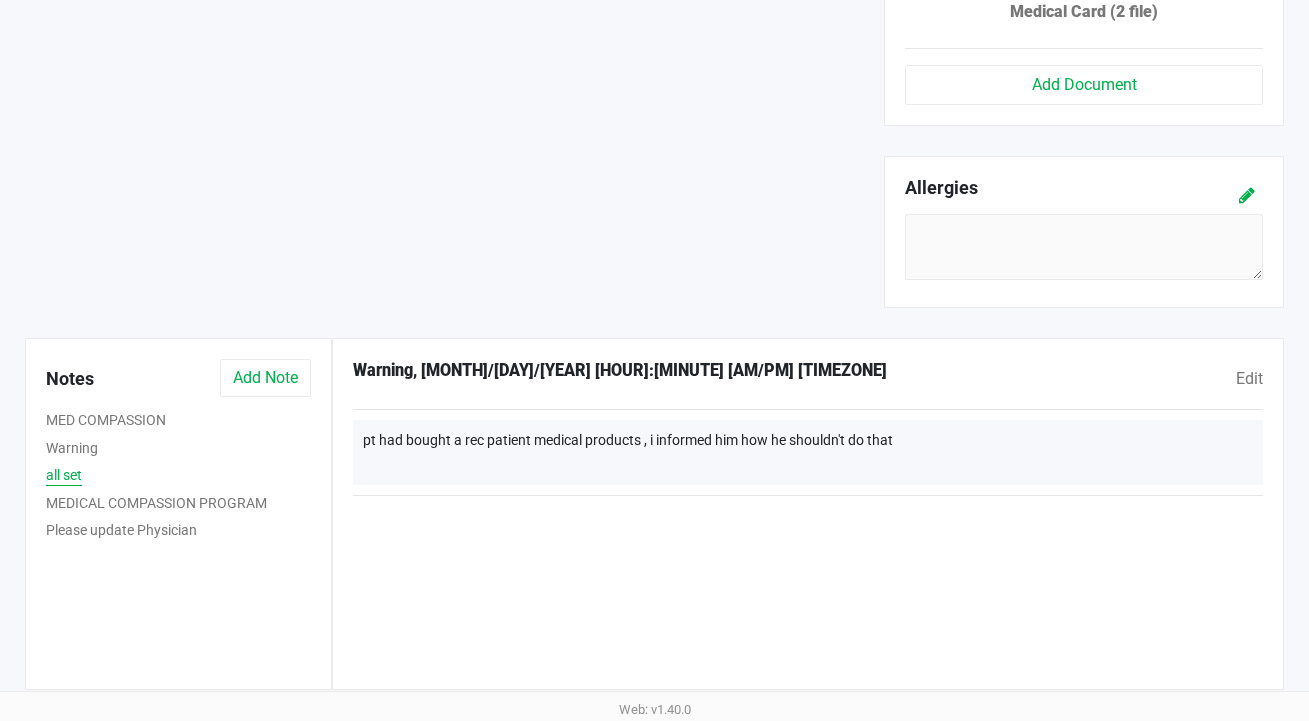 click on "all set" 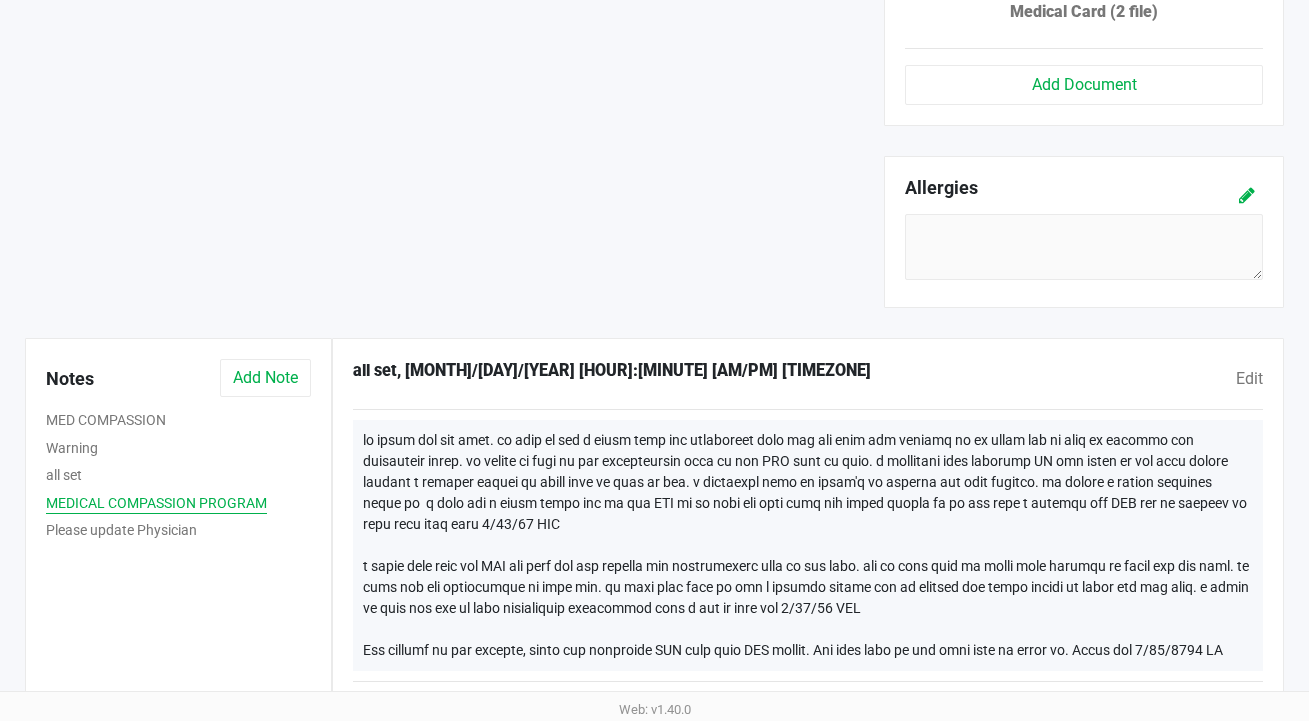 click on "MEDICAL COMPASSION PROGRAM" 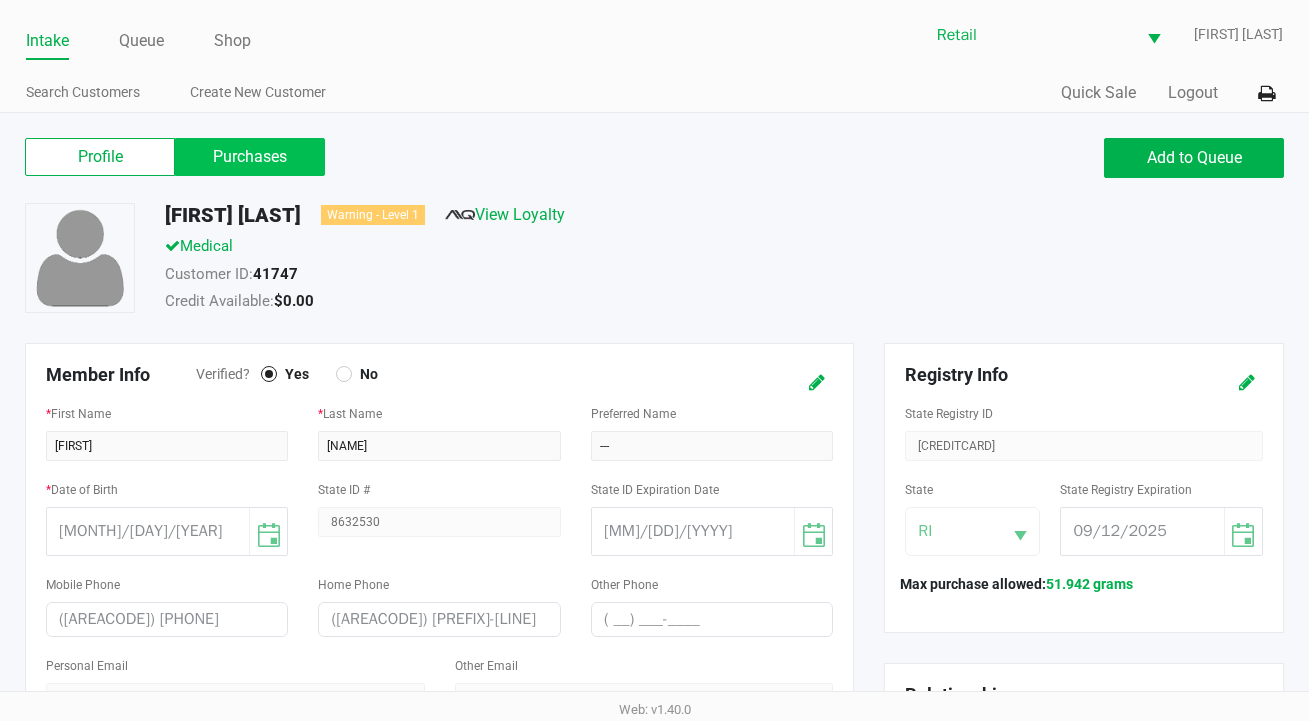 scroll, scrollTop: 0, scrollLeft: 0, axis: both 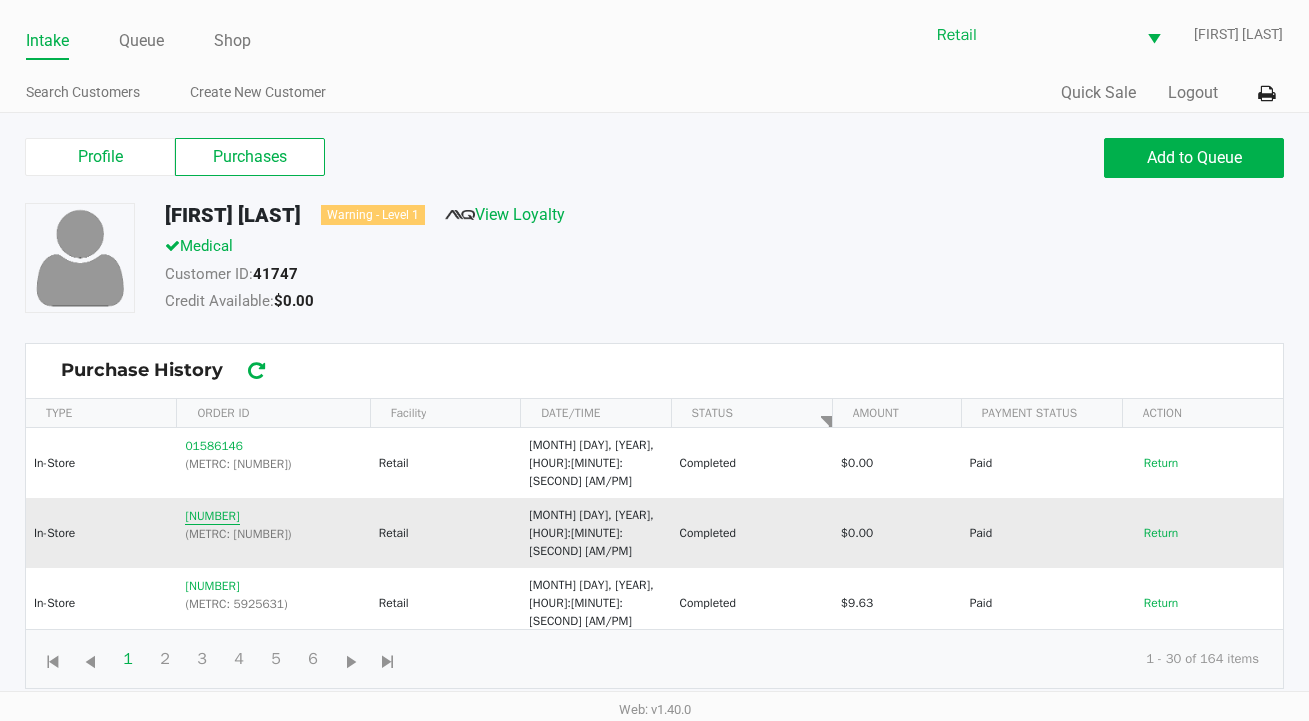 click on "01576310" 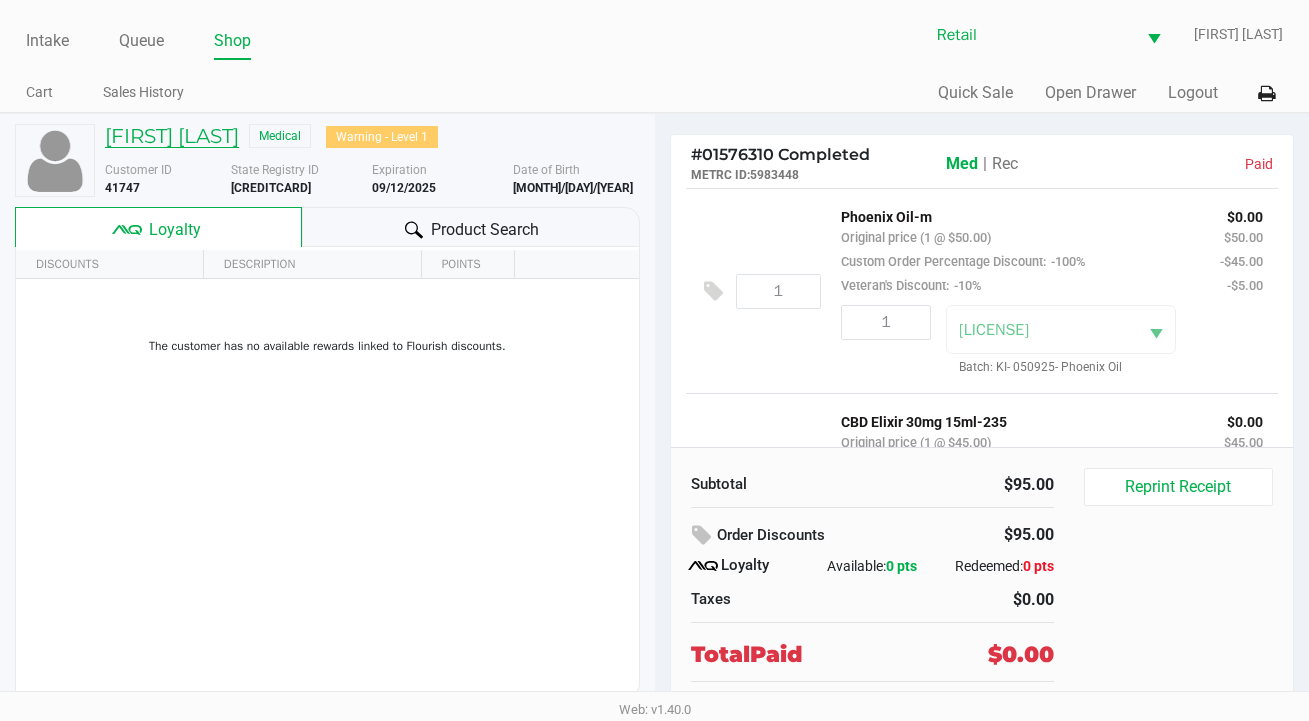 click on "Norman Morin" 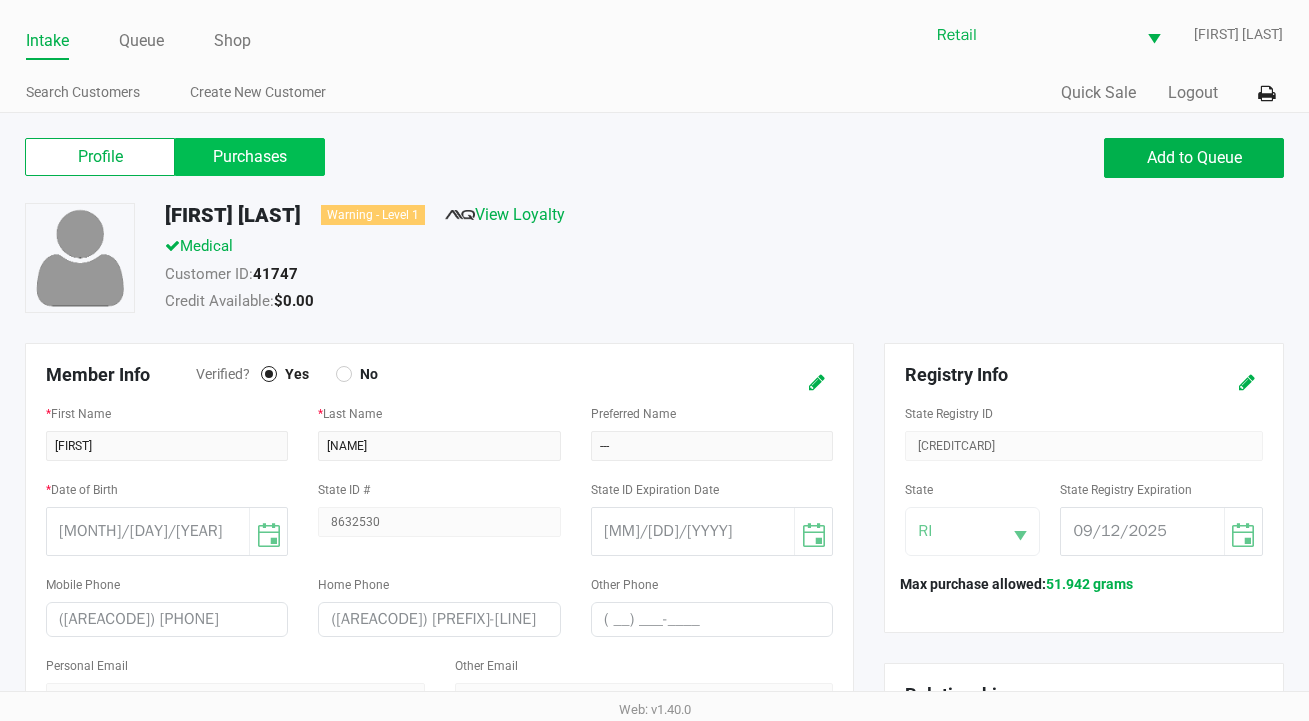 click on "Purchases" 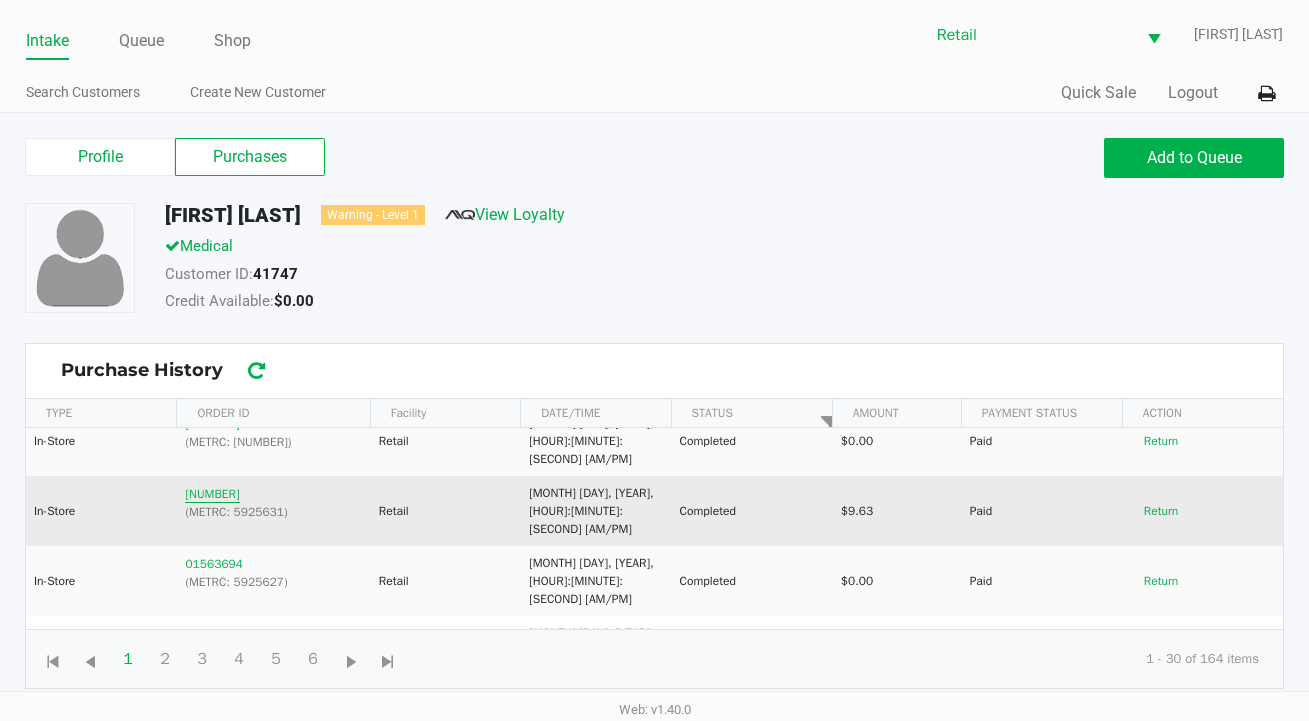scroll, scrollTop: 102, scrollLeft: 0, axis: vertical 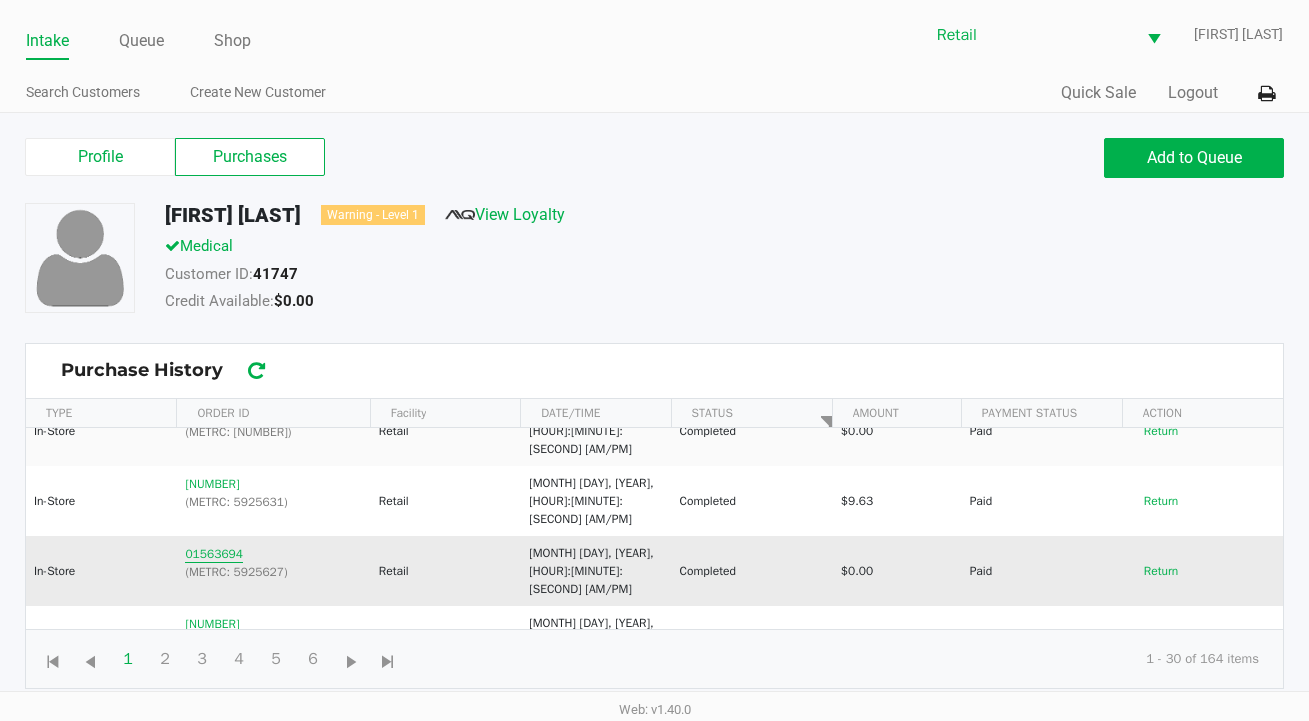 click on "01563694" 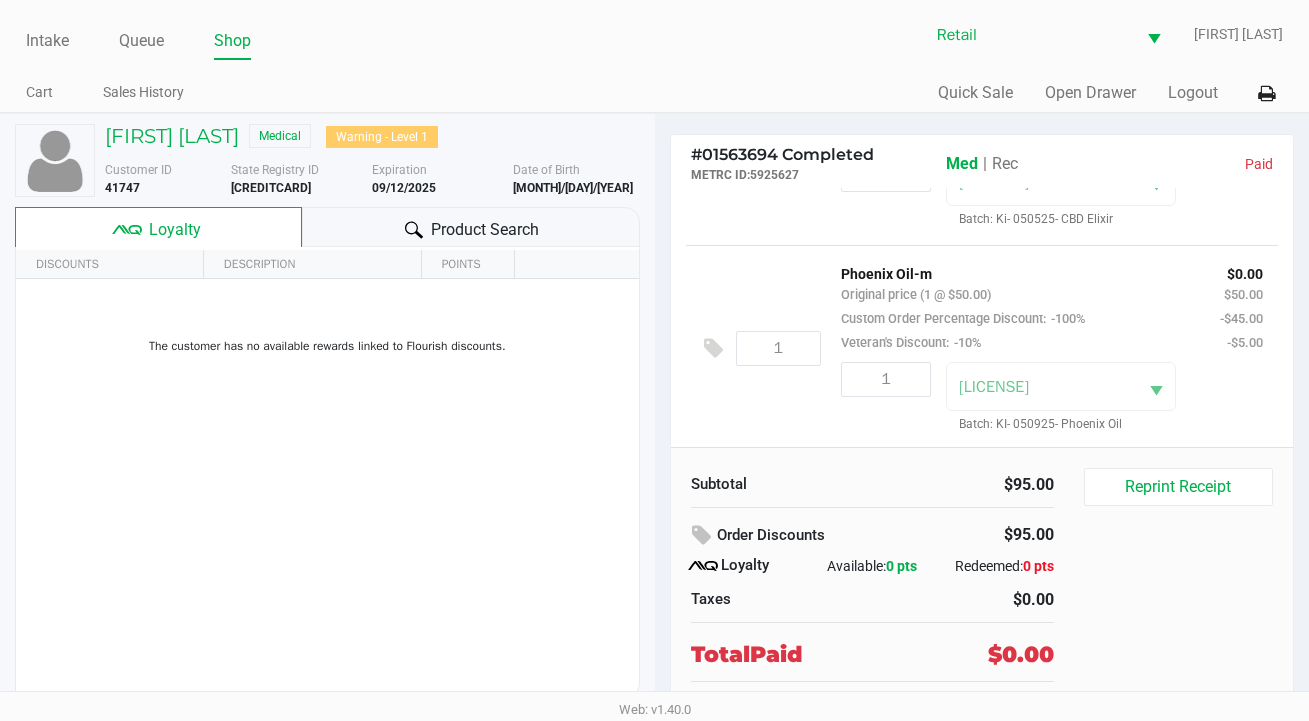 scroll, scrollTop: 150, scrollLeft: 0, axis: vertical 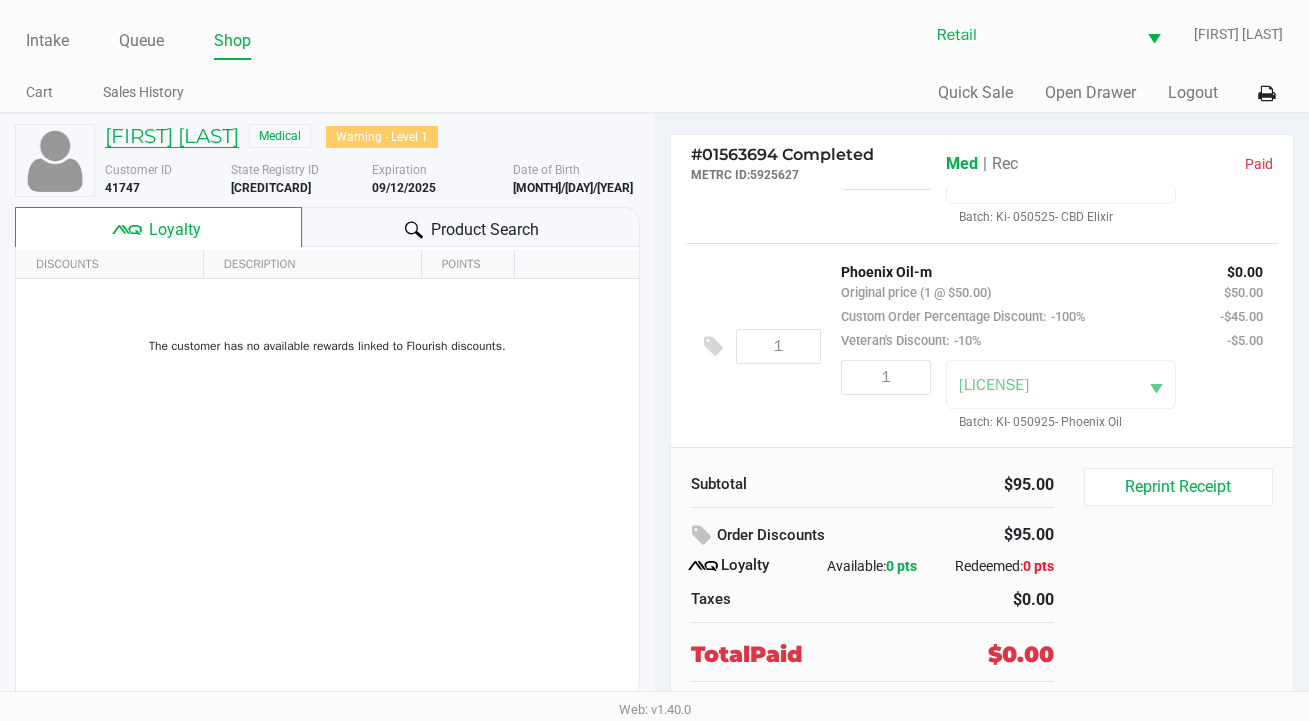 click on "Norman Morin" 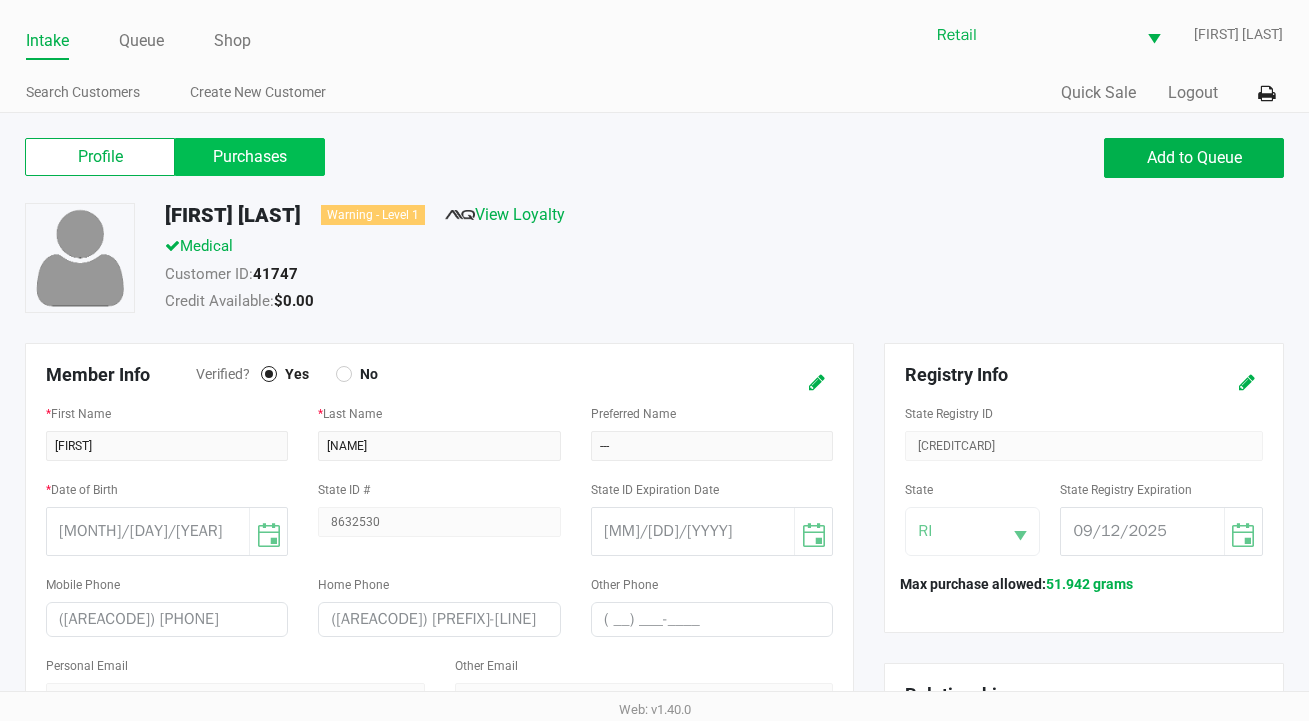 click on "Purchases" 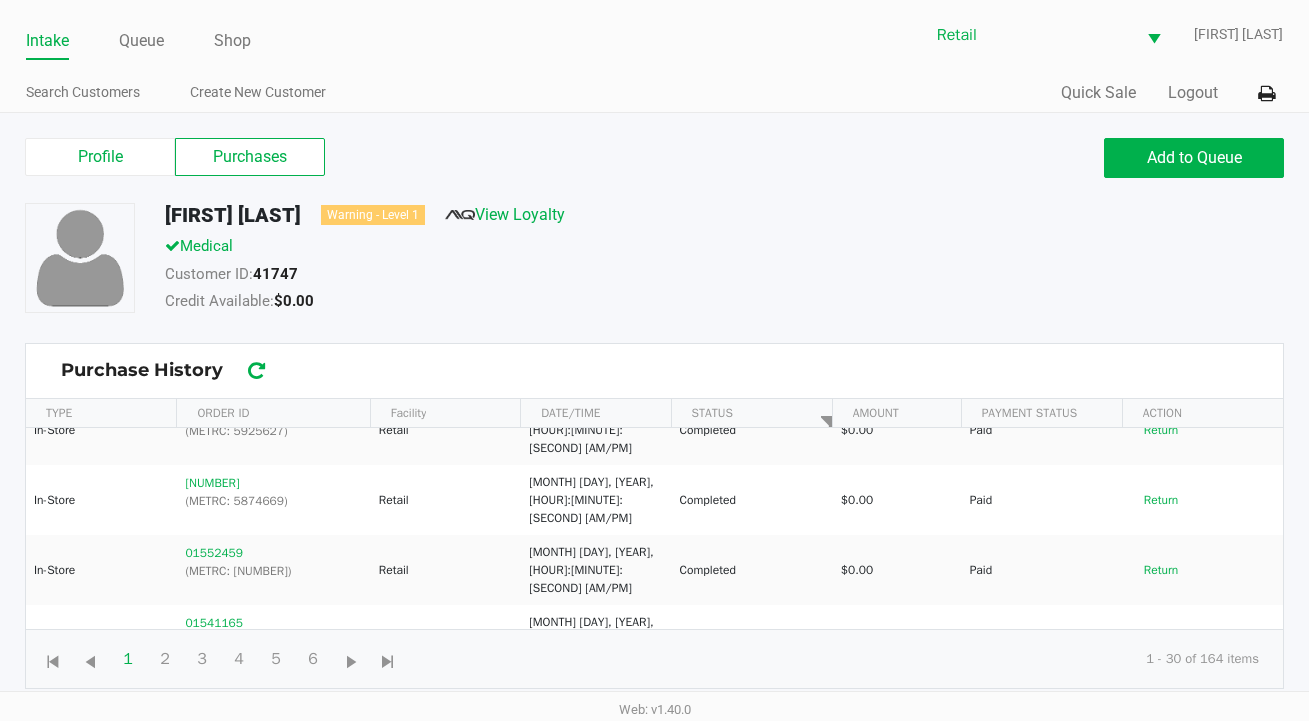 scroll, scrollTop: 249, scrollLeft: 0, axis: vertical 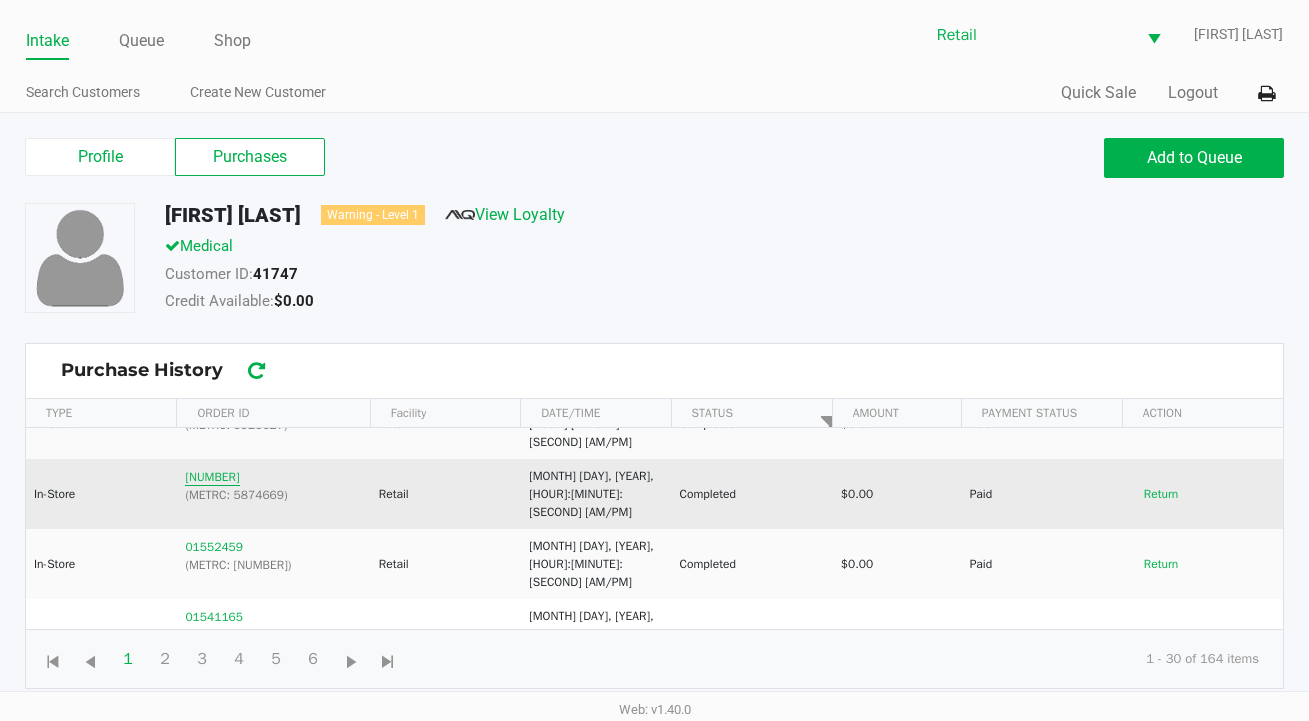 click on "01552463" 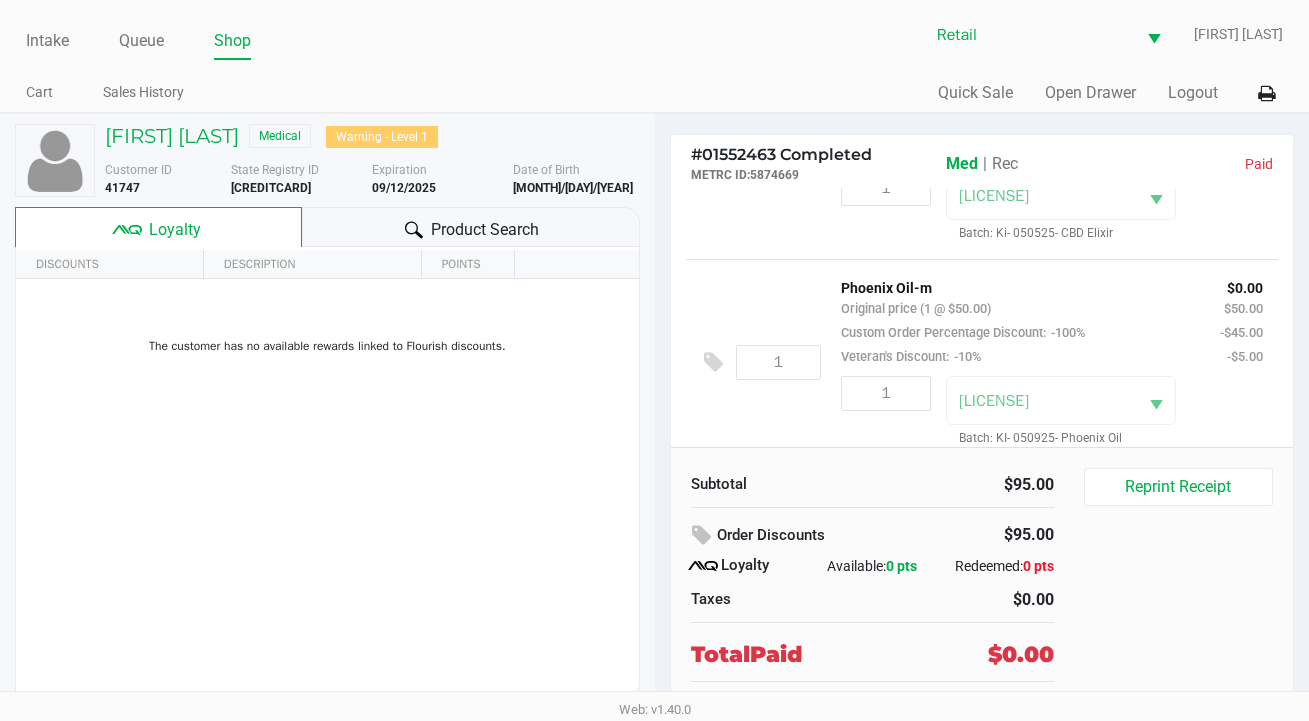 scroll, scrollTop: 162, scrollLeft: 0, axis: vertical 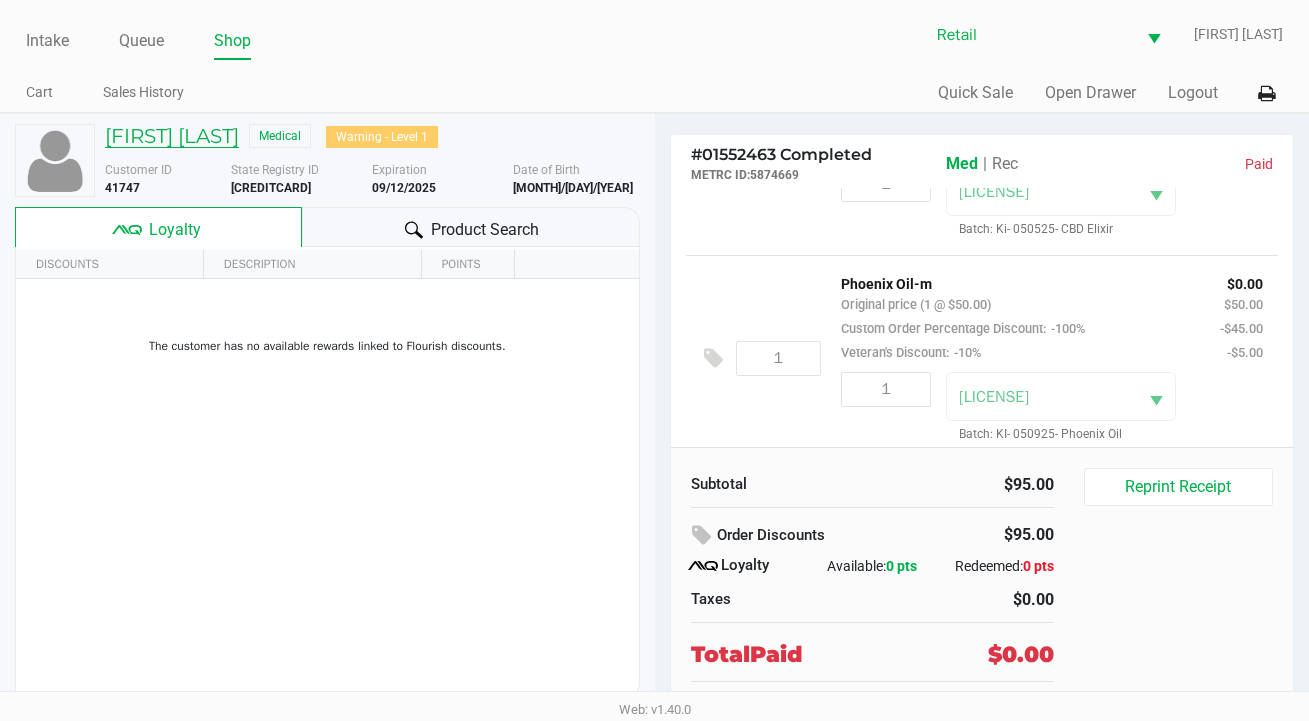 click on "Norman Morin" 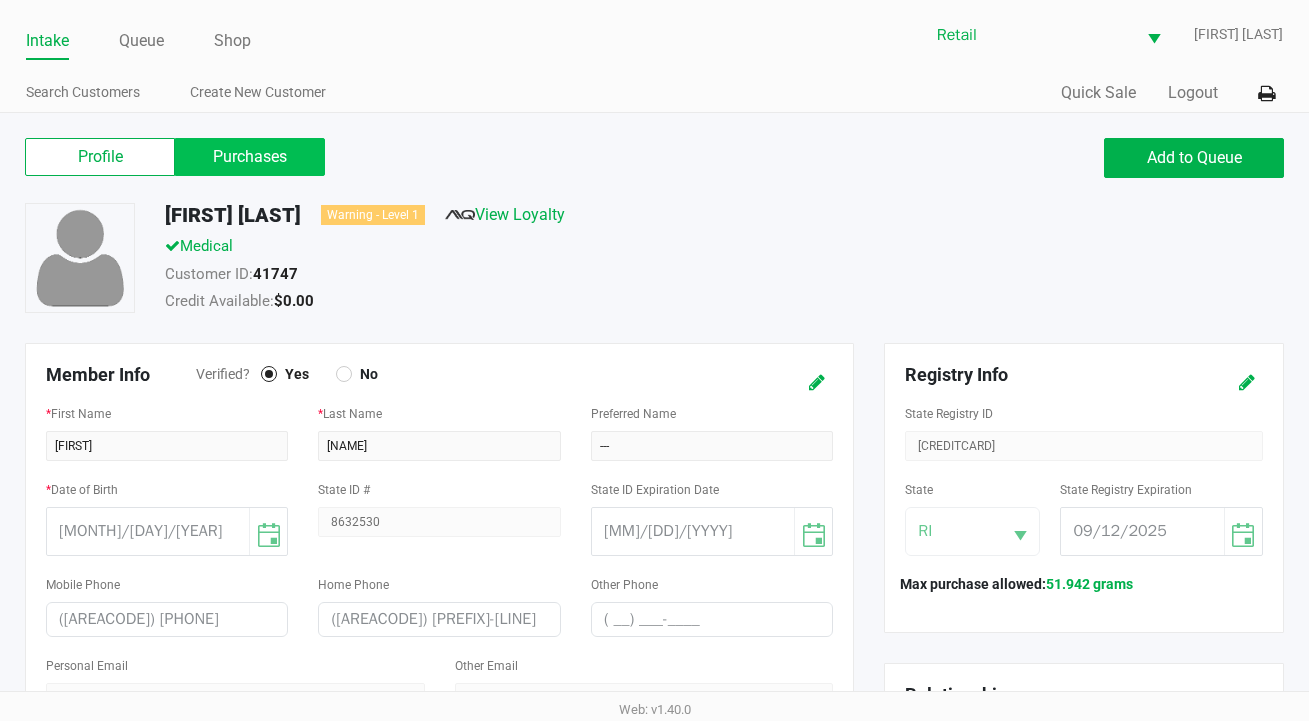click on "Purchases" 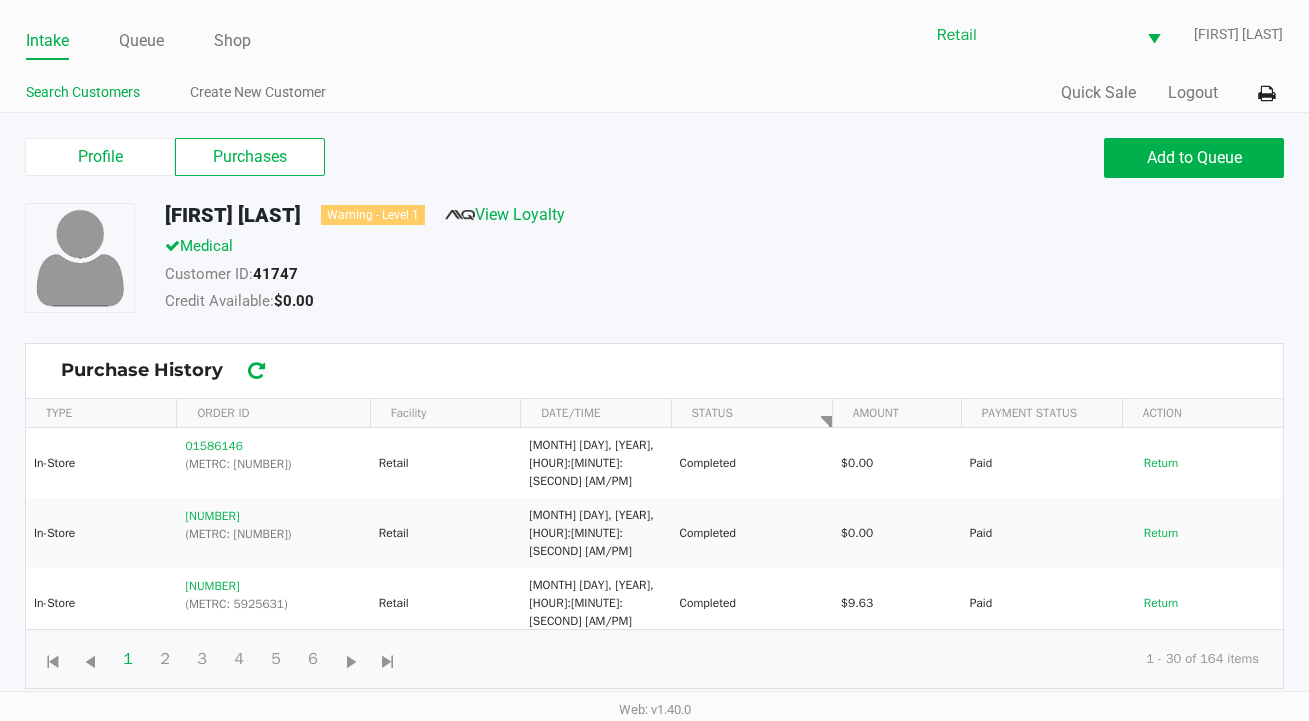 click on "Search Customers" 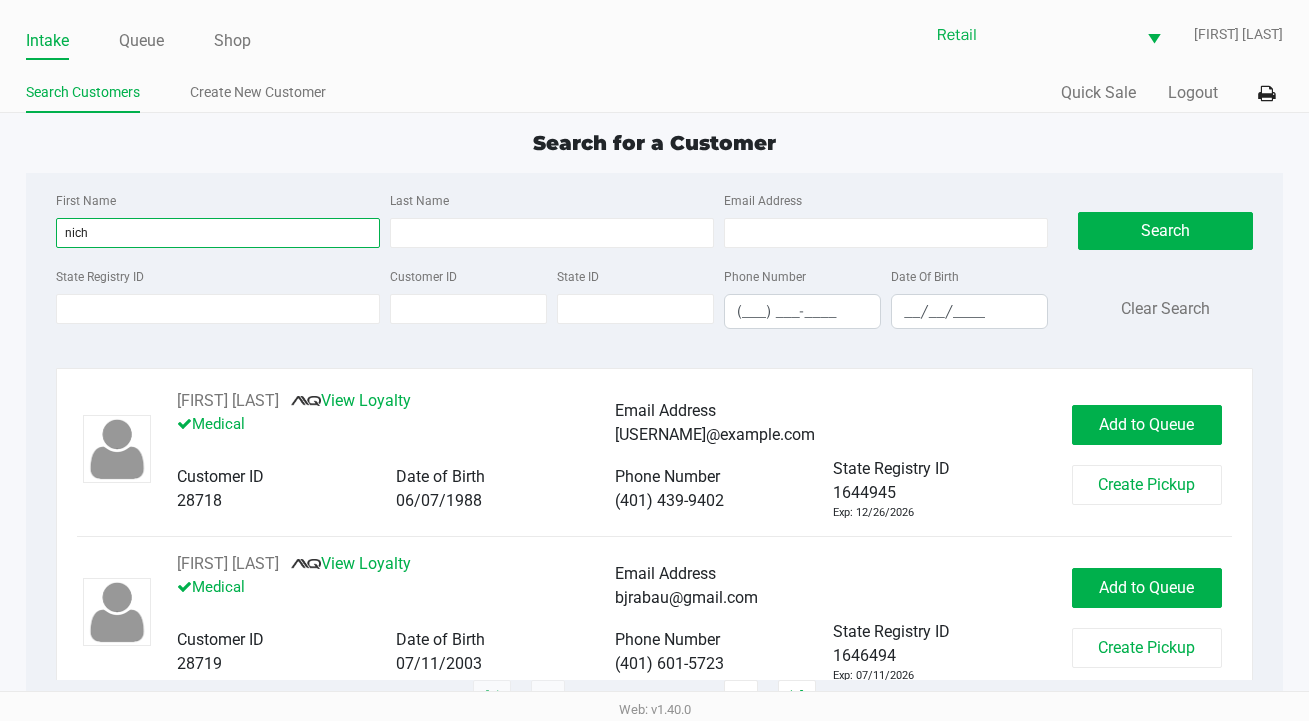 type on "nich" 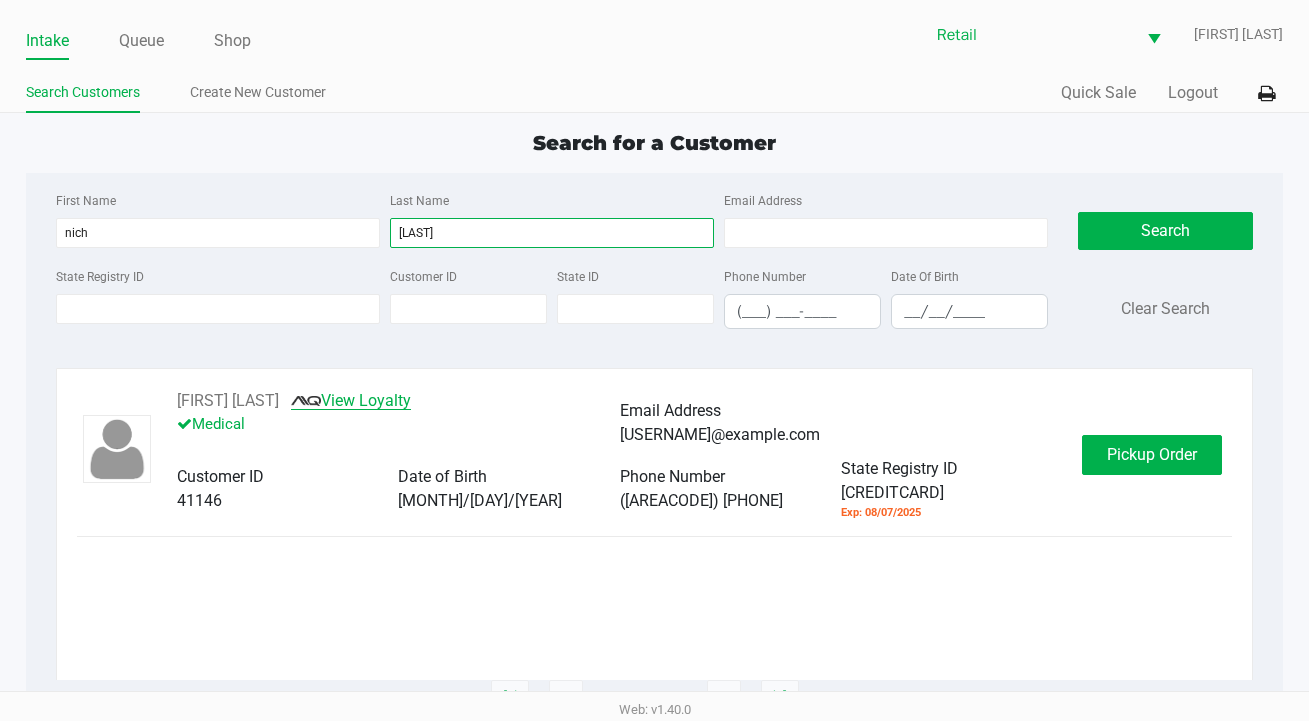 type on "simon" 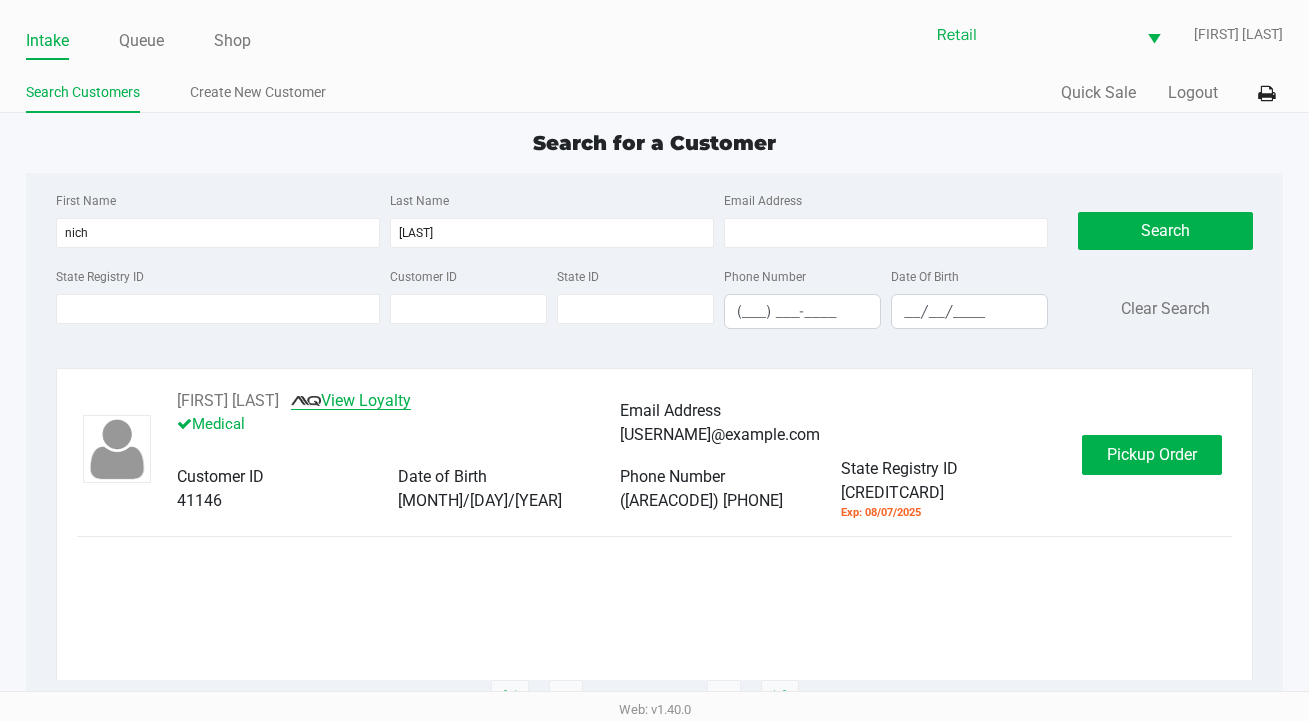 click on "View Loyalty" 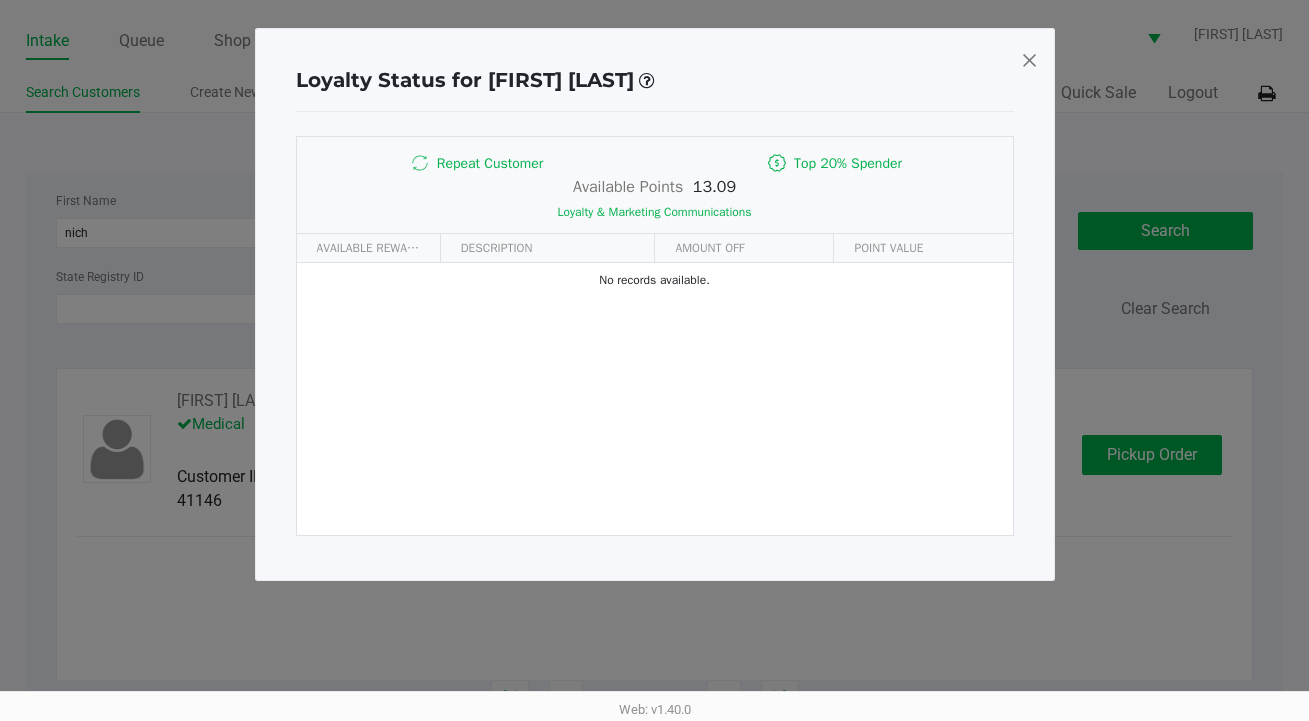 click on "Available Points      13.09   Loyalty & Marketing Communications" 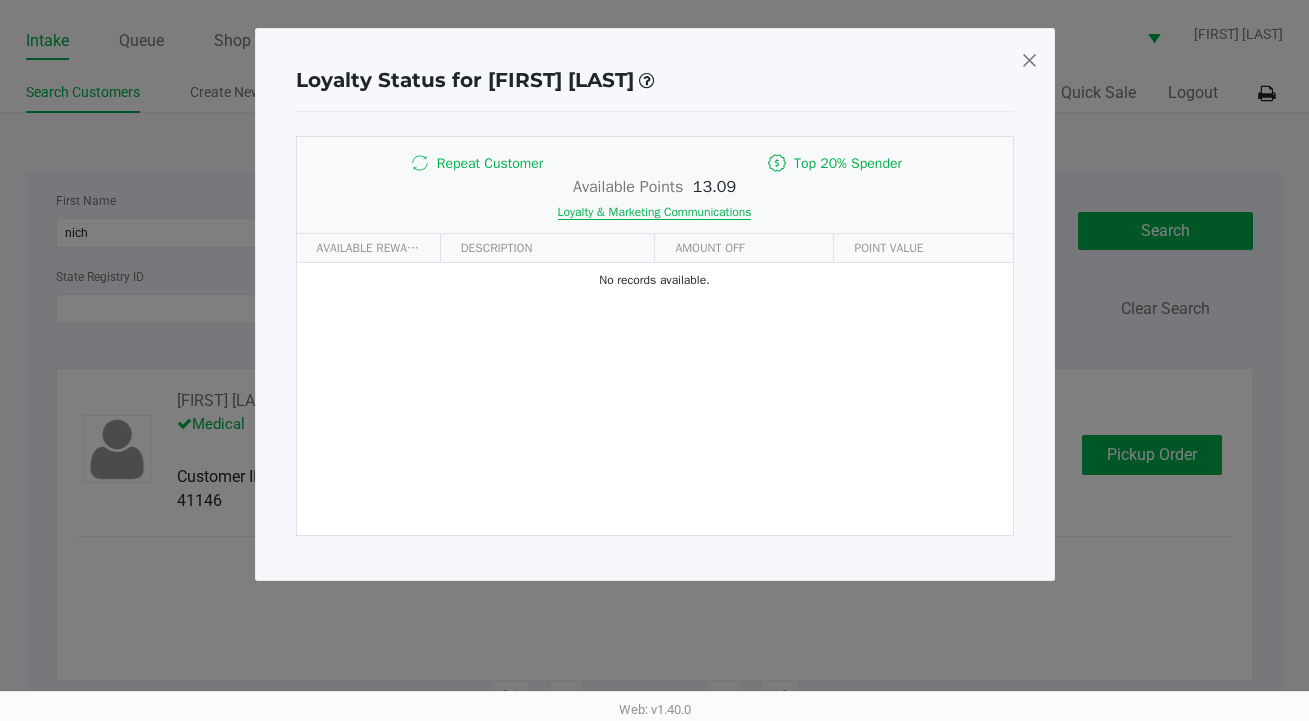 click on "Loyalty & Marketing Communications" 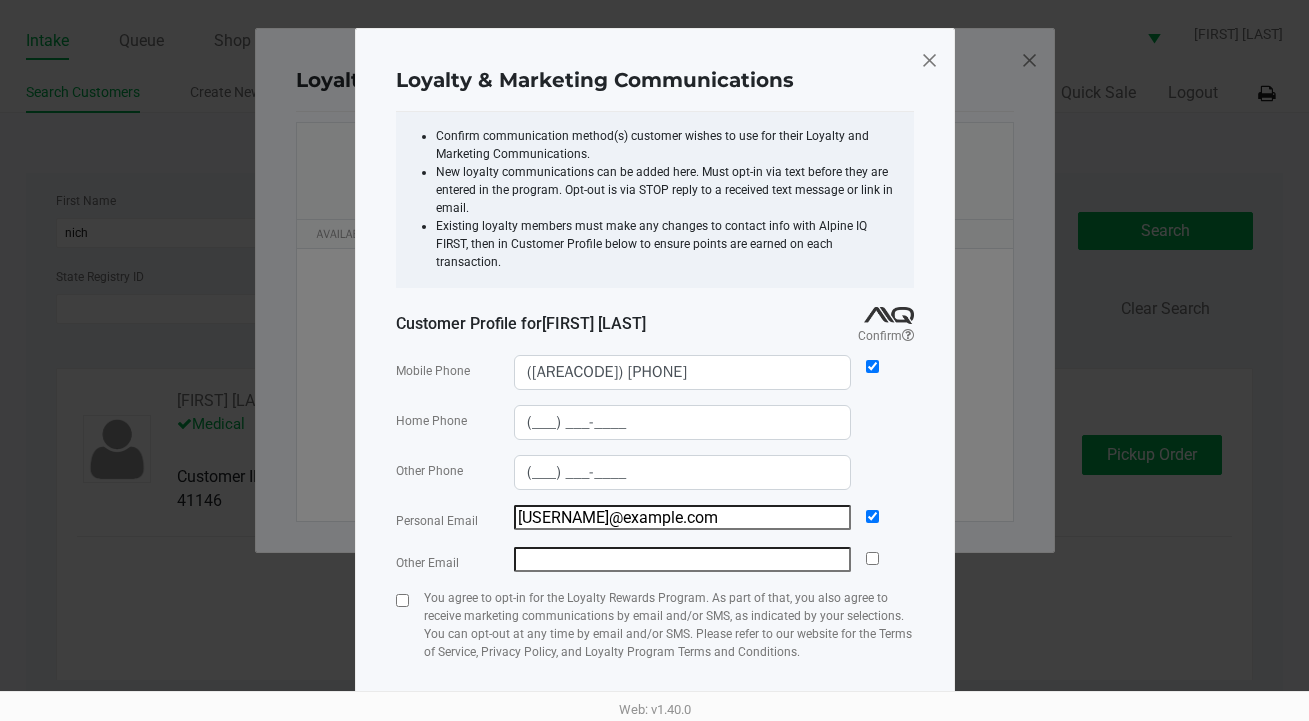 click 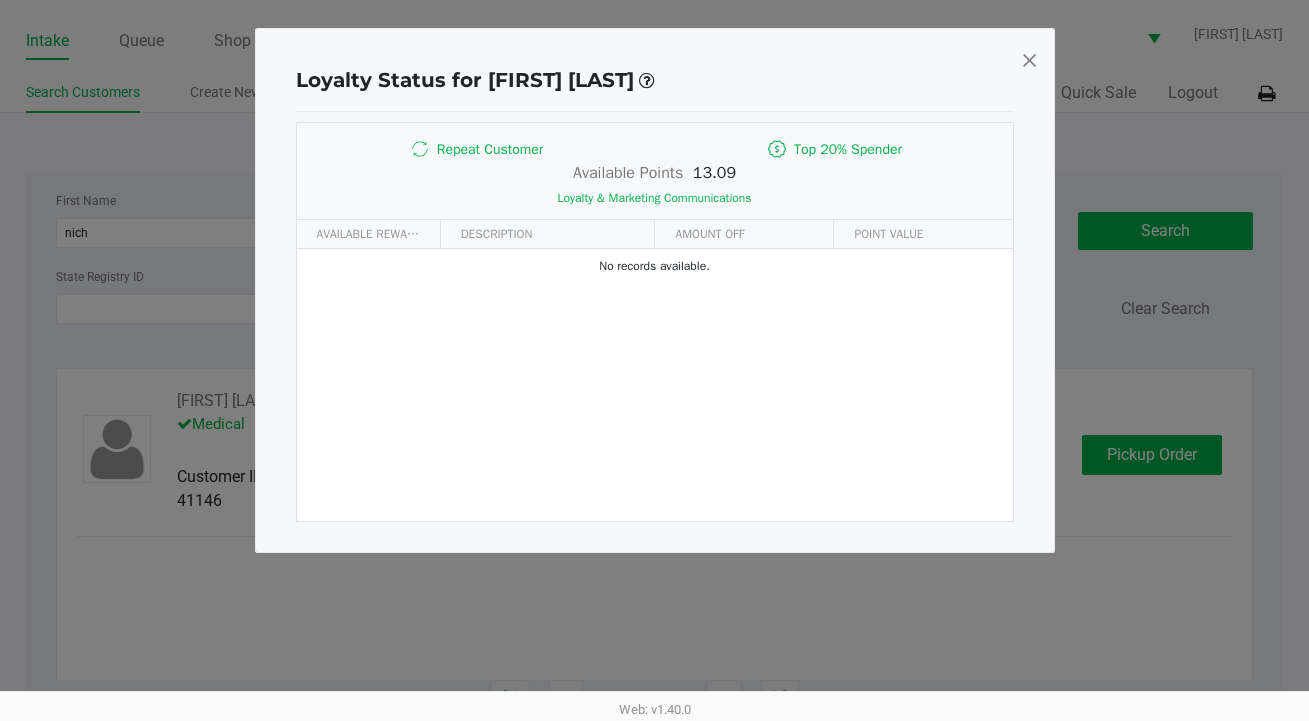 click 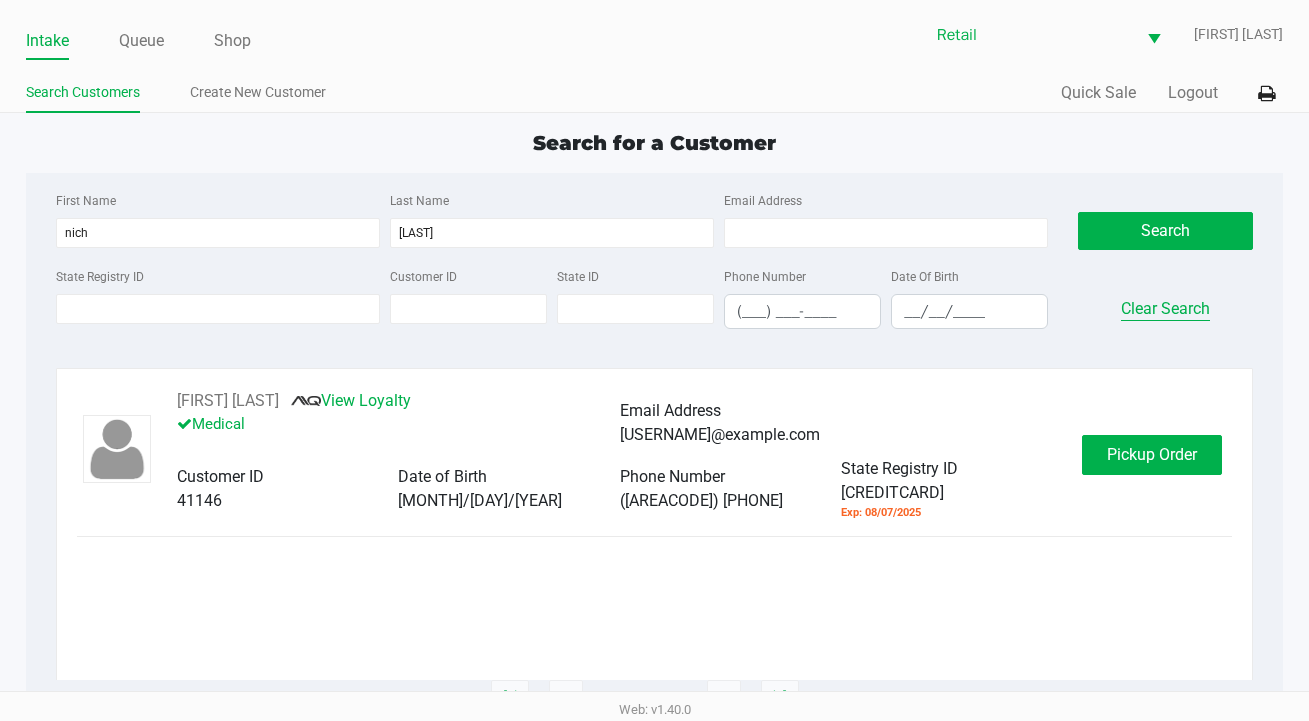 click on "Clear Search" 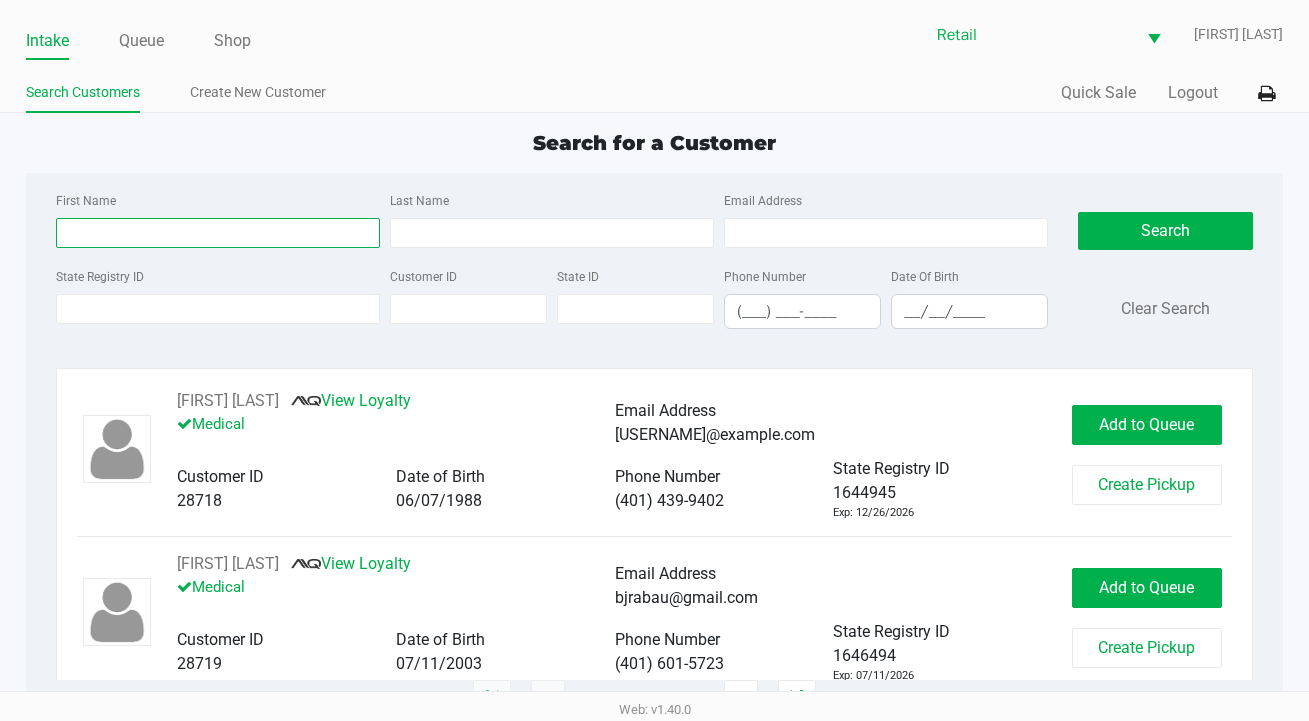 click on "First Name" at bounding box center [218, 233] 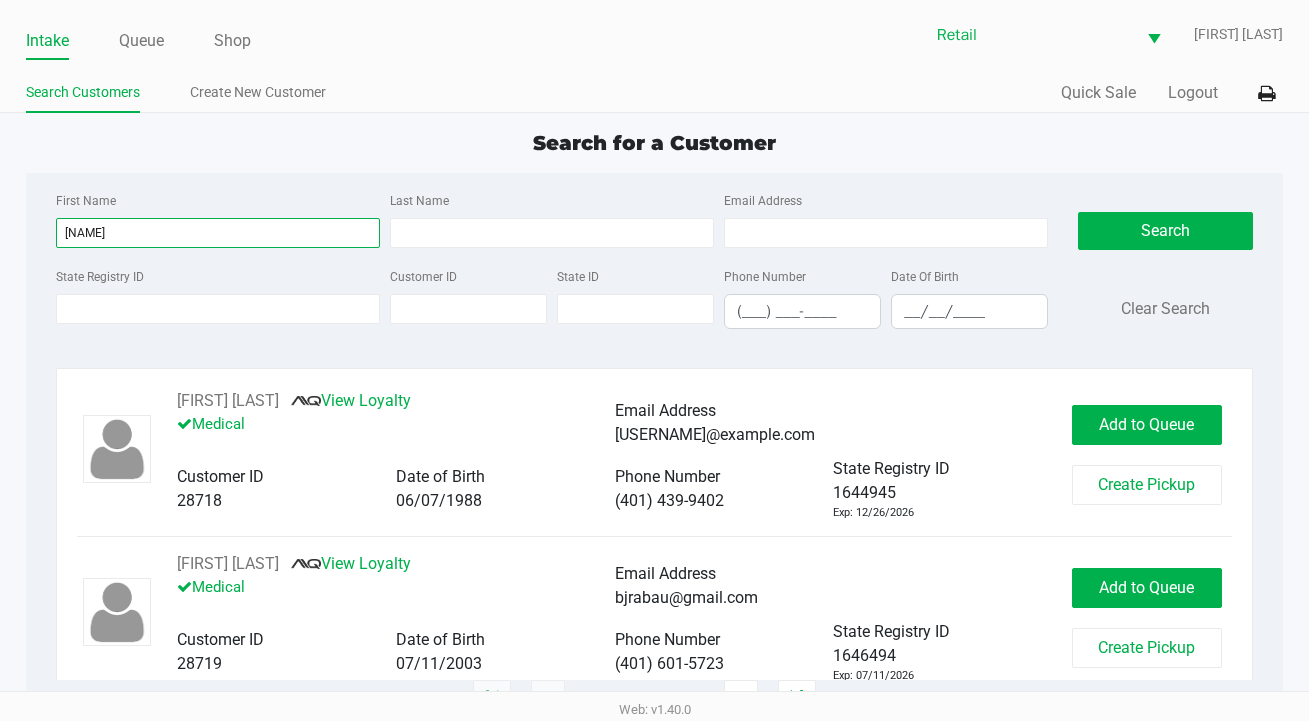 type on "nancy" 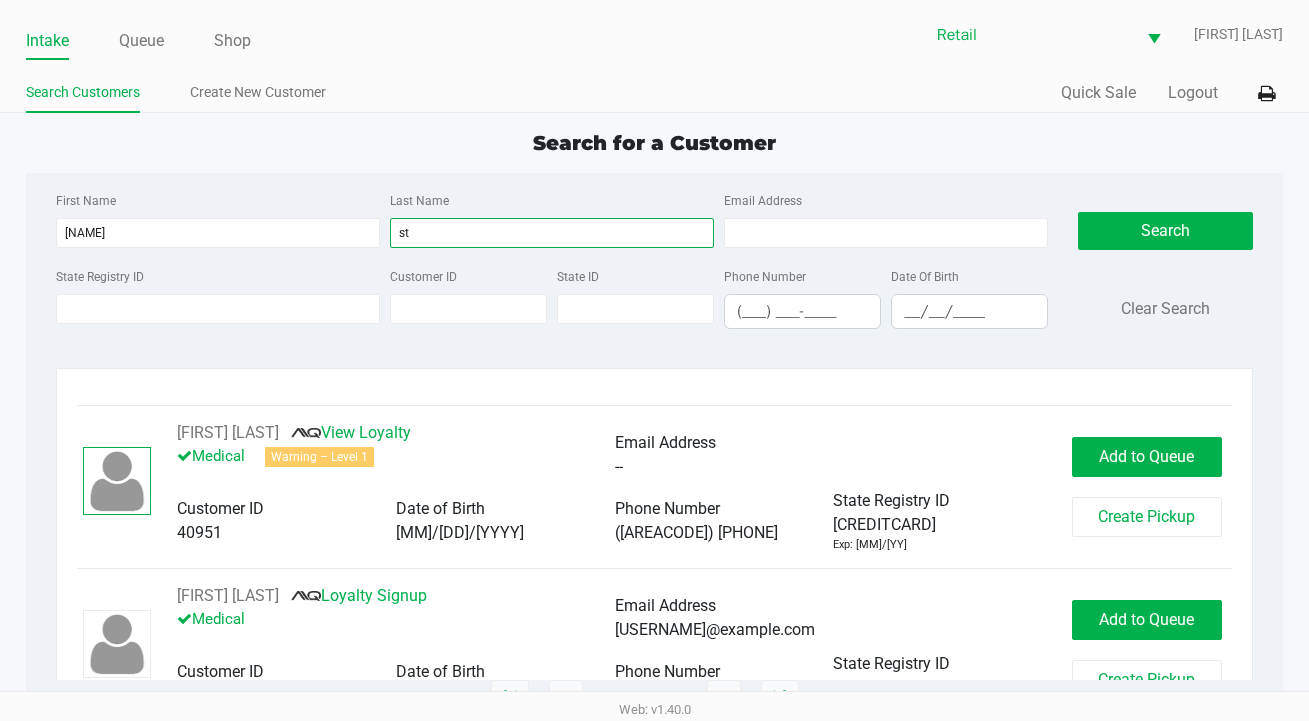 scroll, scrollTop: 53, scrollLeft: 0, axis: vertical 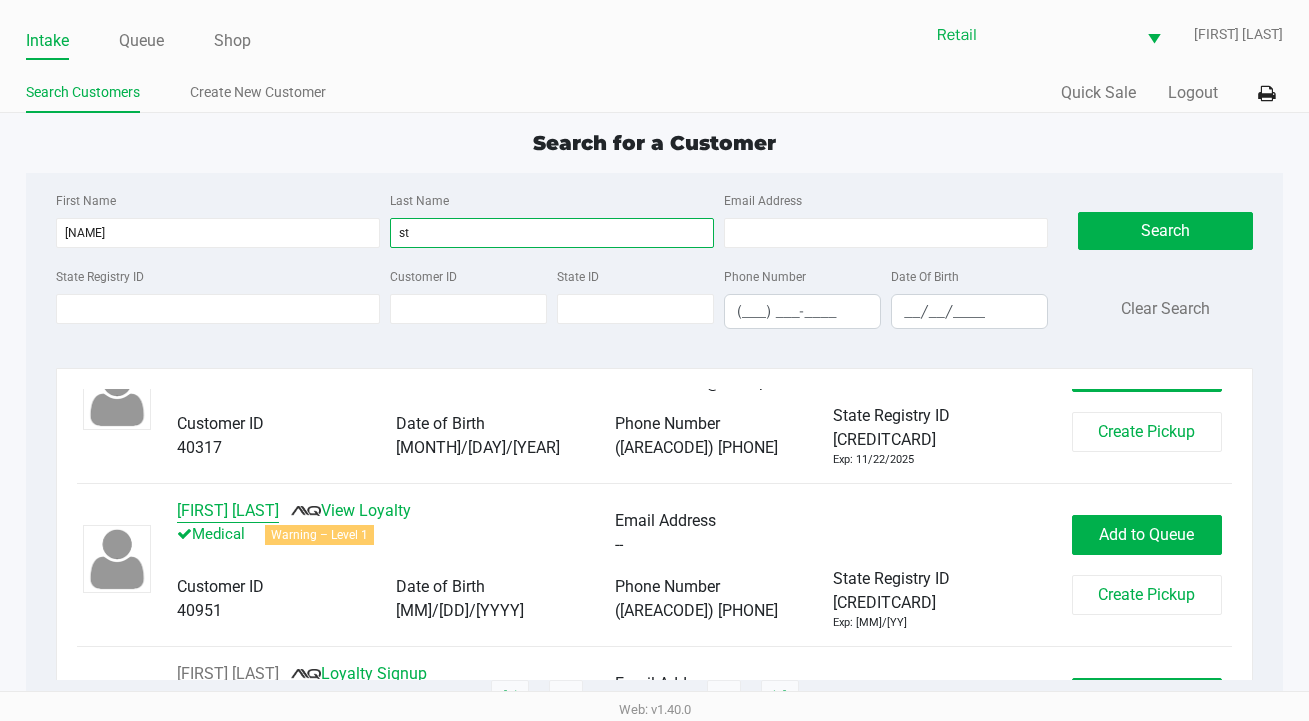 type on "st" 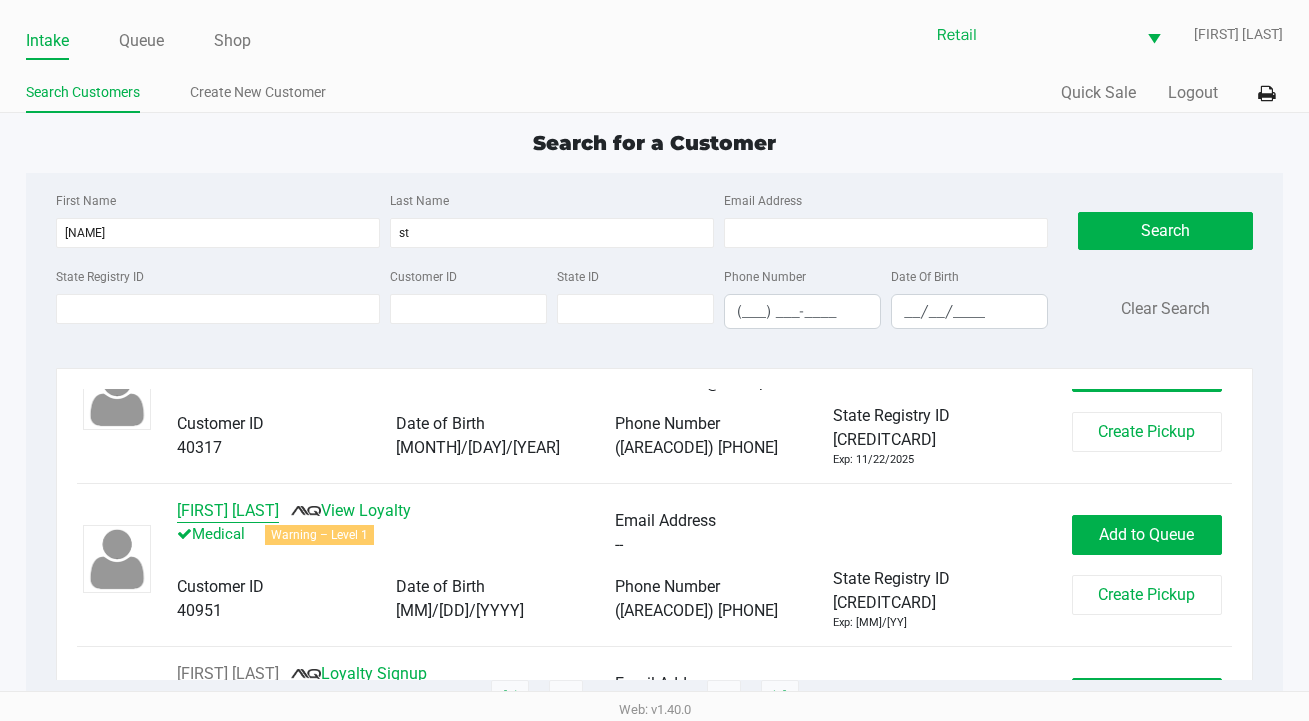 click on "Nancy St Germain" 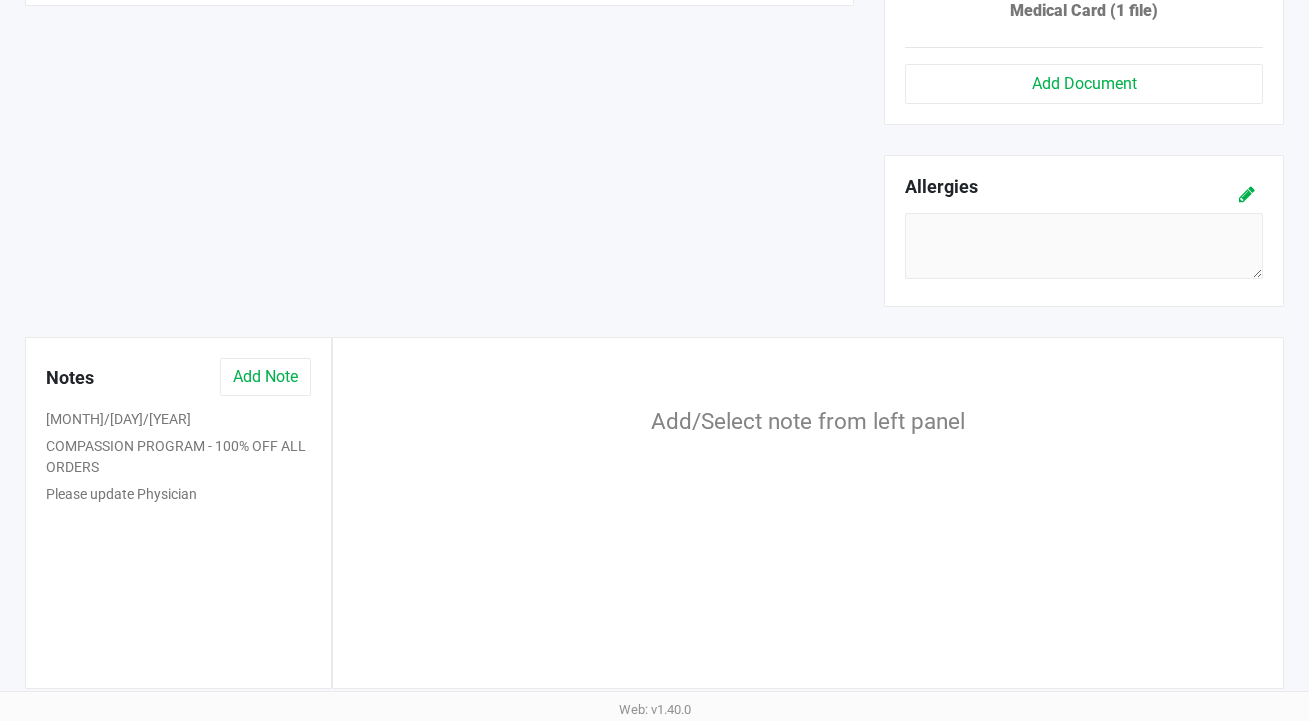 scroll, scrollTop: 1068, scrollLeft: 0, axis: vertical 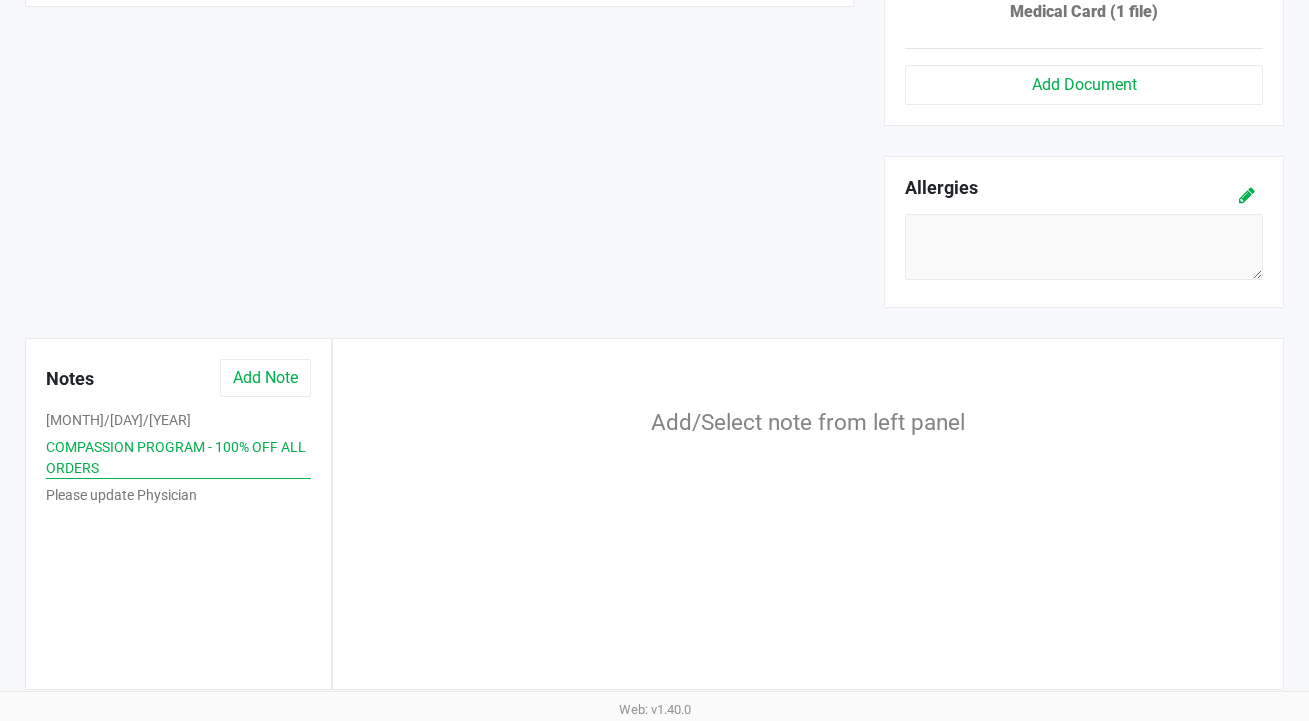 click on "COMPASSION PROGRAM - 100% OFF ALL ORDERS" 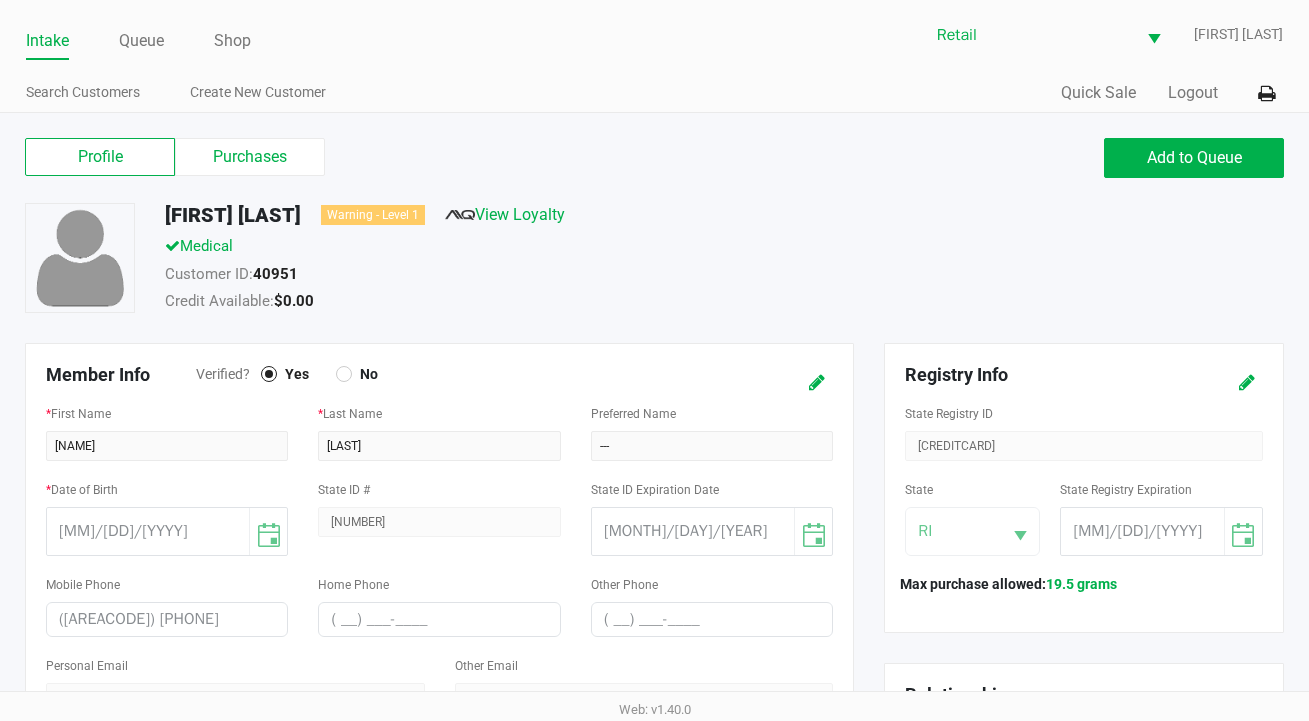 scroll, scrollTop: 160, scrollLeft: 0, axis: vertical 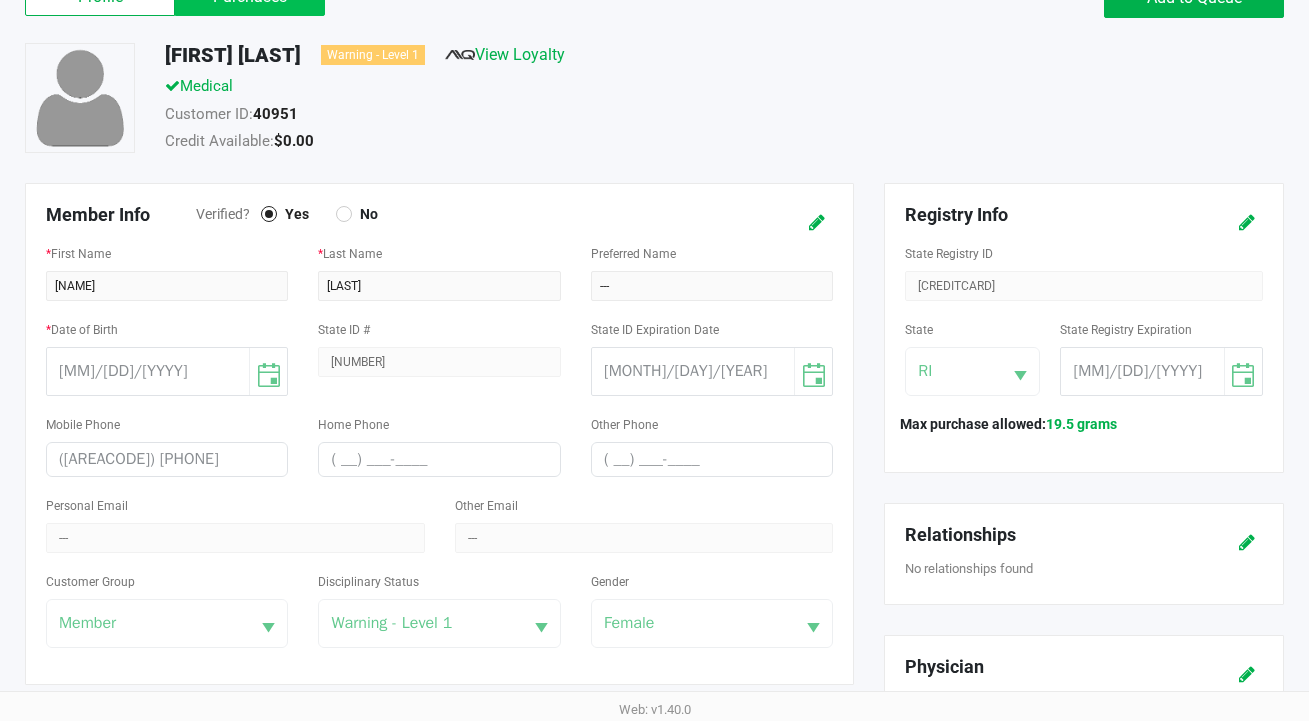 click on "Purchases" 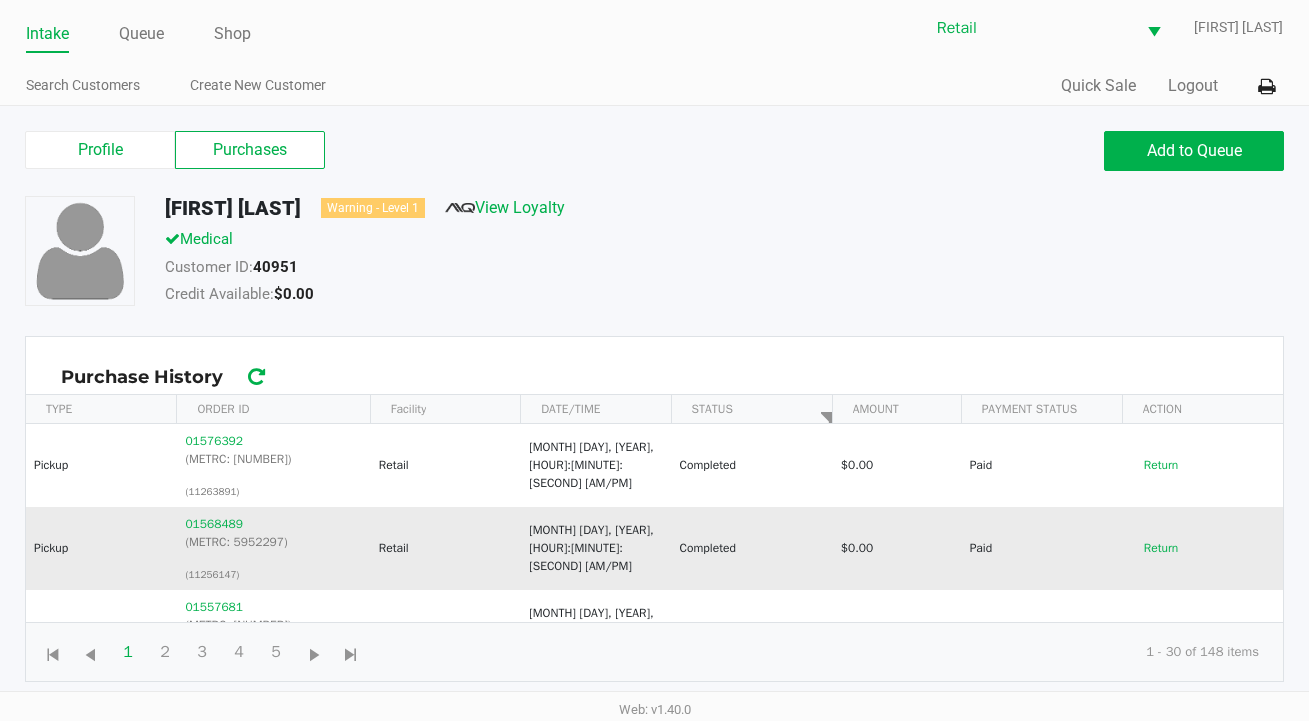 scroll, scrollTop: 6, scrollLeft: 0, axis: vertical 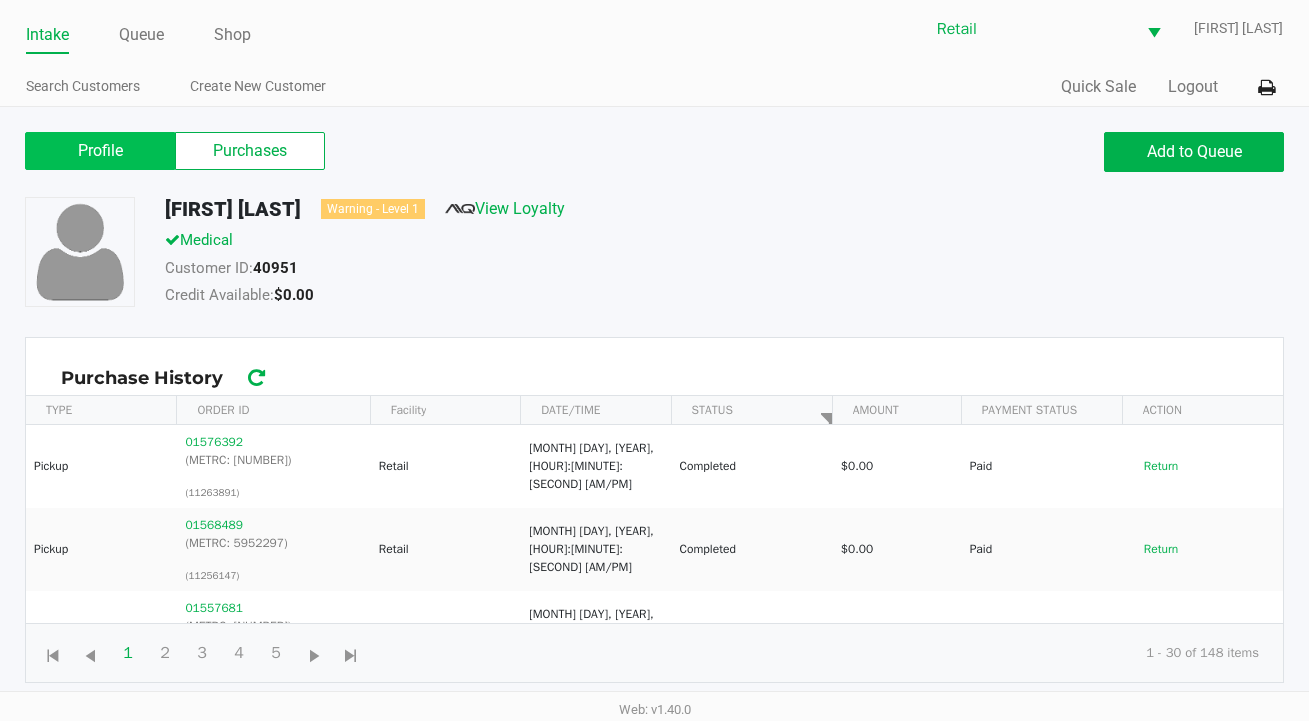 click on "Profile" 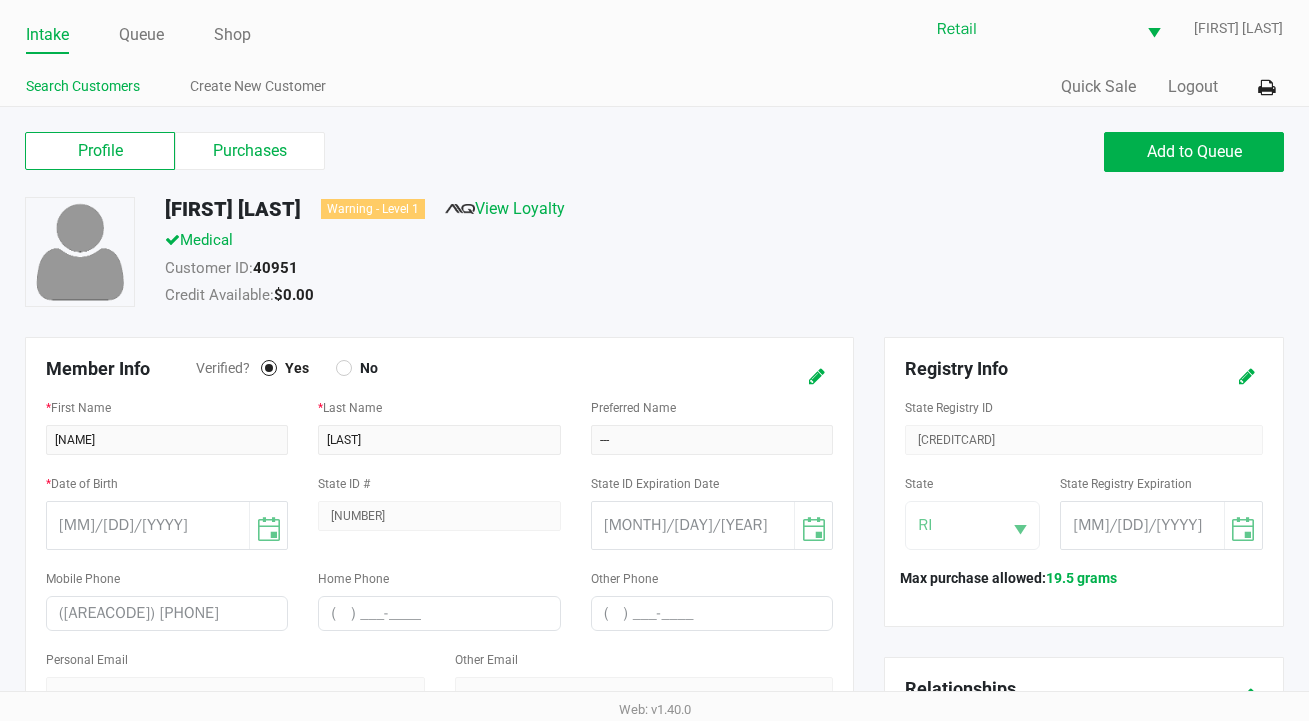 click on "Search Customers" 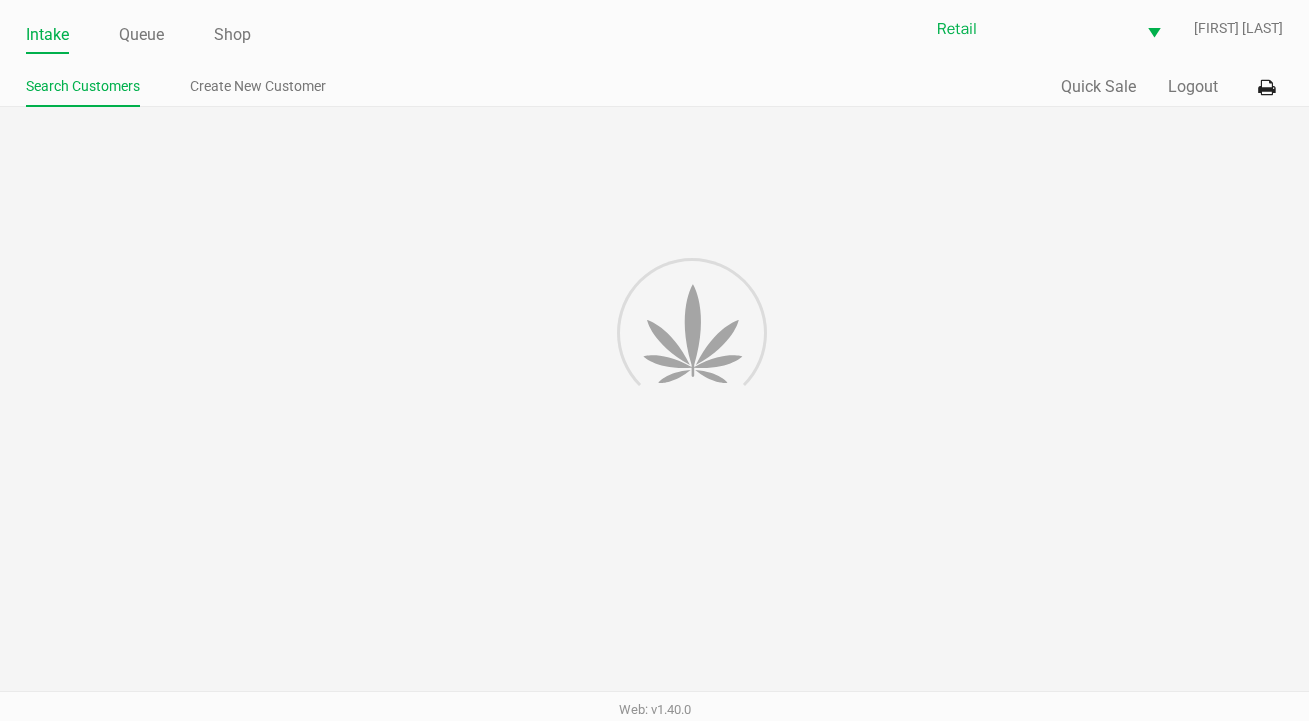 scroll, scrollTop: 0, scrollLeft: 0, axis: both 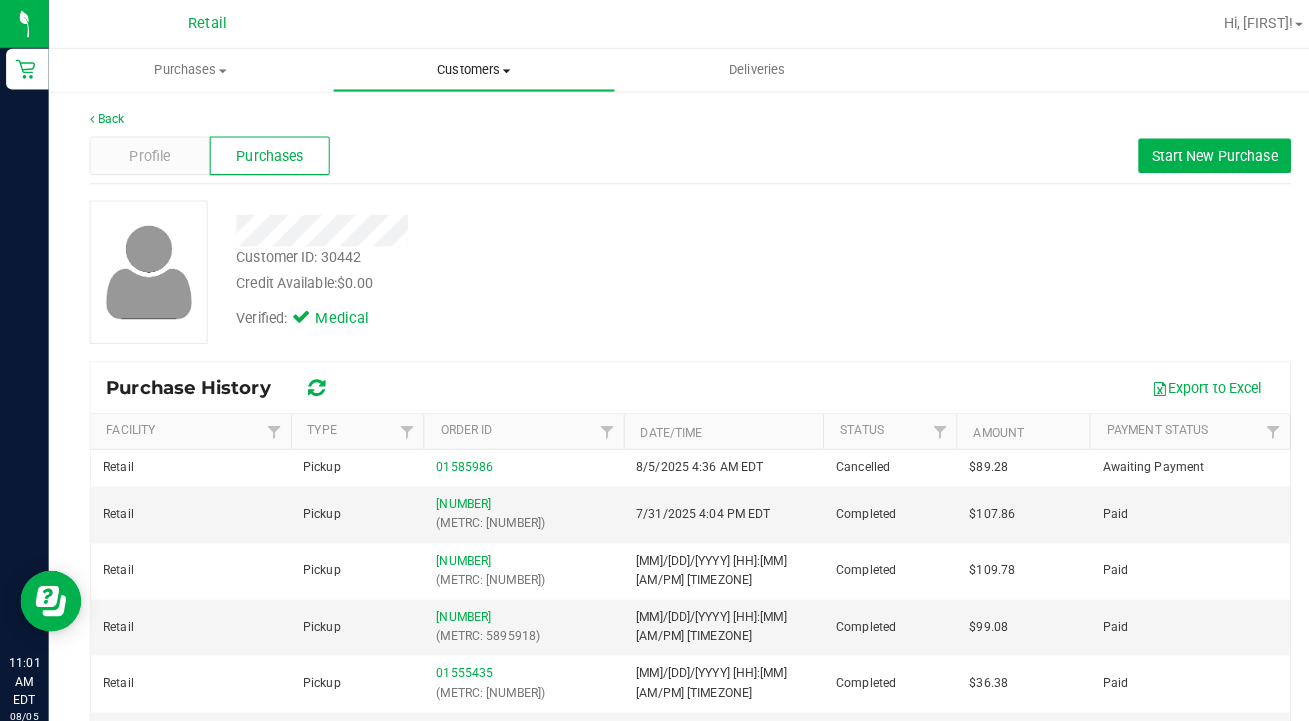 drag, startPoint x: 251, startPoint y: 416, endPoint x: 458, endPoint y: 76, distance: 398.05652 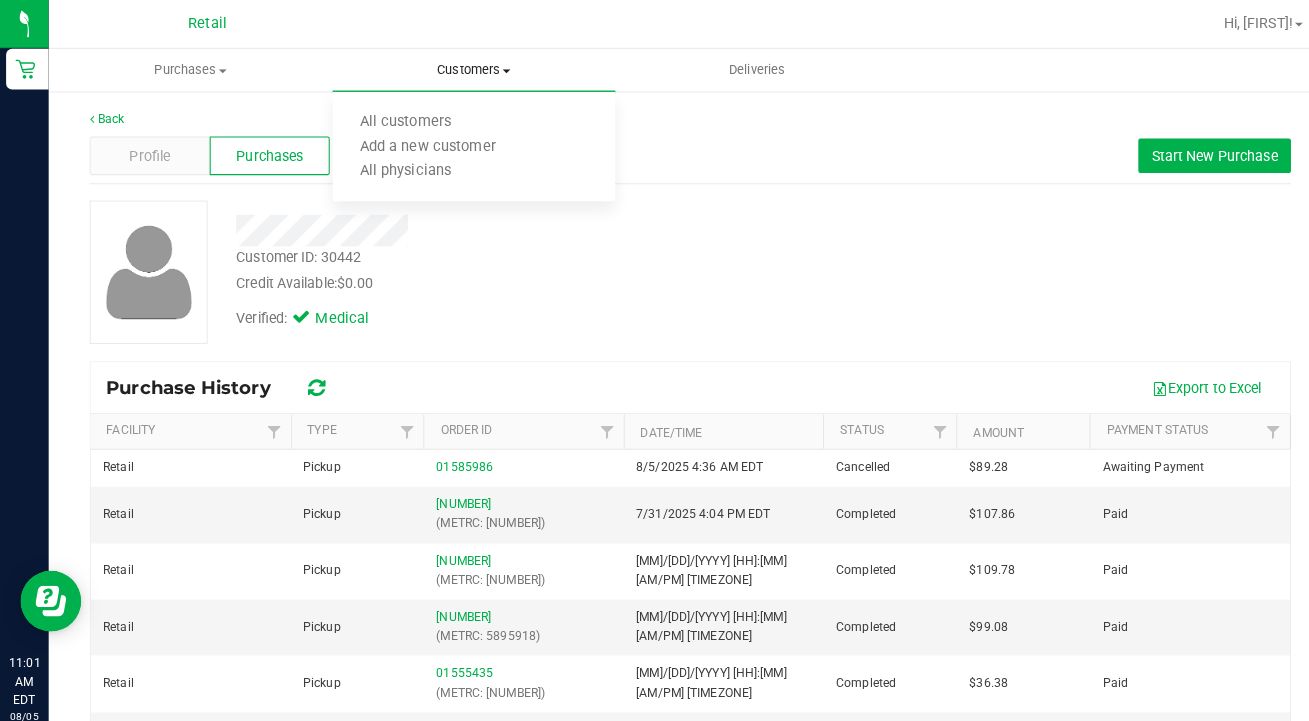 click on "All customers" at bounding box center (399, 120) 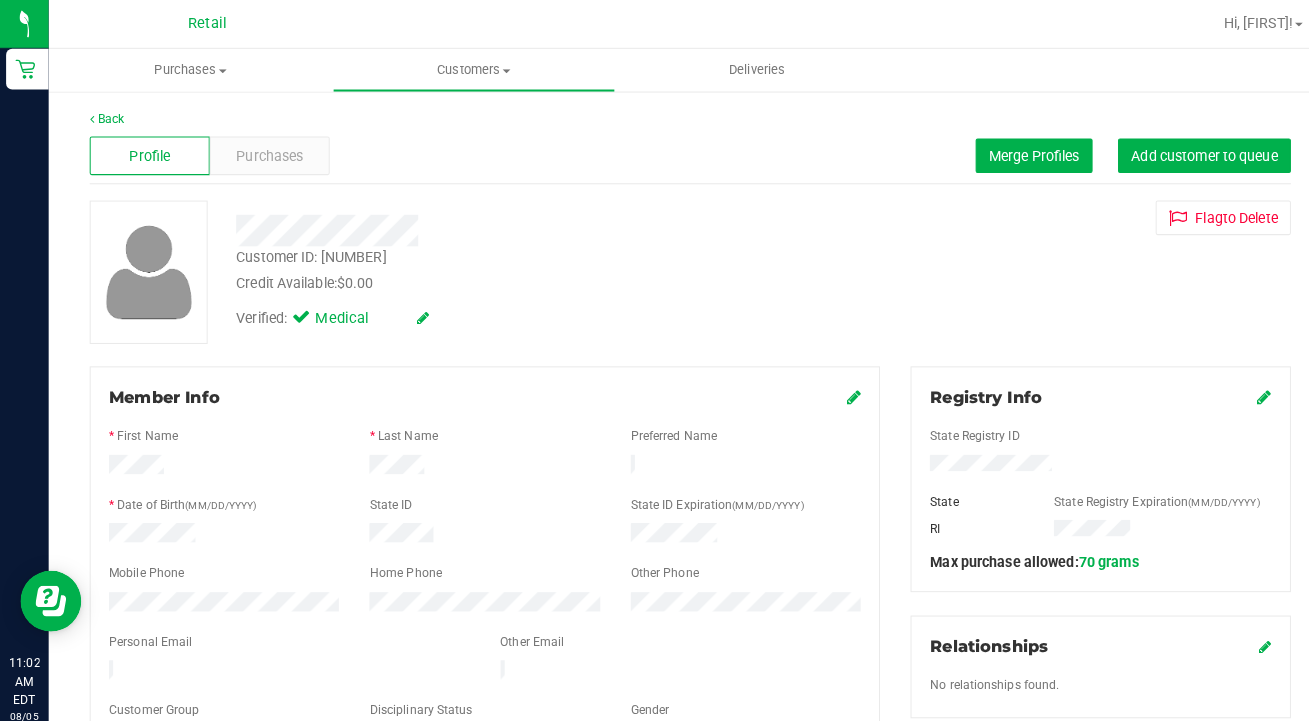 click at bounding box center [1243, 390] 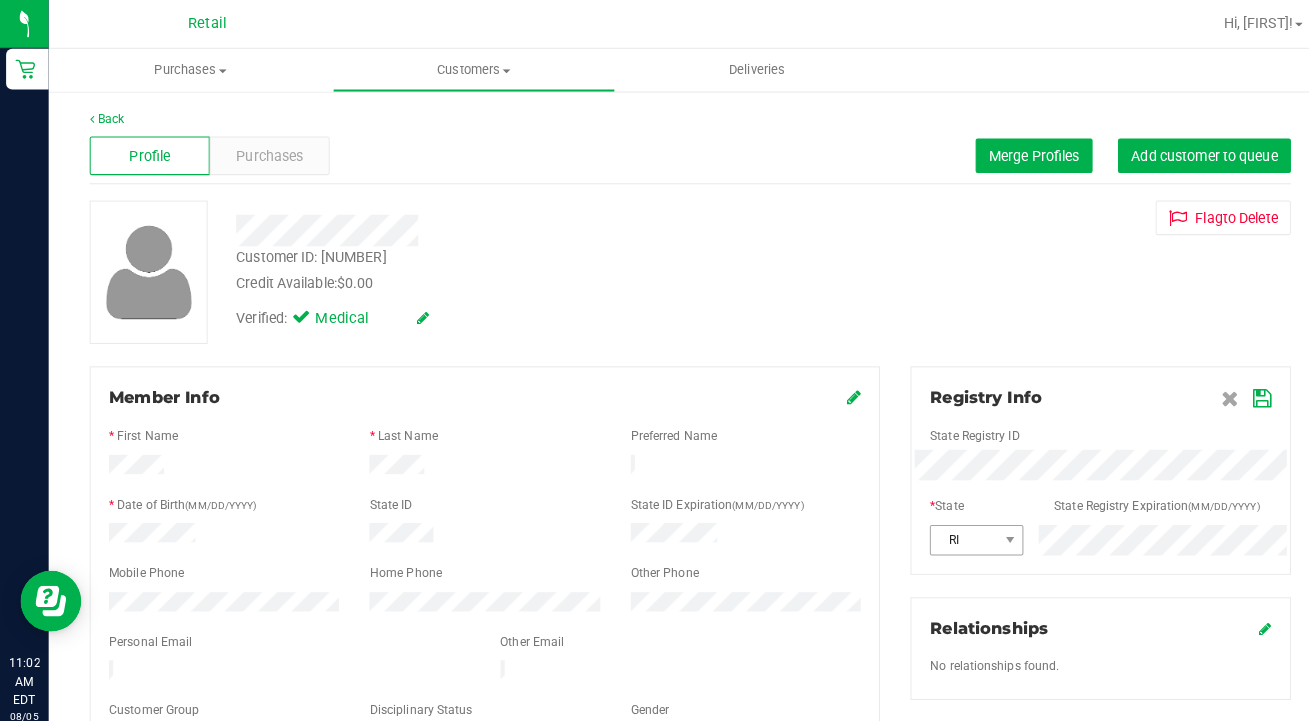 click on "RI" at bounding box center (1082, 531) 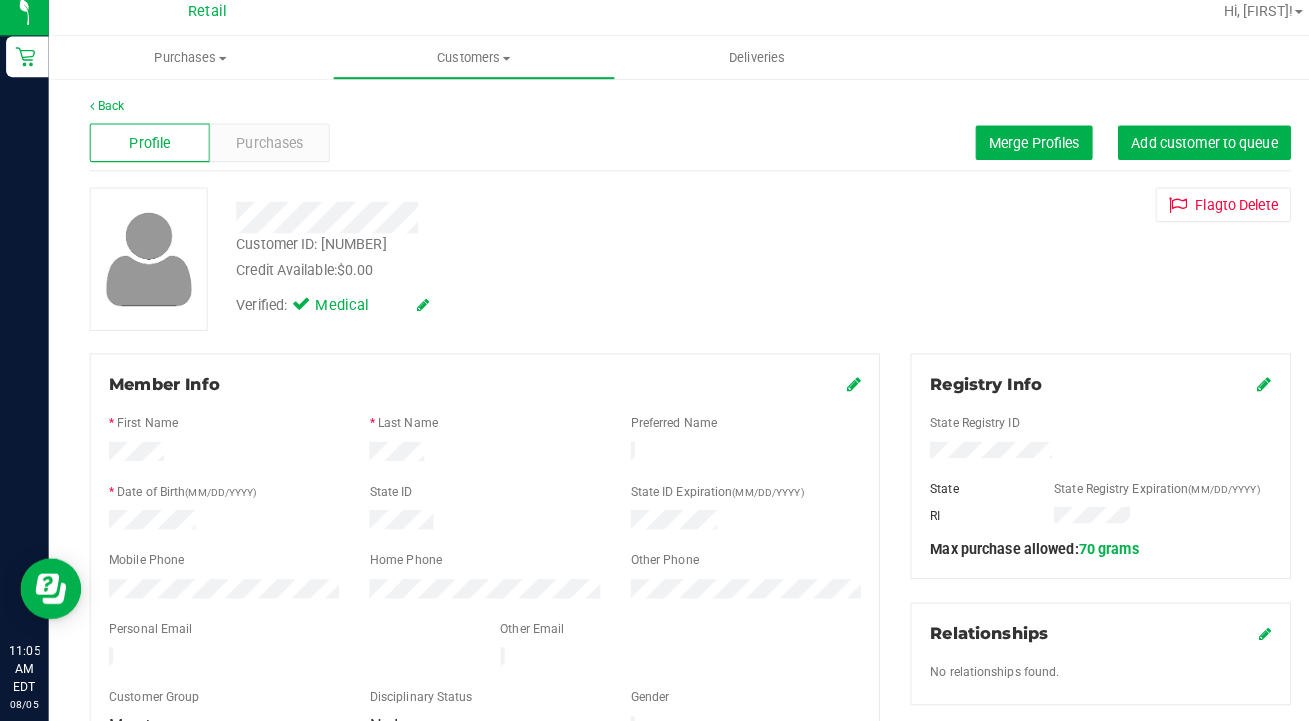 scroll, scrollTop: 4, scrollLeft: 0, axis: vertical 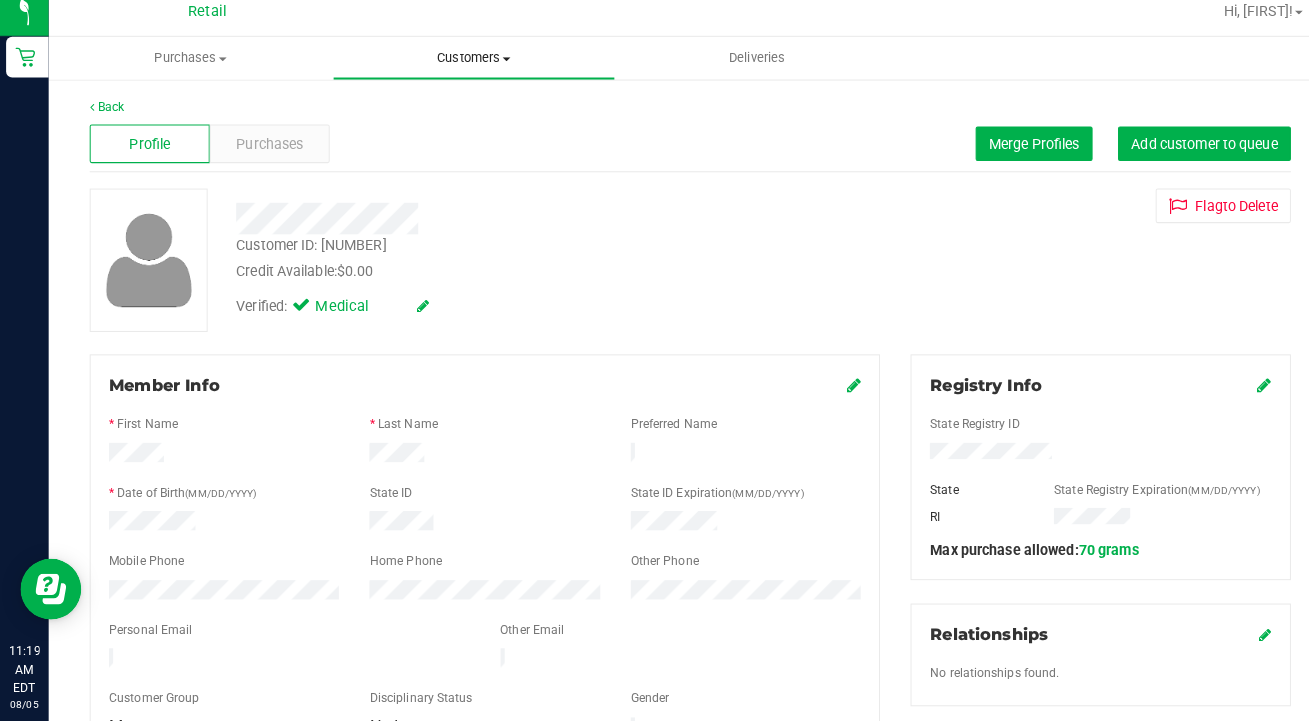 drag, startPoint x: 981, startPoint y: 431, endPoint x: 472, endPoint y: 56, distance: 632.2231 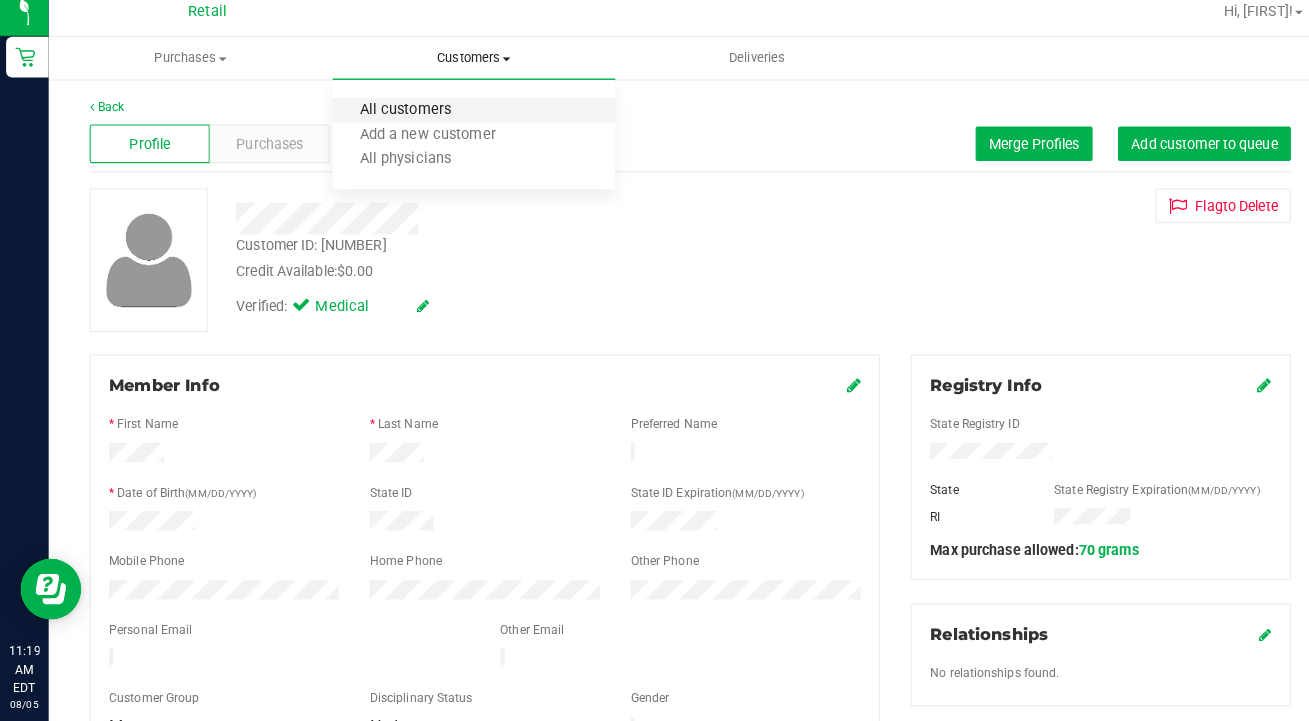 drag, startPoint x: 472, startPoint y: 56, endPoint x: 449, endPoint y: 104, distance: 53.225933 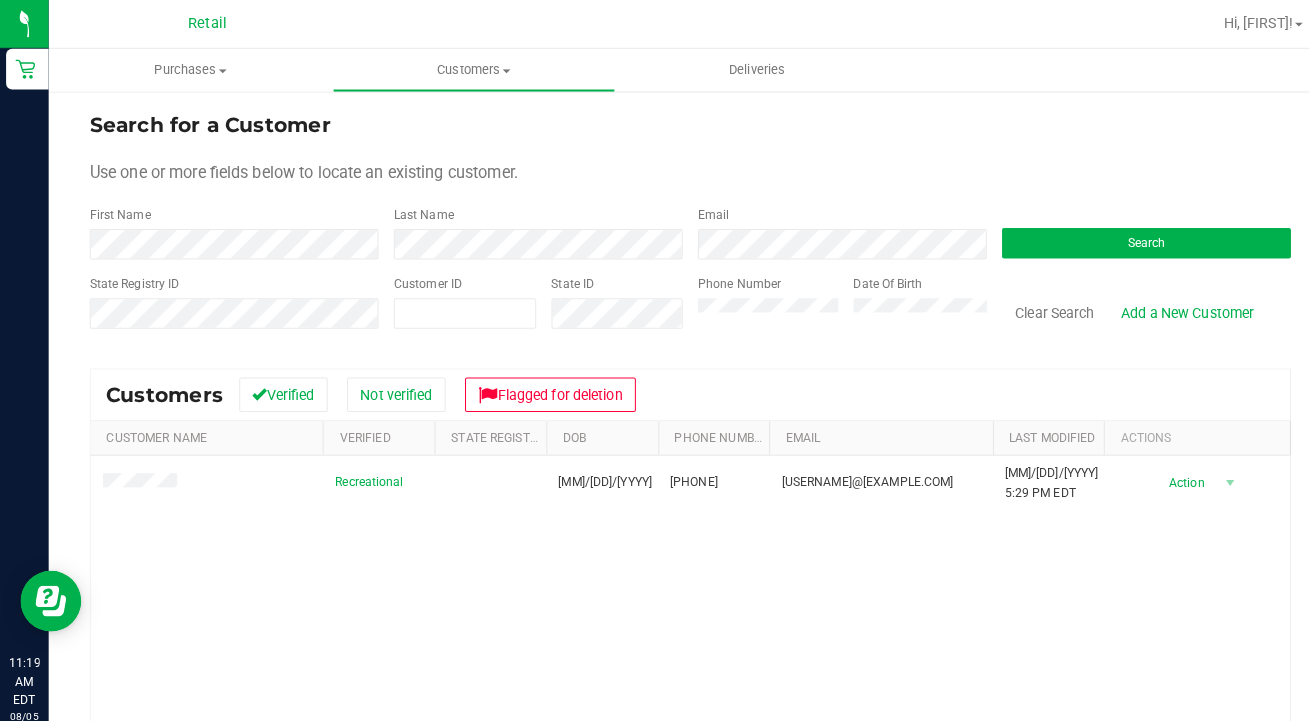 click on "Clear Search" at bounding box center [1037, 307] 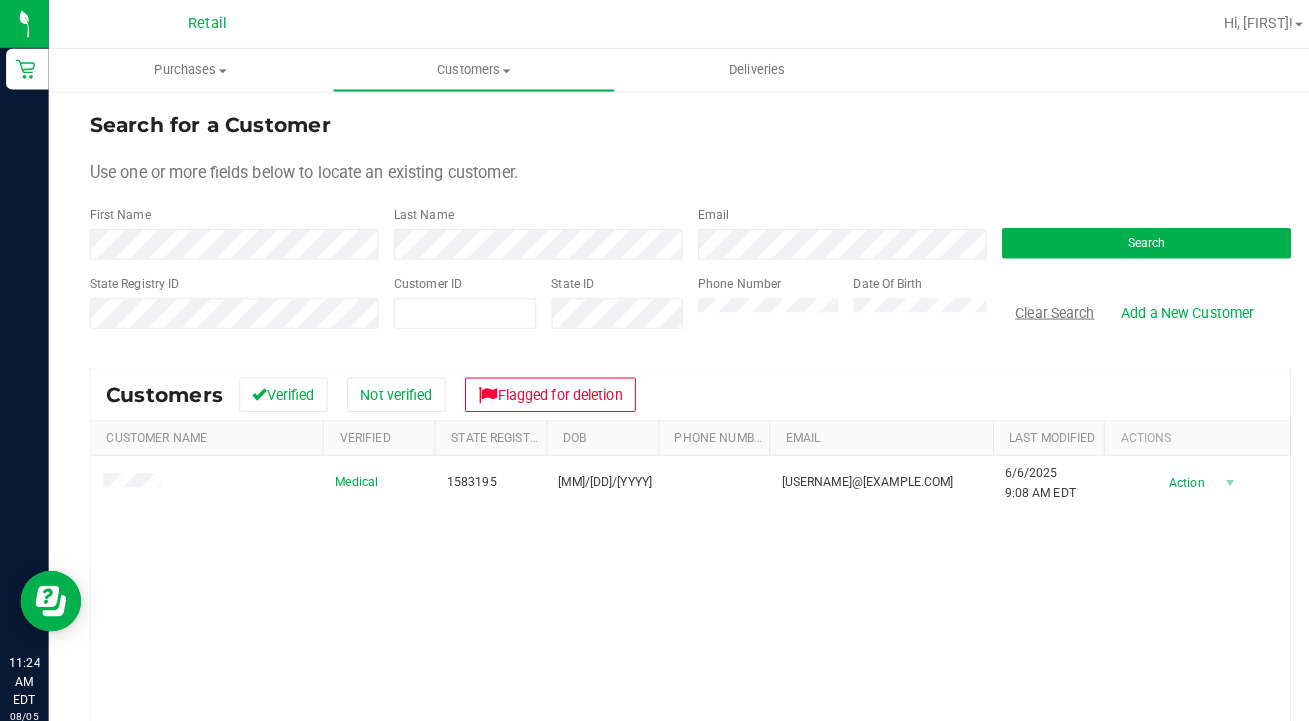drag, startPoint x: 449, startPoint y: 104, endPoint x: 1018, endPoint y: 304, distance: 603.12604 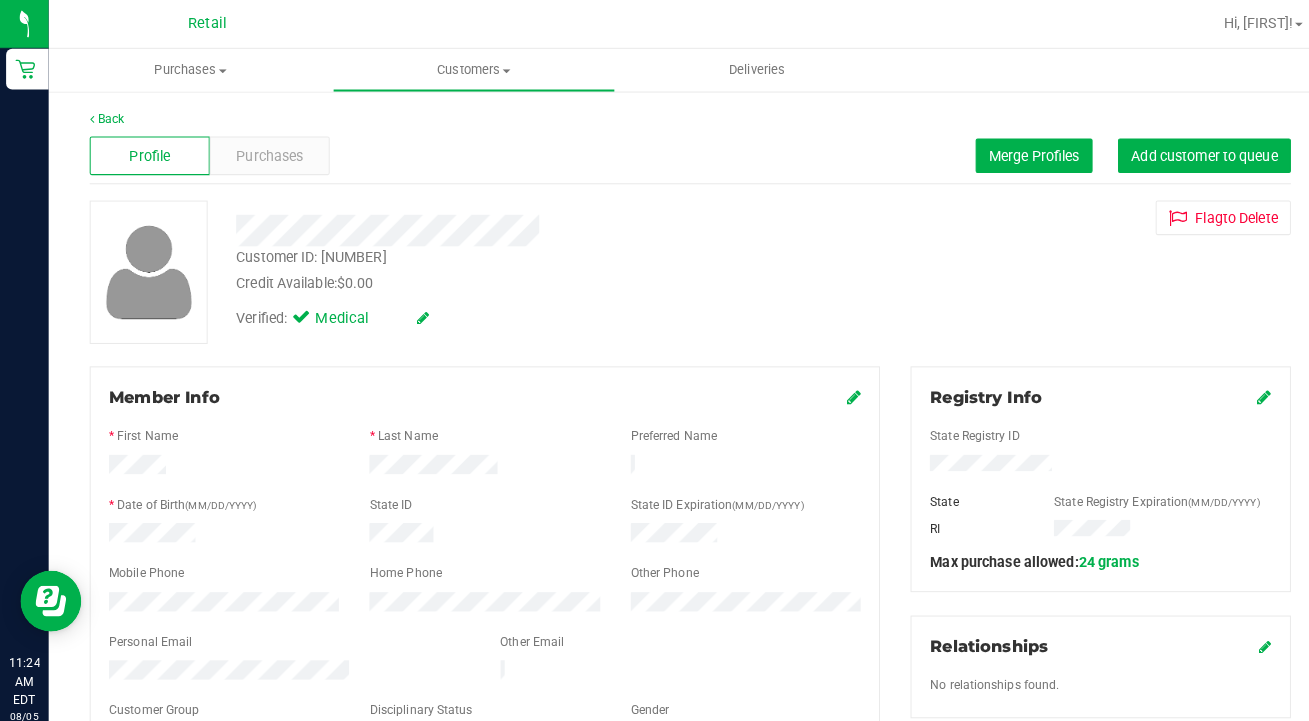 click at bounding box center (839, 390) 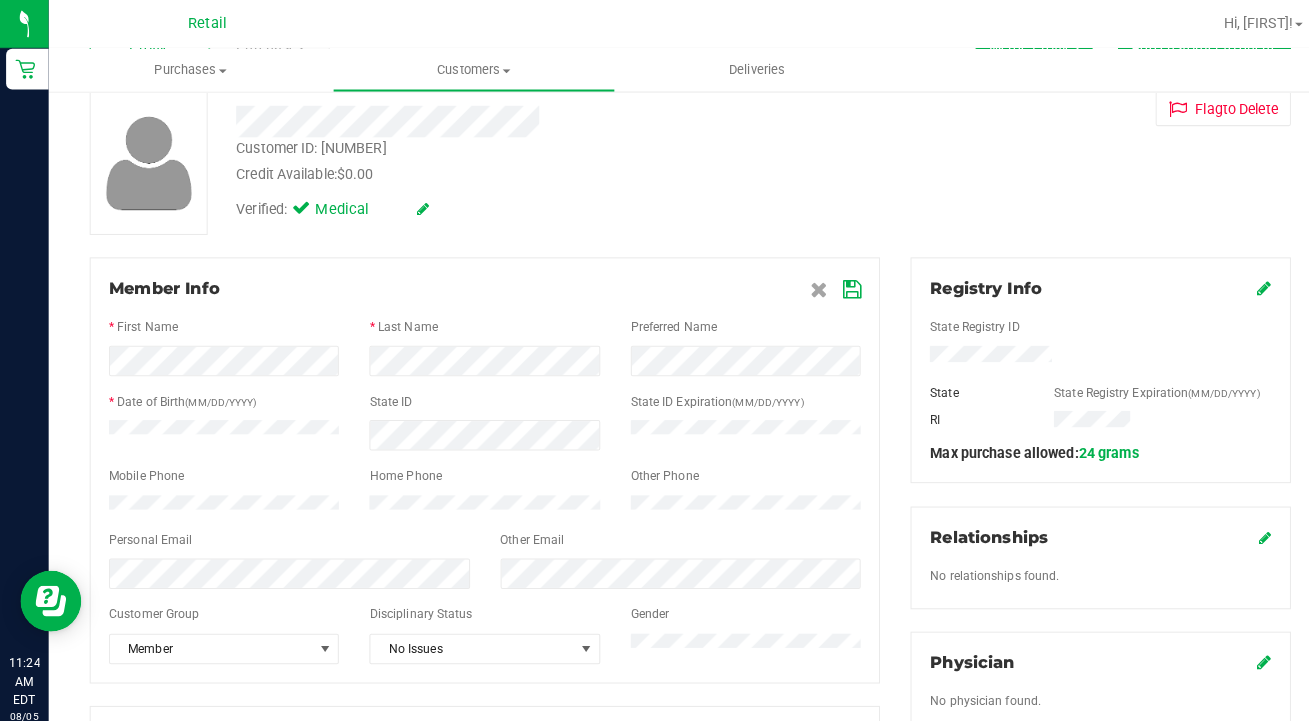 scroll, scrollTop: 113, scrollLeft: 0, axis: vertical 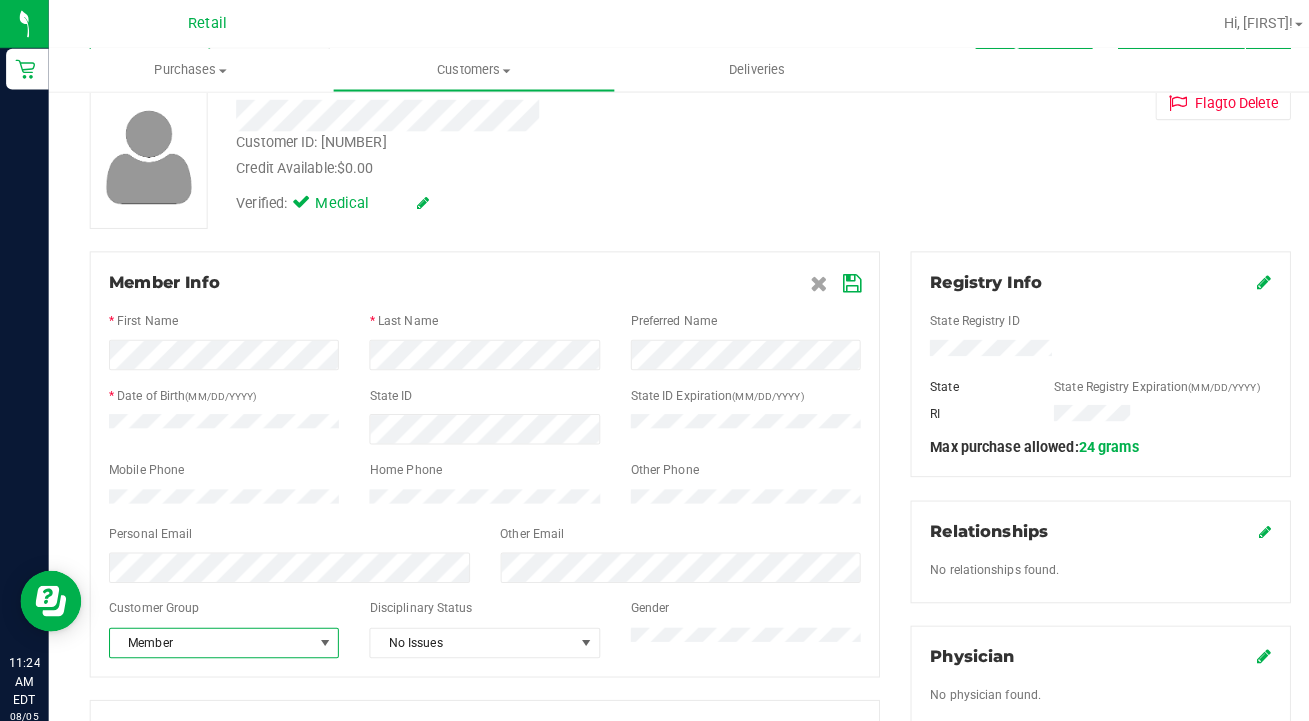 drag, startPoint x: 245, startPoint y: 608, endPoint x: 234, endPoint y: 641, distance: 34.785053 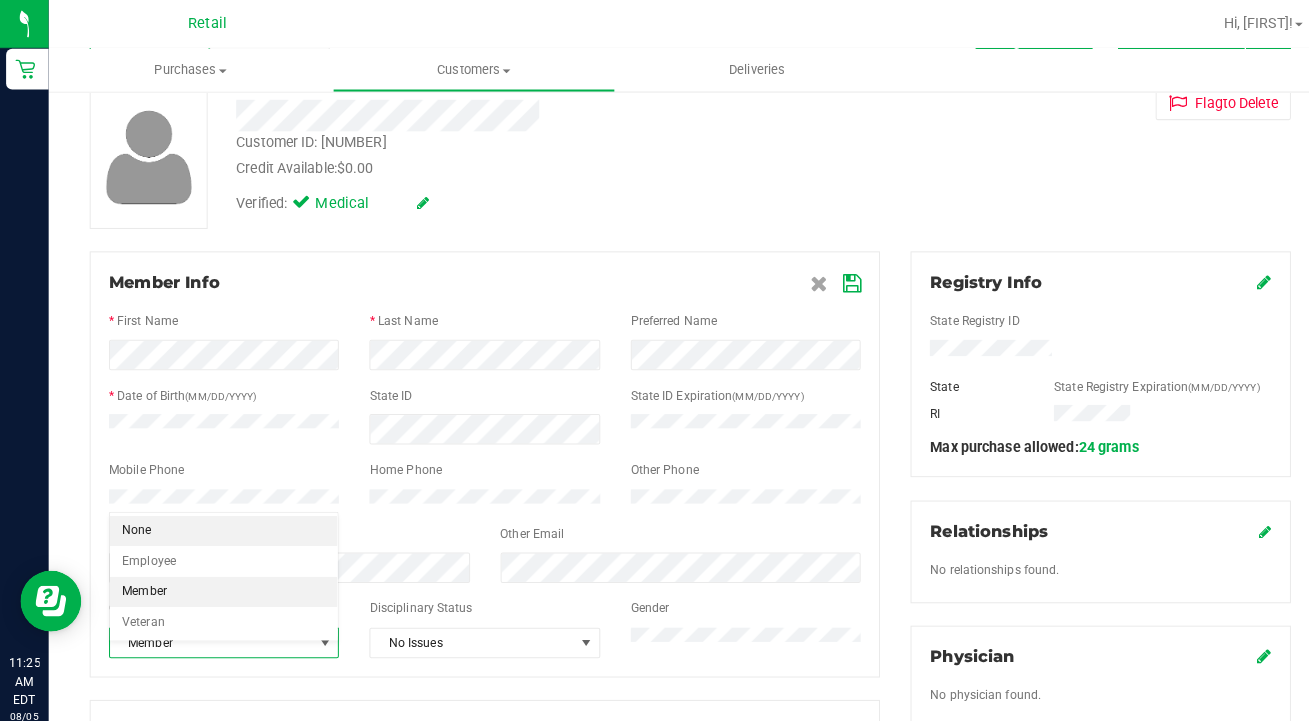 drag, startPoint x: 234, startPoint y: 641, endPoint x: 233, endPoint y: 522, distance: 119.0042 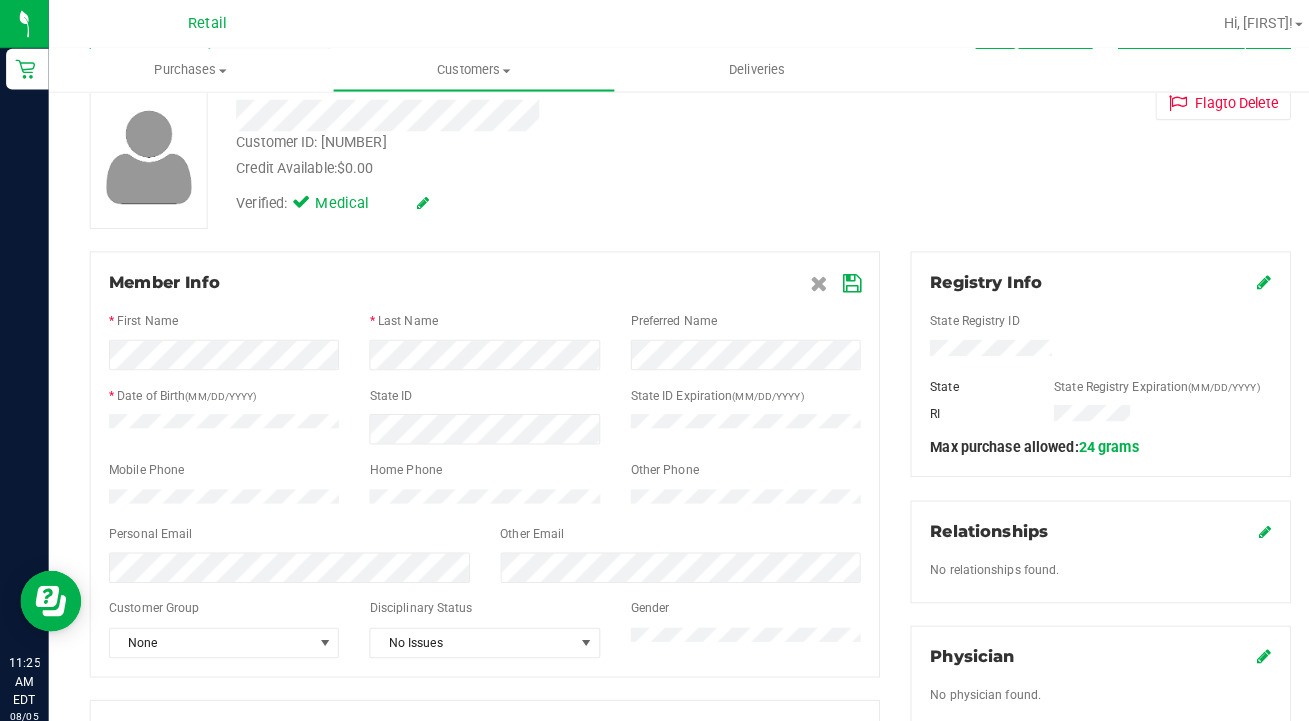 click at bounding box center (837, 279) 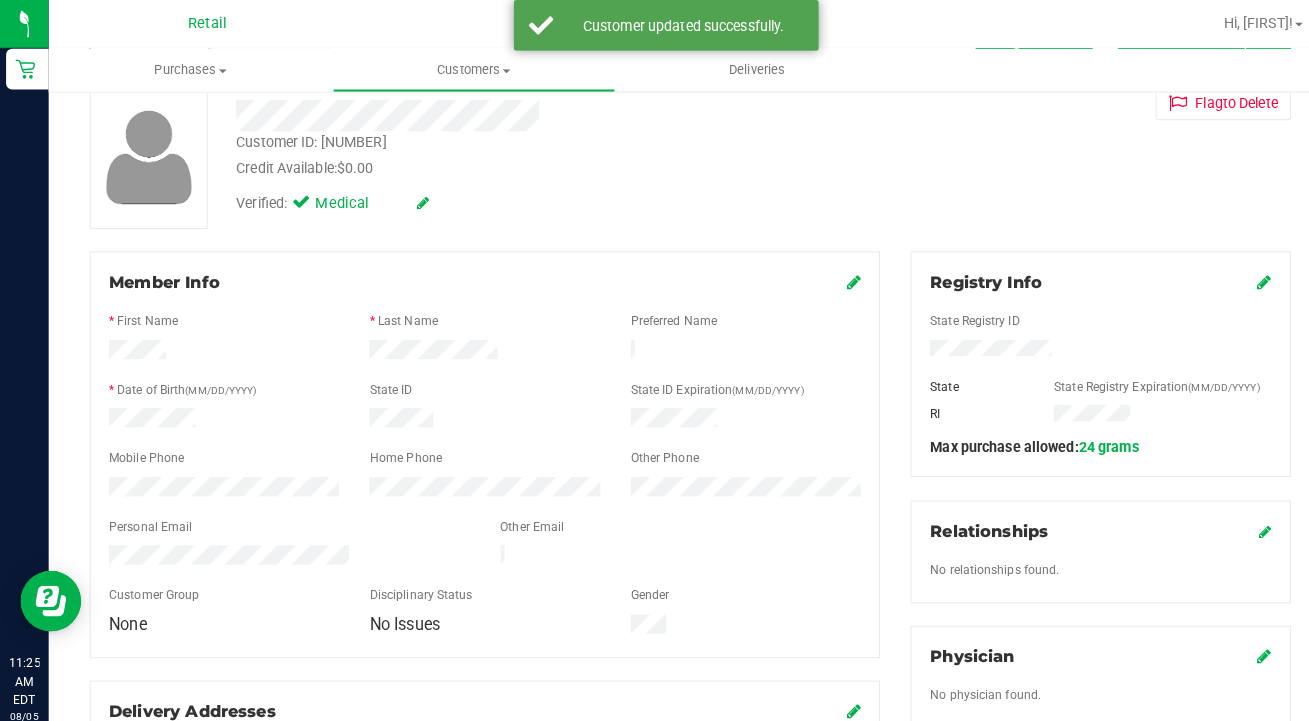 click at bounding box center [416, 199] 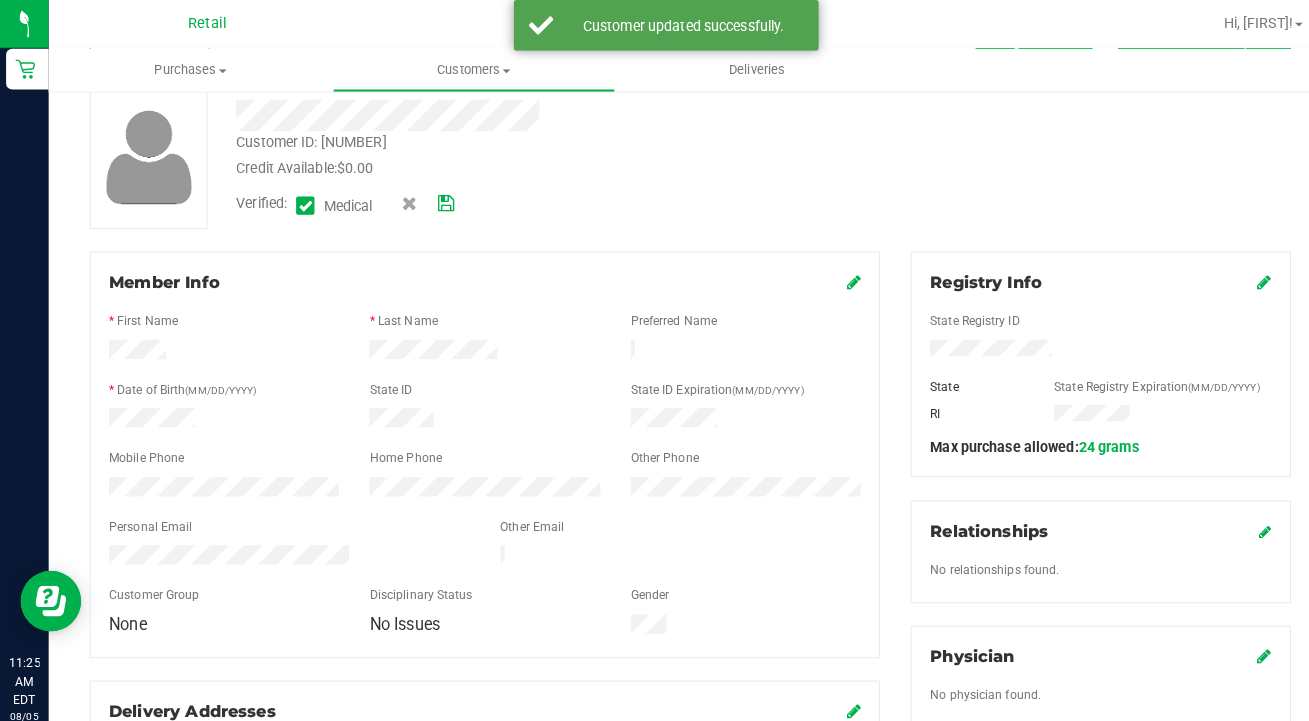 drag, startPoint x: 233, startPoint y: 522, endPoint x: 305, endPoint y: 201, distance: 328.97568 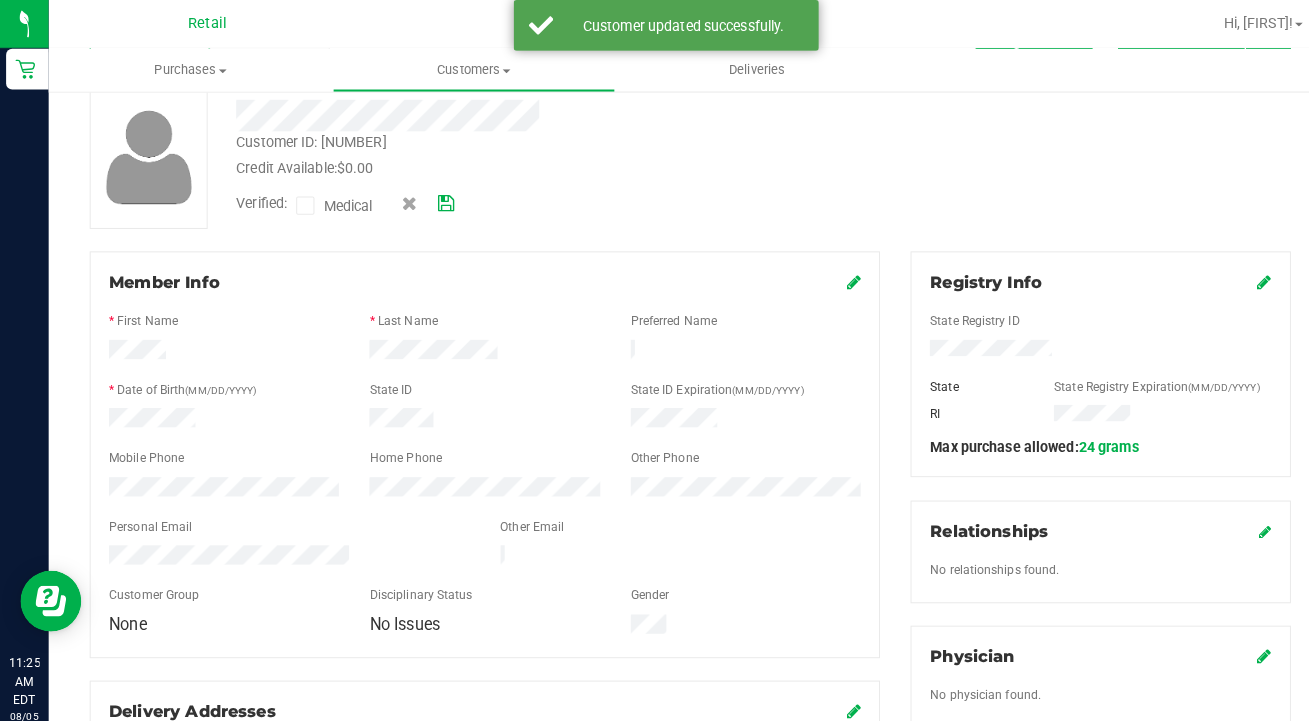 drag, startPoint x: 305, startPoint y: 201, endPoint x: 439, endPoint y: 198, distance: 134.03358 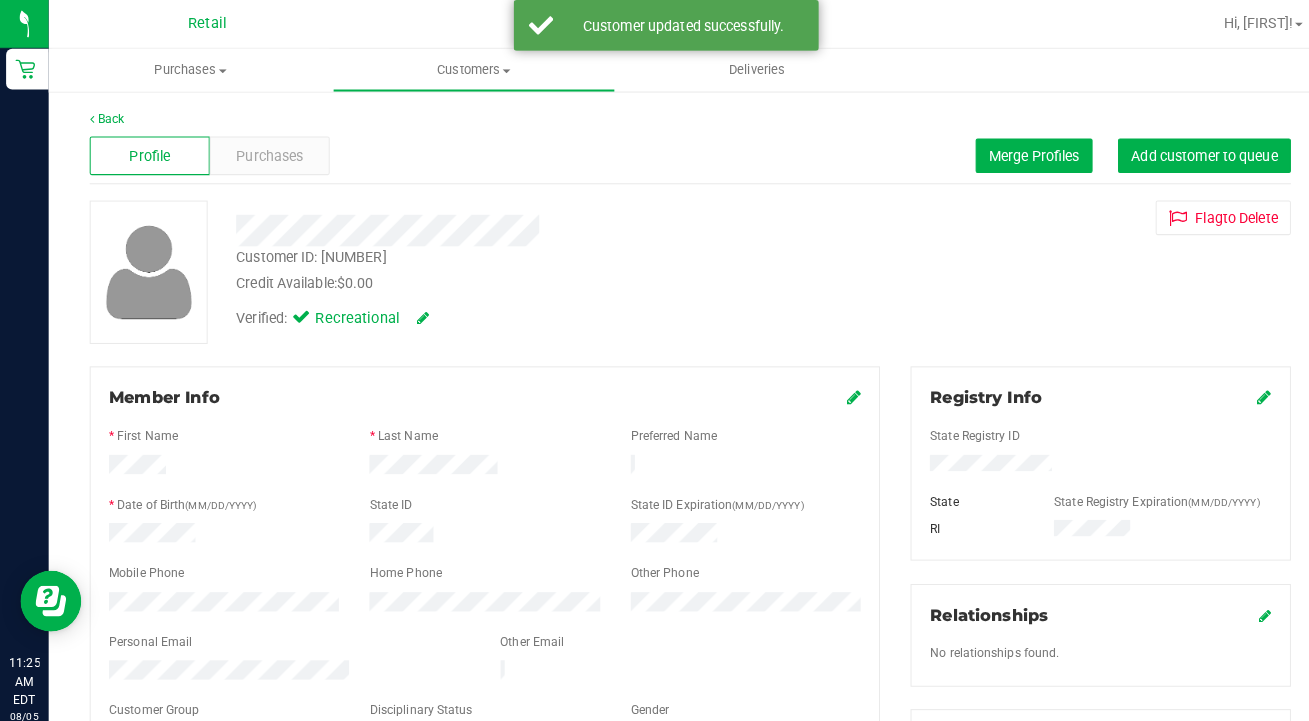 scroll, scrollTop: 0, scrollLeft: 0, axis: both 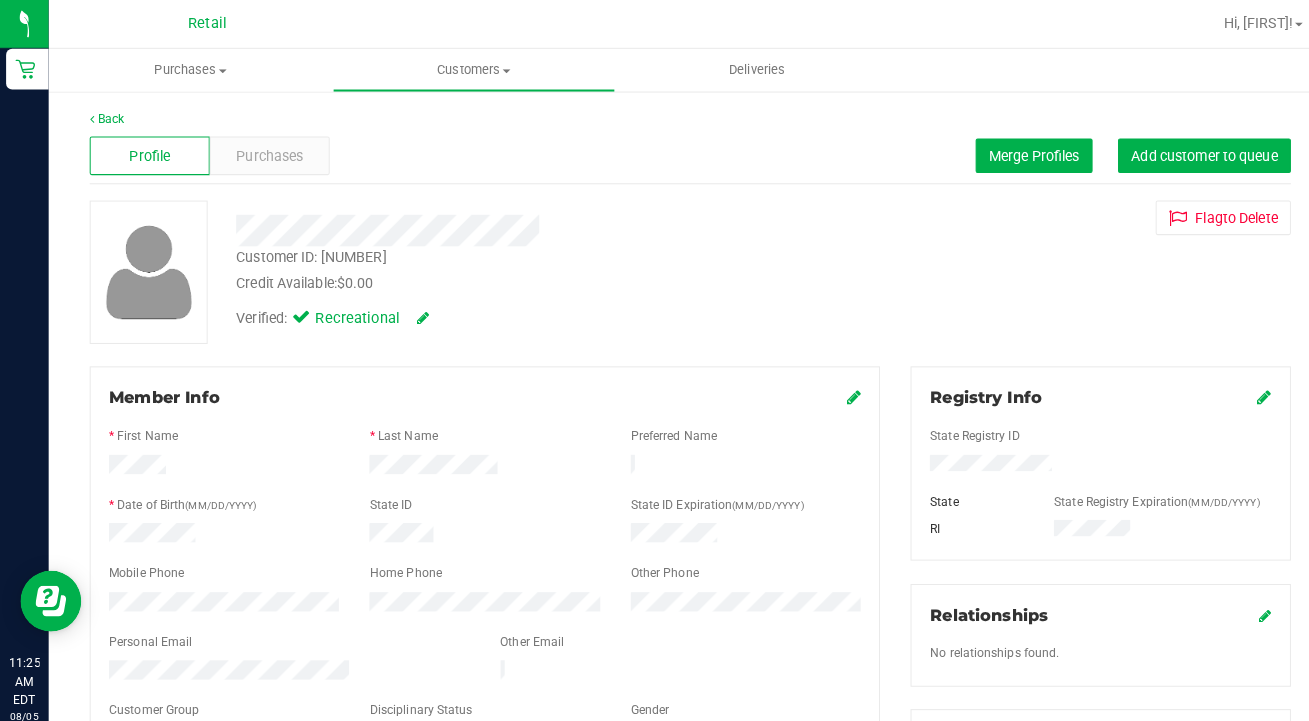 drag, startPoint x: 440, startPoint y: 200, endPoint x: 1235, endPoint y: 385, distance: 816.2414 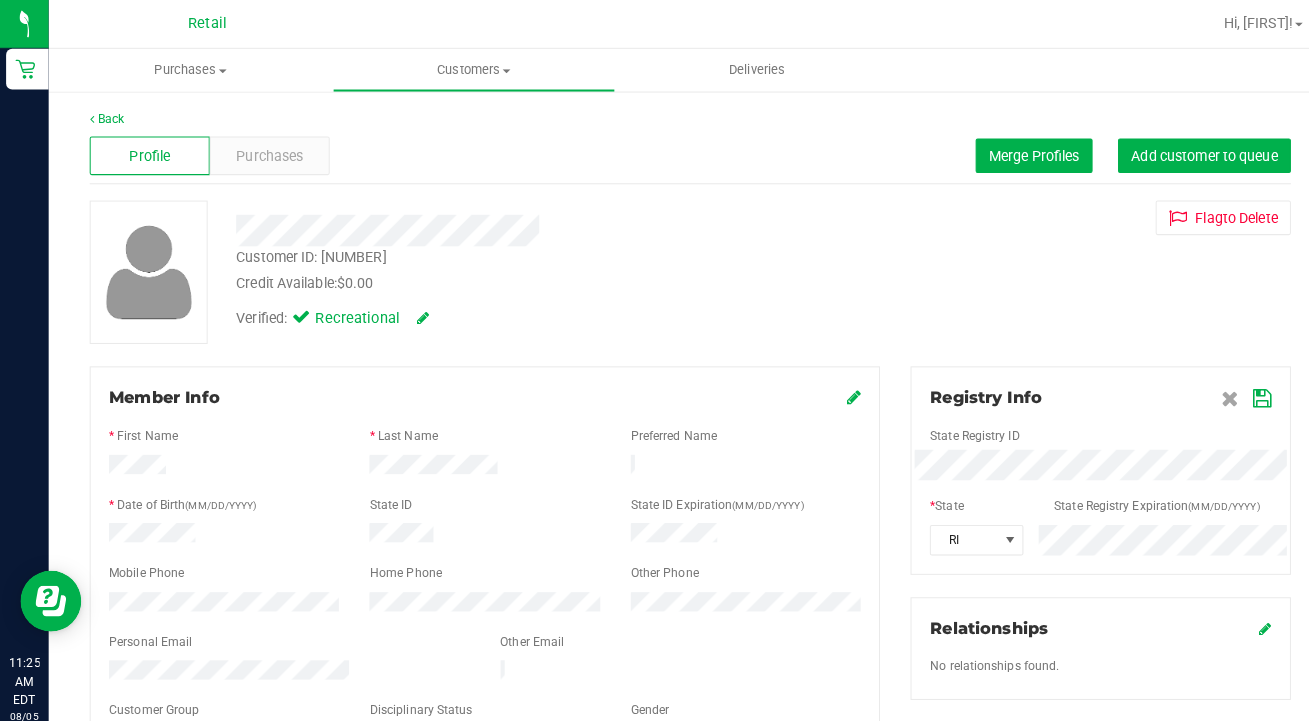 click at bounding box center (1241, 392) 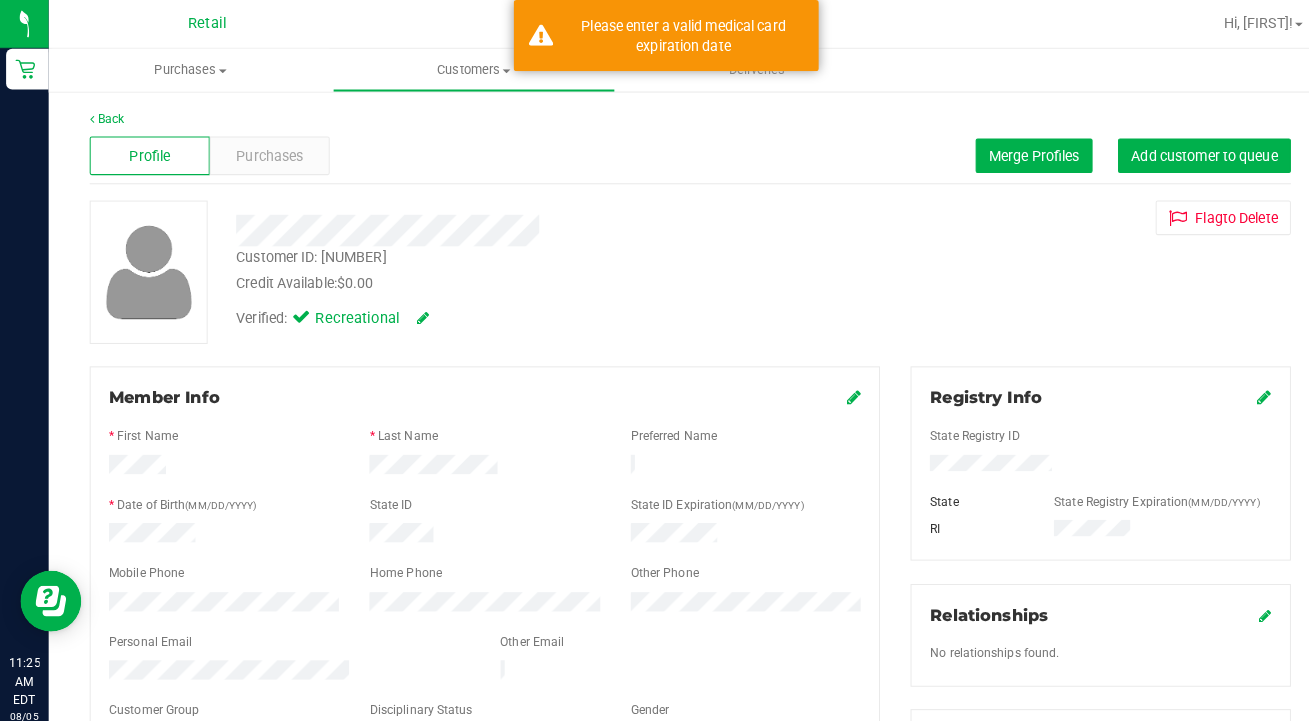 scroll, scrollTop: 0, scrollLeft: 0, axis: both 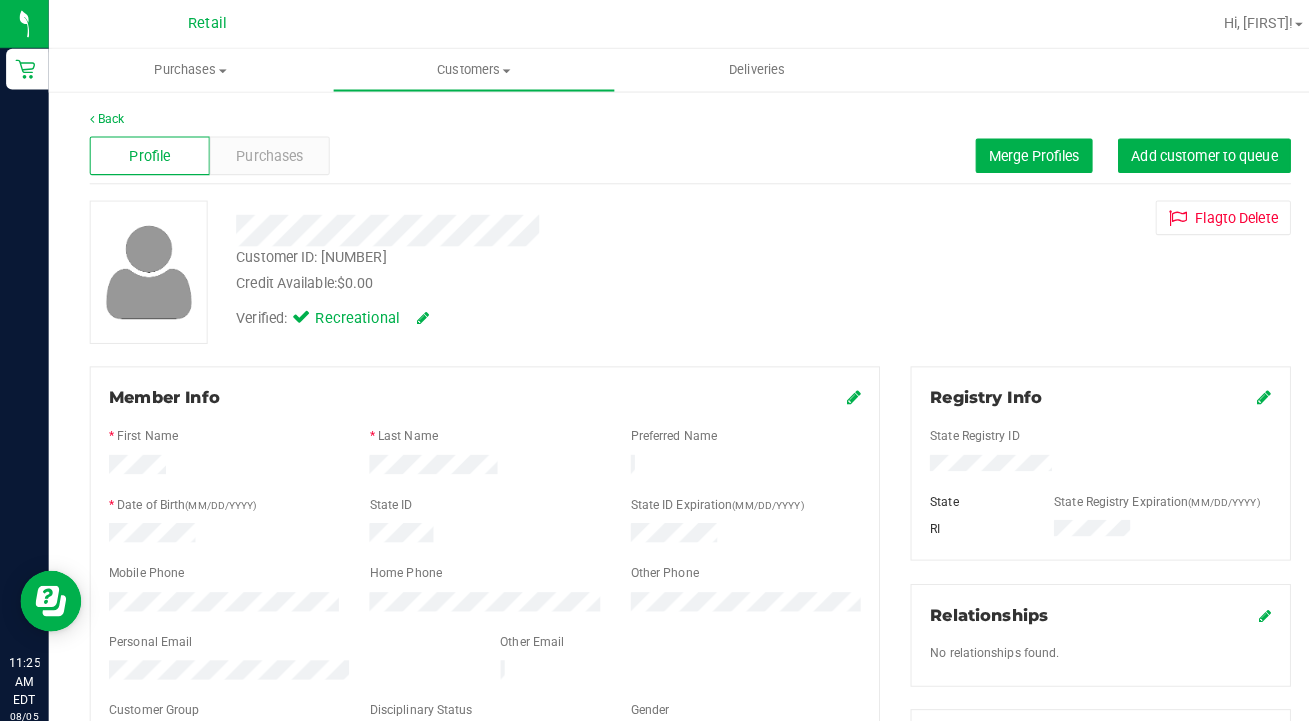 click on "Purchases" at bounding box center [265, 153] 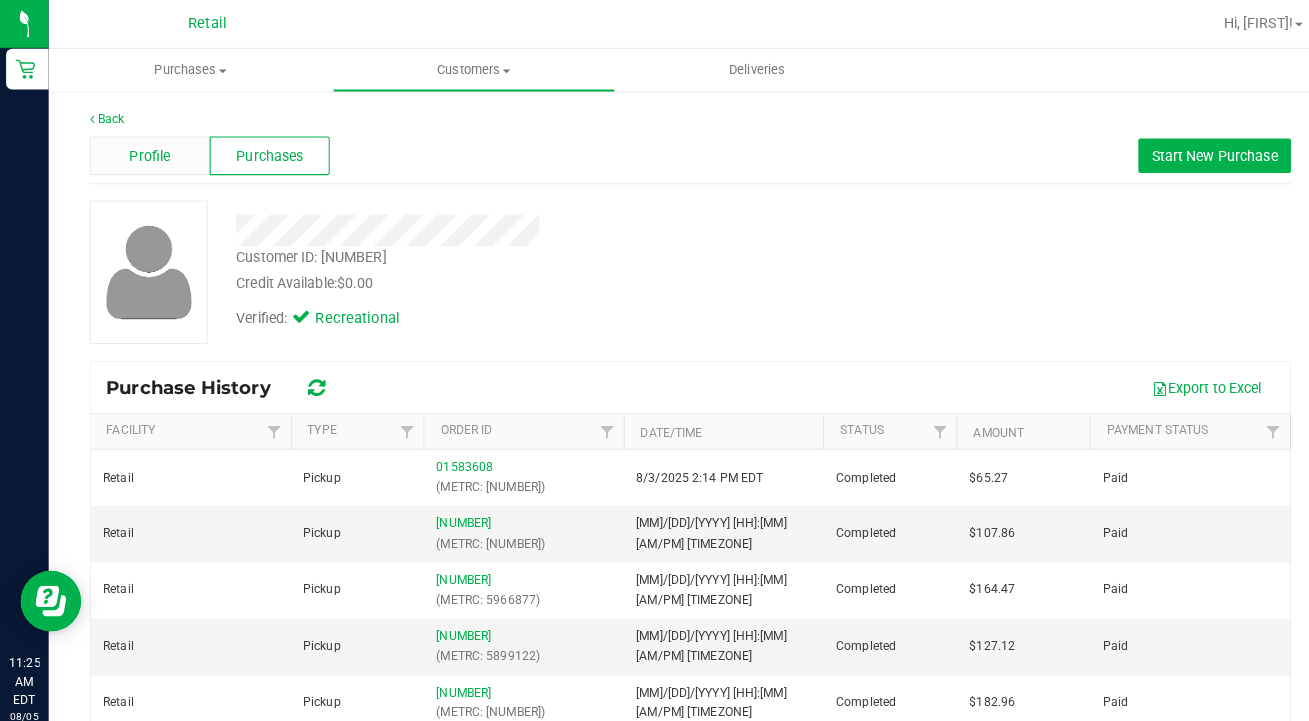drag, startPoint x: 390, startPoint y: 359, endPoint x: 148, endPoint y: 159, distance: 313.94904 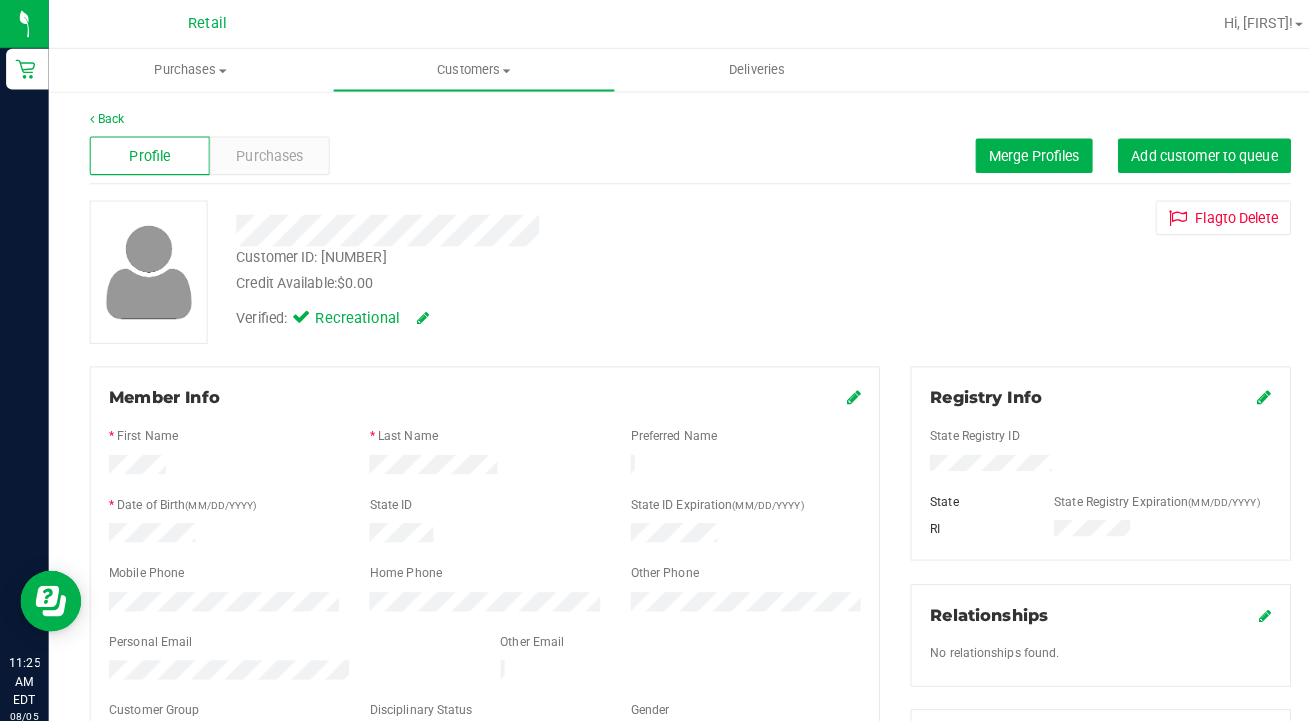 click on "Merge Profiles" at bounding box center (1016, 153) 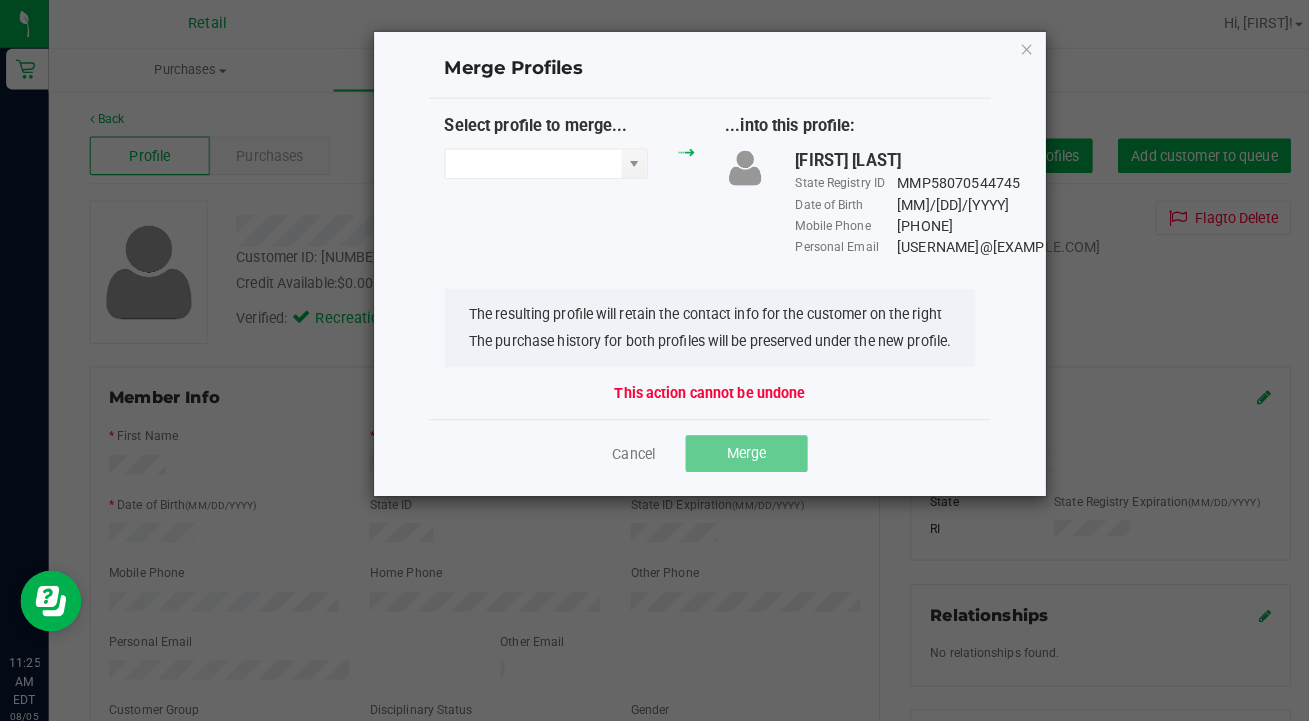 click at bounding box center (524, 161) 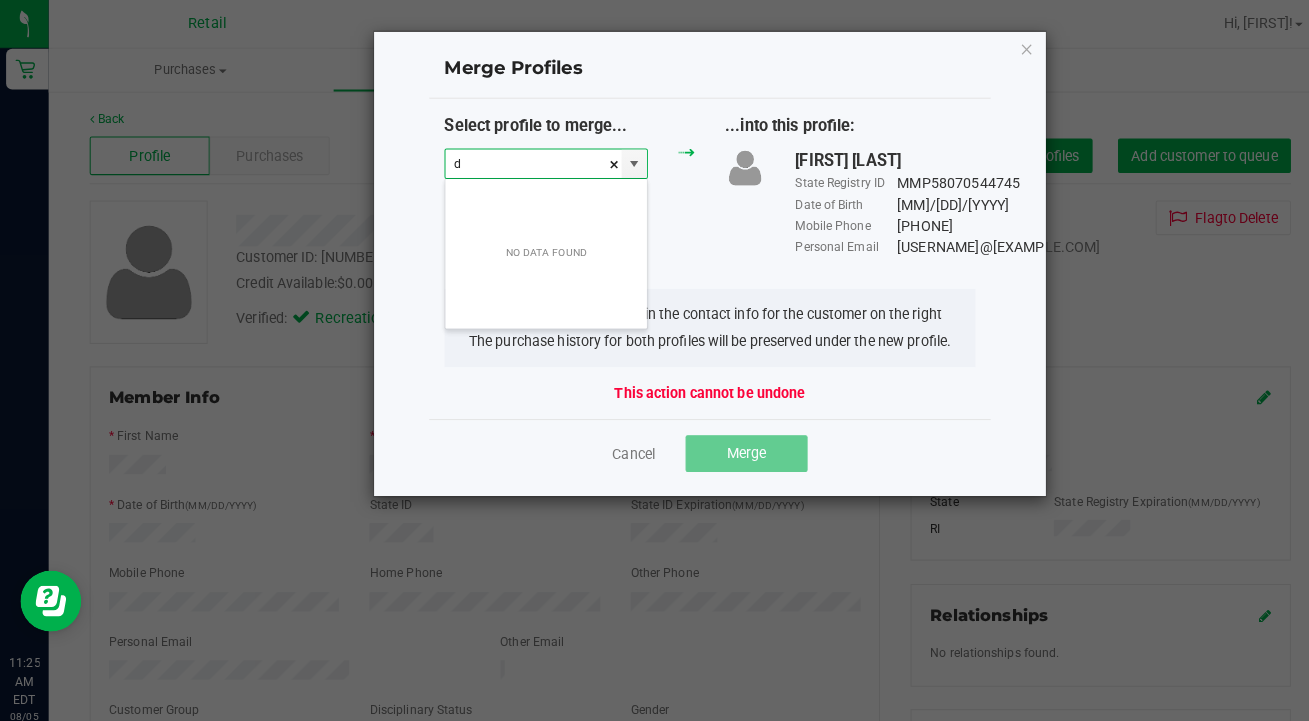 scroll, scrollTop: 99970, scrollLeft: 99800, axis: both 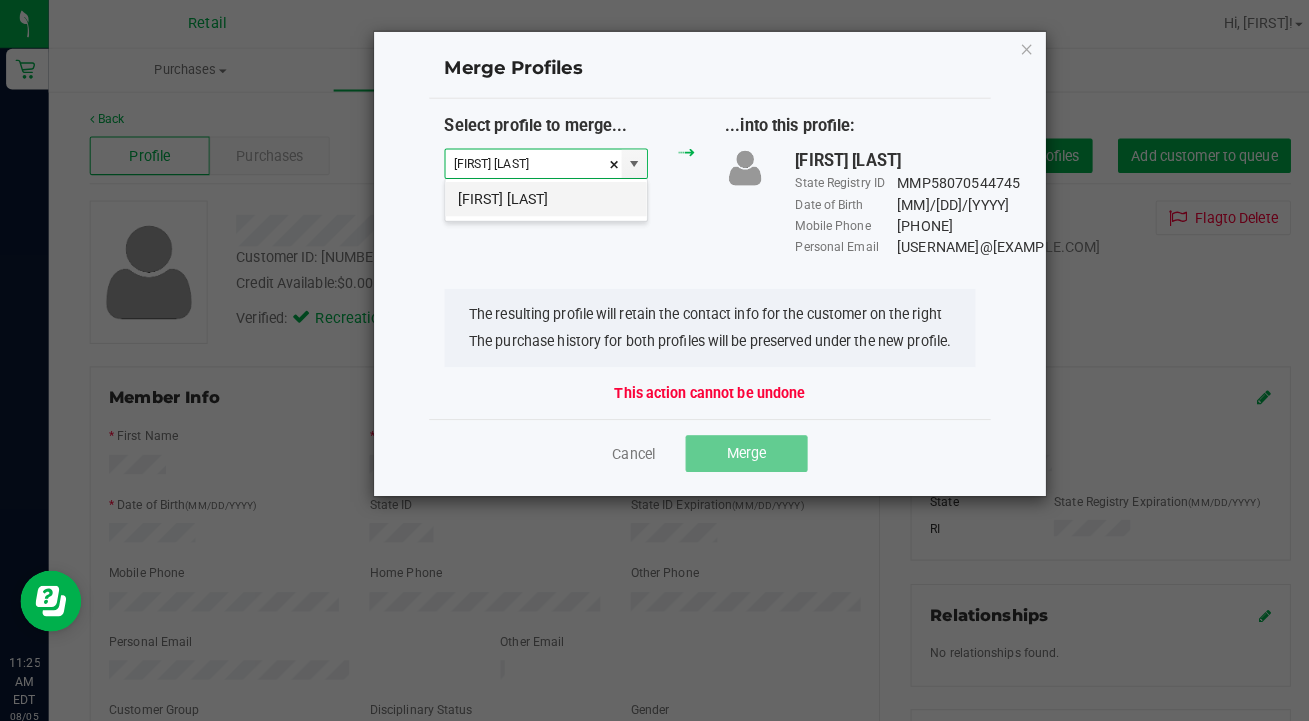 drag, startPoint x: 148, startPoint y: 159, endPoint x: 546, endPoint y: 193, distance: 399.44962 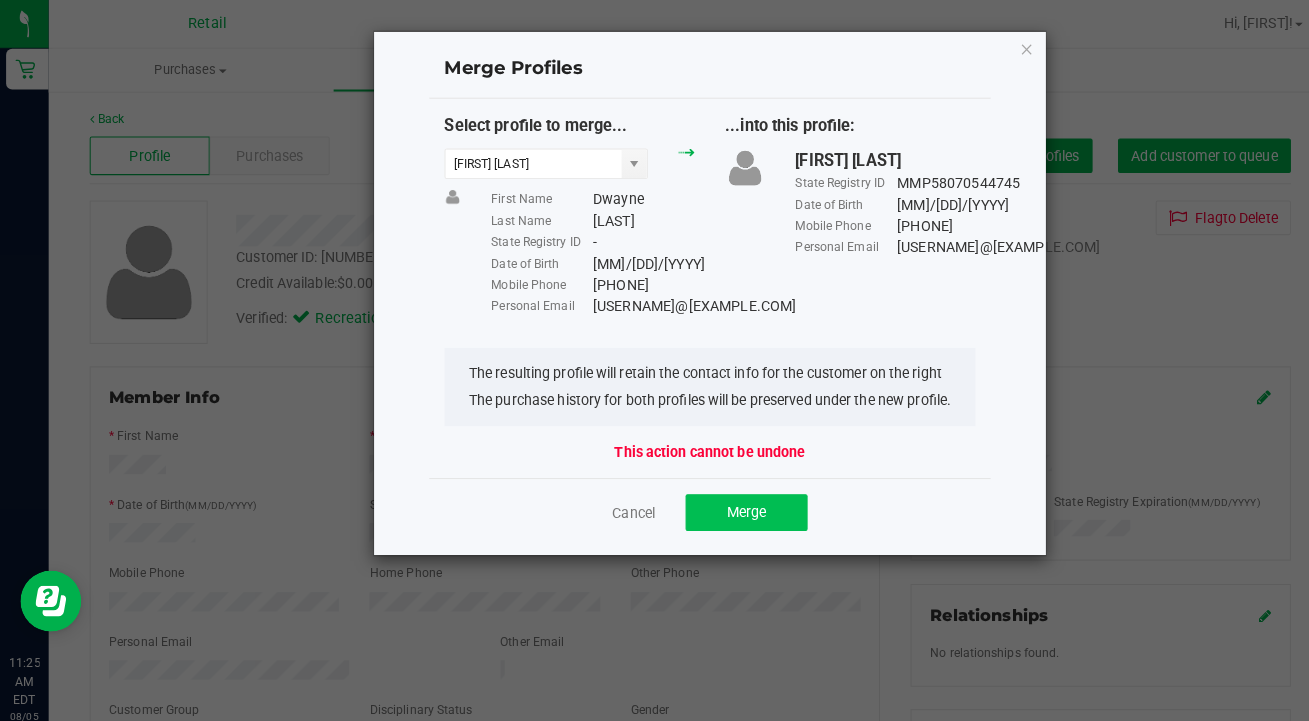drag, startPoint x: 546, startPoint y: 193, endPoint x: 718, endPoint y: 529, distance: 377.46524 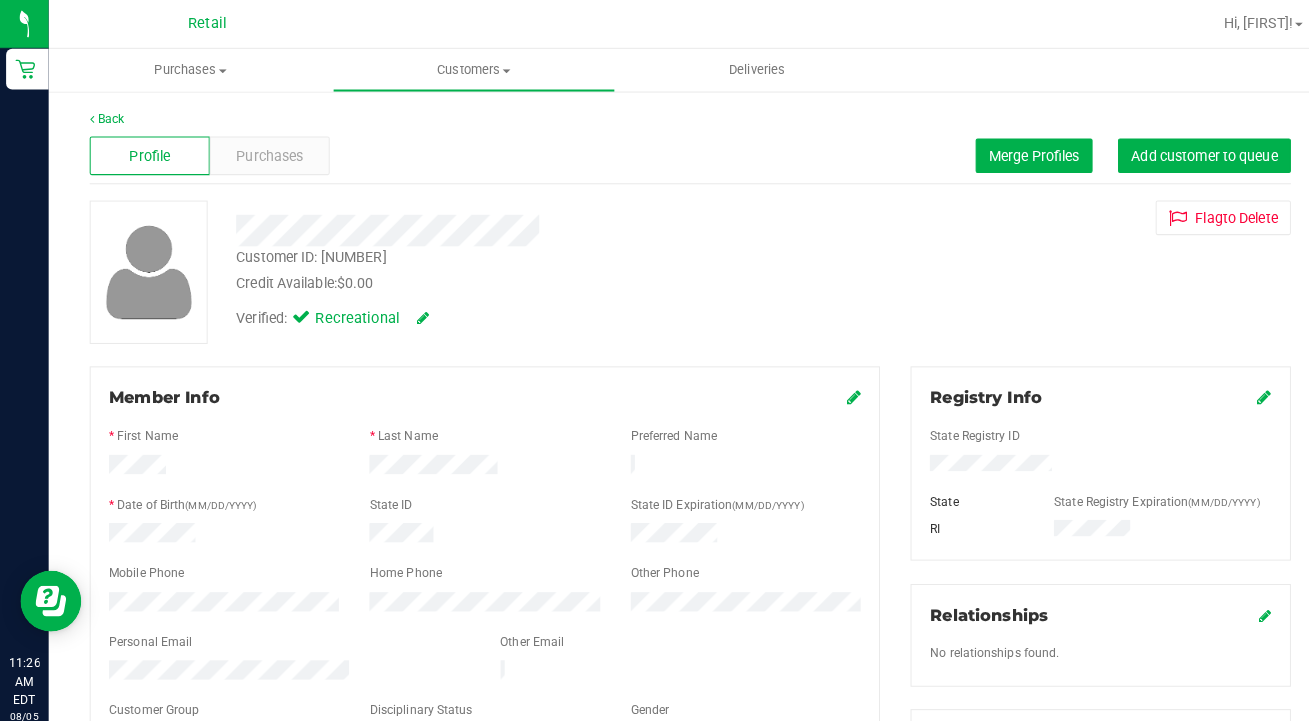 scroll, scrollTop: 0, scrollLeft: 0, axis: both 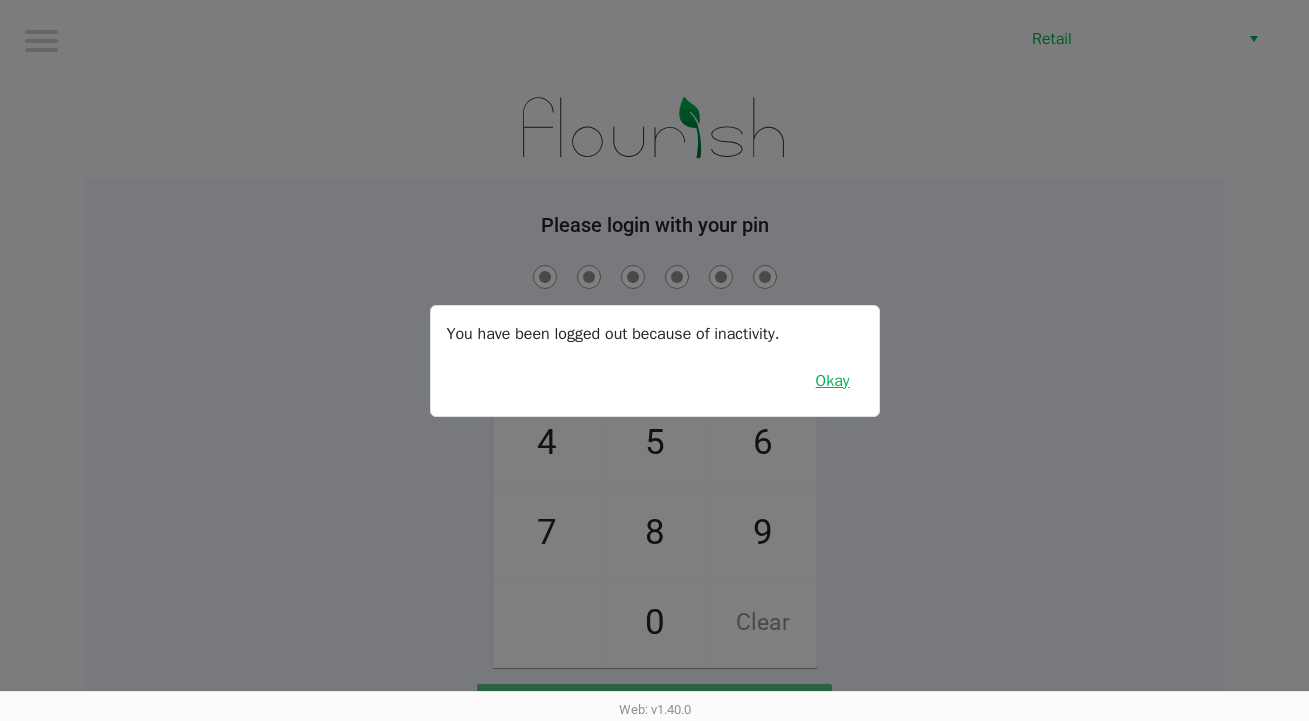 click on "Okay" at bounding box center (833, 381) 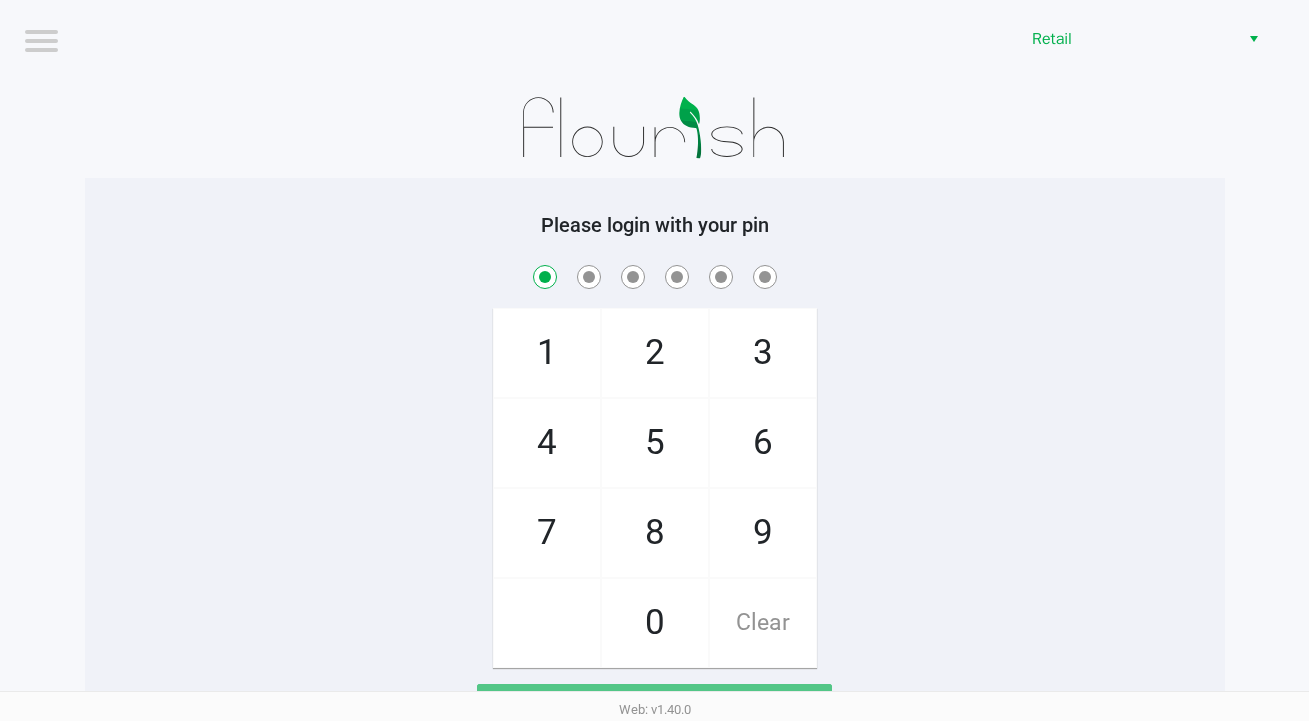 checkbox on "true" 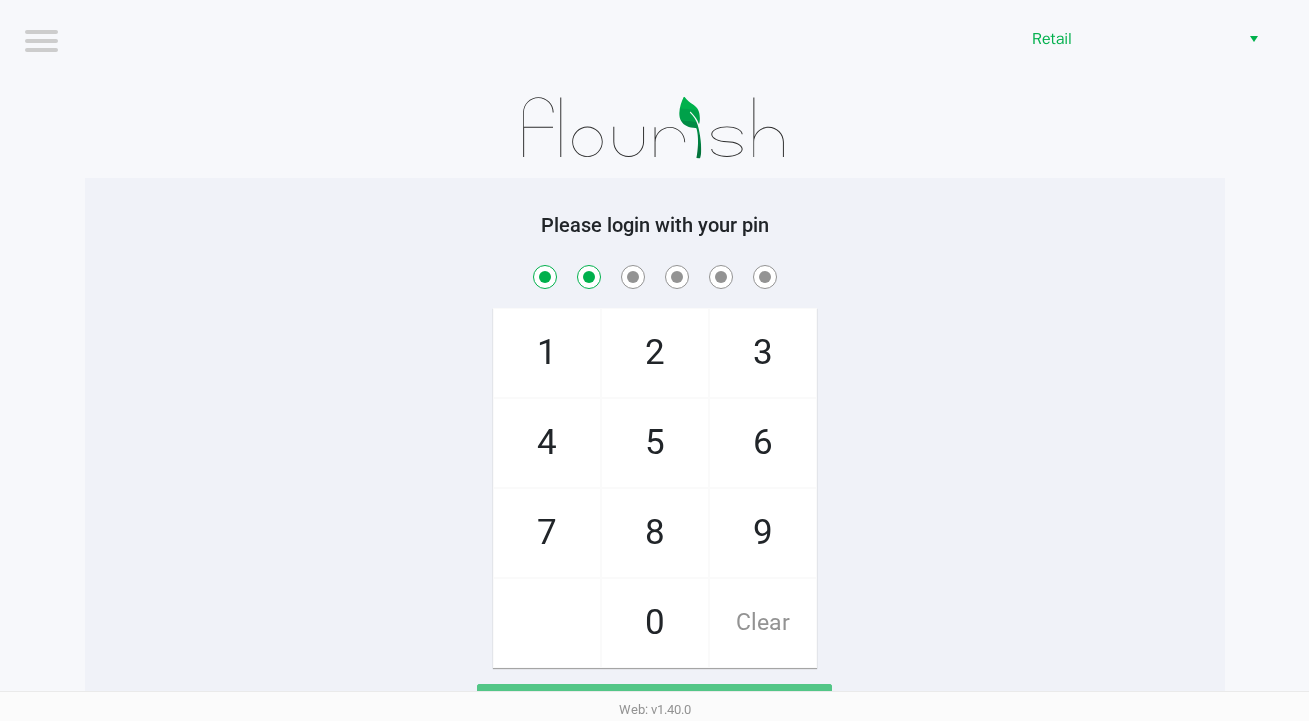checkbox on "true" 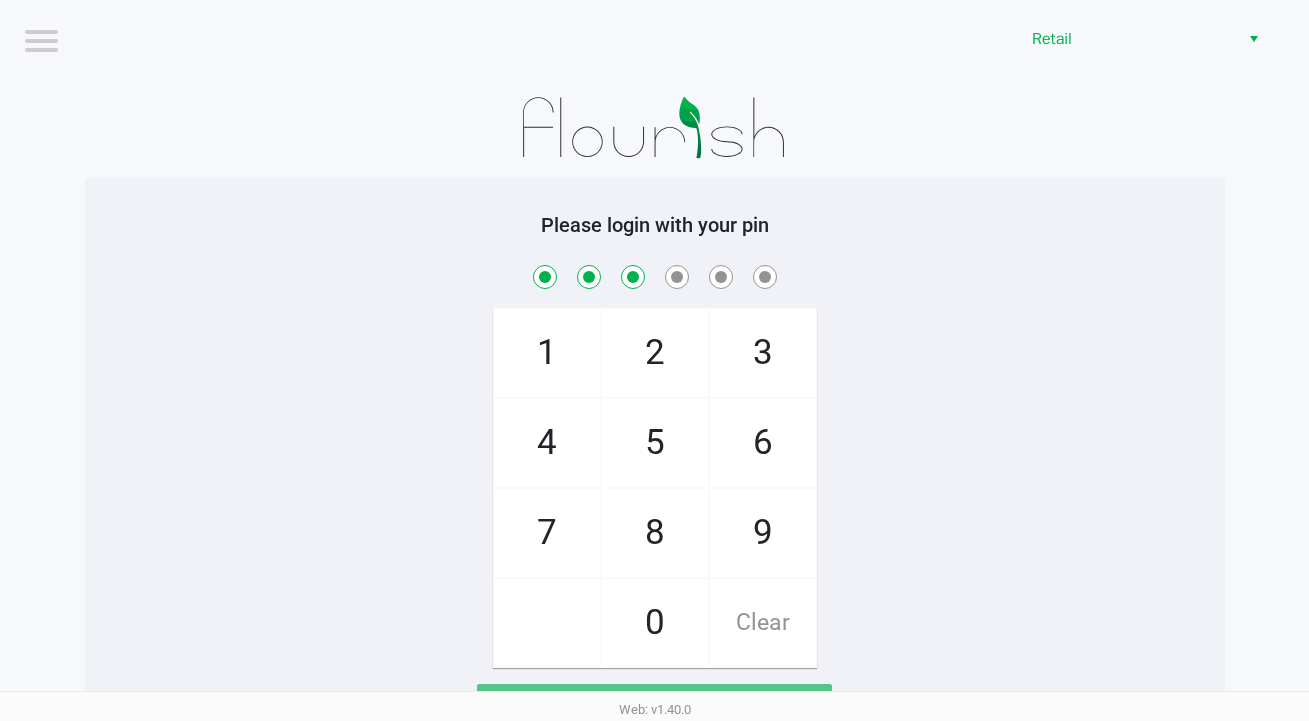 checkbox on "true" 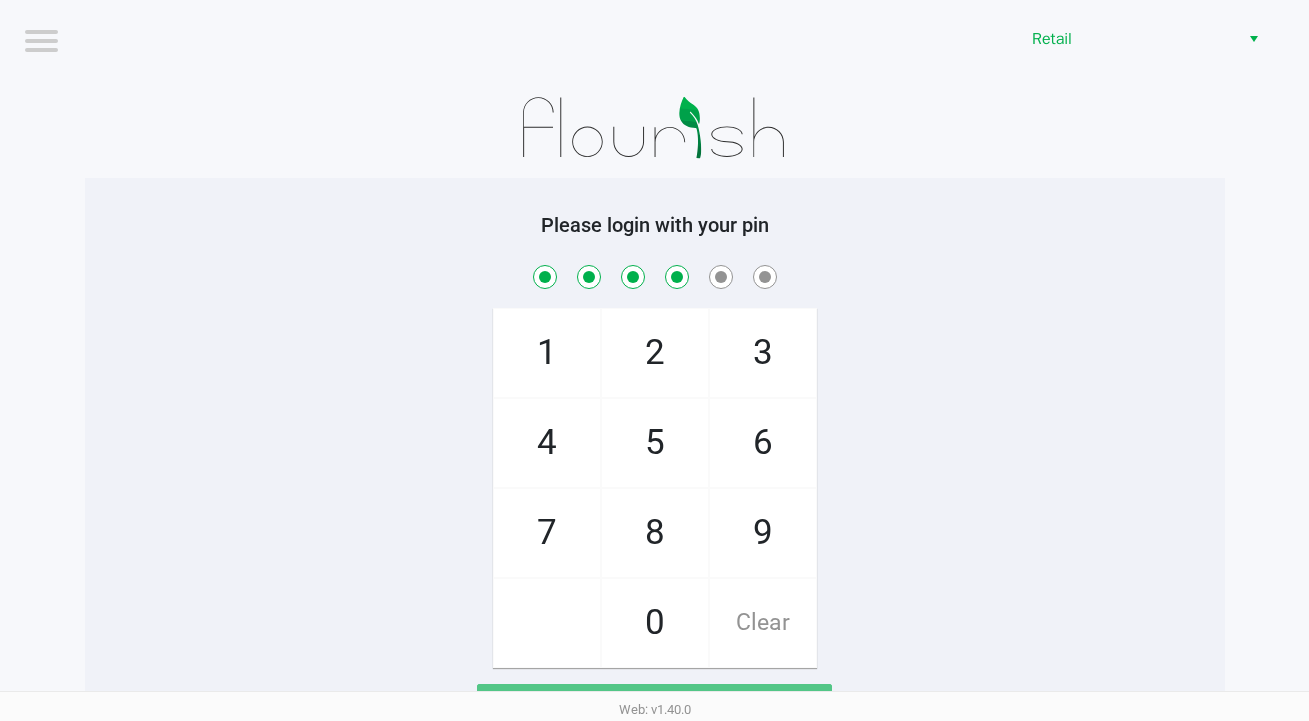 checkbox on "true" 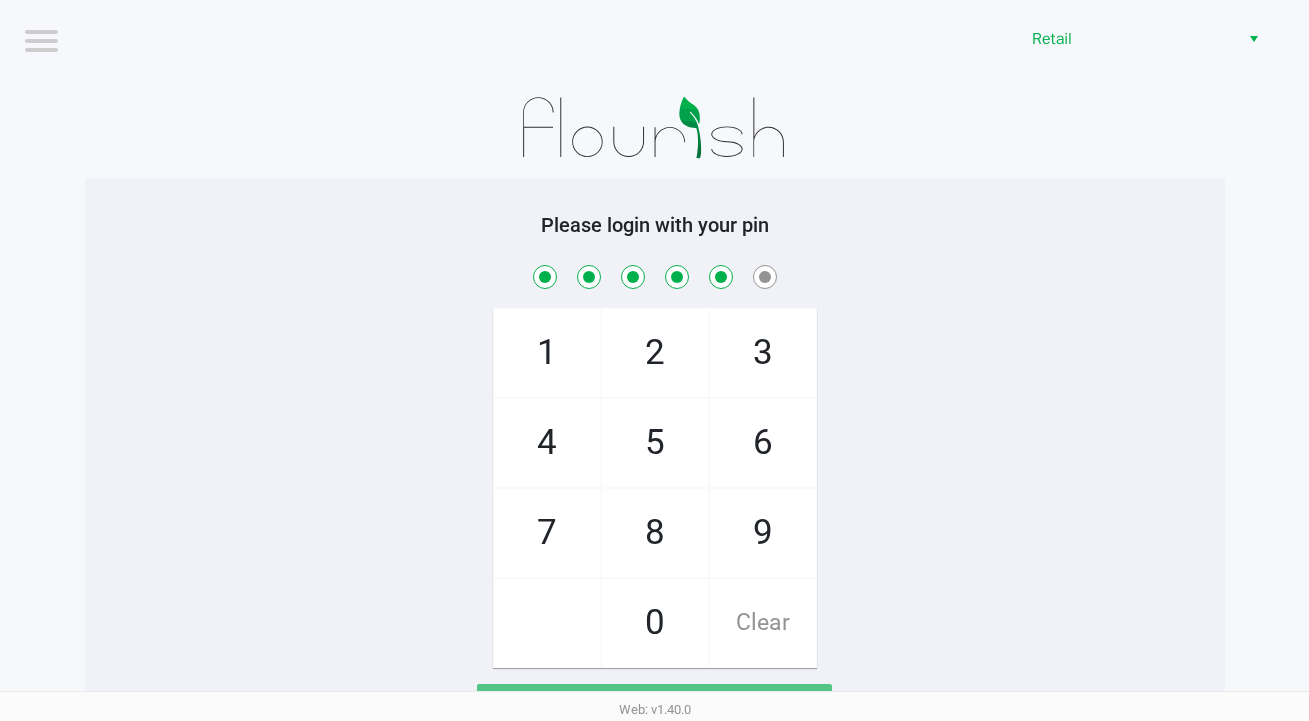 checkbox on "true" 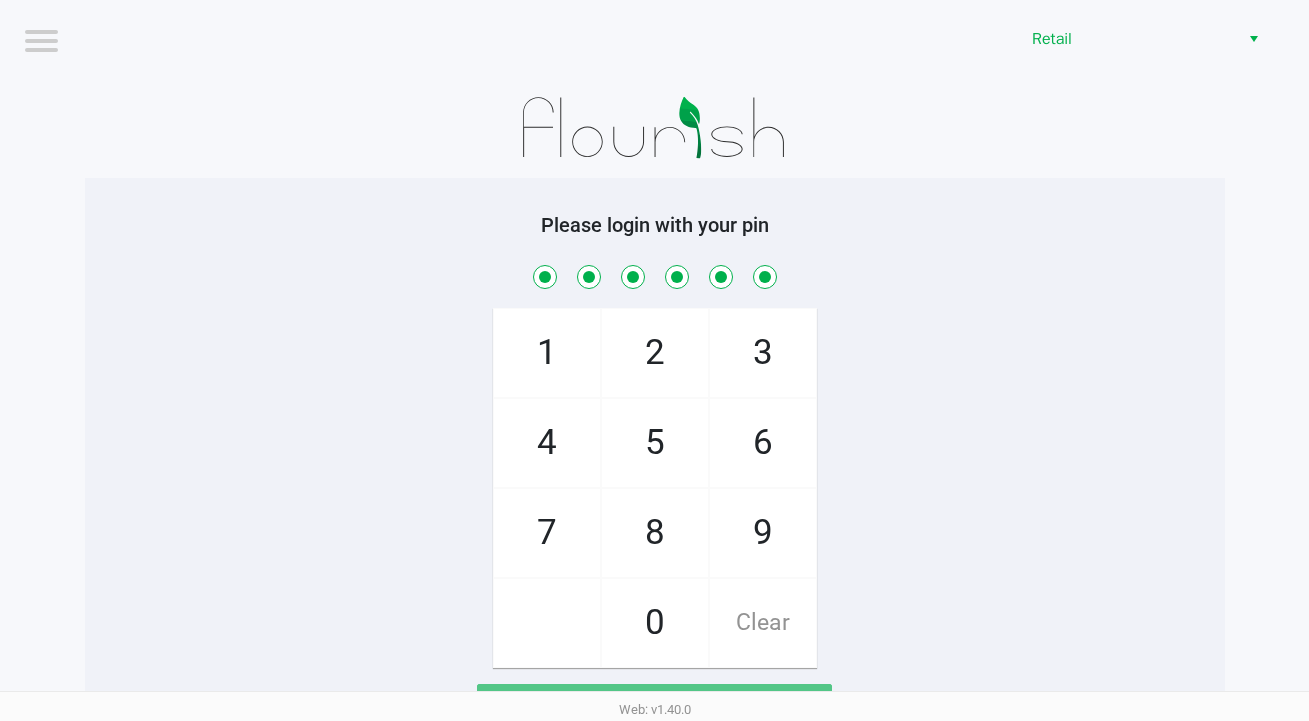 checkbox on "true" 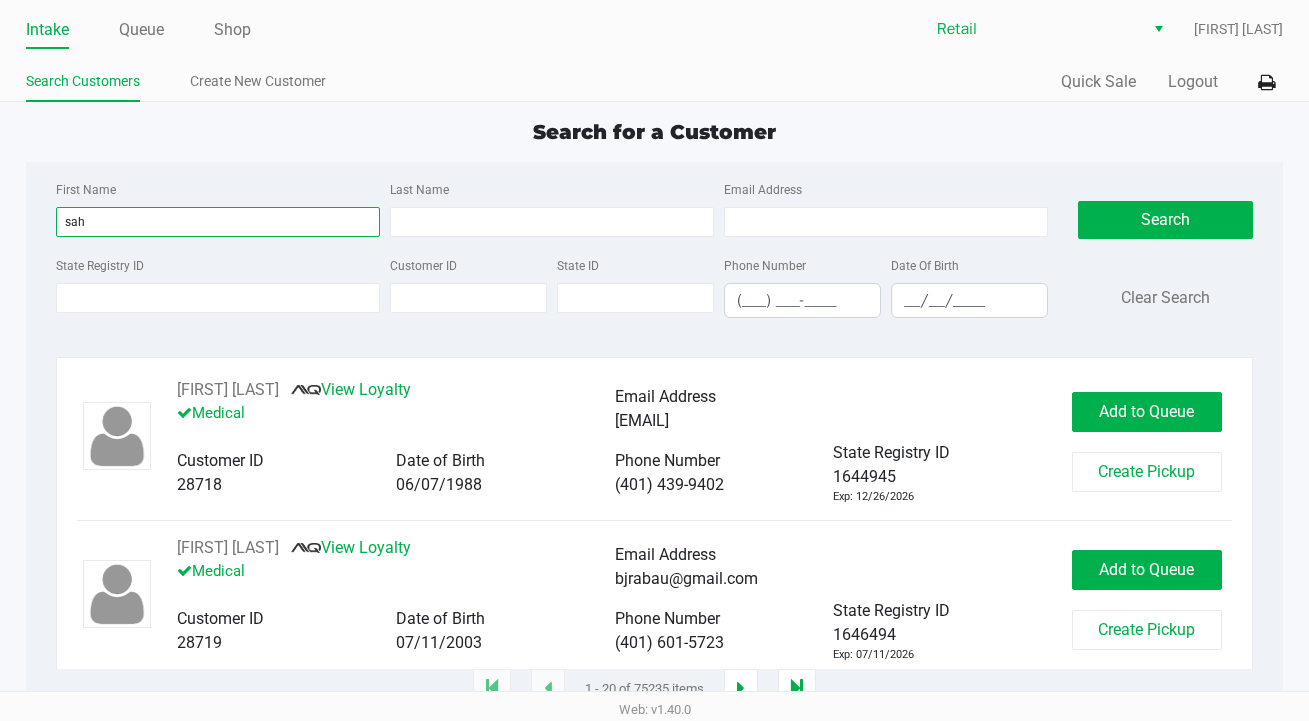 type on "sah" 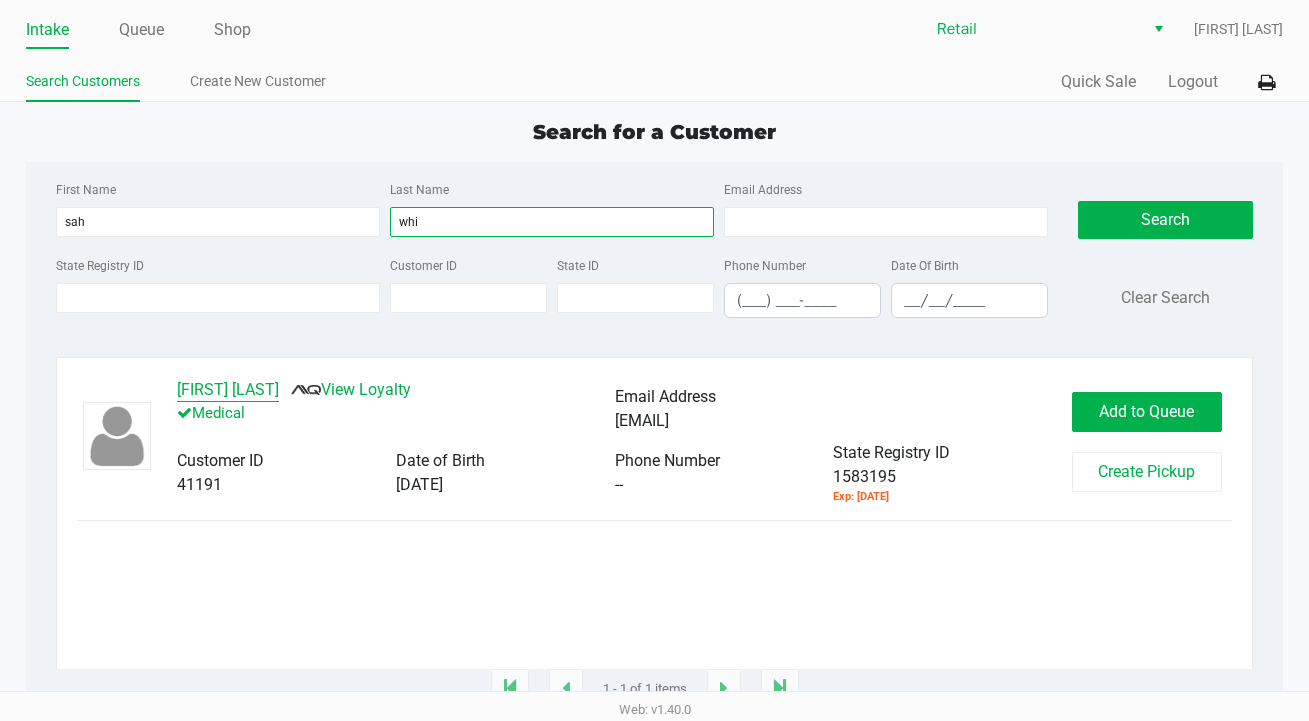 type on "whi" 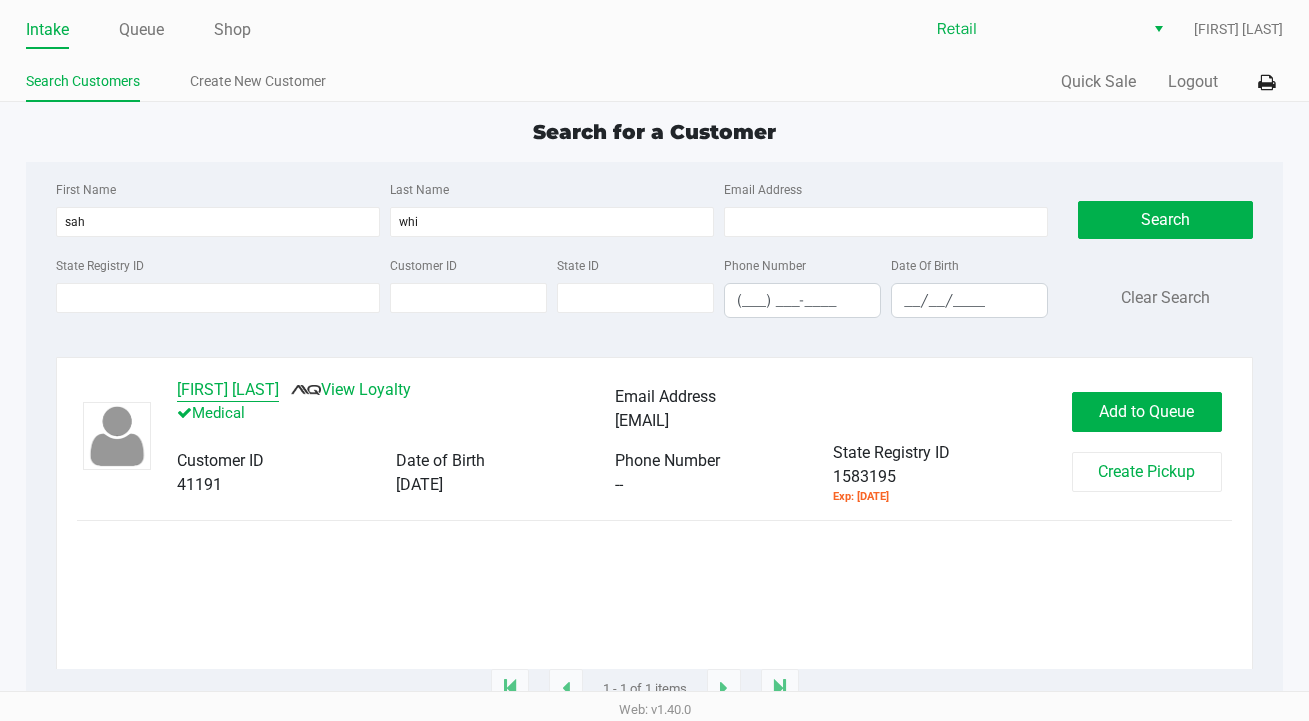 click on "[FIRST] [LAST]" 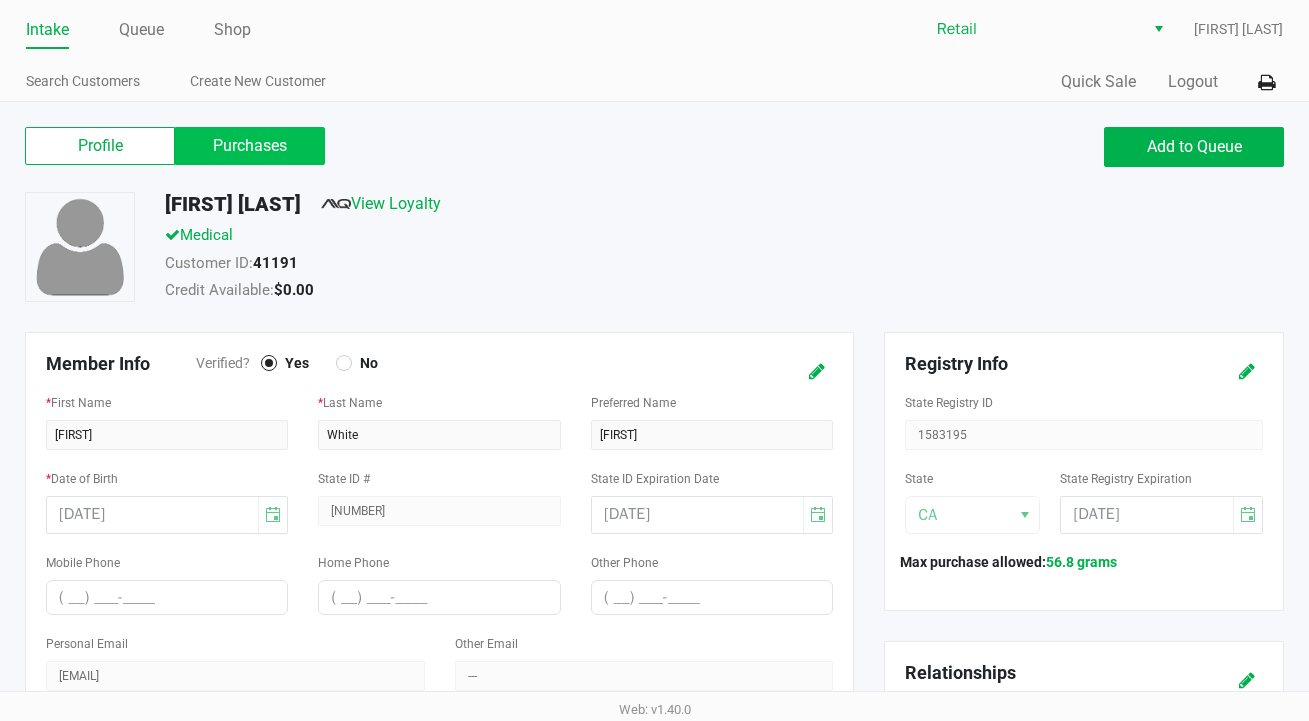click on "Purchases" 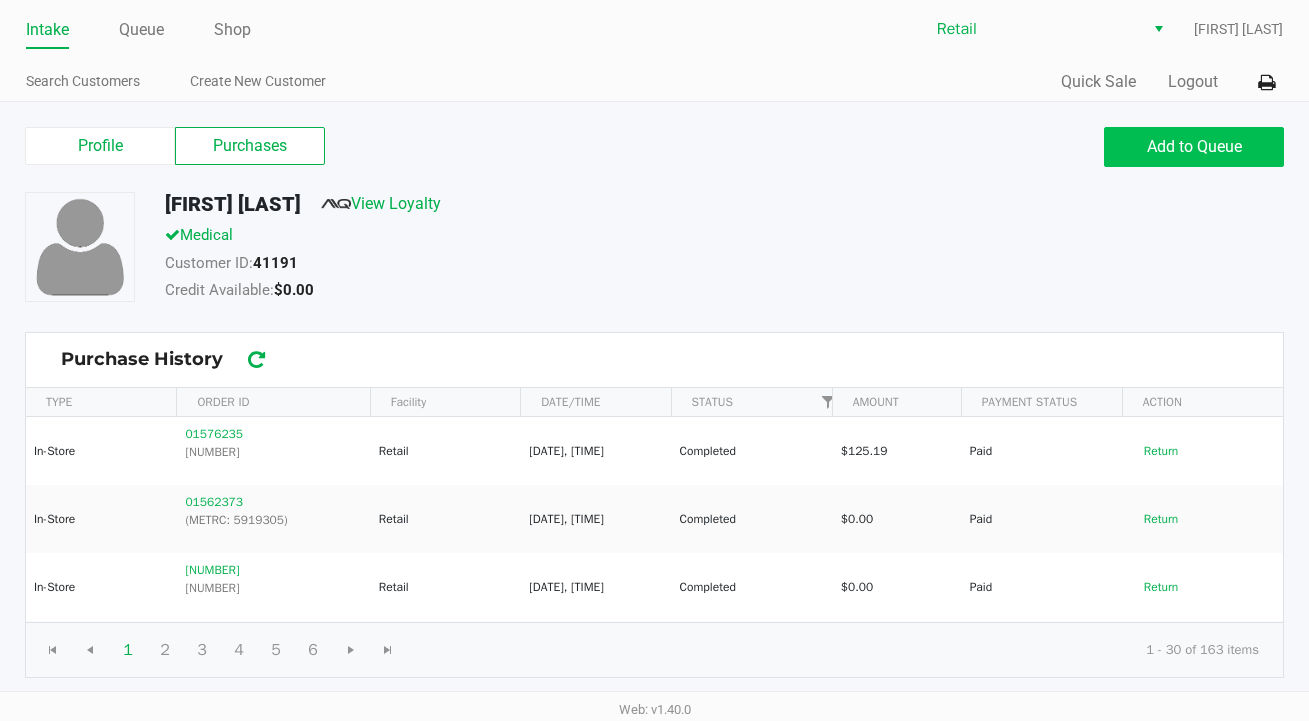 click on "Add to Queue" 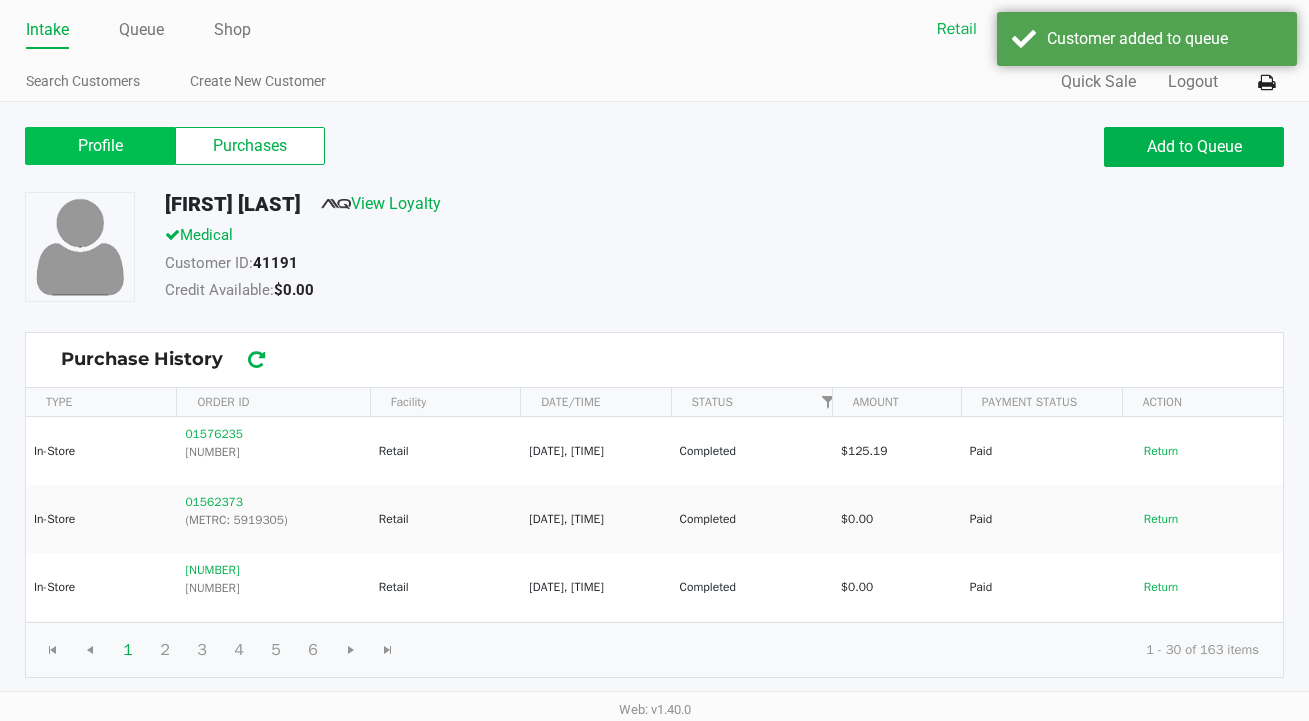 click on "Profile" 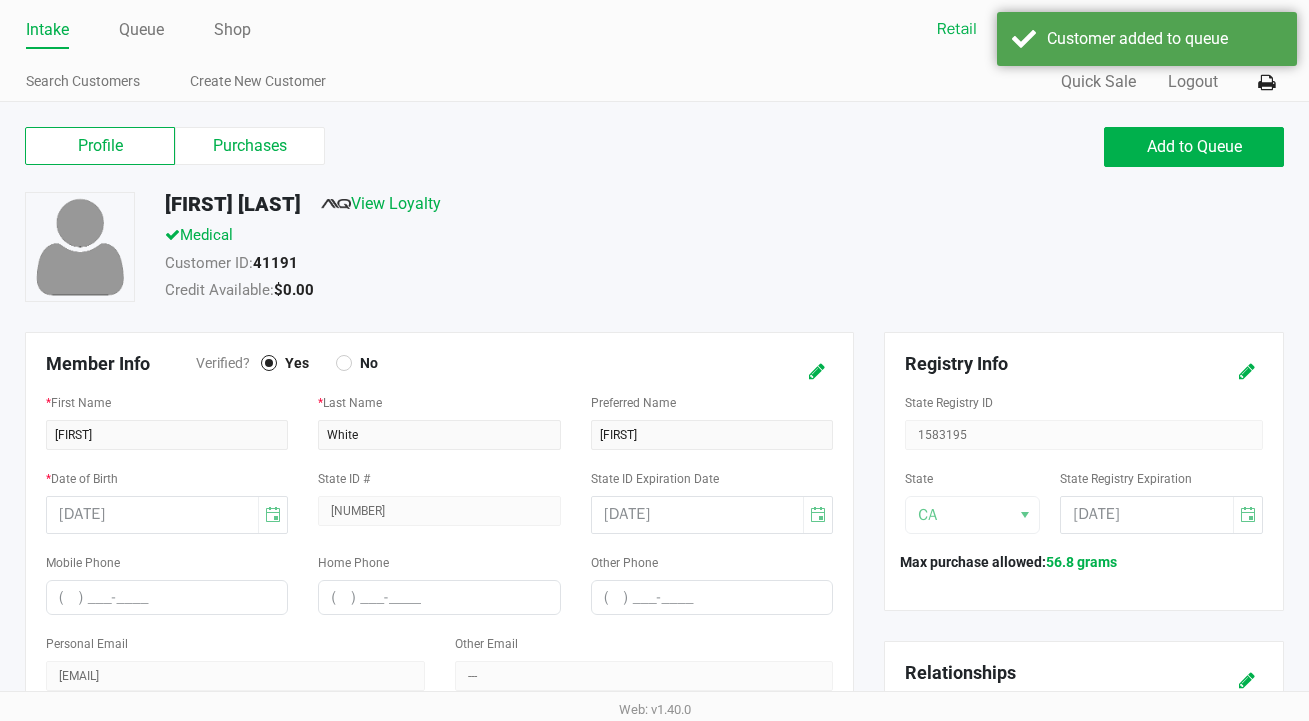 scroll, scrollTop: 0, scrollLeft: 0, axis: both 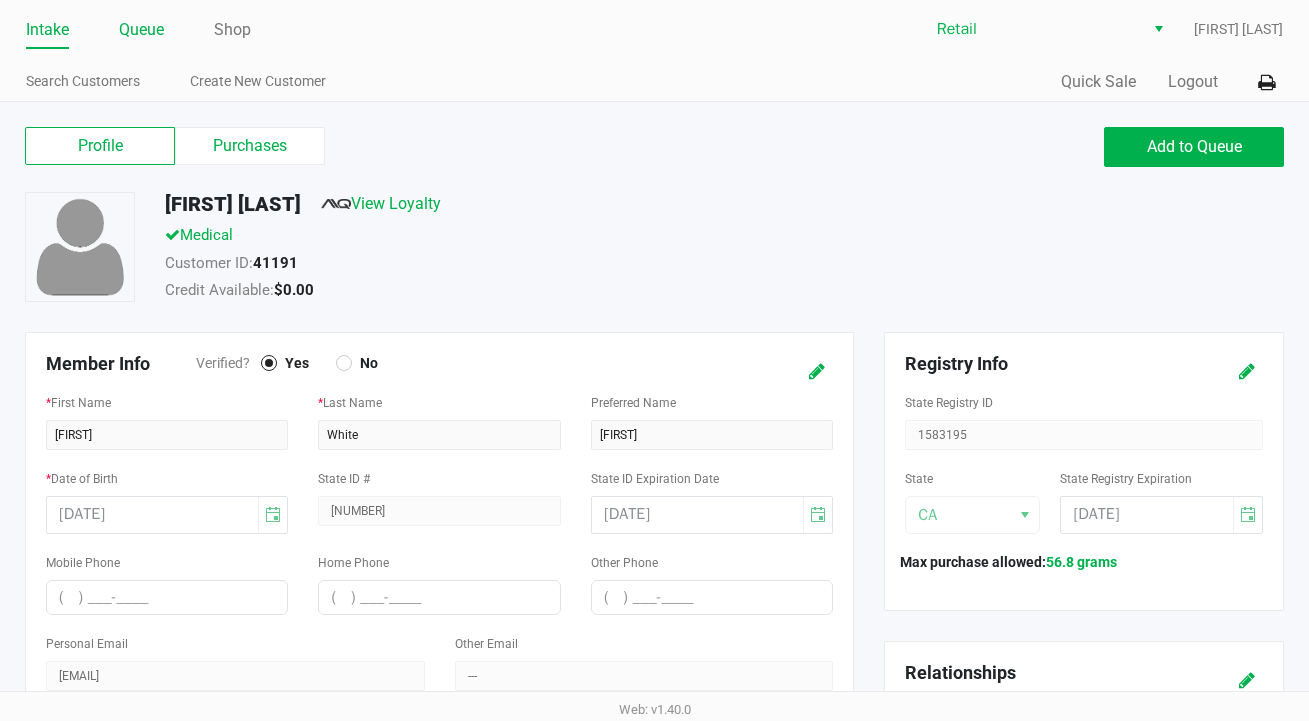 click on "Queue" 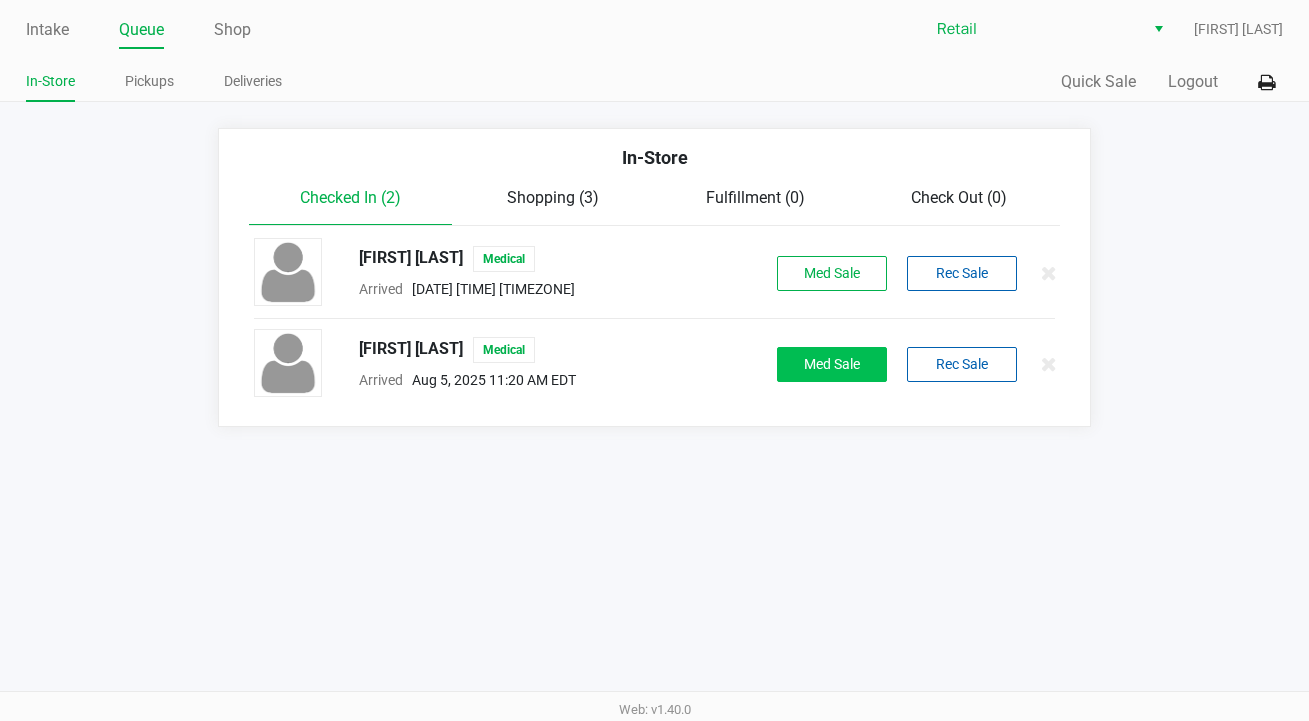 click on "Med Sale" 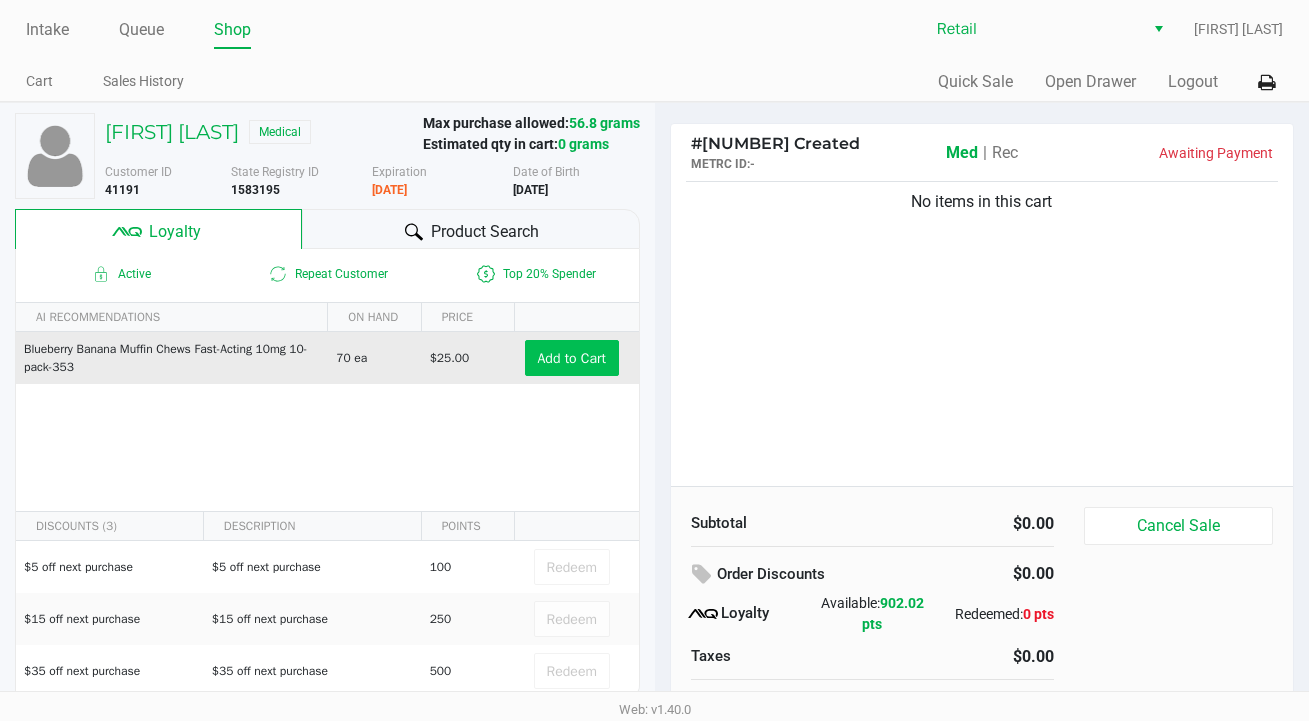 click on "Add to Cart" 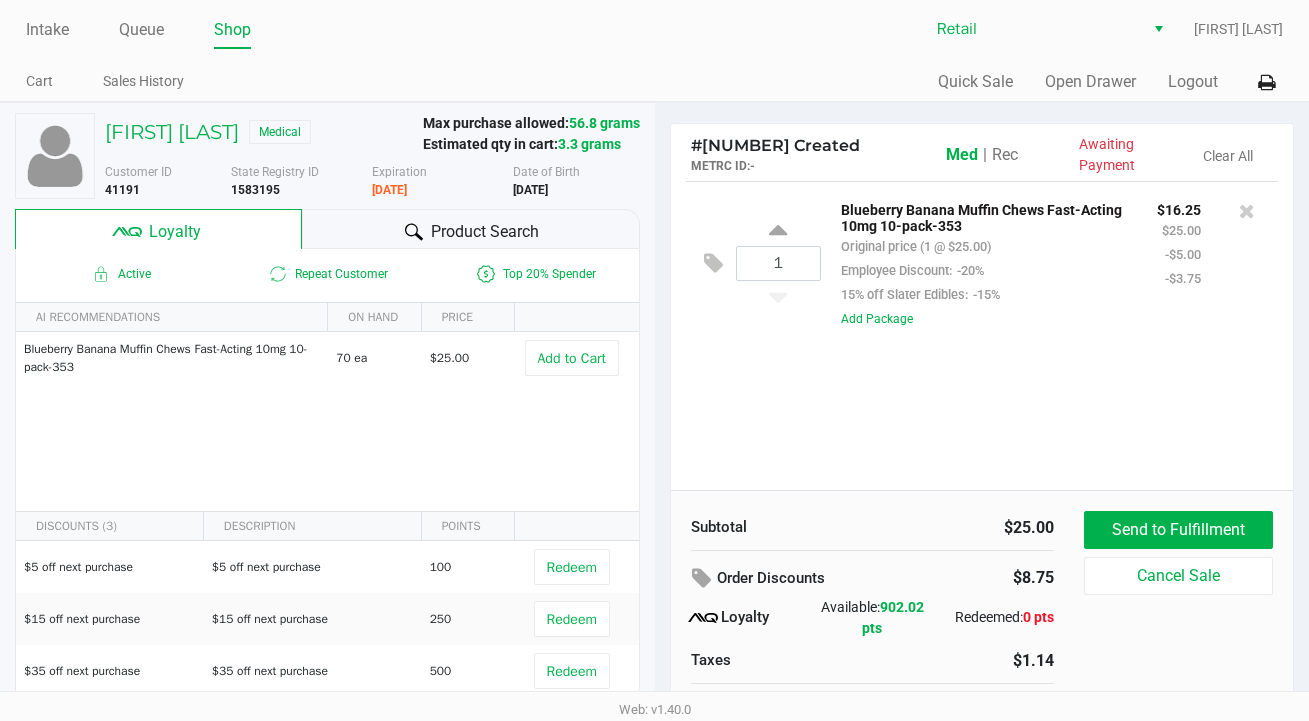 click on "Rec" 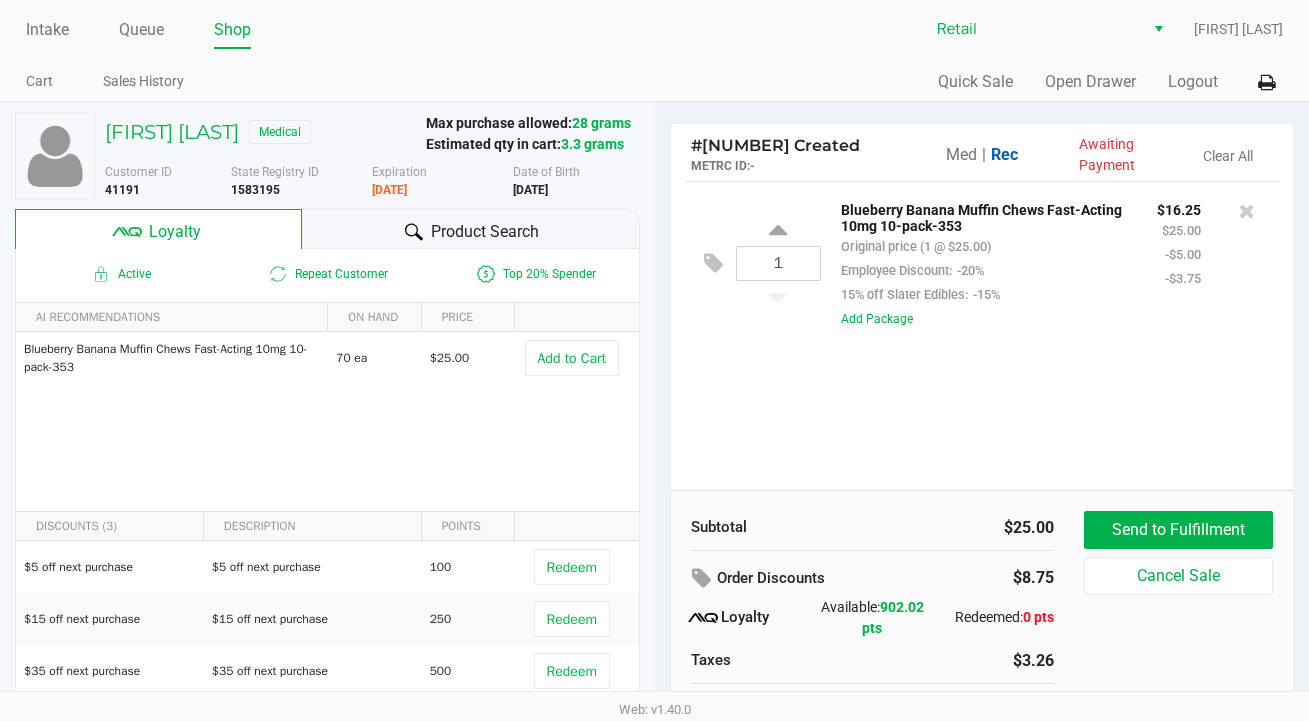 click on "Med" 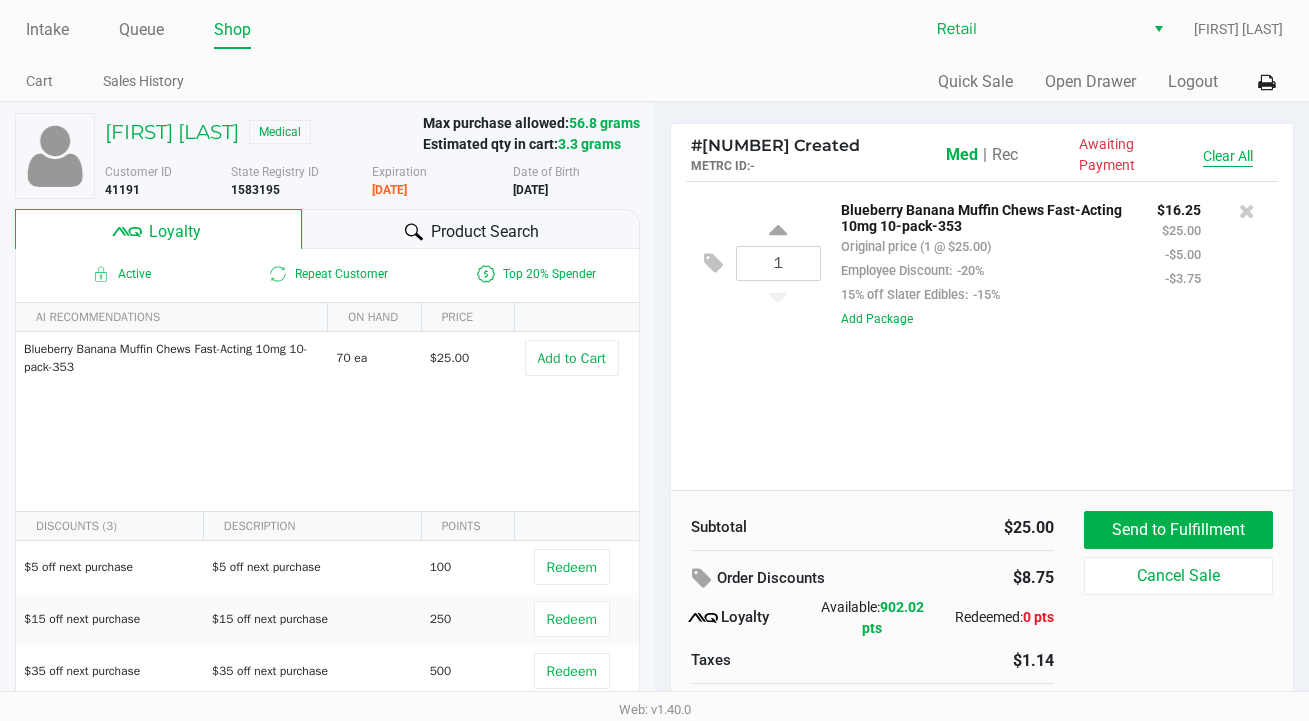 click on "Clear All" 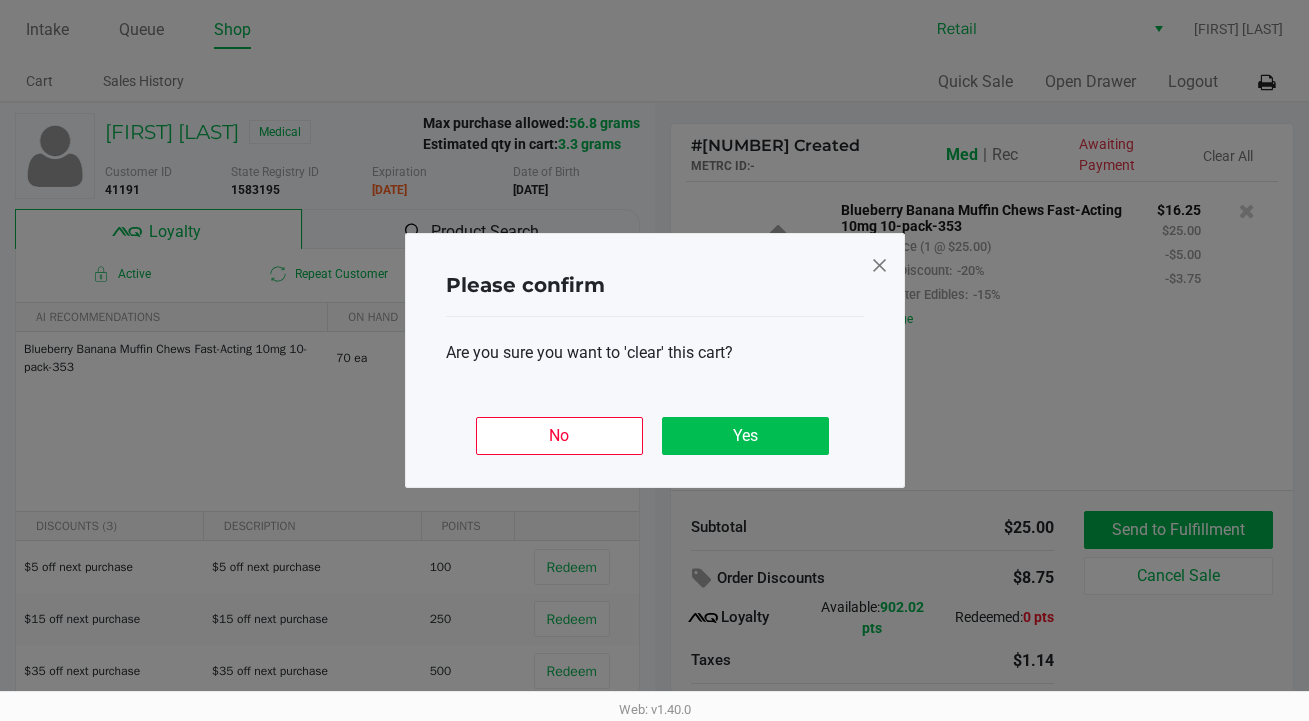 click on "Yes" 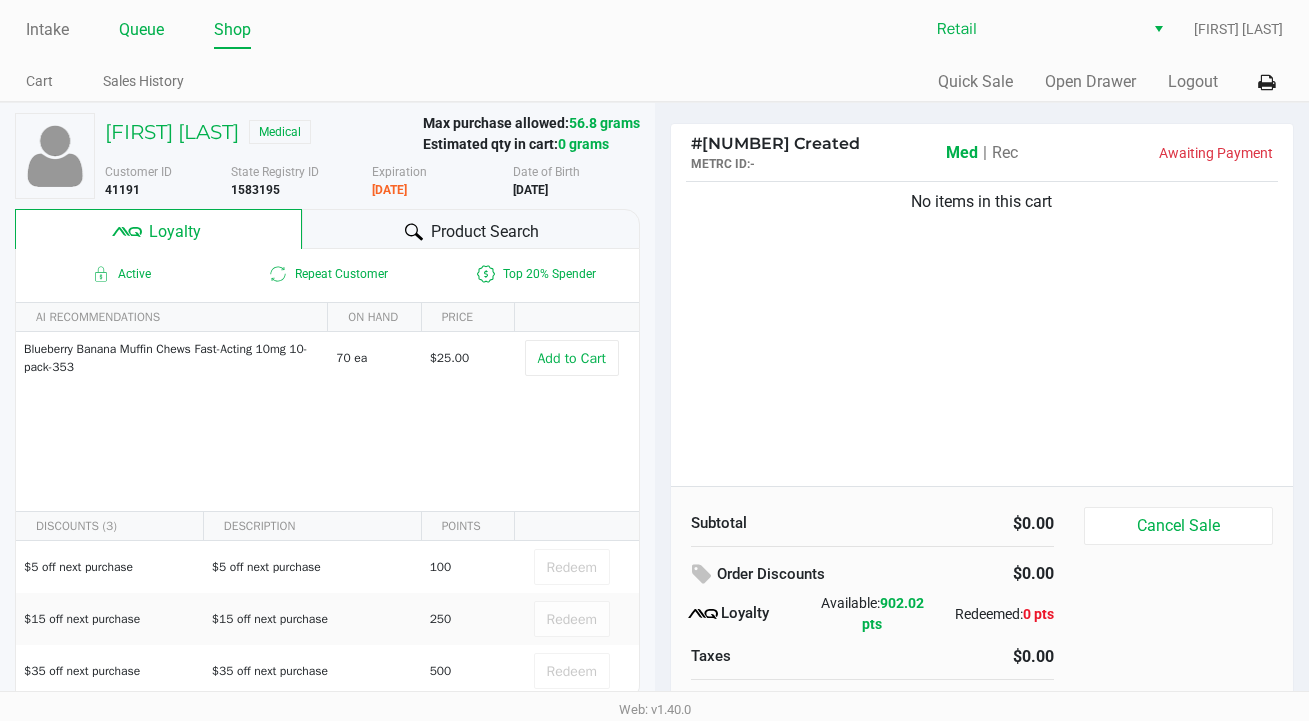 click on "Queue" 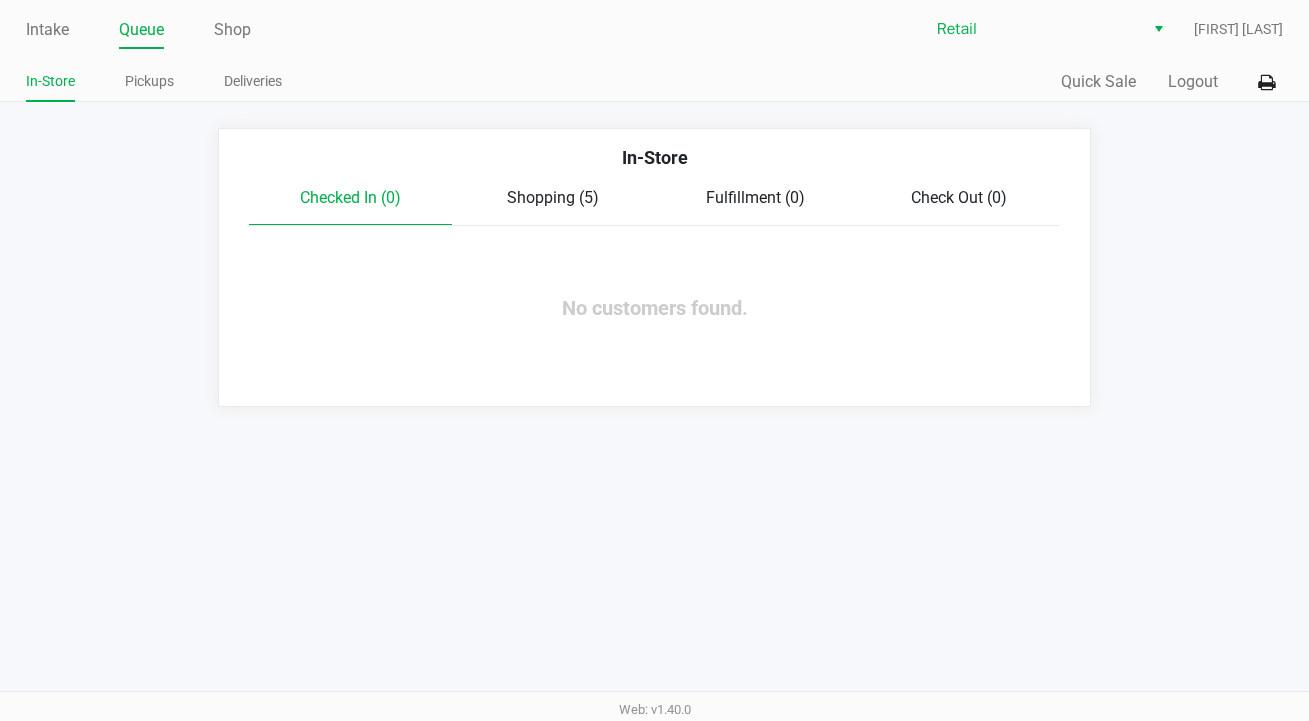click on "Shopping (5)" 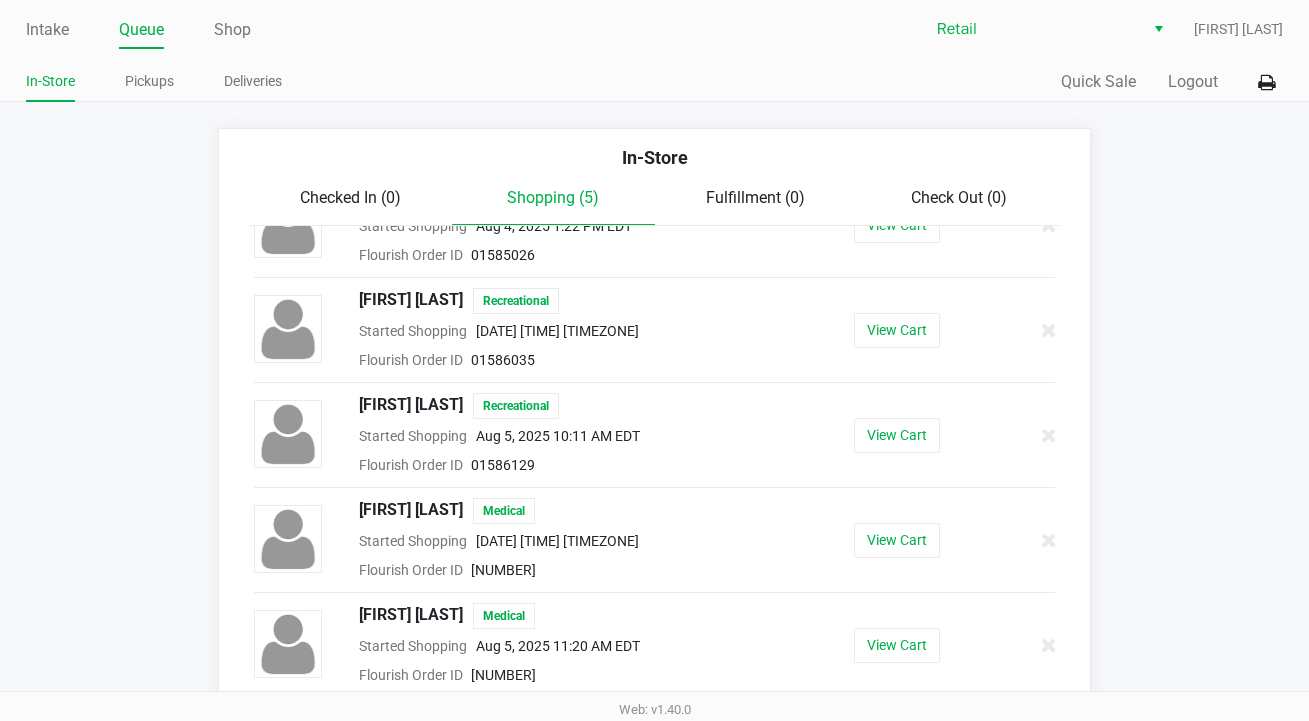 scroll, scrollTop: 54, scrollLeft: 0, axis: vertical 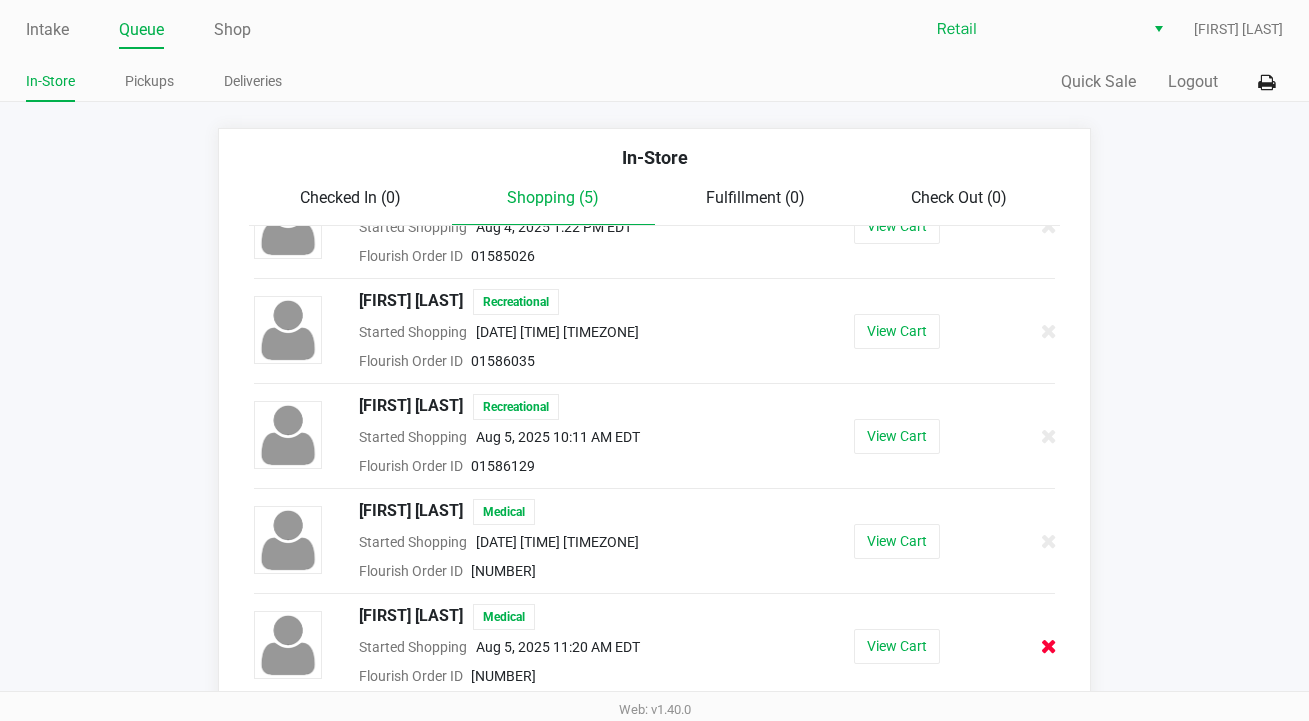 click 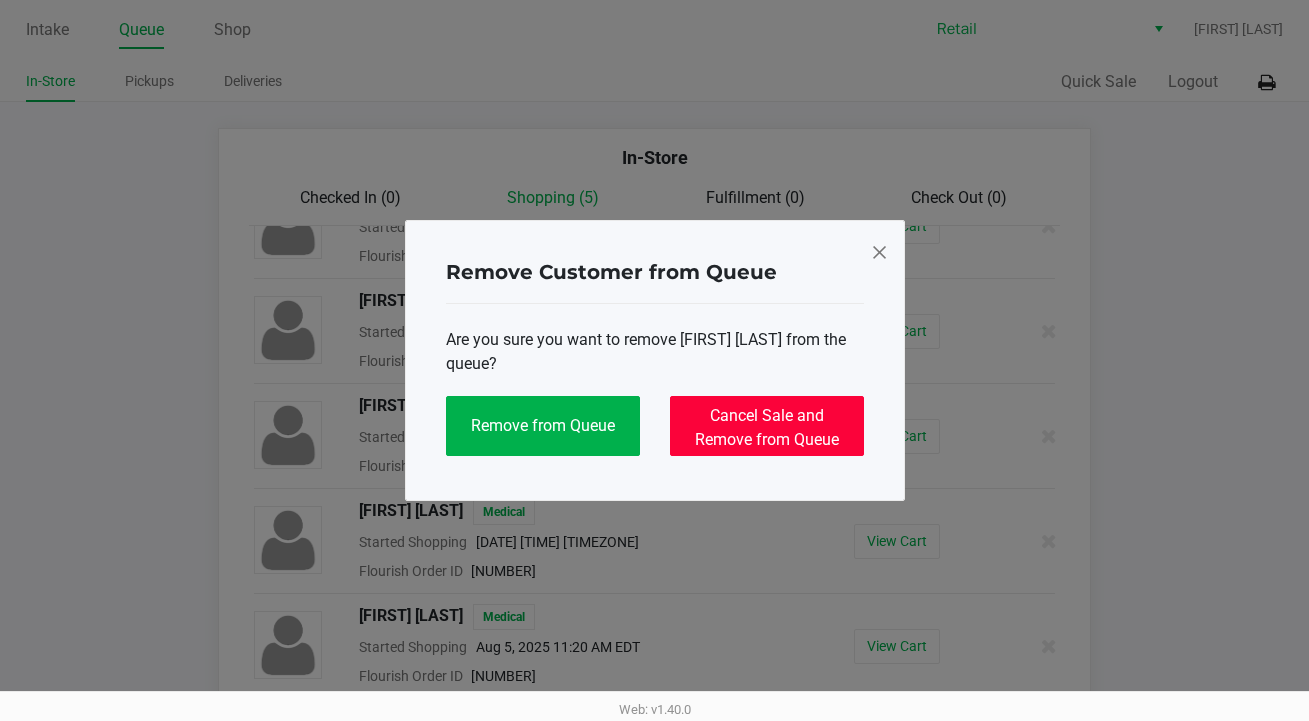 click on "Cancel Sale and Remove from Queue" 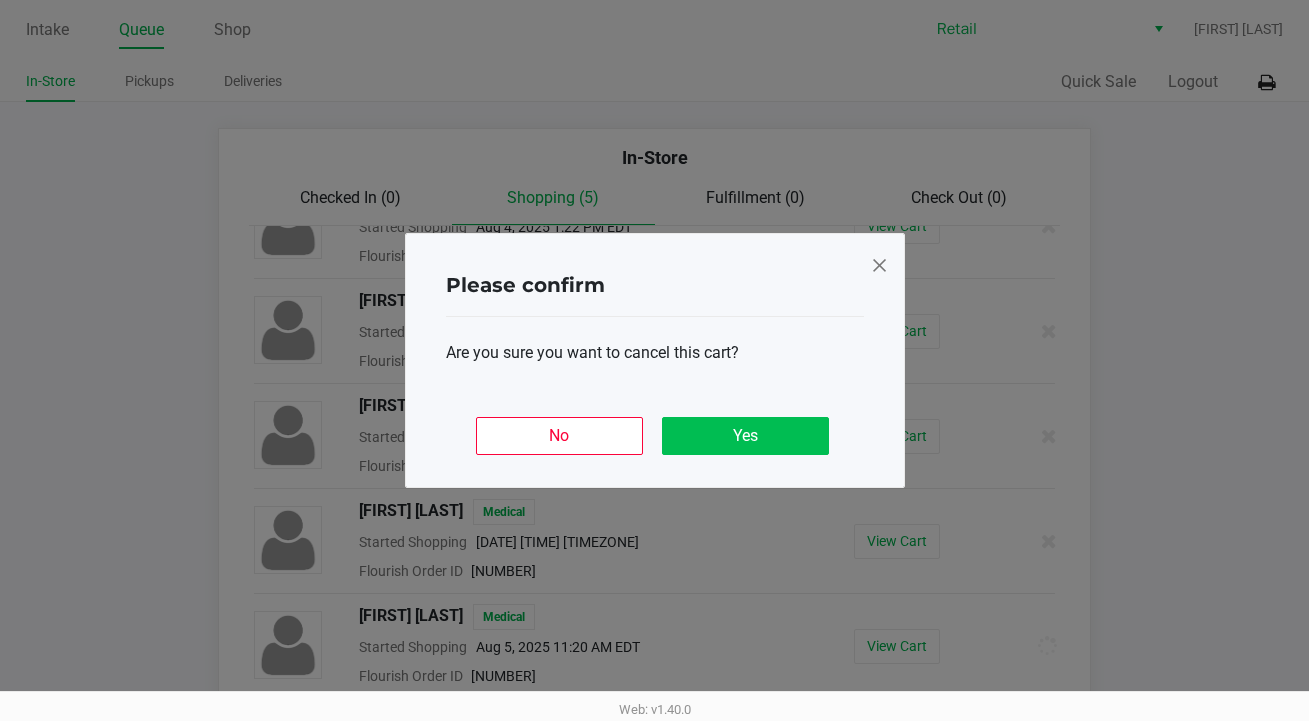 click on "Yes" 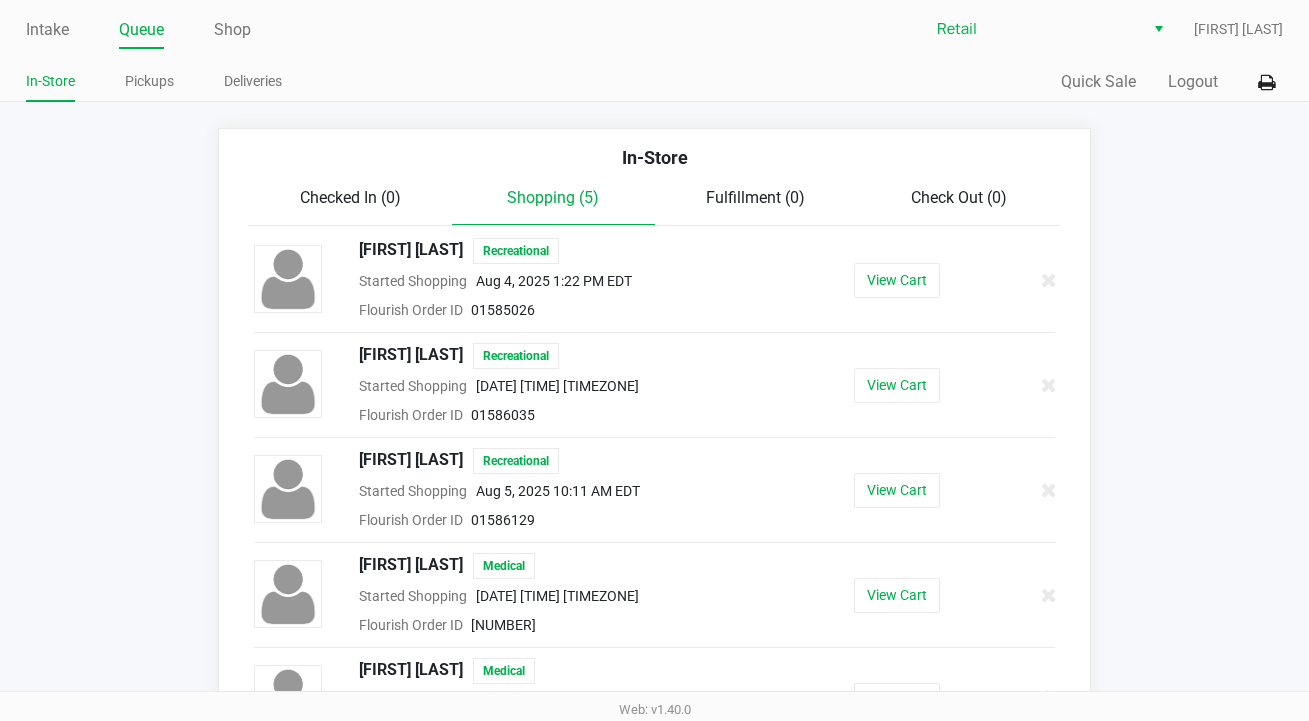 scroll, scrollTop: -5, scrollLeft: 0, axis: vertical 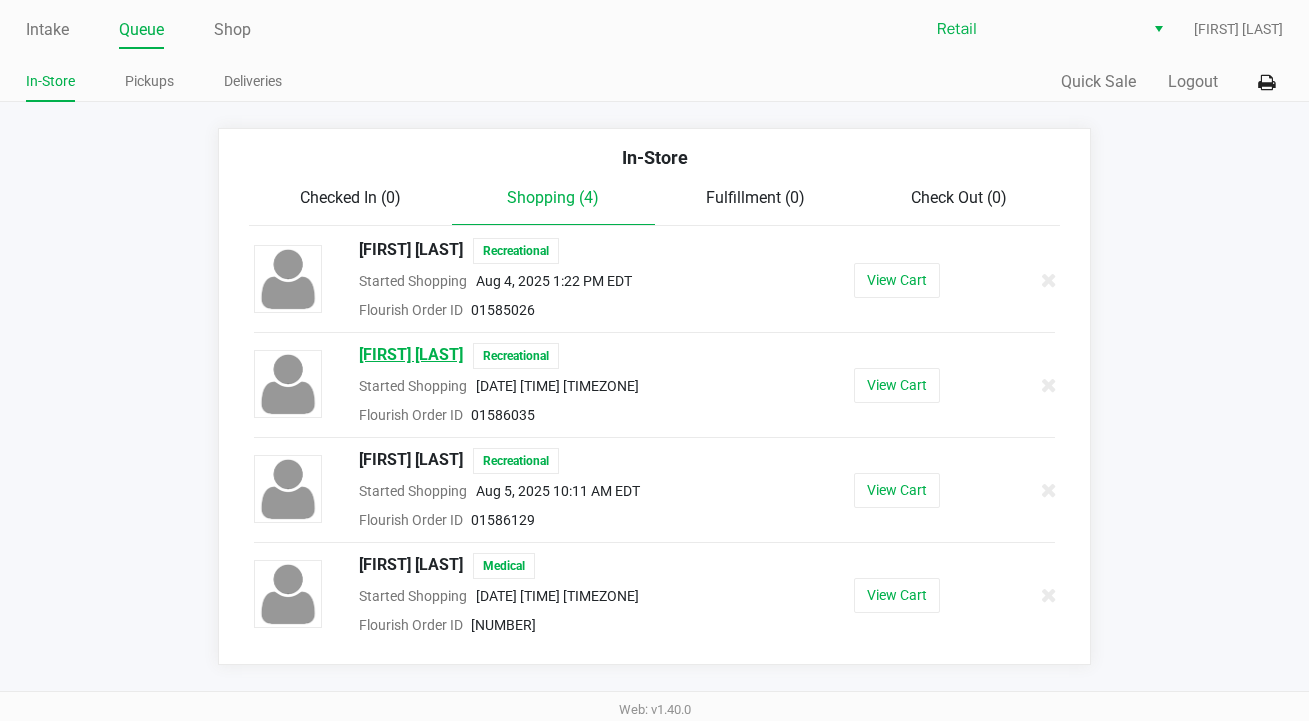 click on "[FIRST] [LAST]" 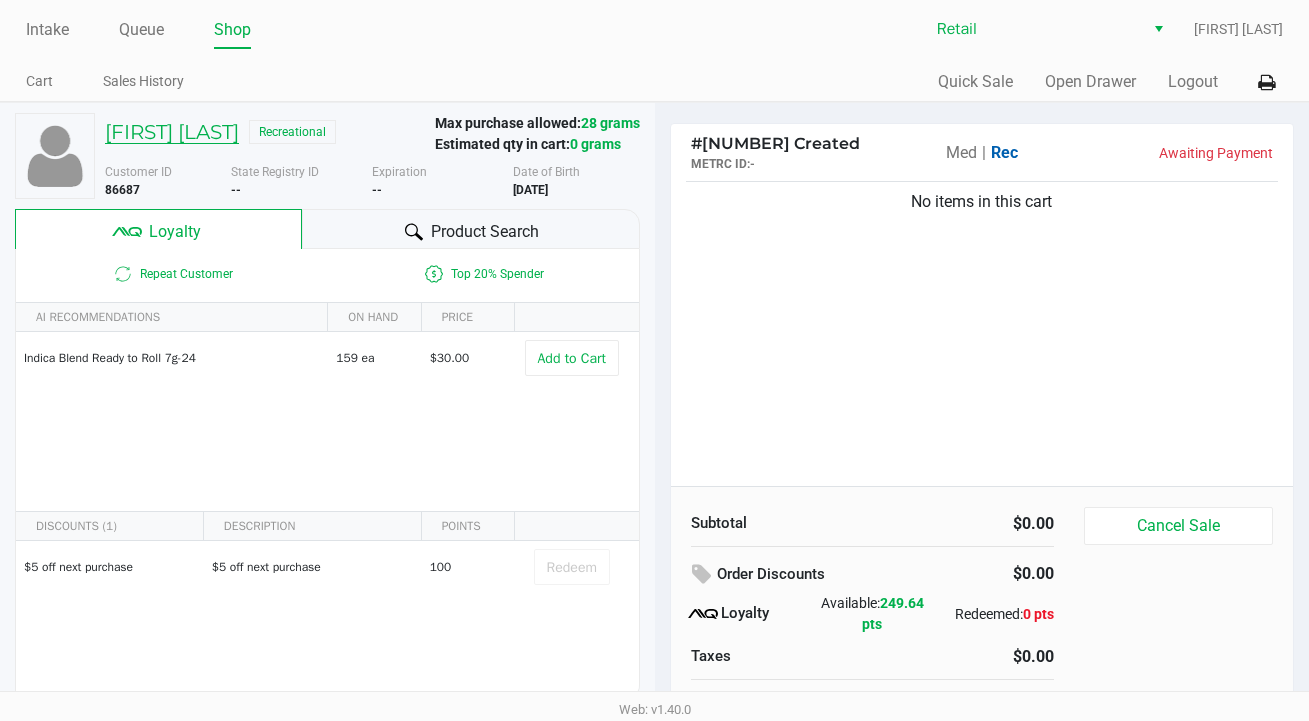 click on "[FIRST] [LAST]" 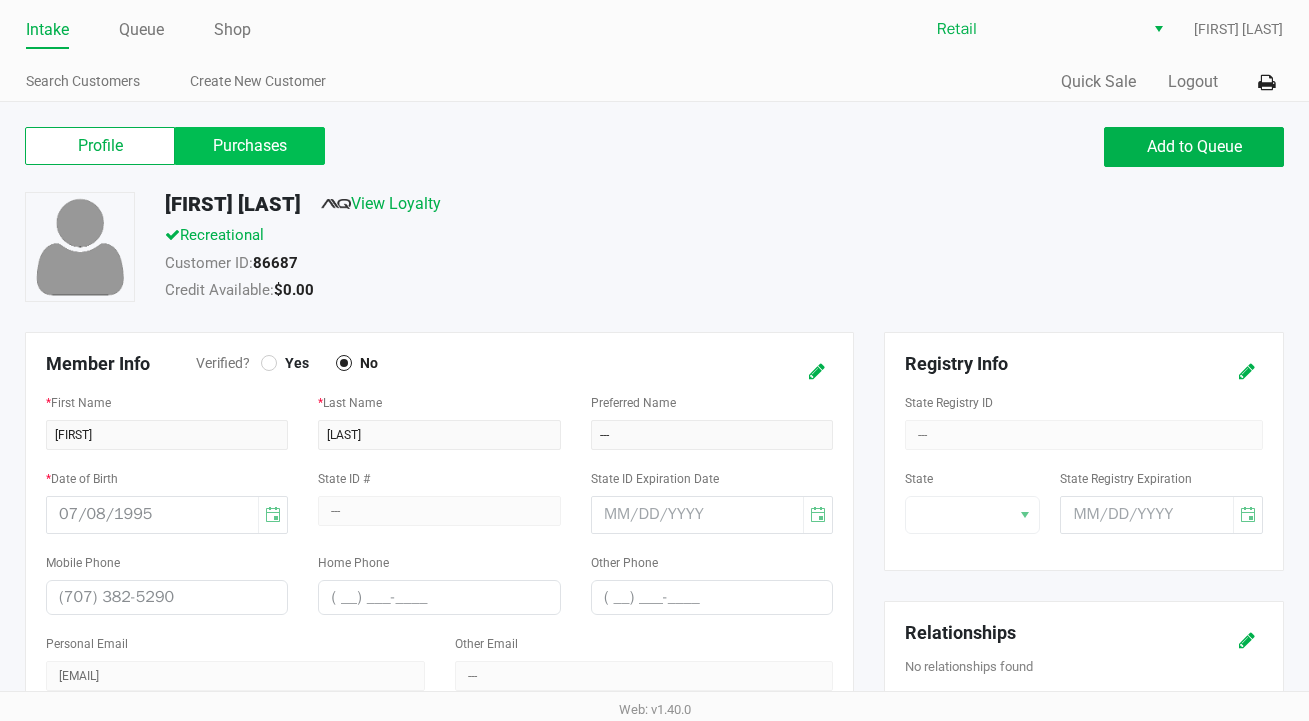 click on "Purchases" 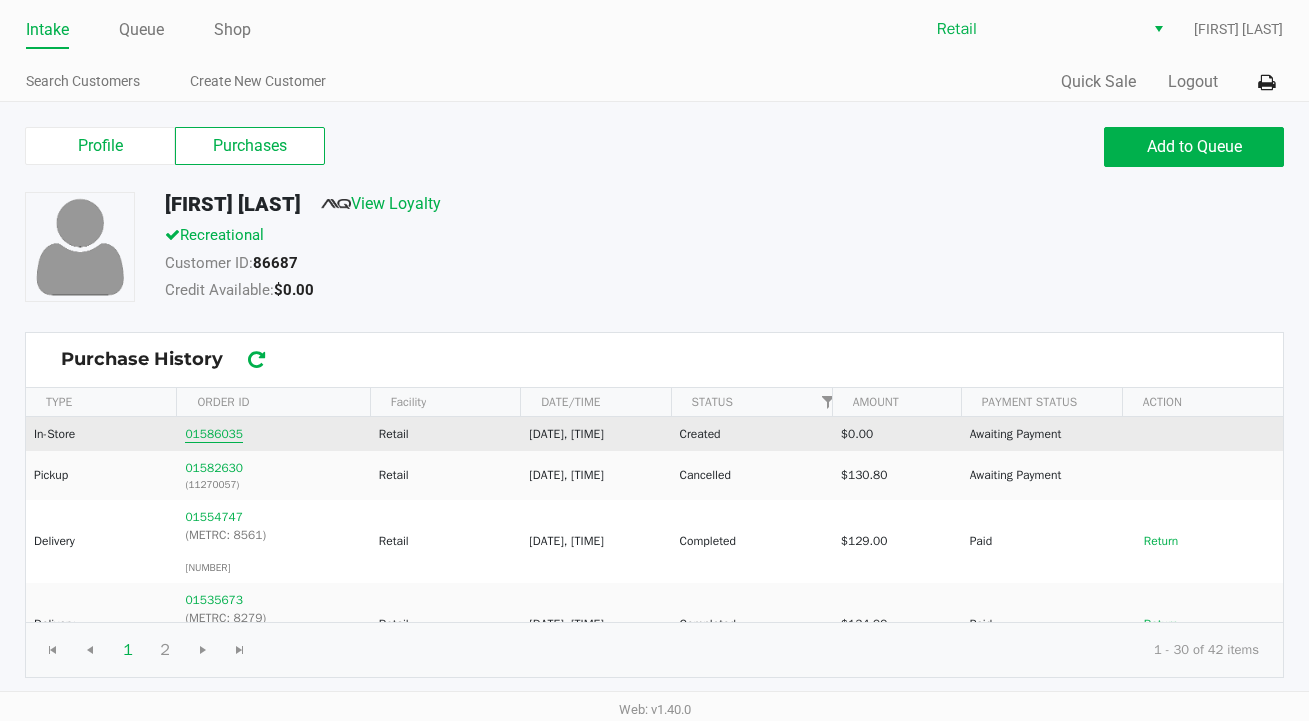 click on "01586035" 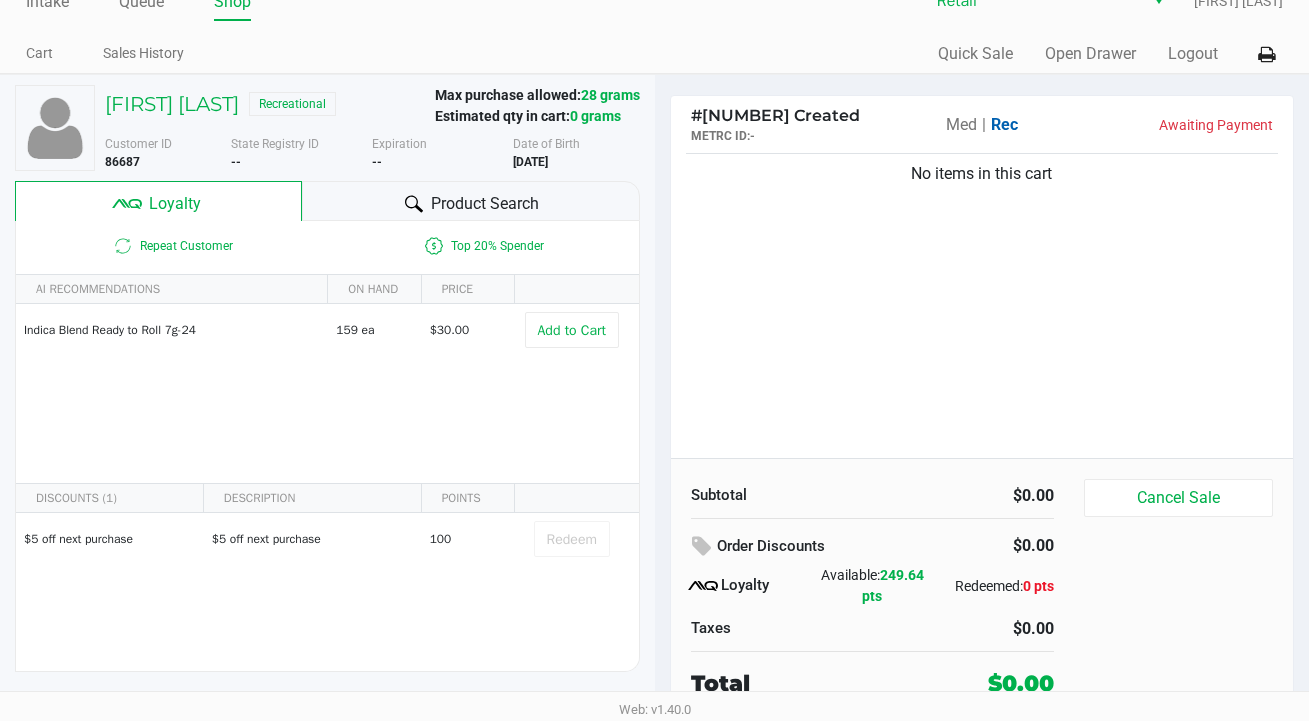 scroll, scrollTop: 27, scrollLeft: 0, axis: vertical 